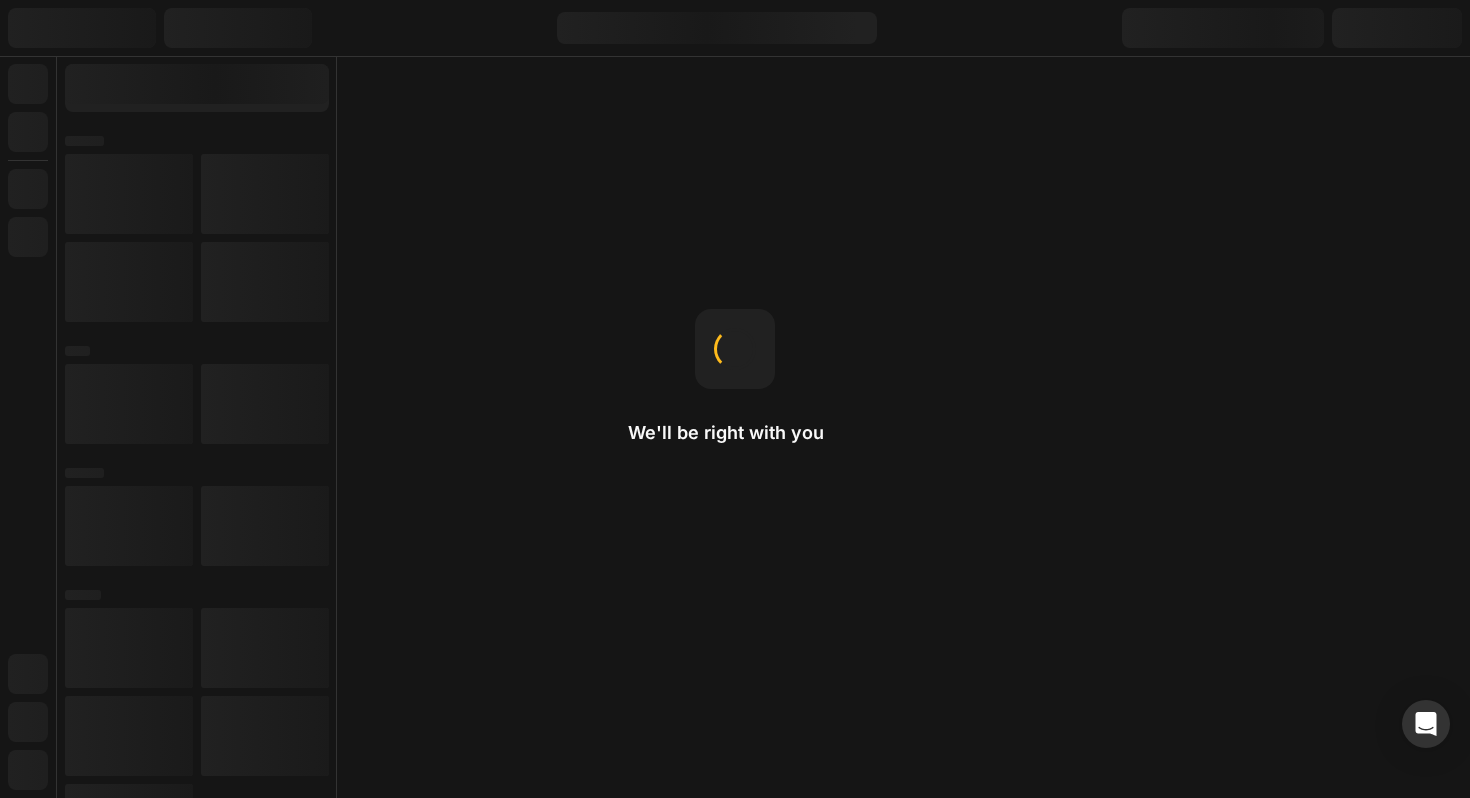 scroll, scrollTop: 0, scrollLeft: 0, axis: both 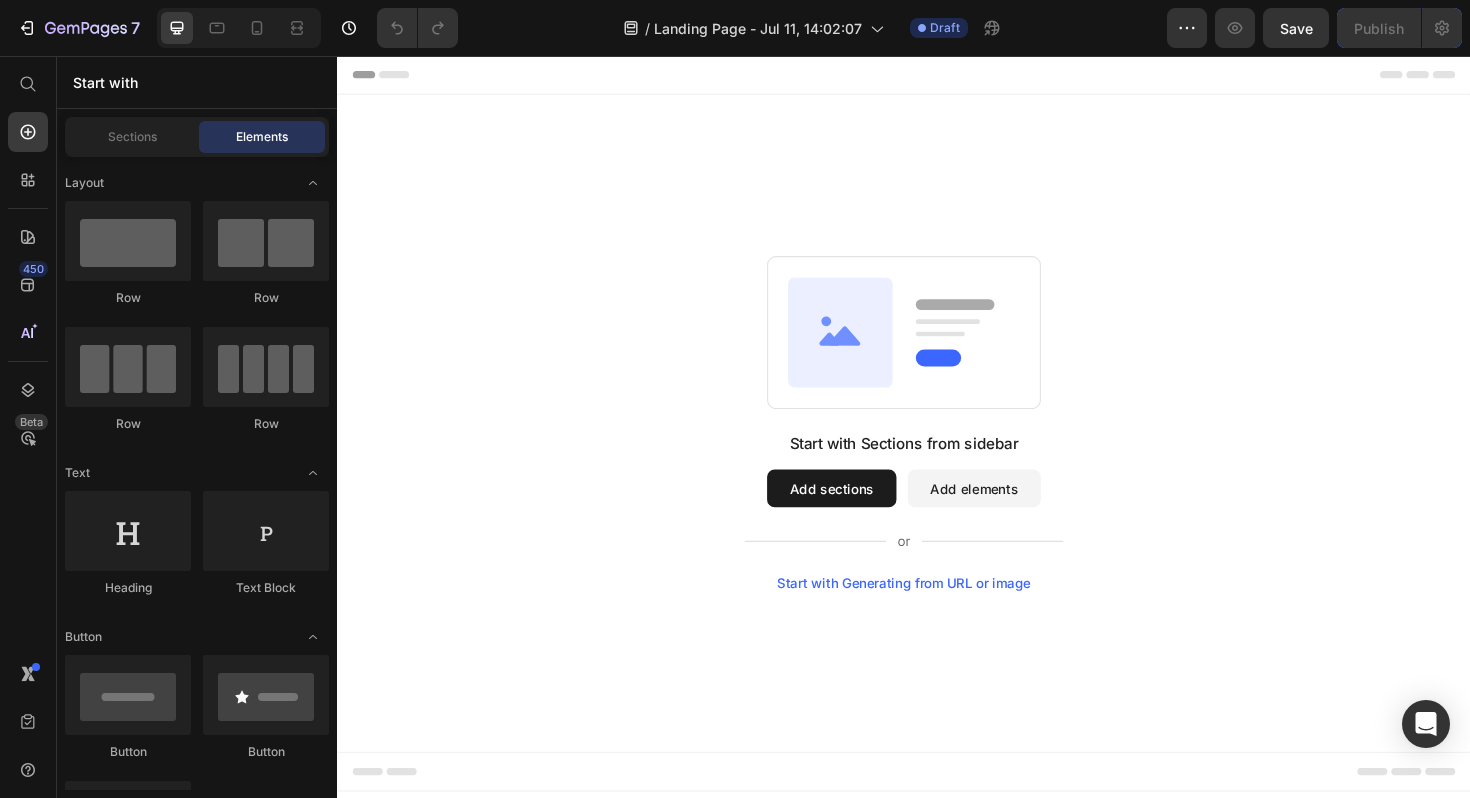 click on "Add sections" at bounding box center (860, 514) 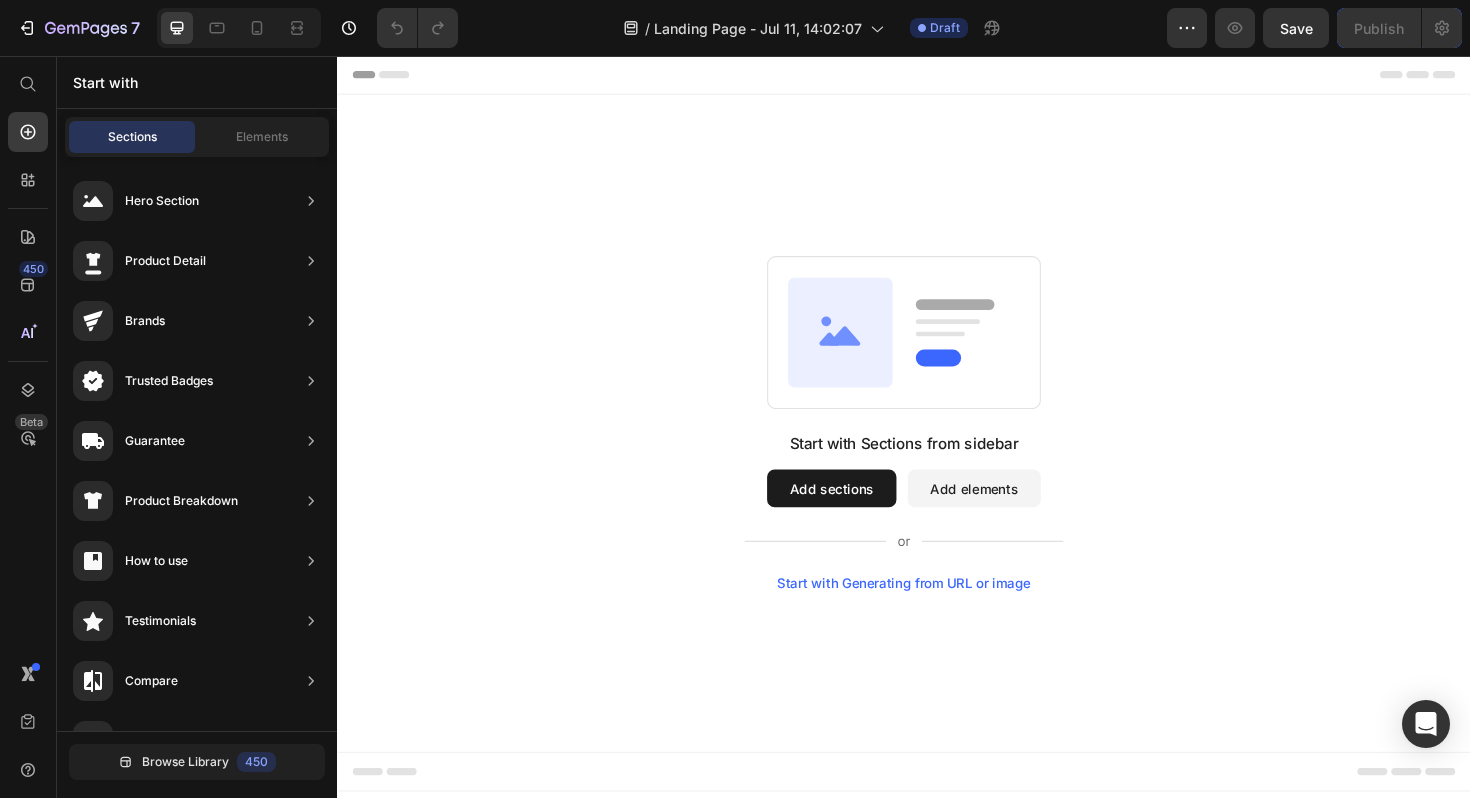 click on "Preview  Save   Publish" at bounding box center (1314, 28) 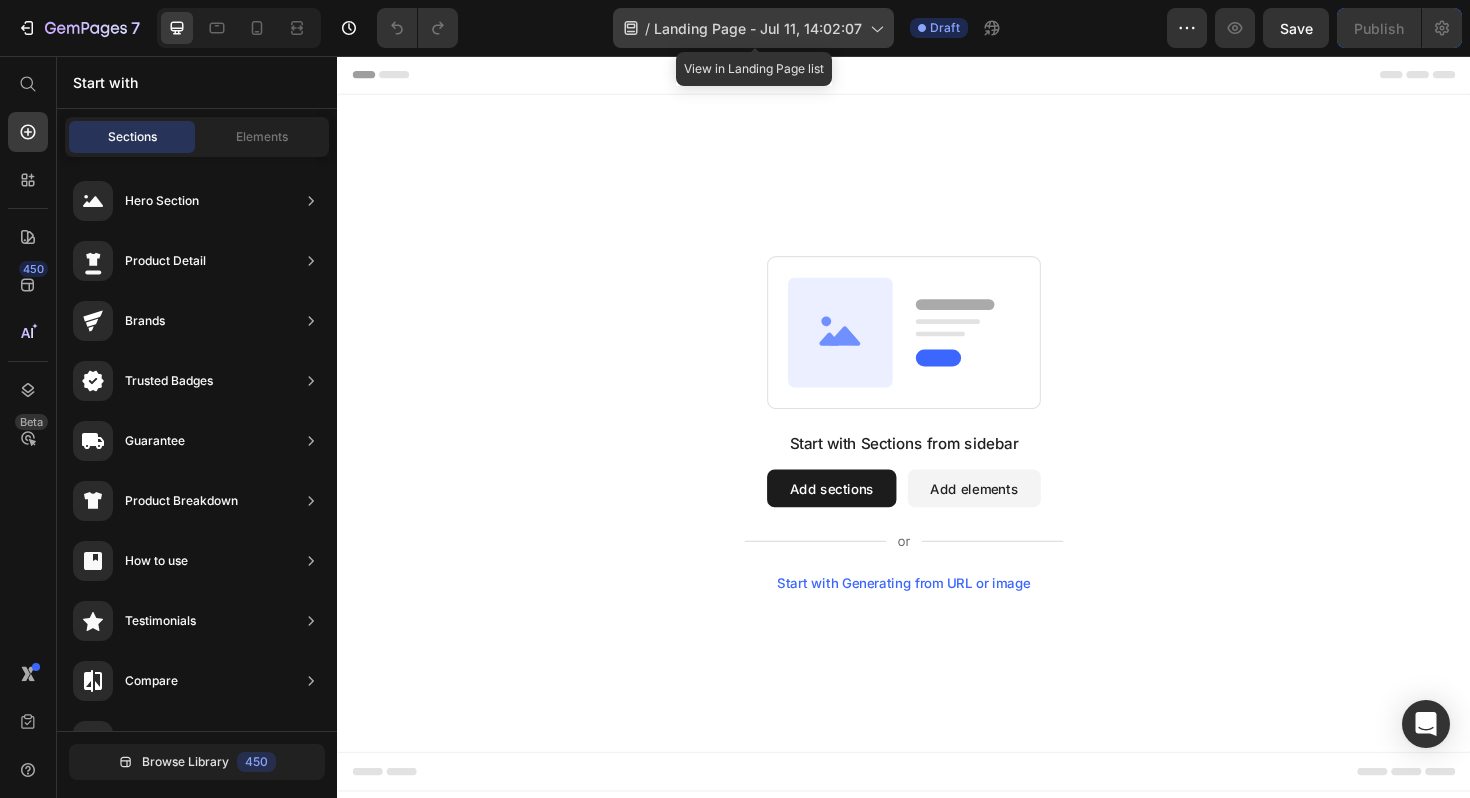 click on "Landing Page - Jul 11, 14:02:07" at bounding box center (758, 28) 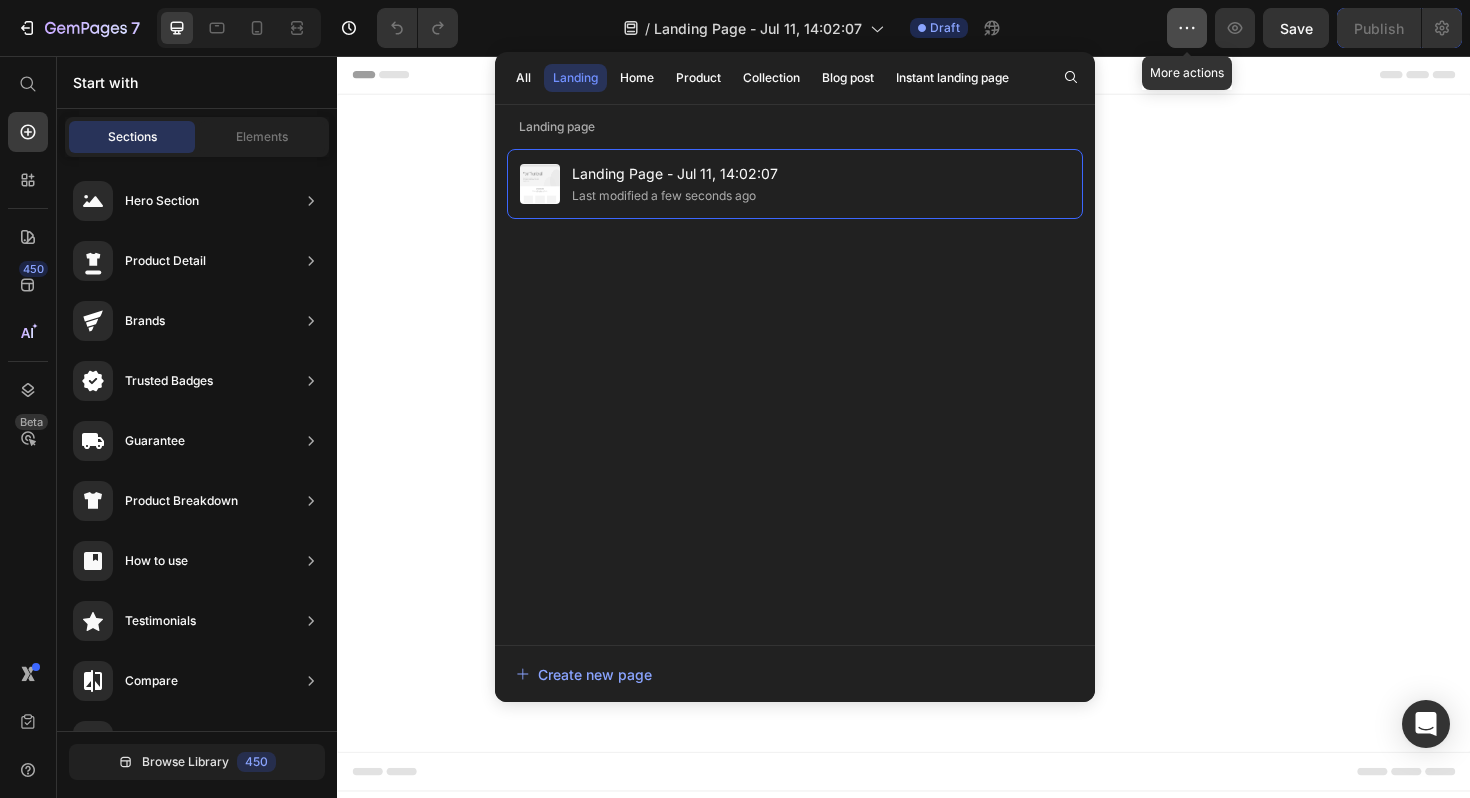 click 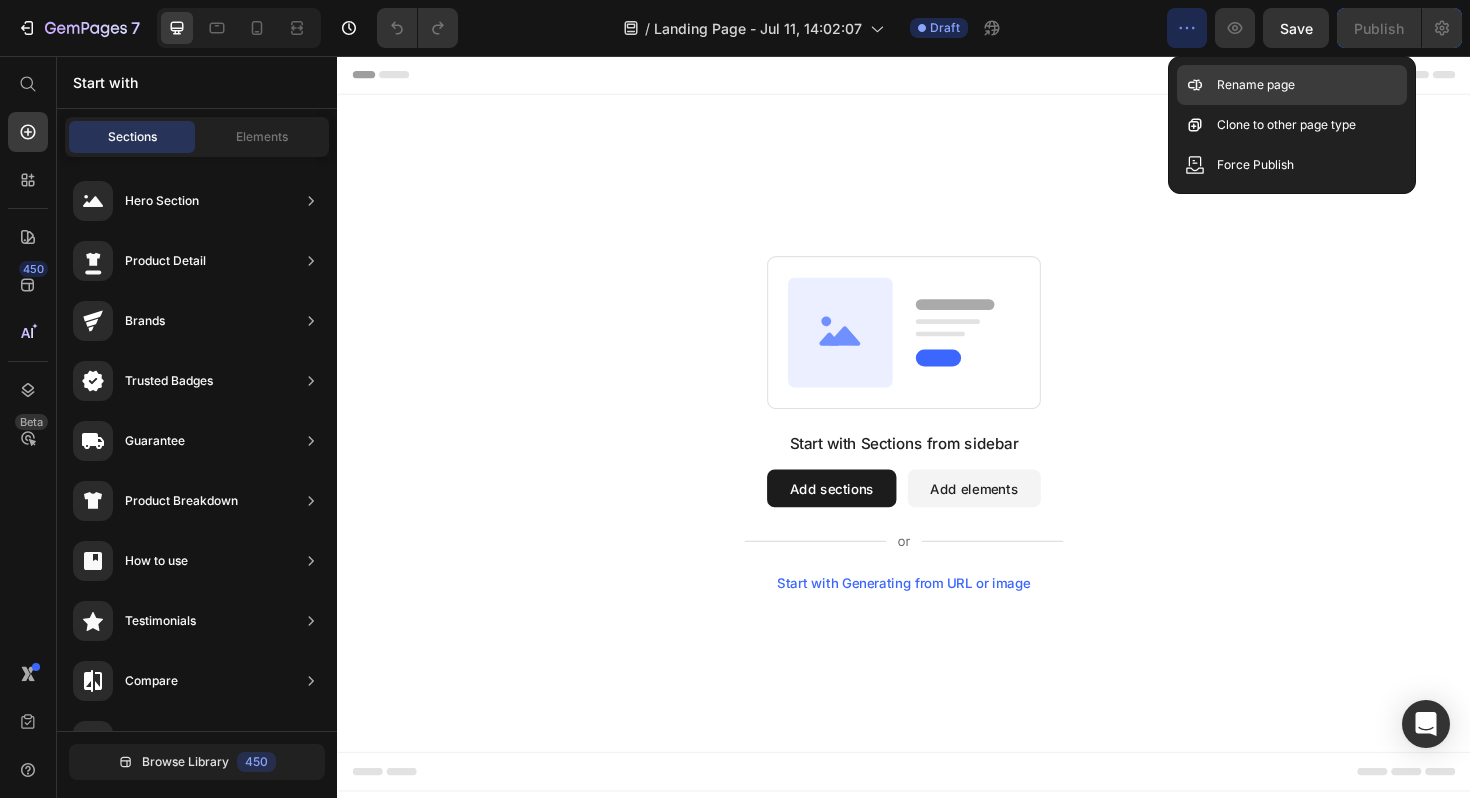 click on "Rename page" 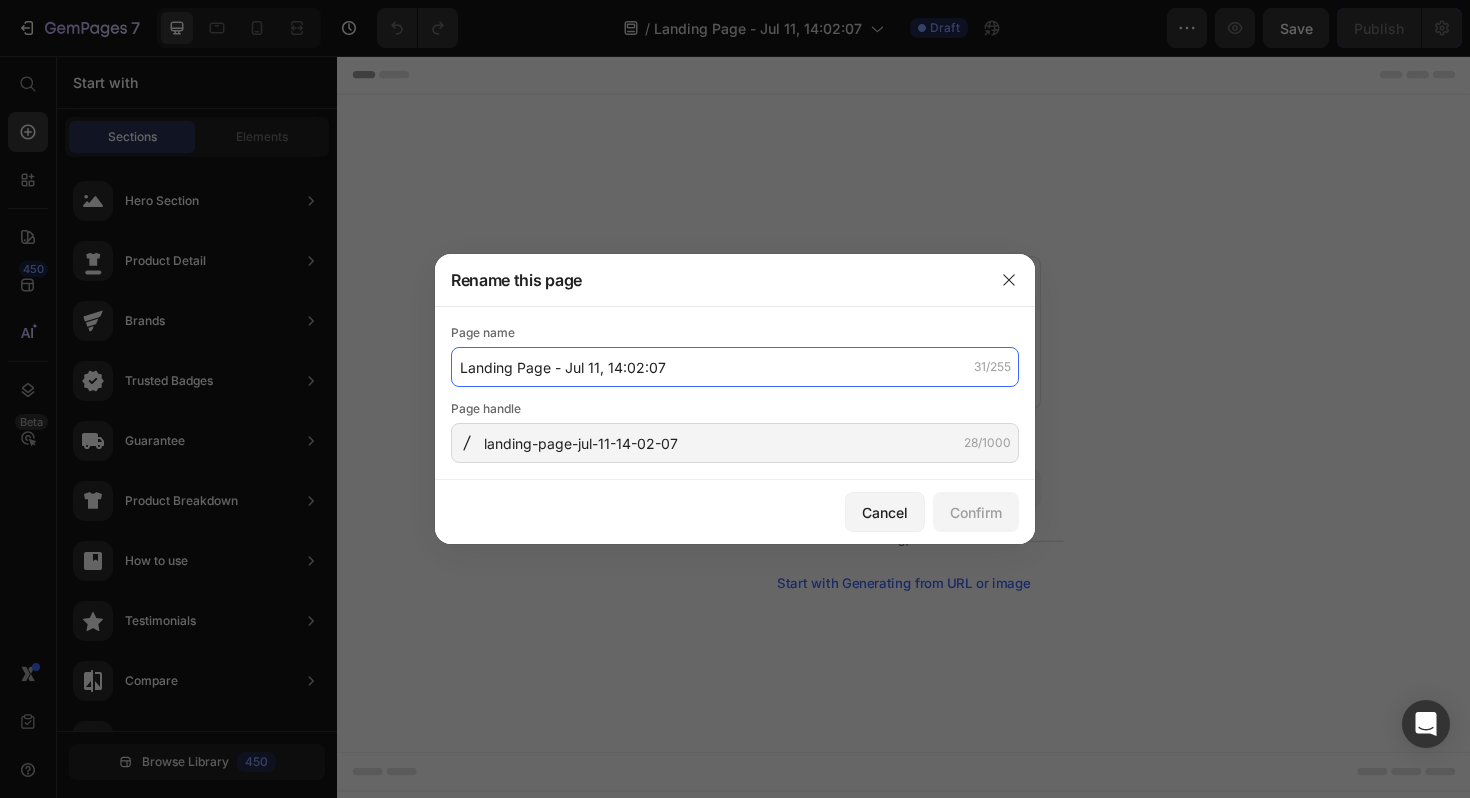 click on "Landing Page - Jul 11, 14:02:07" 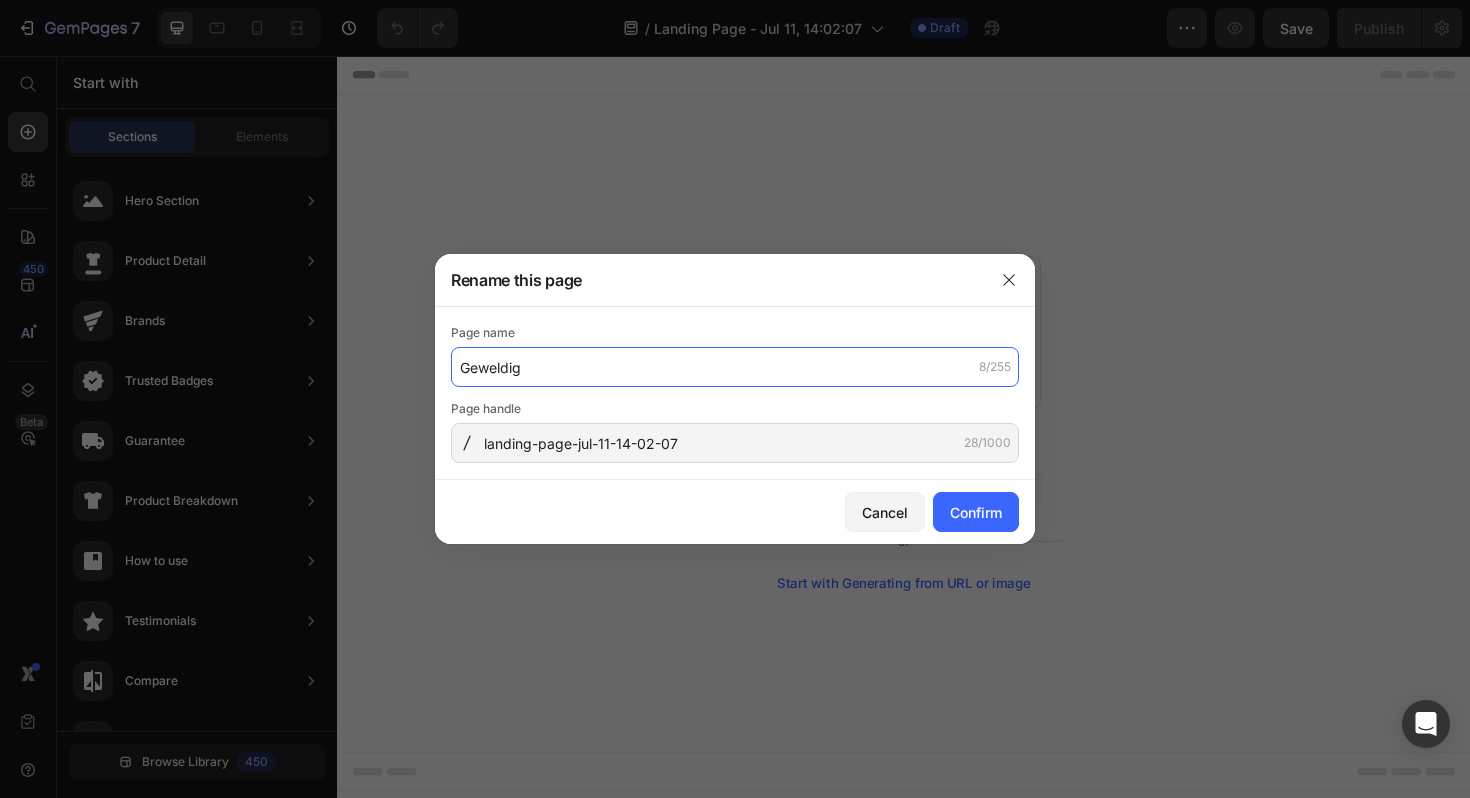 click on "Geweldig" 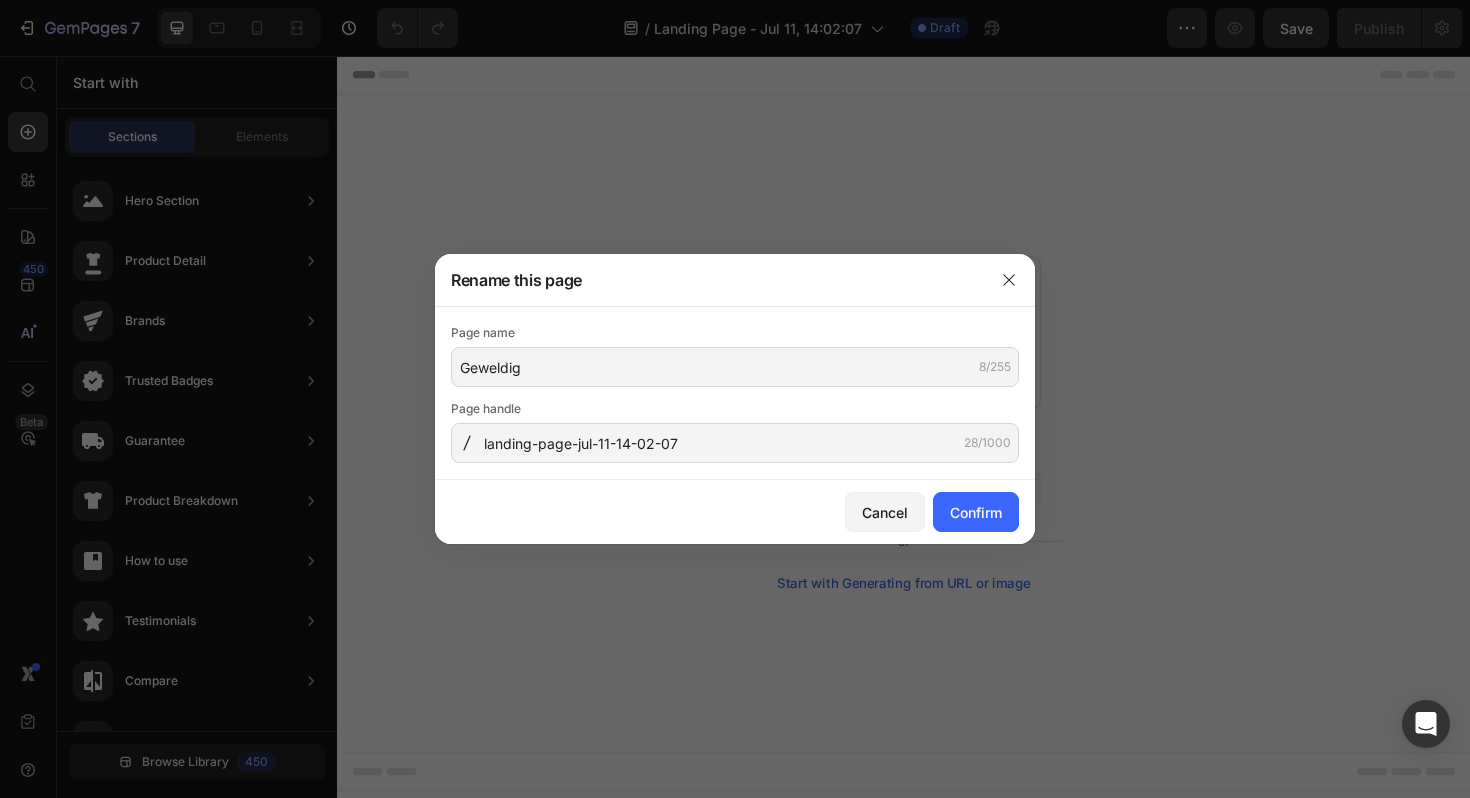 click on "Page handle landing-page-jul-11-14-02-07 28/1000" at bounding box center [735, 431] 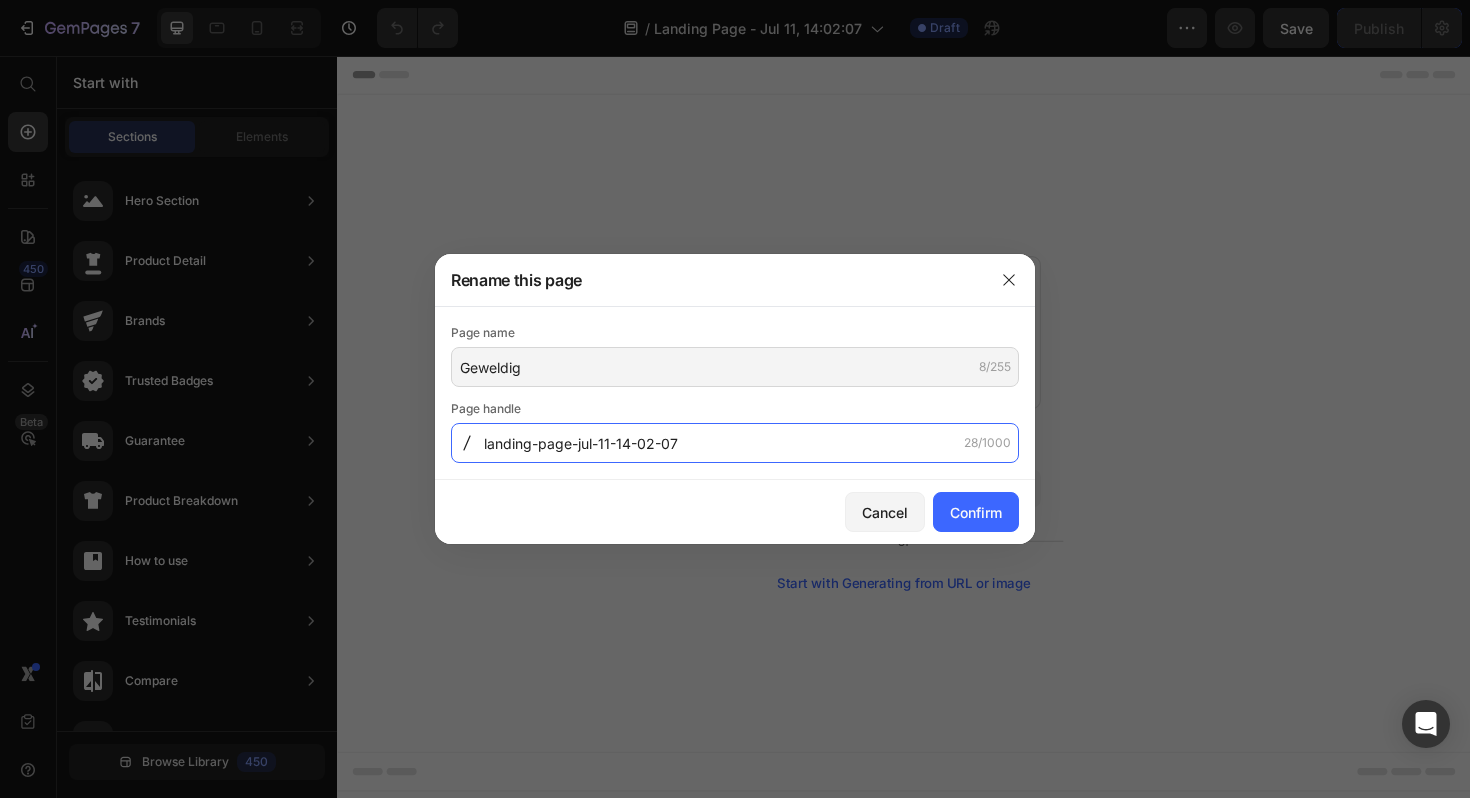 click on "landing-page-jul-11-14-02-07" 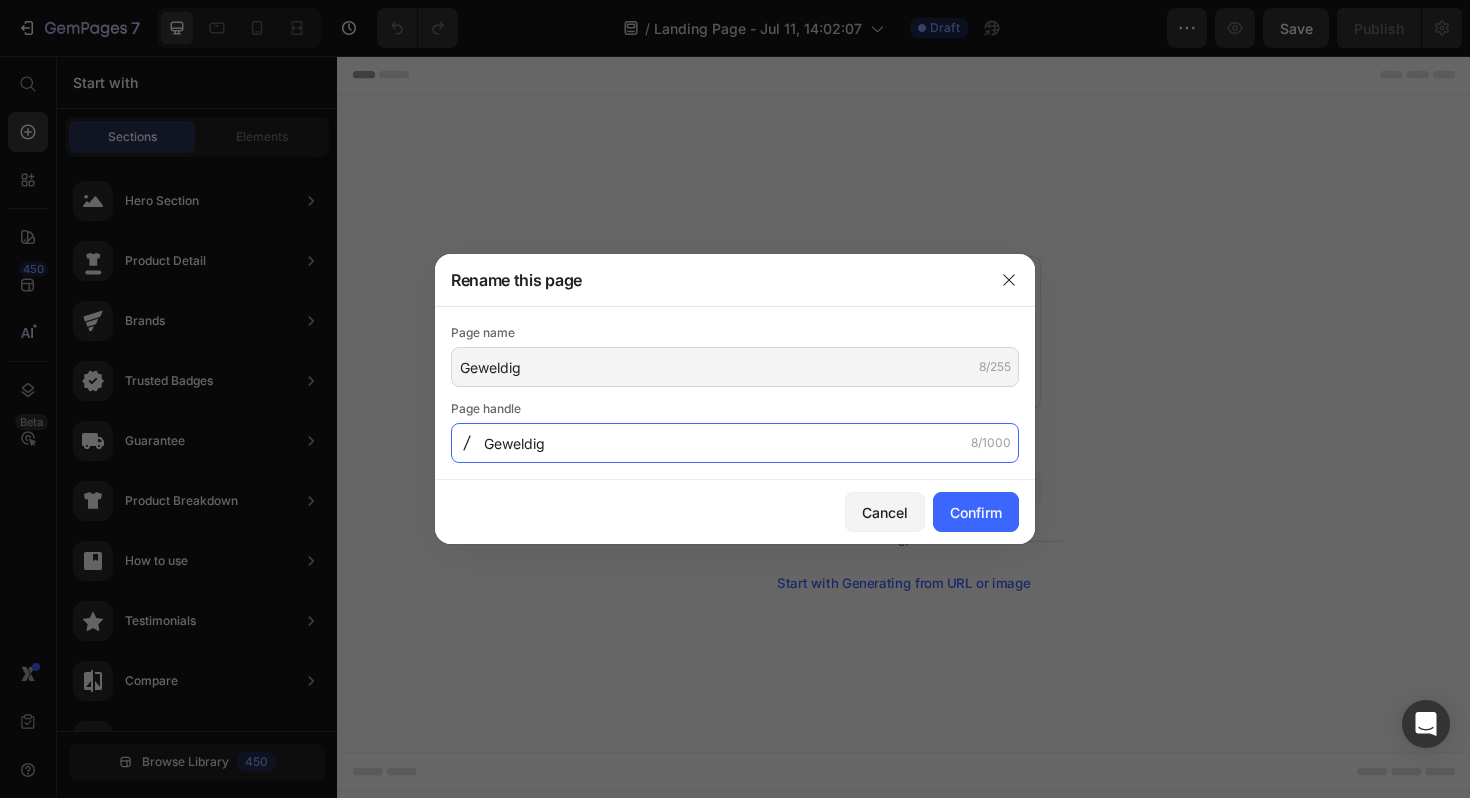type on "Geweldig" 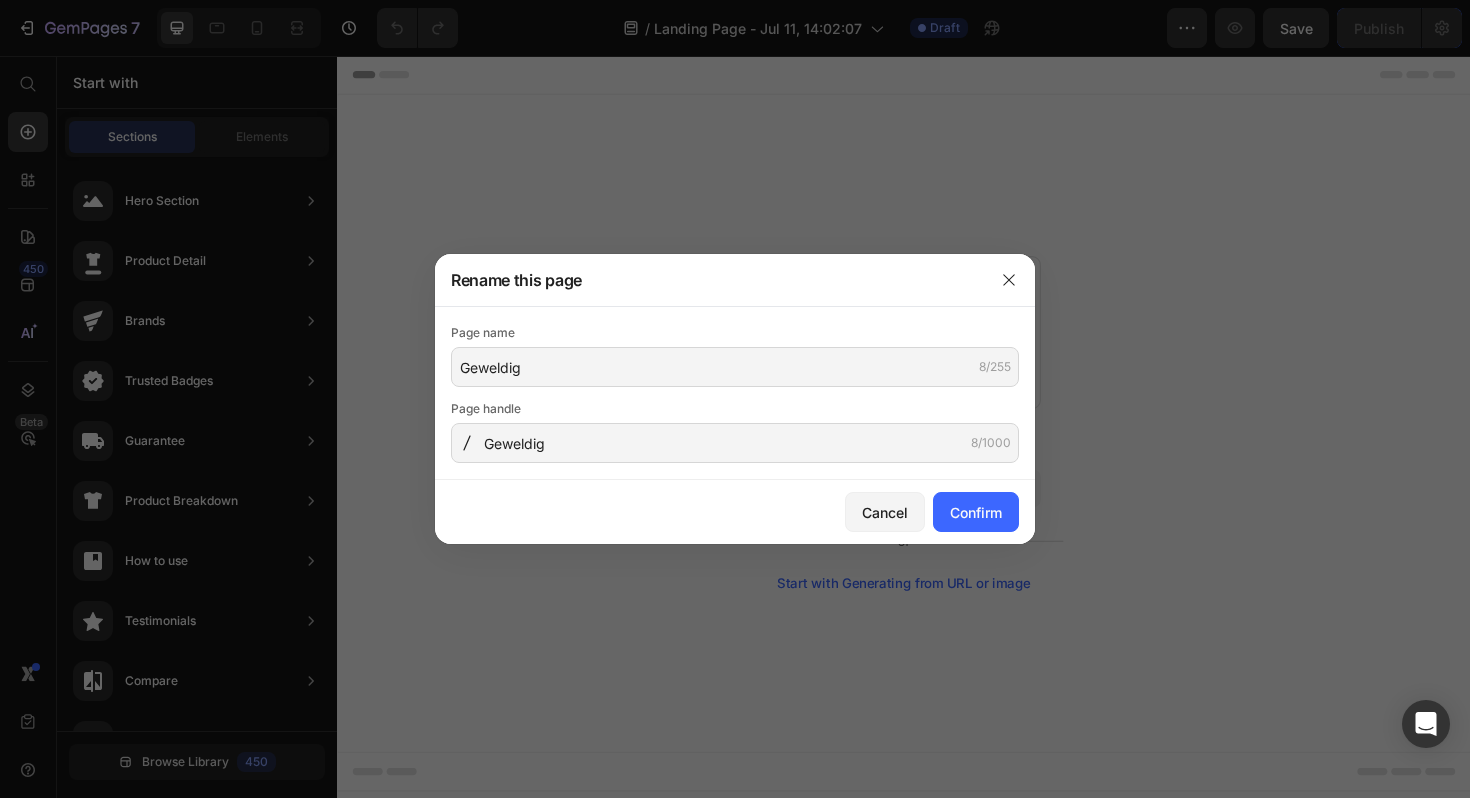 click on "Cancel Confirm" at bounding box center (735, 512) 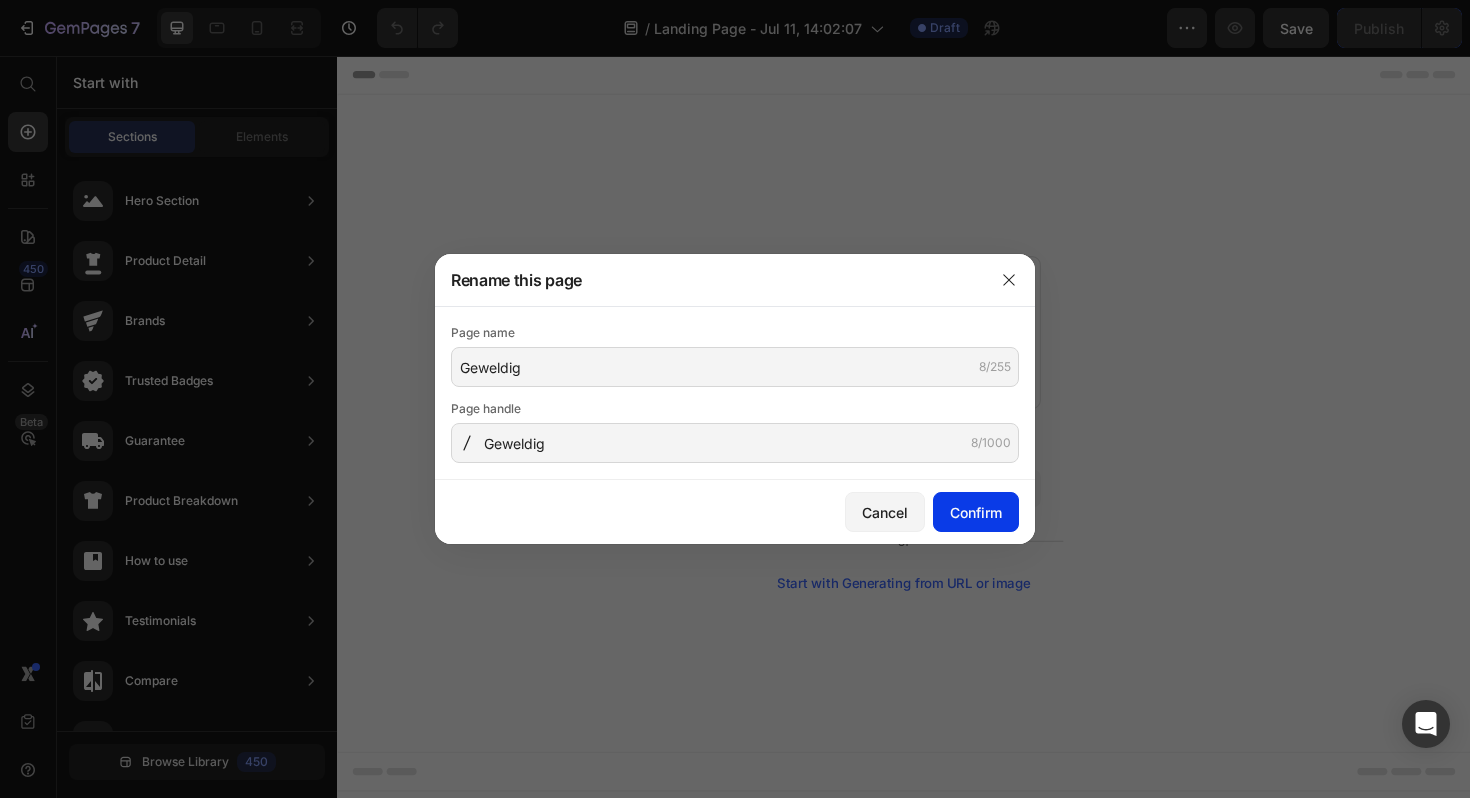 click on "Confirm" at bounding box center [976, 512] 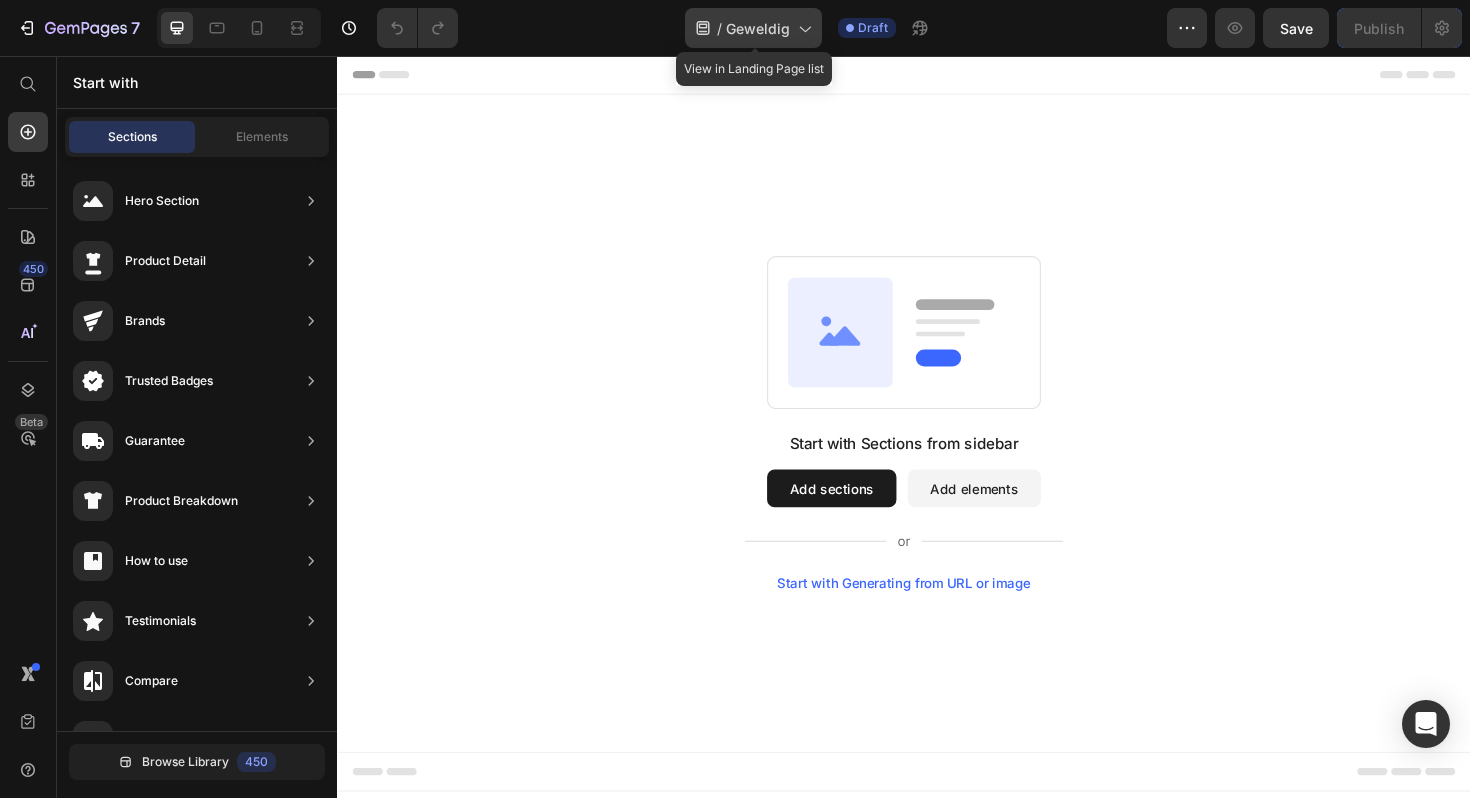 click on "Geweldig" at bounding box center [758, 28] 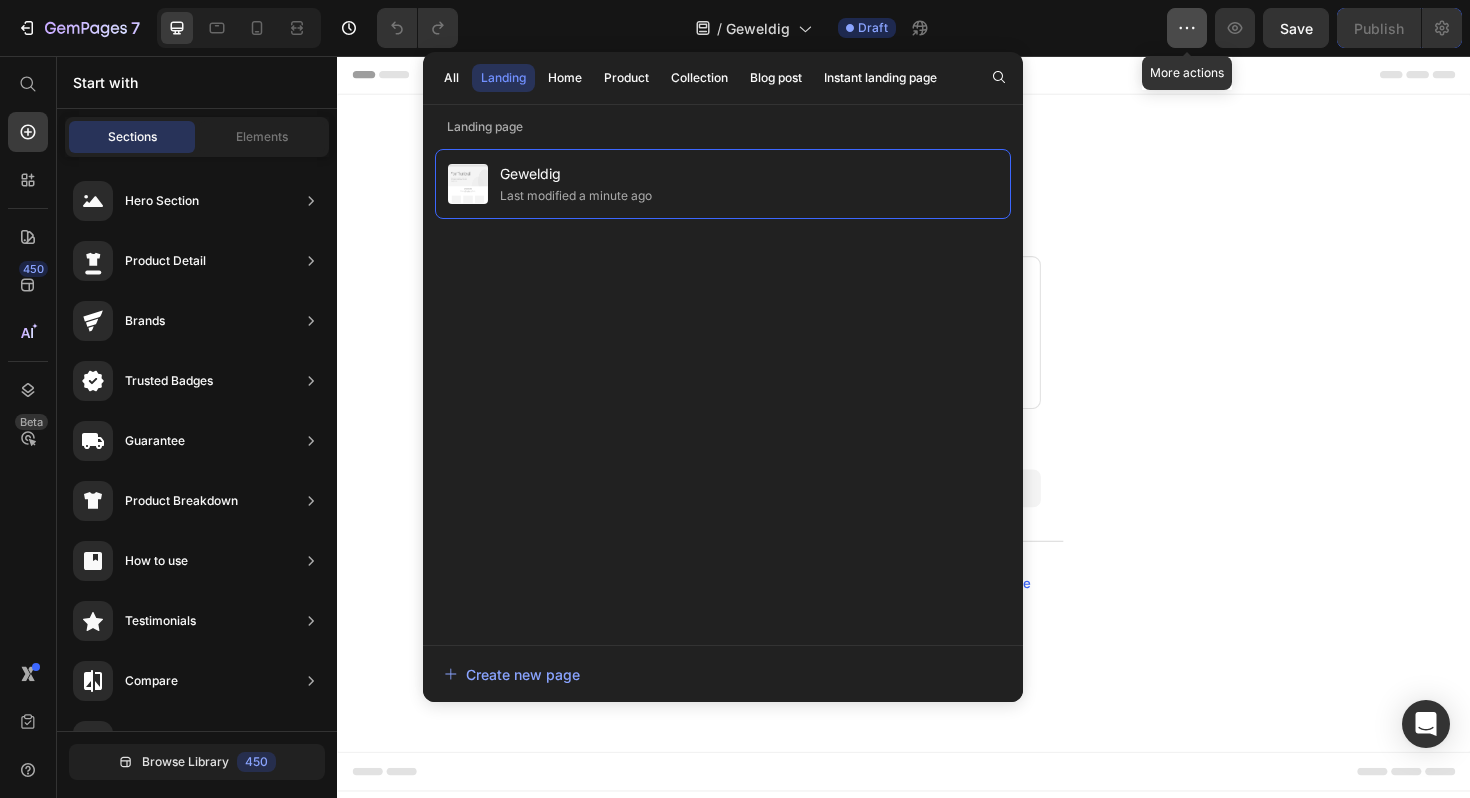 click 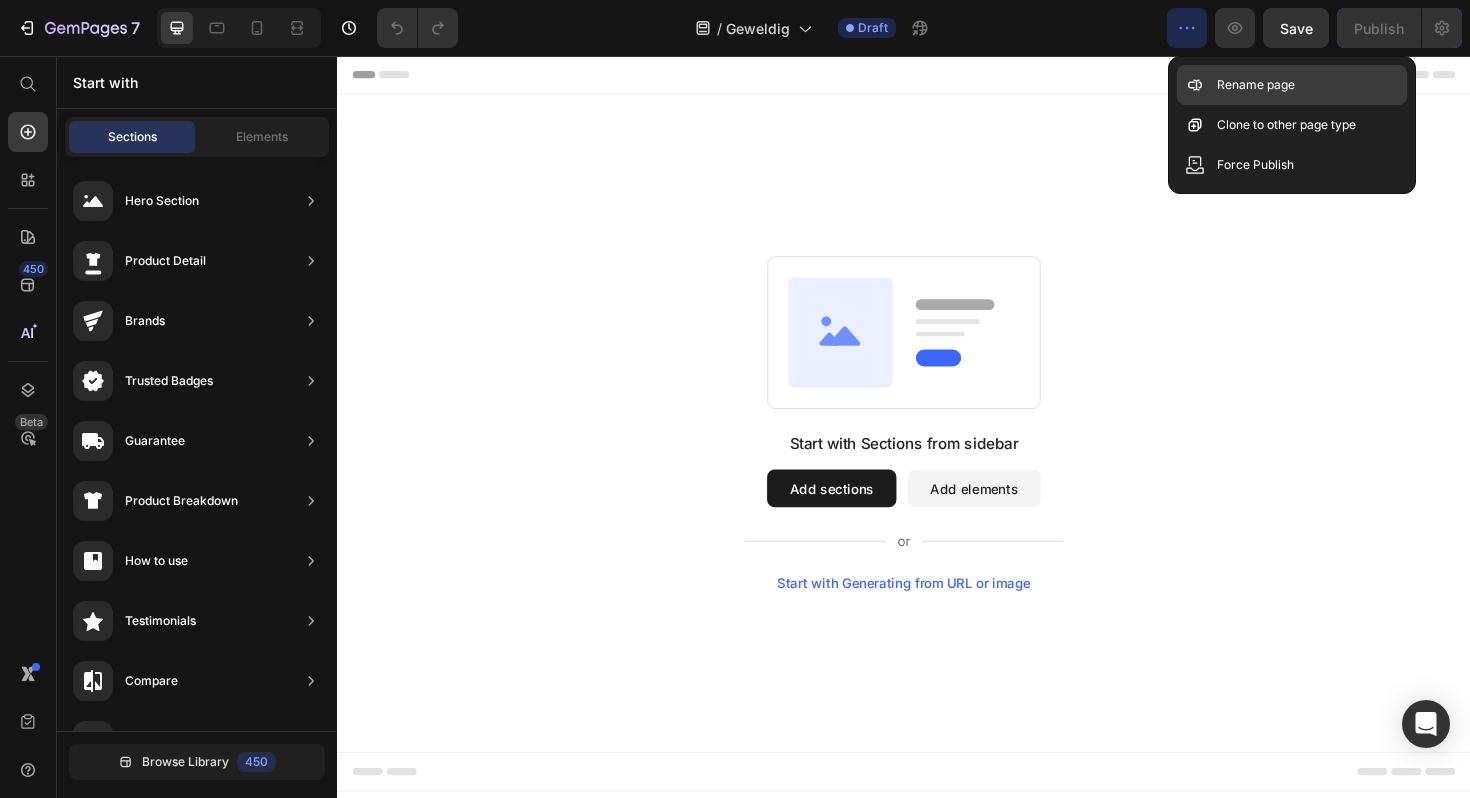 click on "Rename page" at bounding box center (1256, 85) 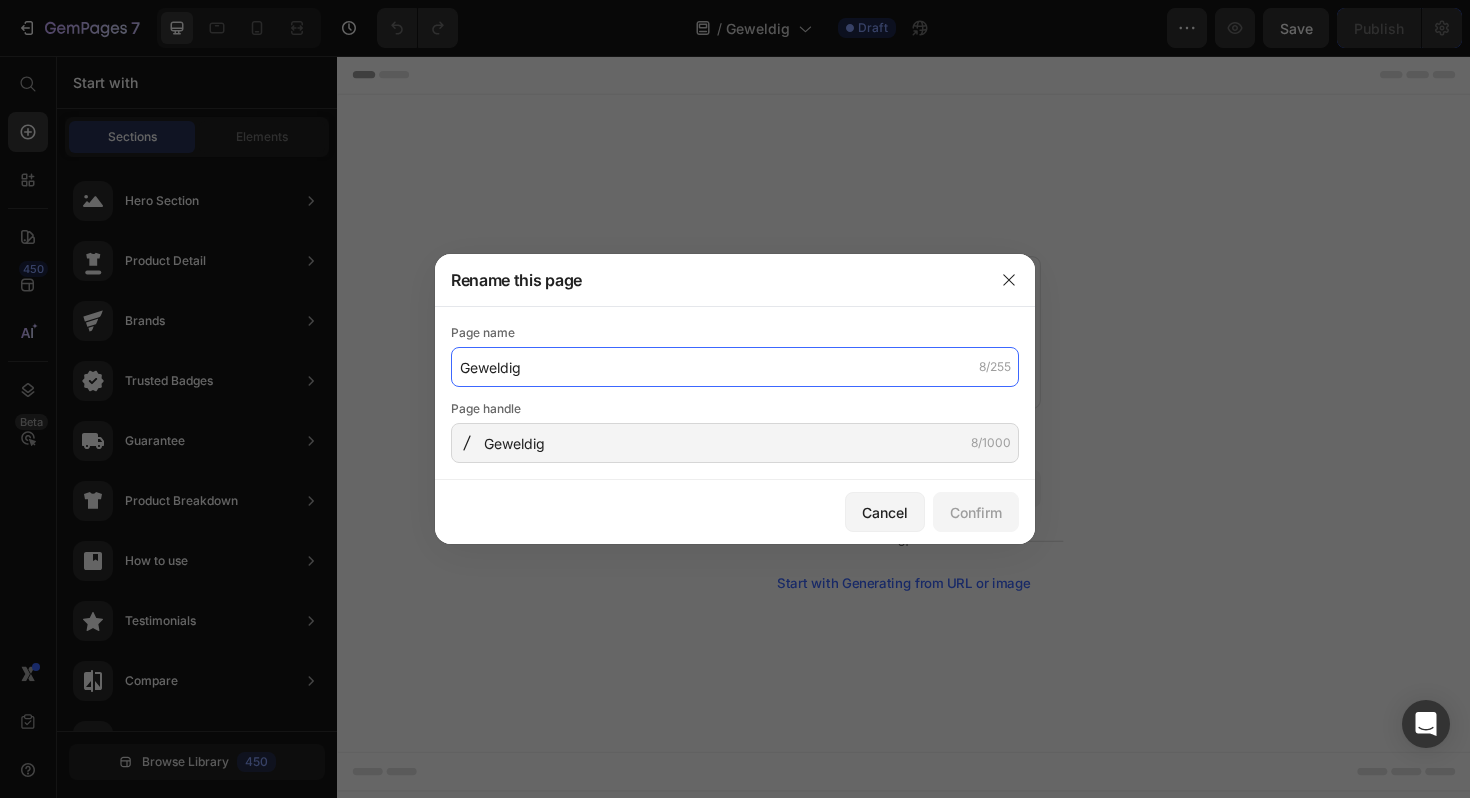 click on "Geweldig" 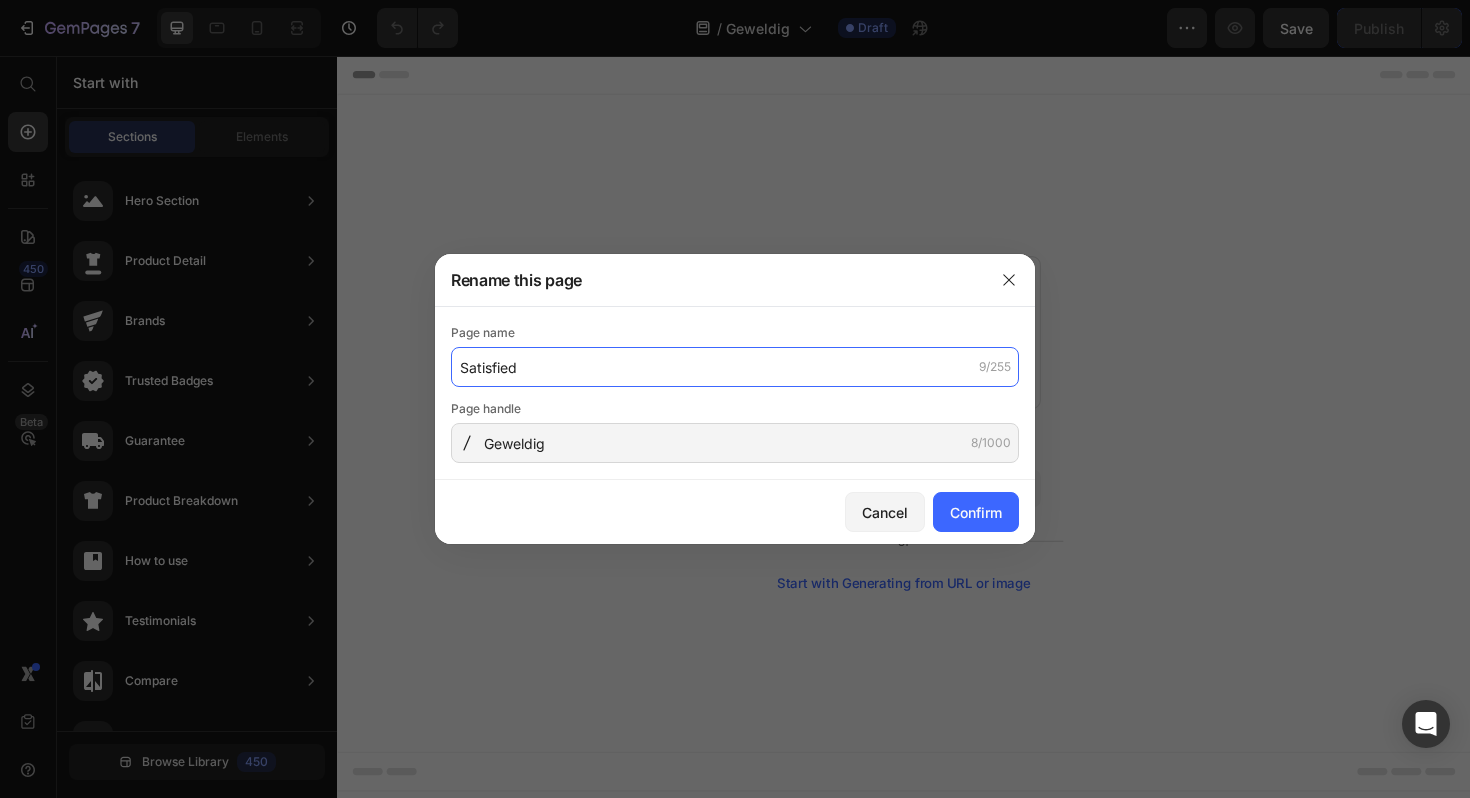 click on "Satisfied" 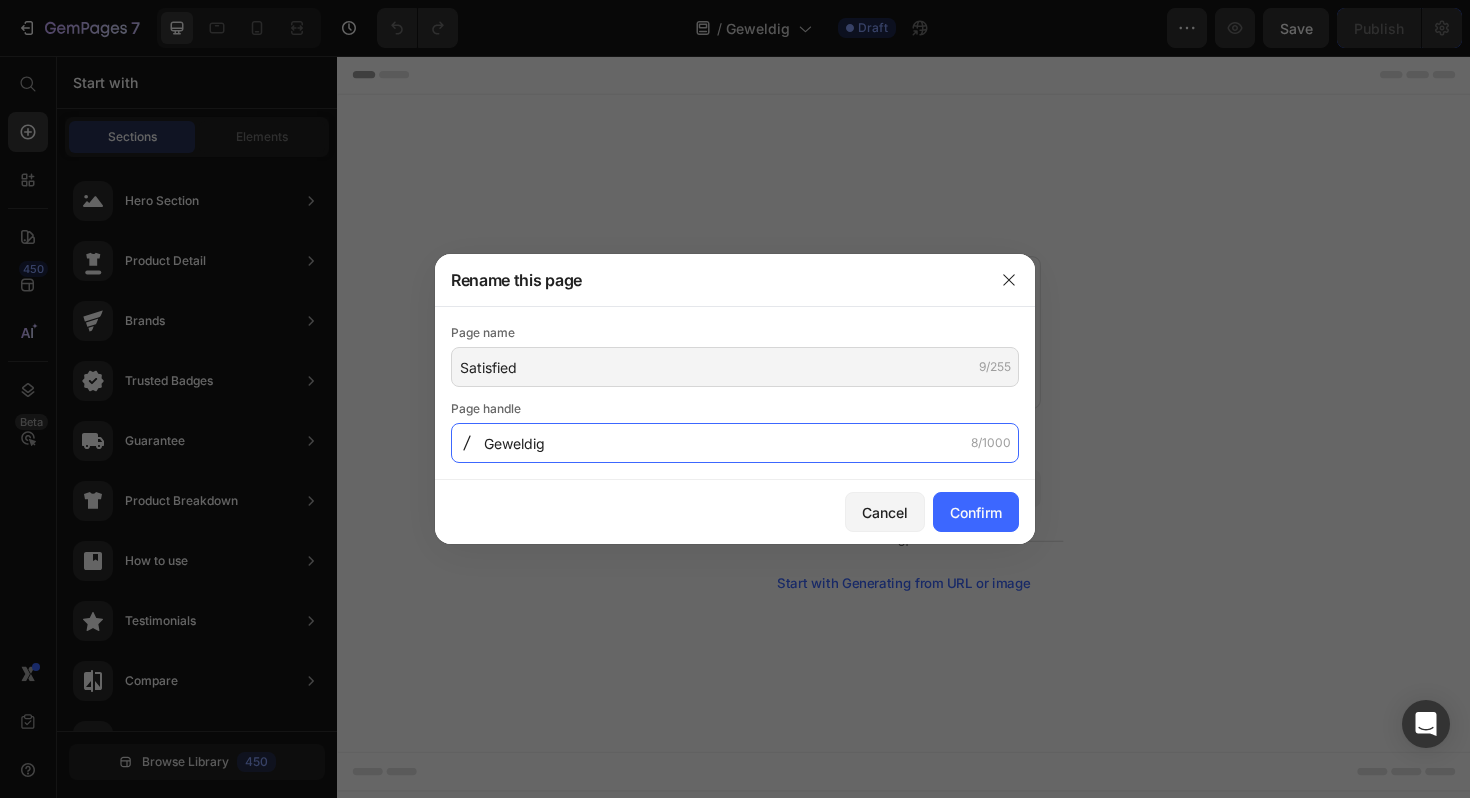 click on "Geweldig" 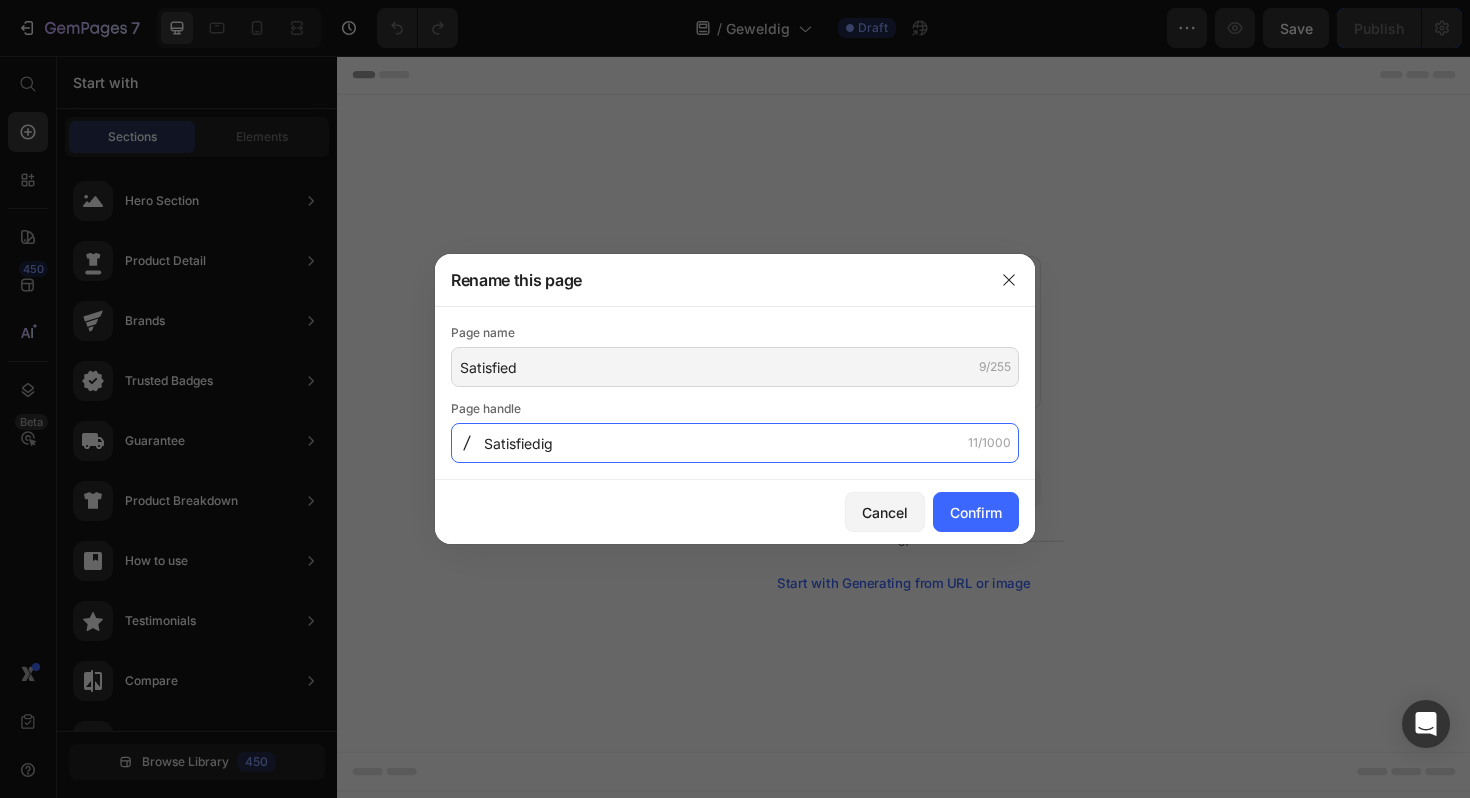 click on "Satisfiedig" 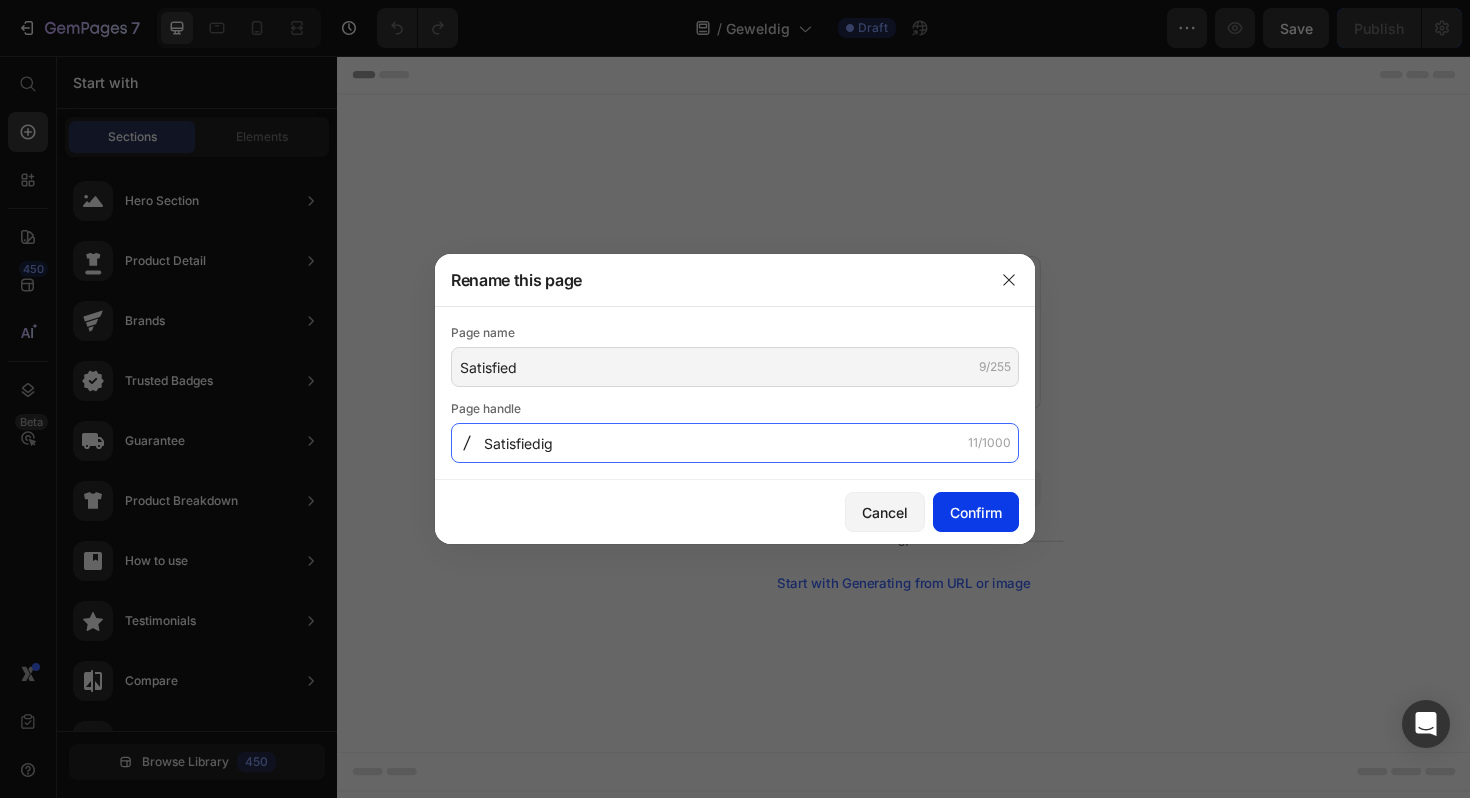 paste 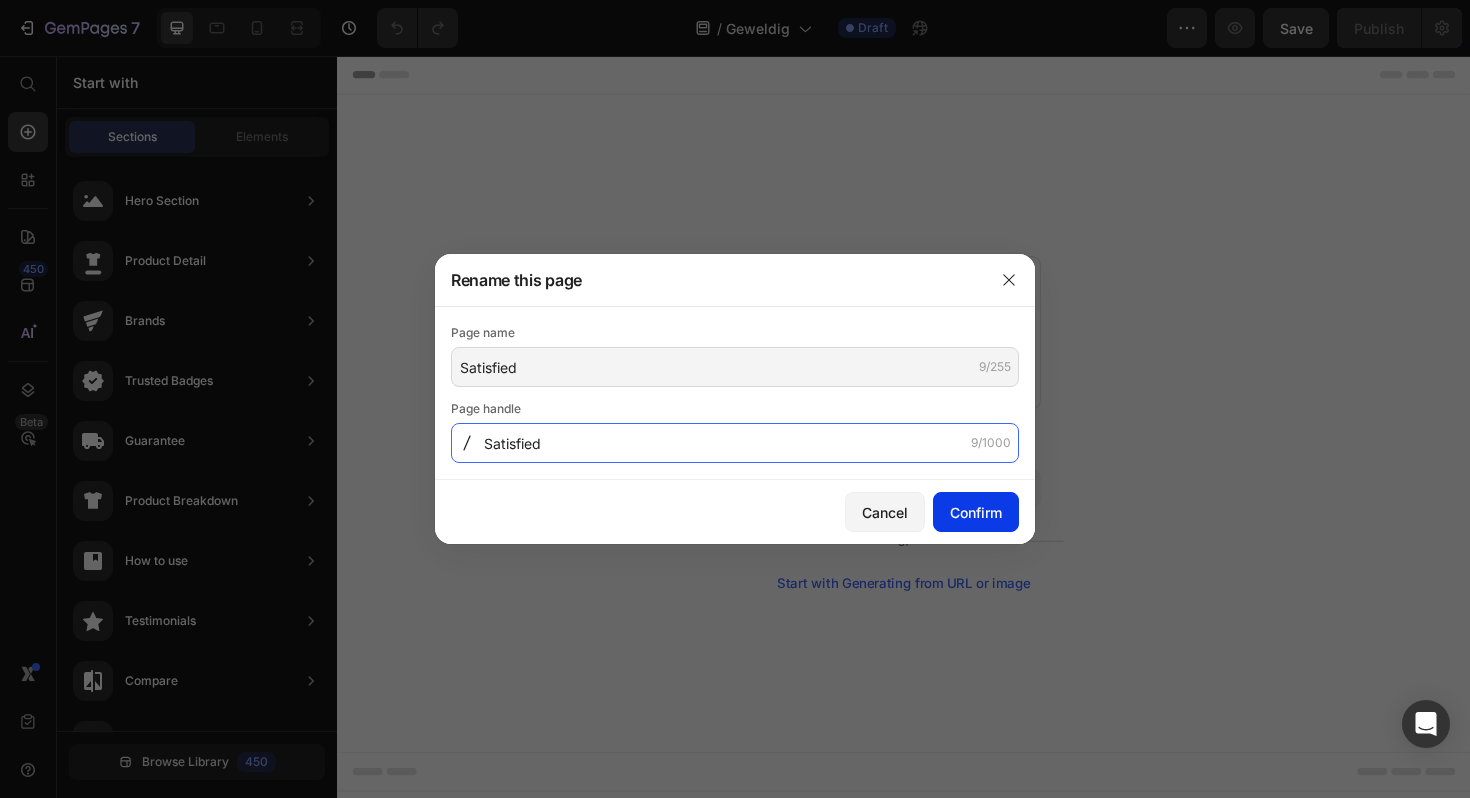 type on "Satisfied" 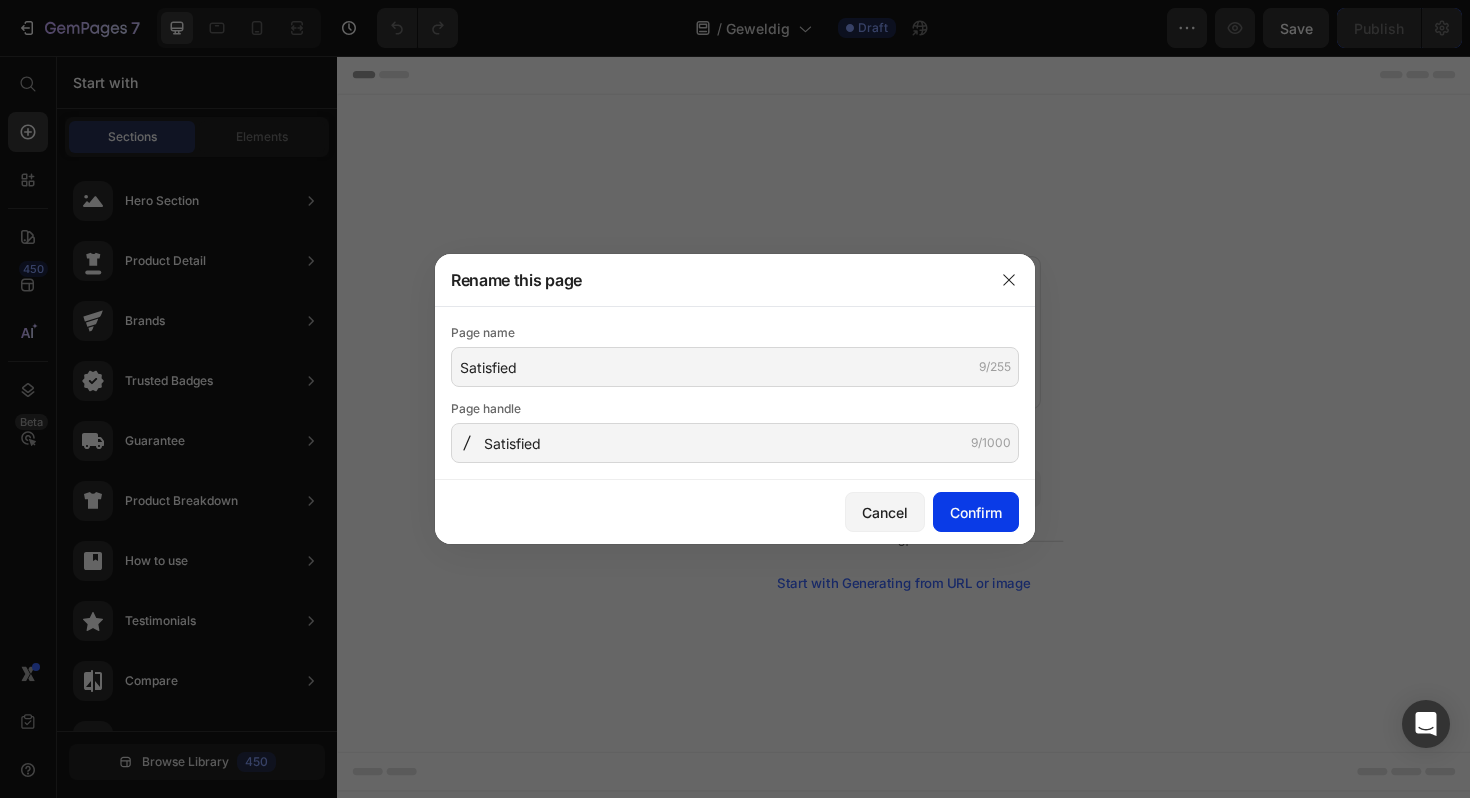 click on "Confirm" 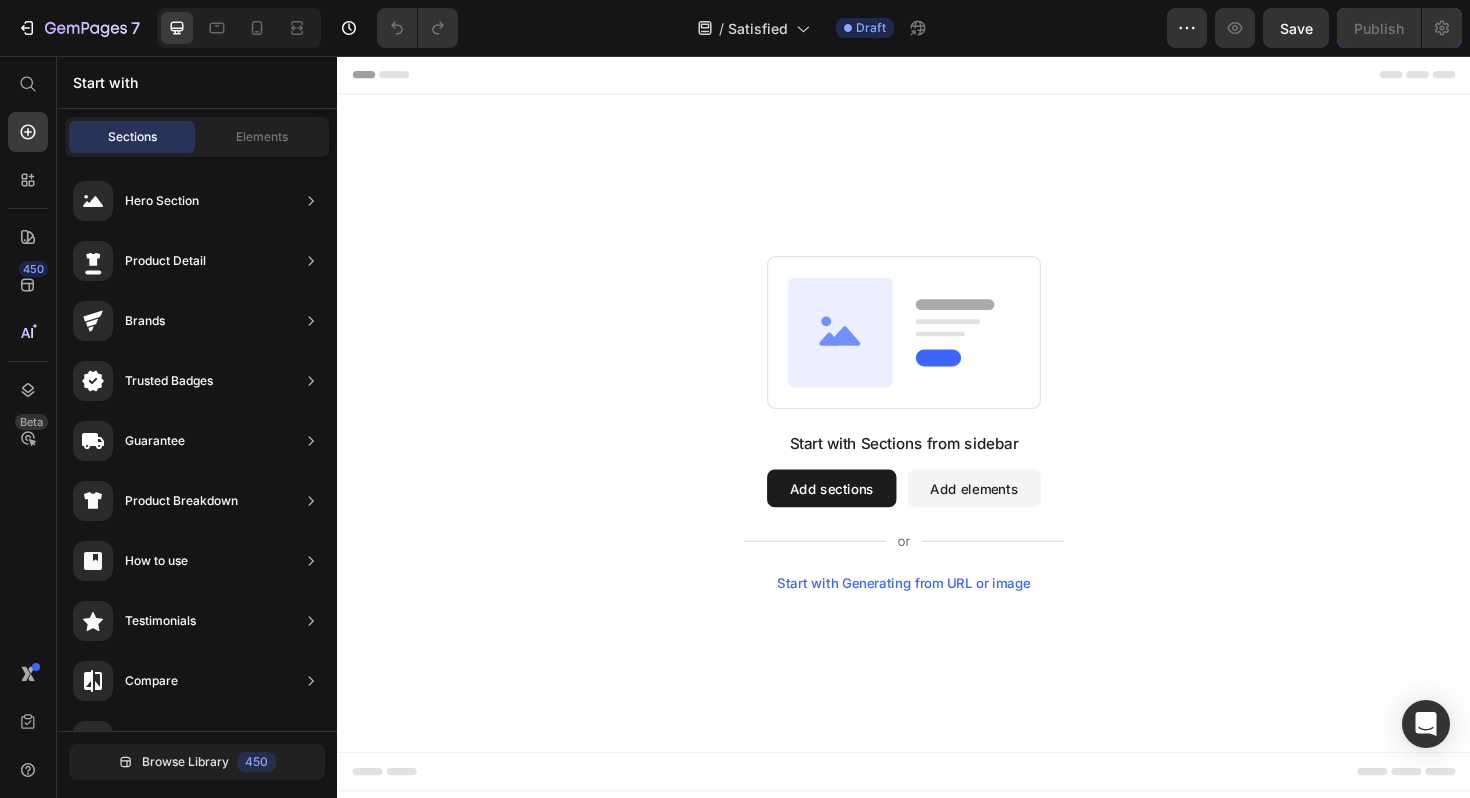 click on "Start with Sections from sidebar Add sections Add elements Start with Generating from URL or image" at bounding box center (937, 445) 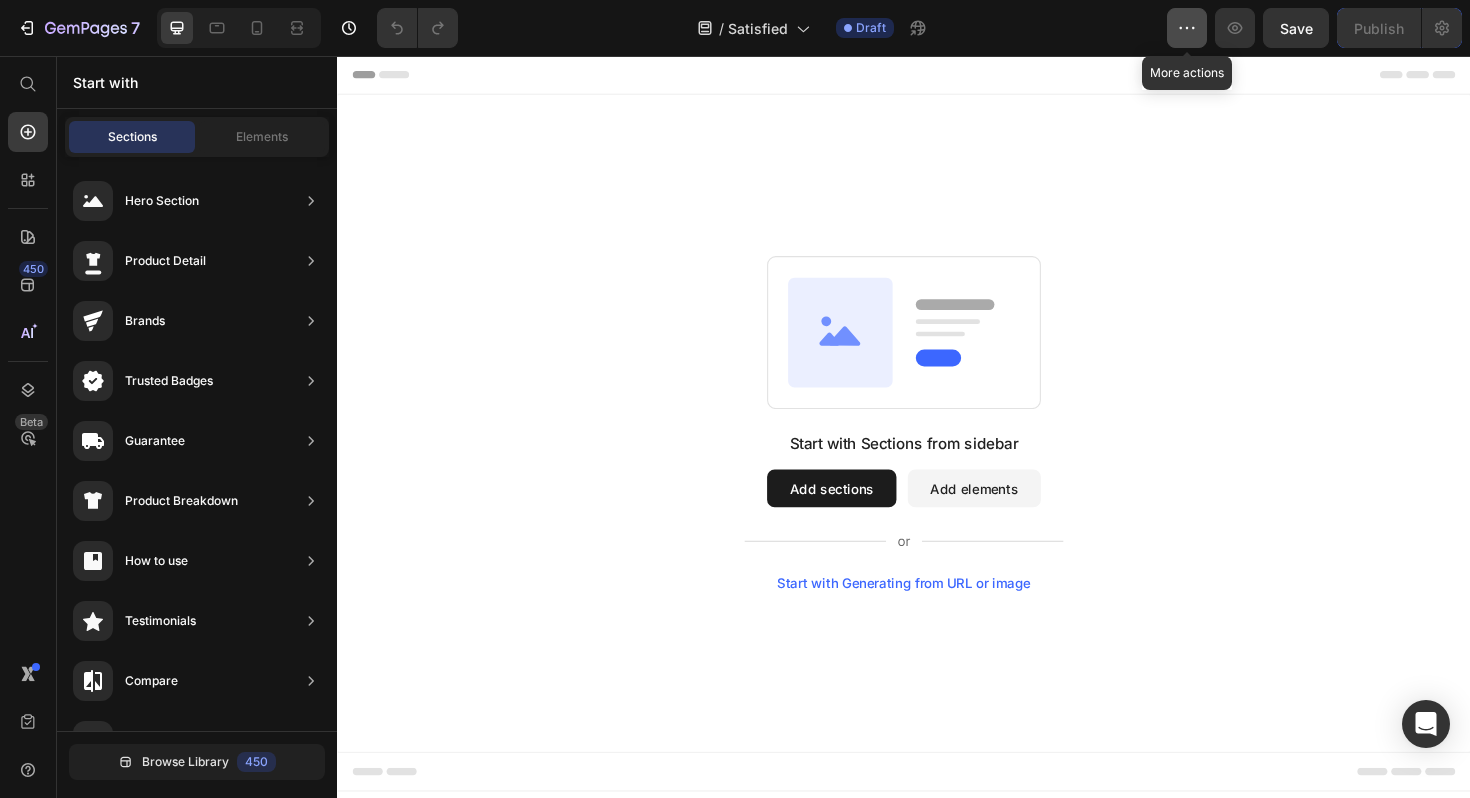 click 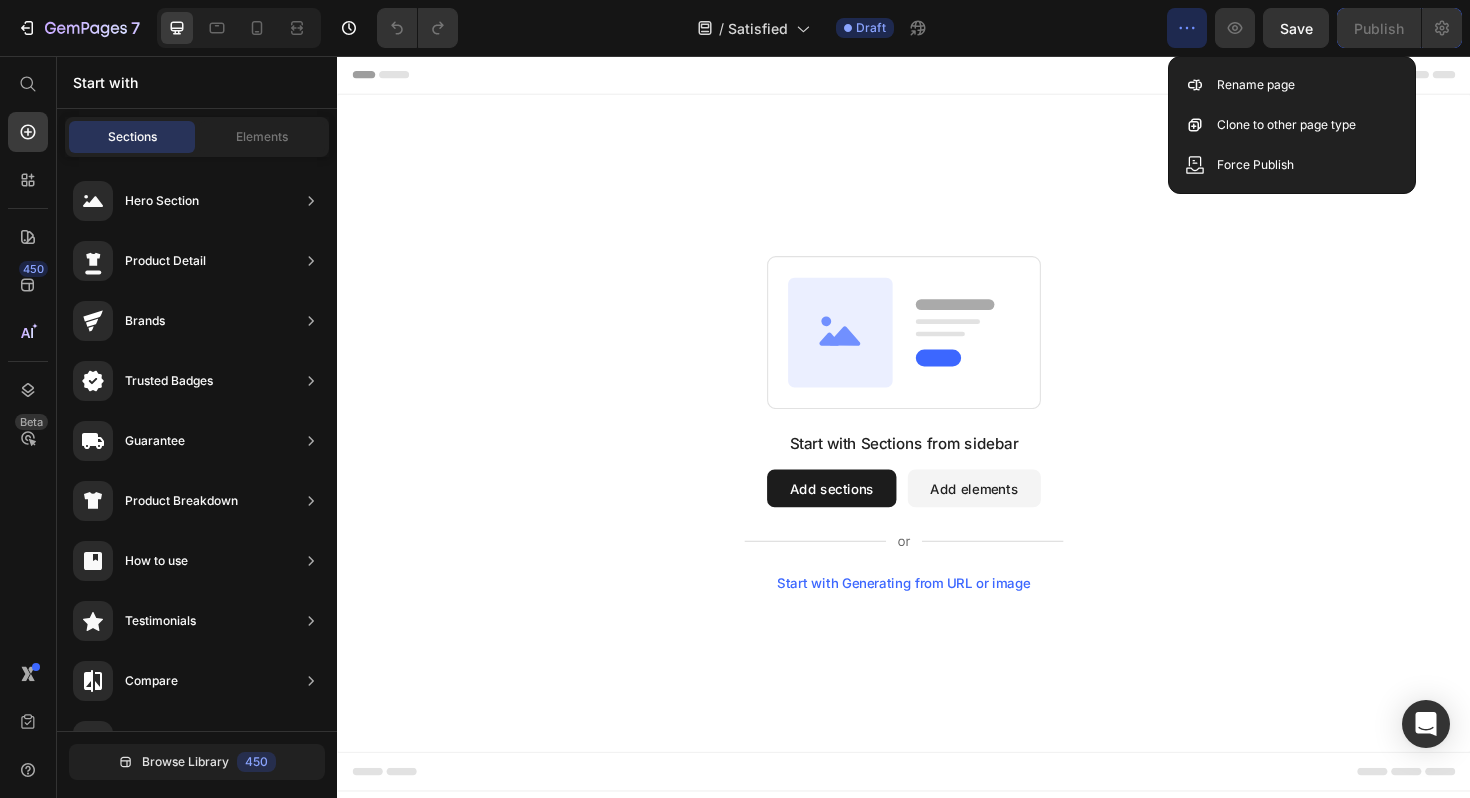 click on "Start with Sections from sidebar Add sections Add elements Start with Generating from URL or image" at bounding box center [937, 445] 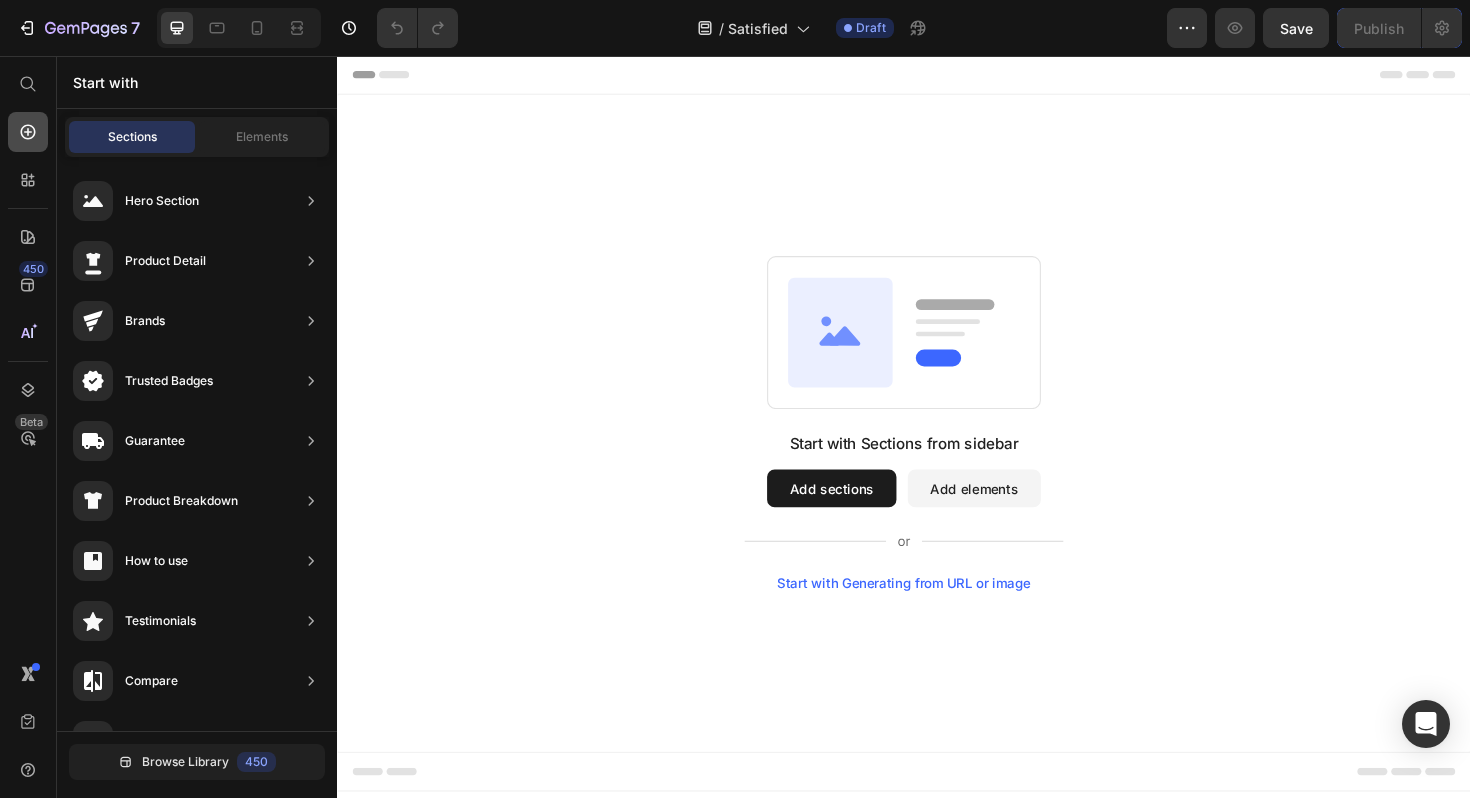 click 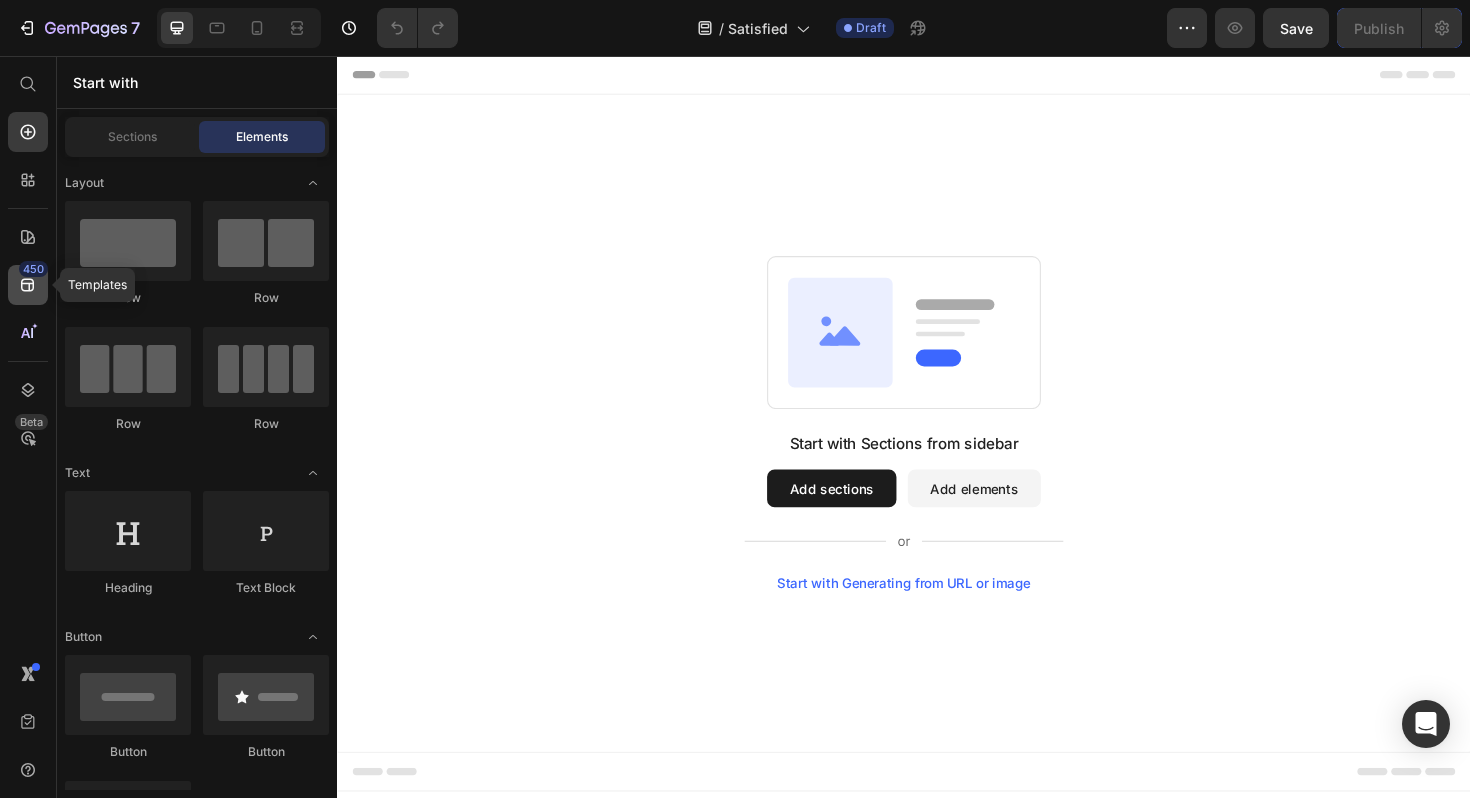 click 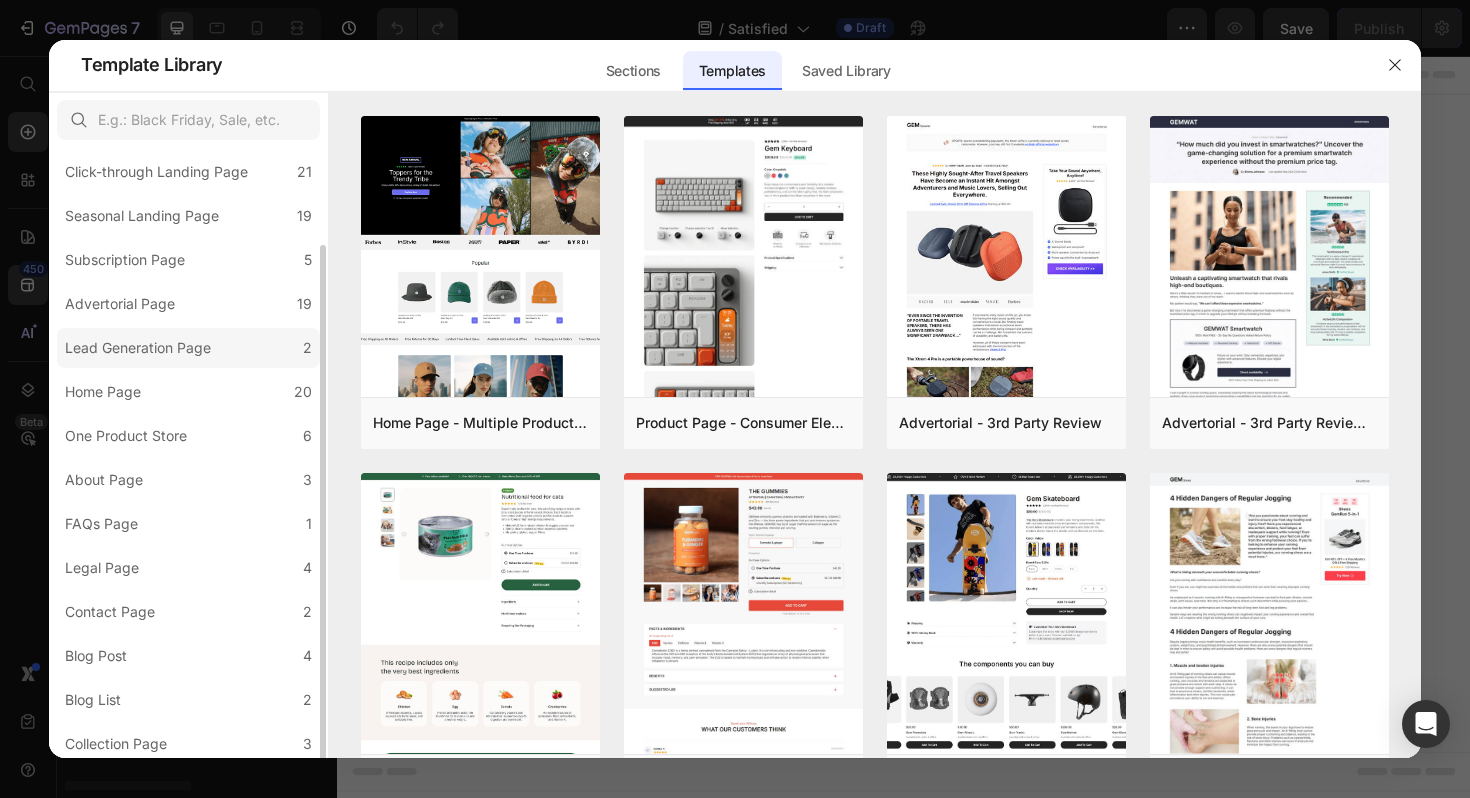 scroll, scrollTop: 106, scrollLeft: 0, axis: vertical 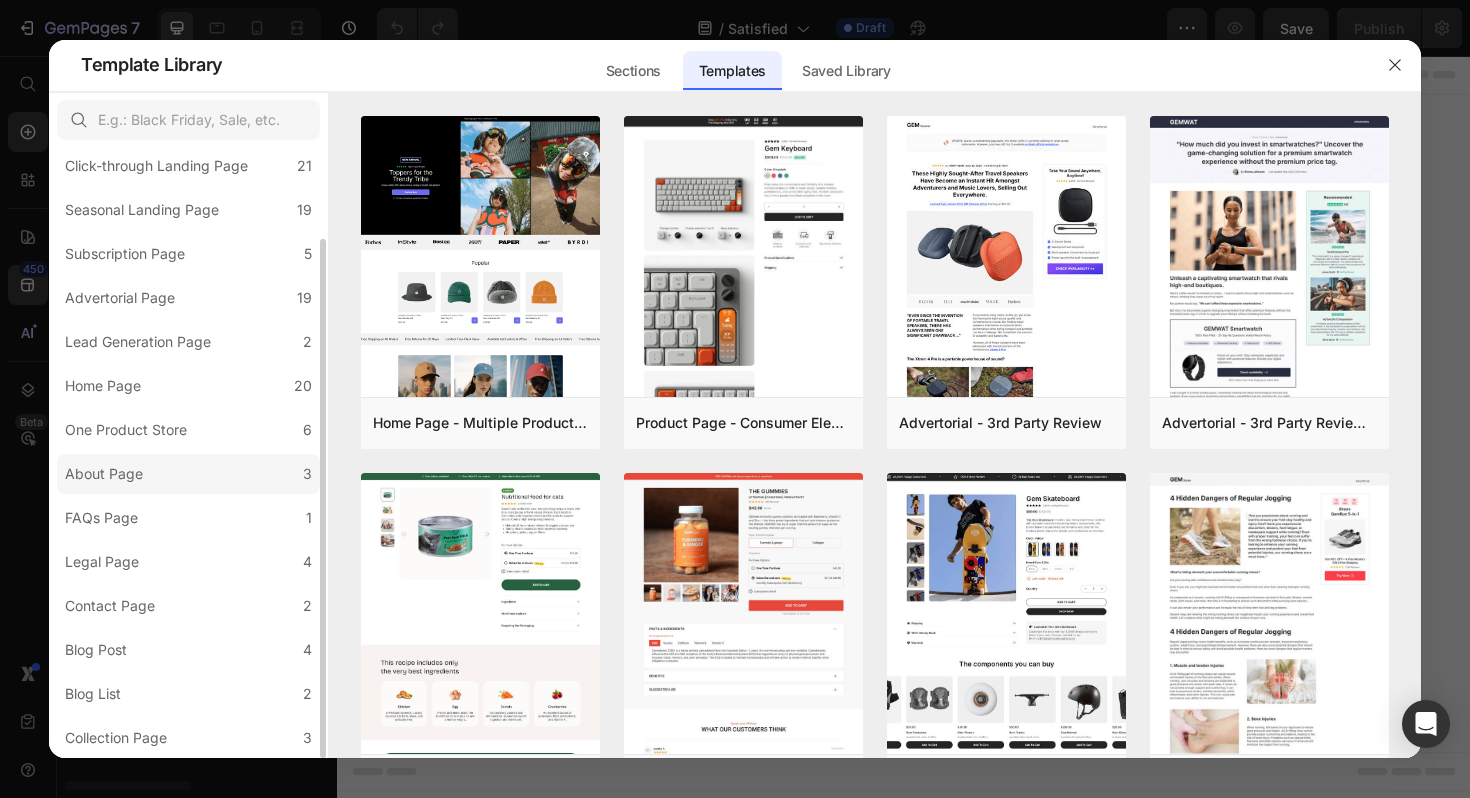 click on "About Page 3" 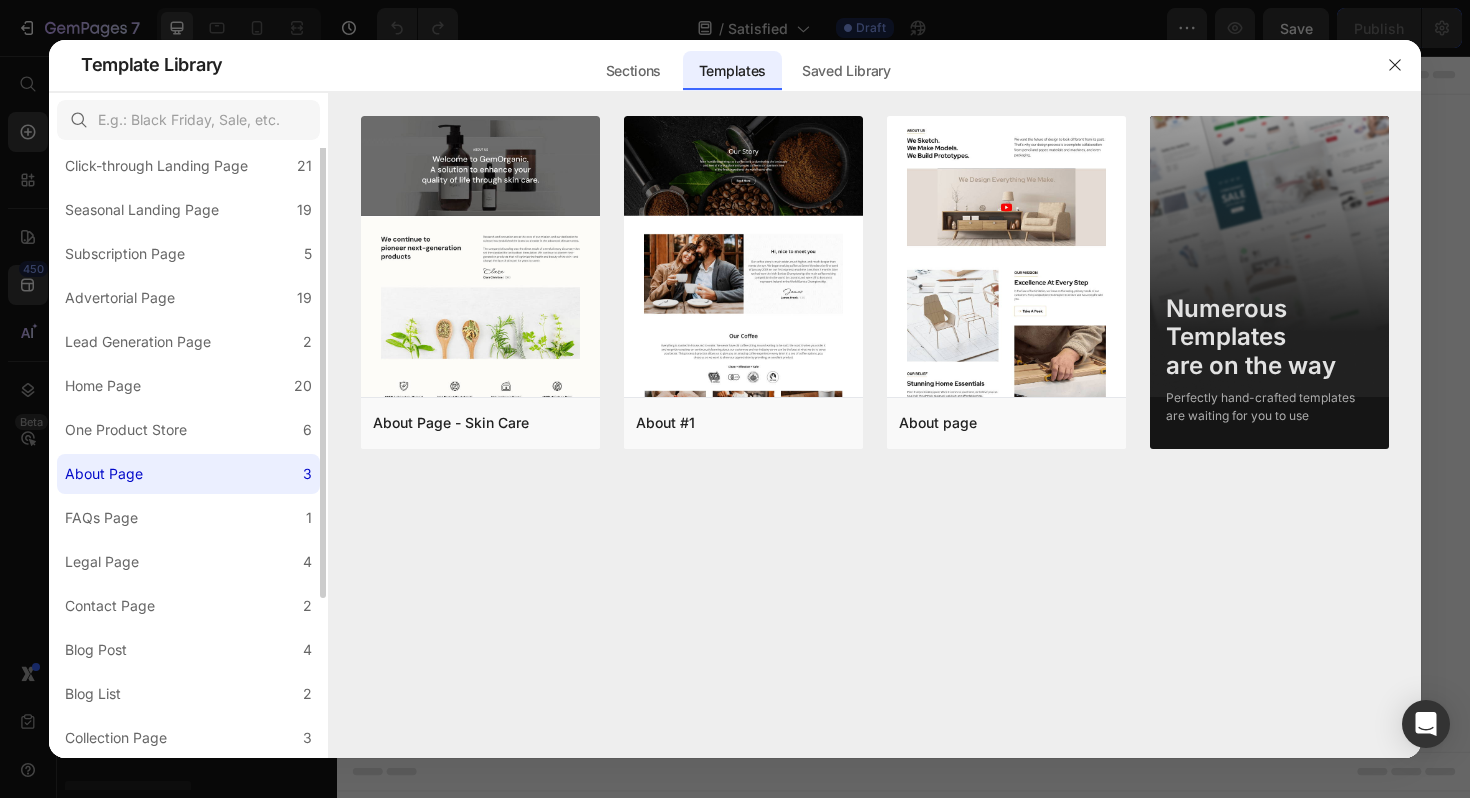 scroll, scrollTop: 0, scrollLeft: 0, axis: both 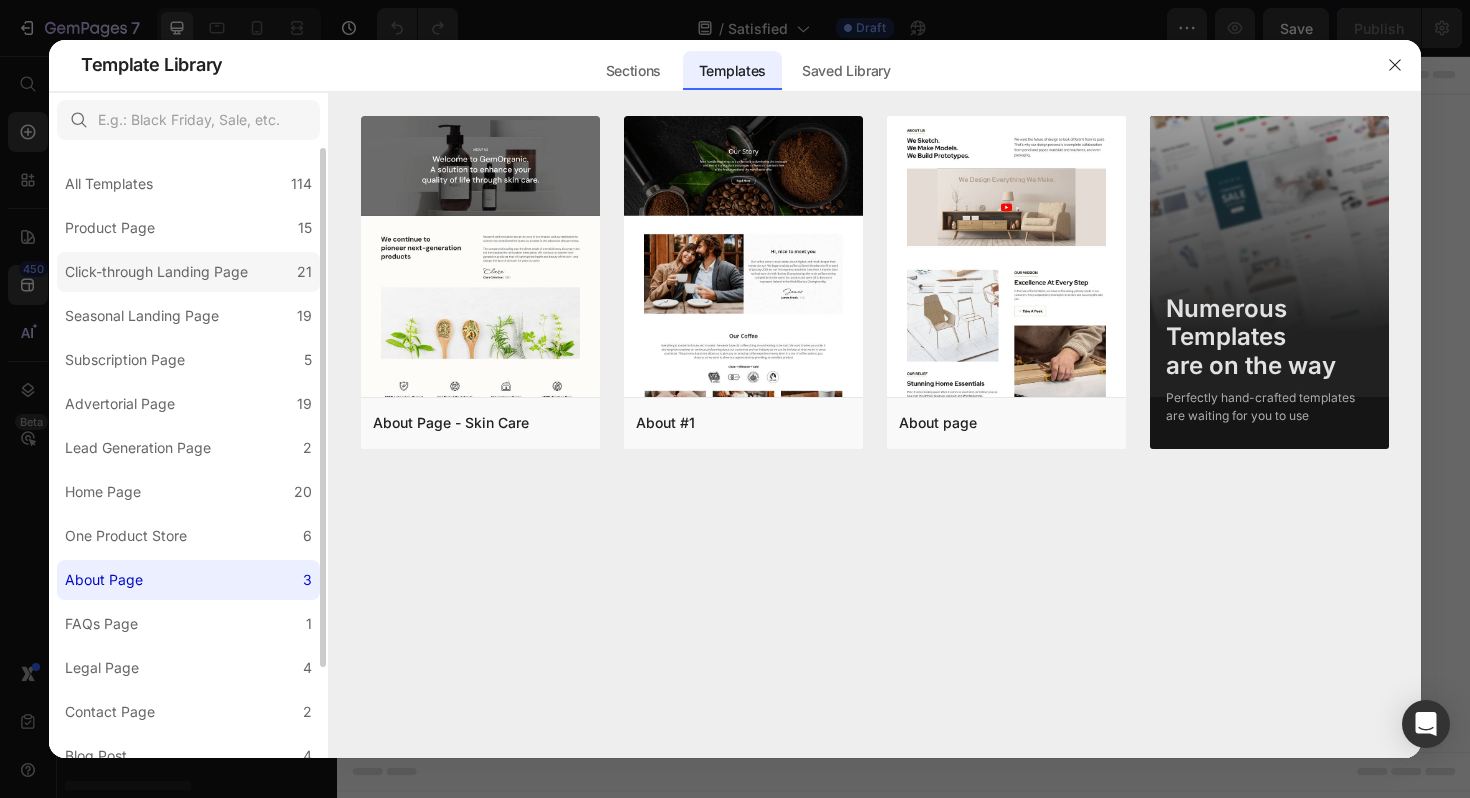 click on "Click-through Landing Page" at bounding box center [156, 272] 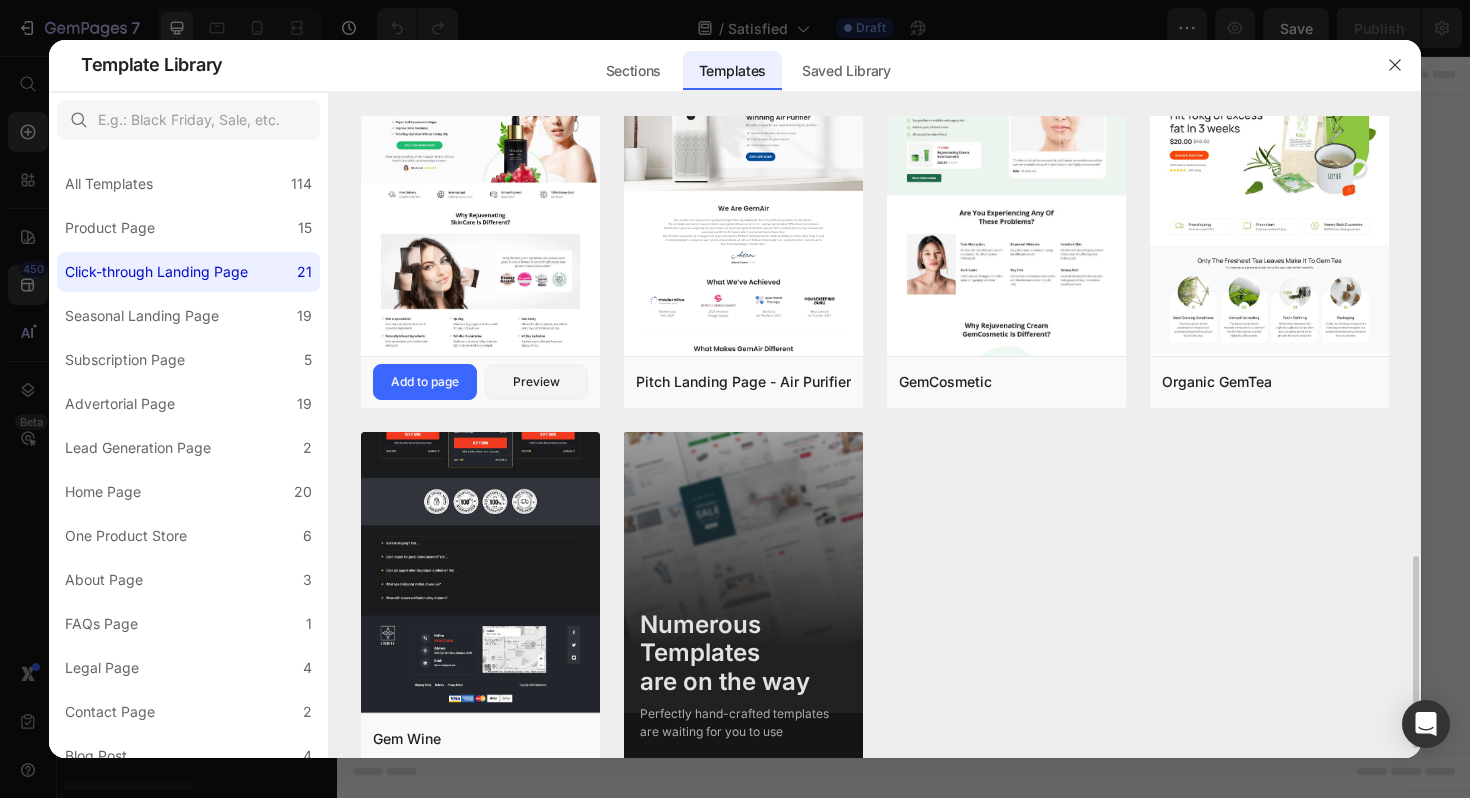 scroll, scrollTop: 1500, scrollLeft: 0, axis: vertical 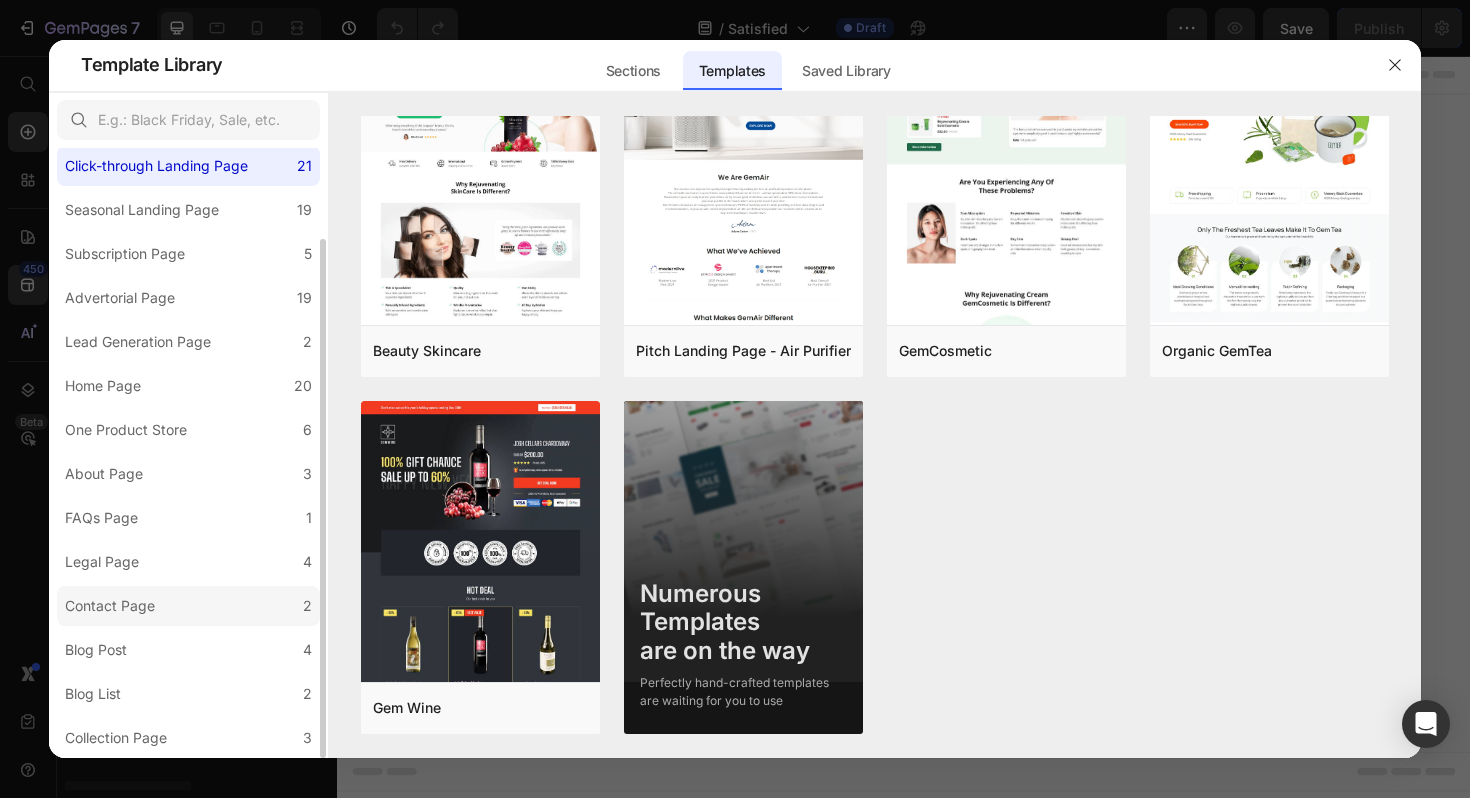click on "Contact Page 2" 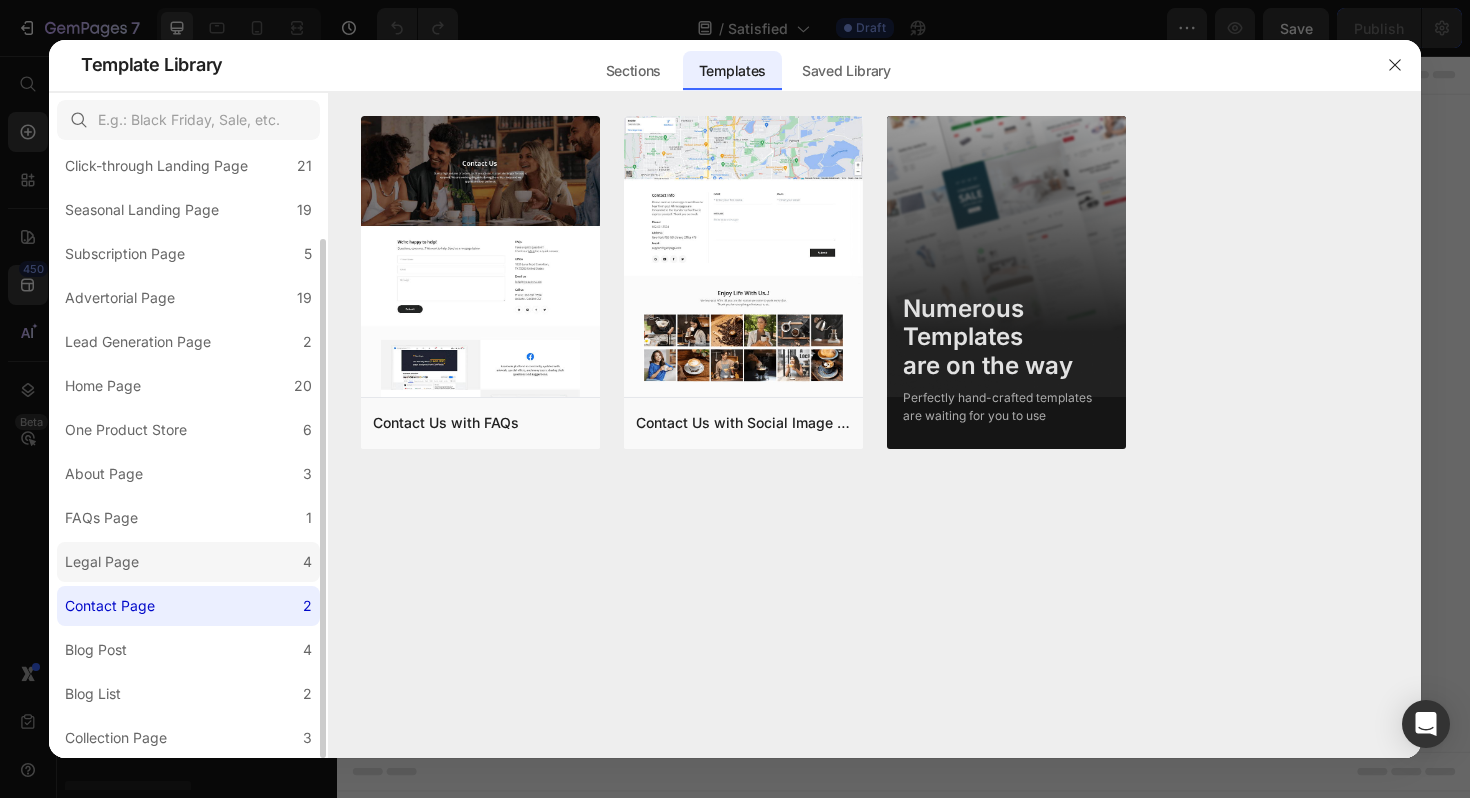 click on "Legal Page 4" 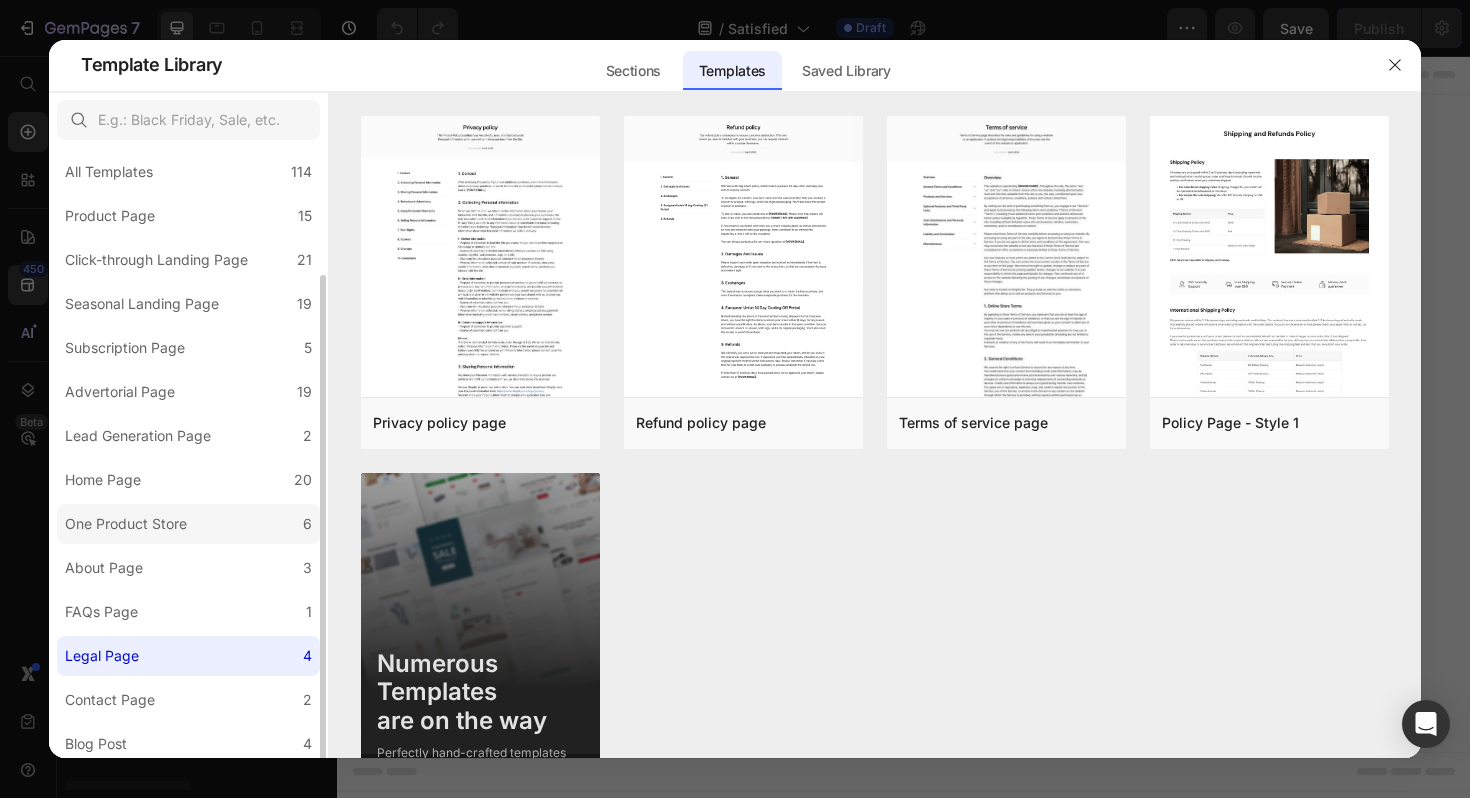 scroll, scrollTop: 0, scrollLeft: 0, axis: both 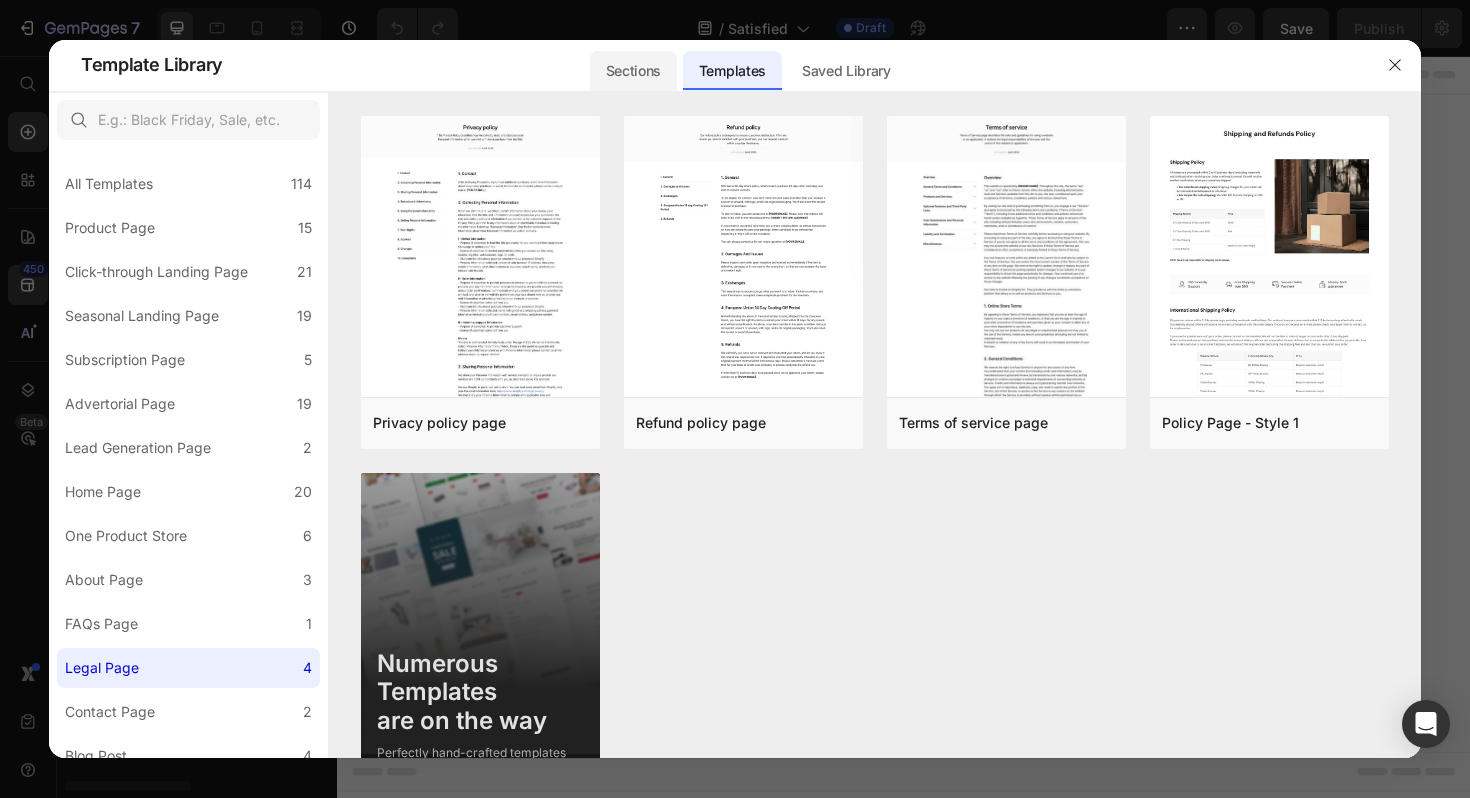 click on "Sections" 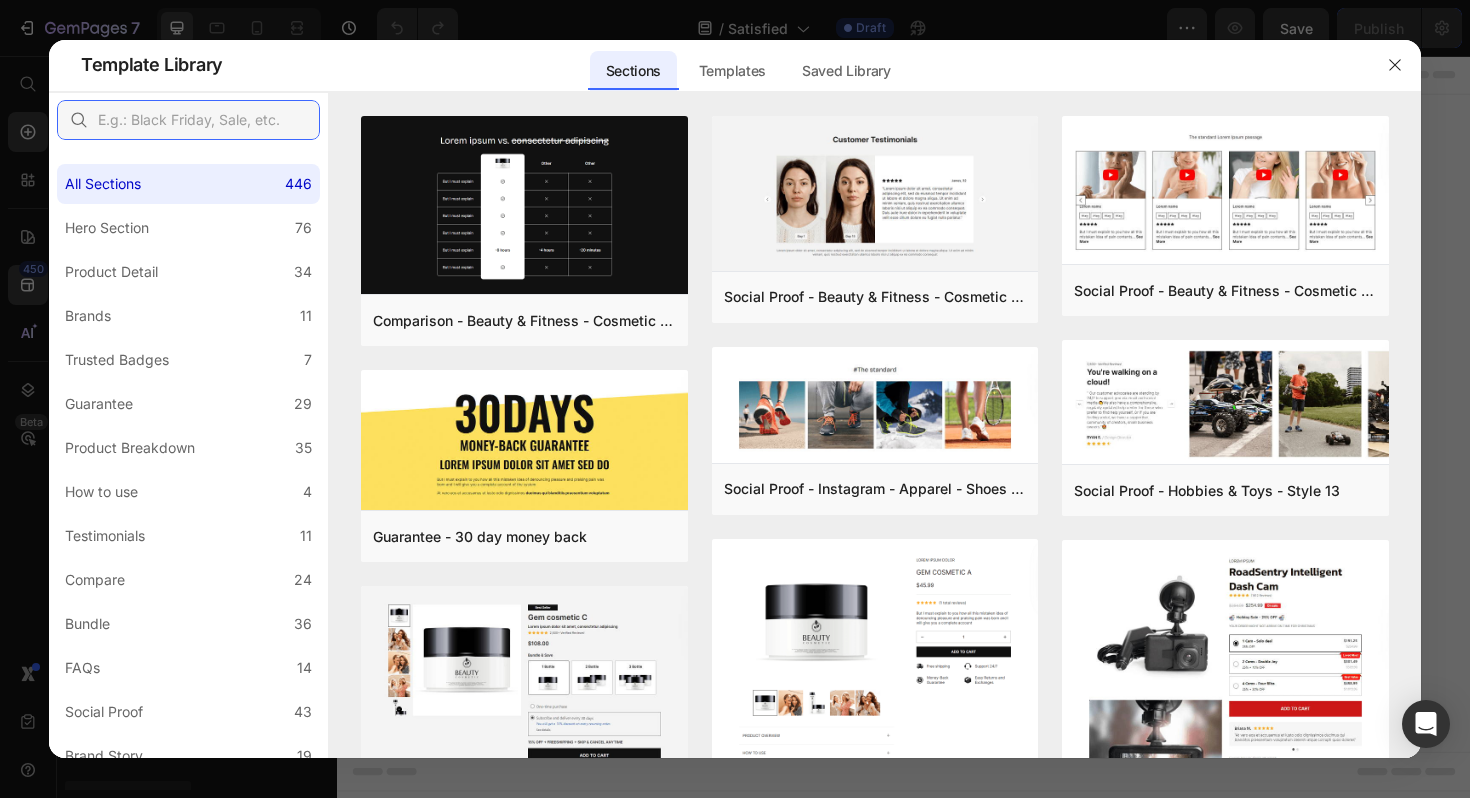 click at bounding box center [188, 120] 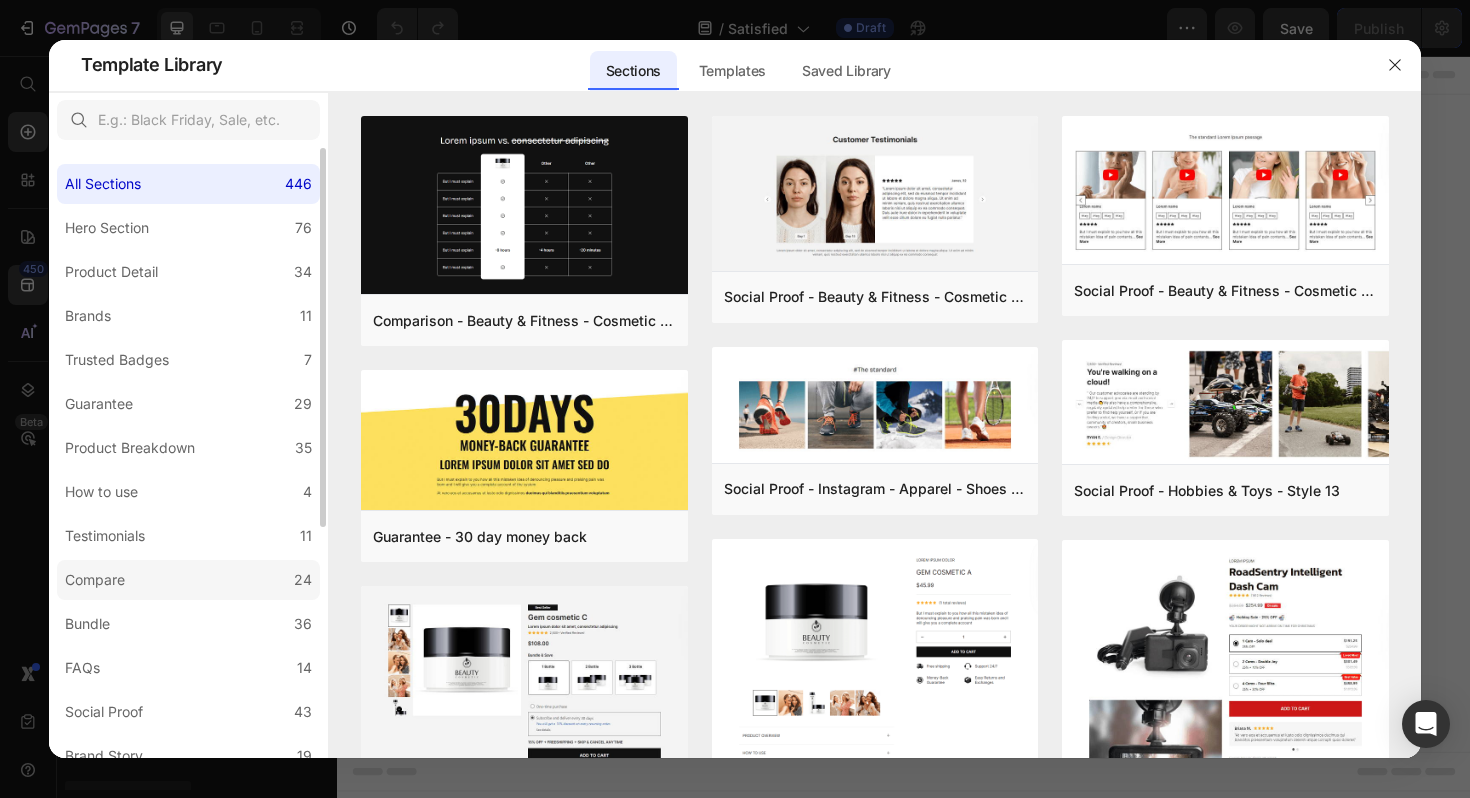 click on "Compare 24" 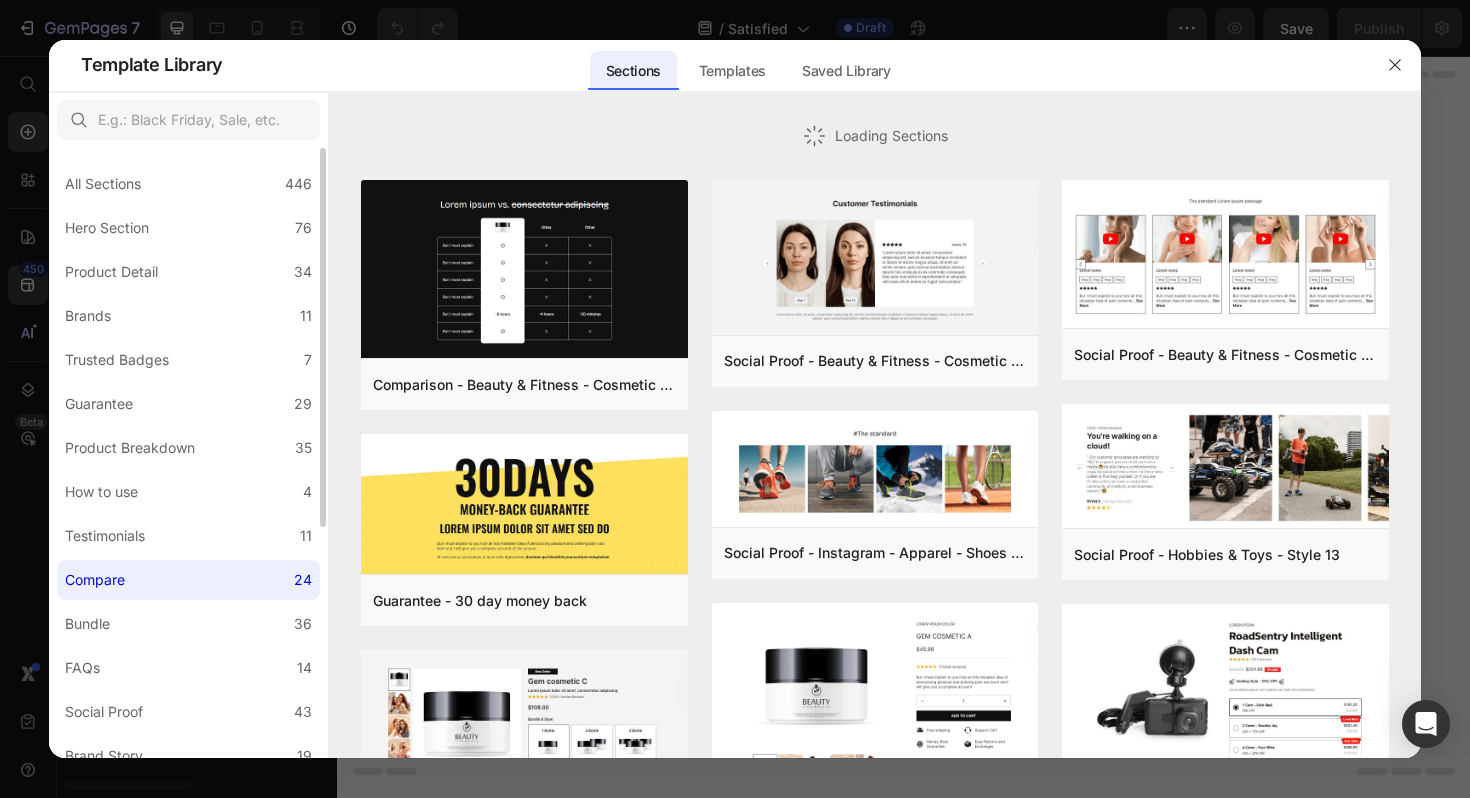 click on "Compare 24" 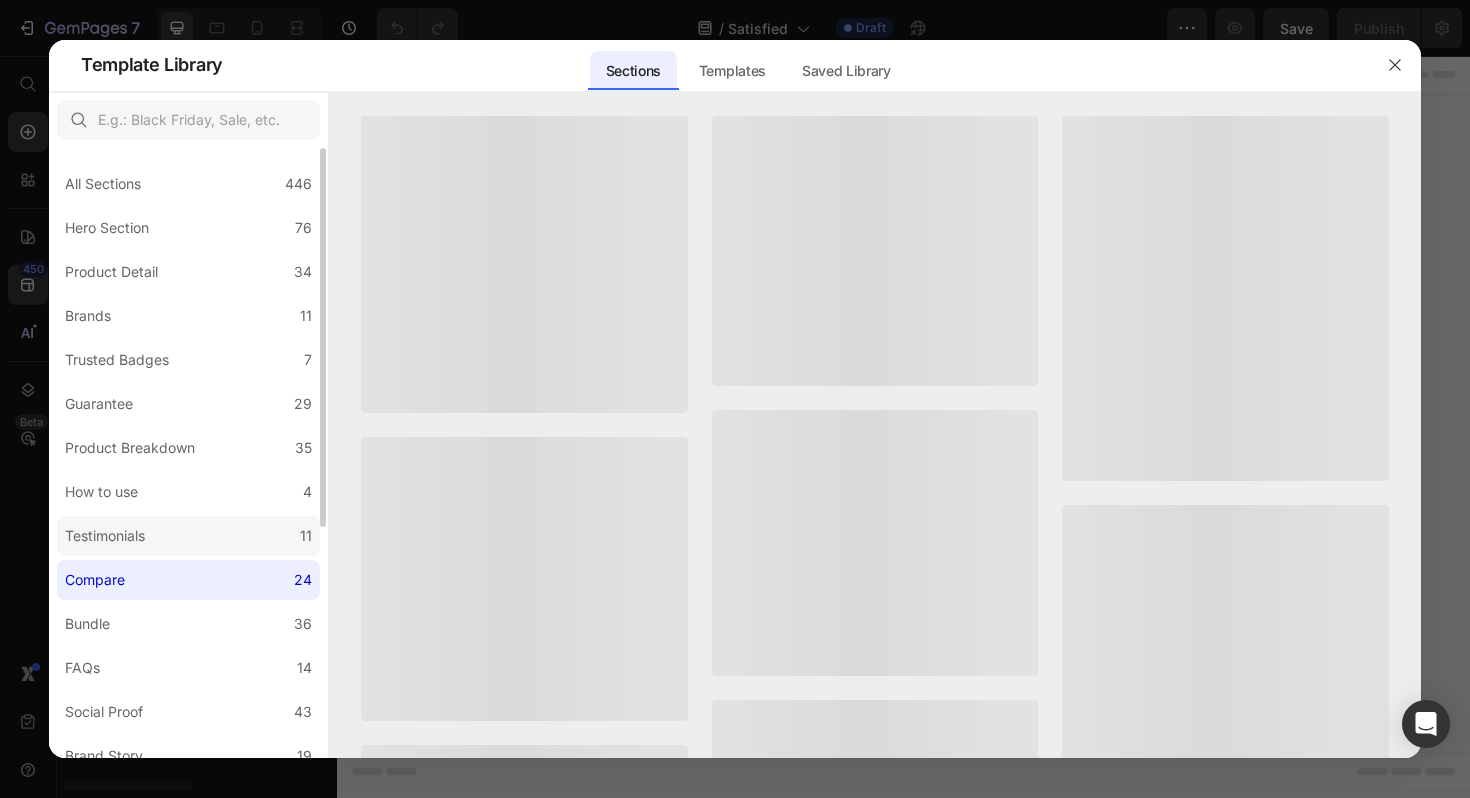 click on "Testimonials" at bounding box center (105, 536) 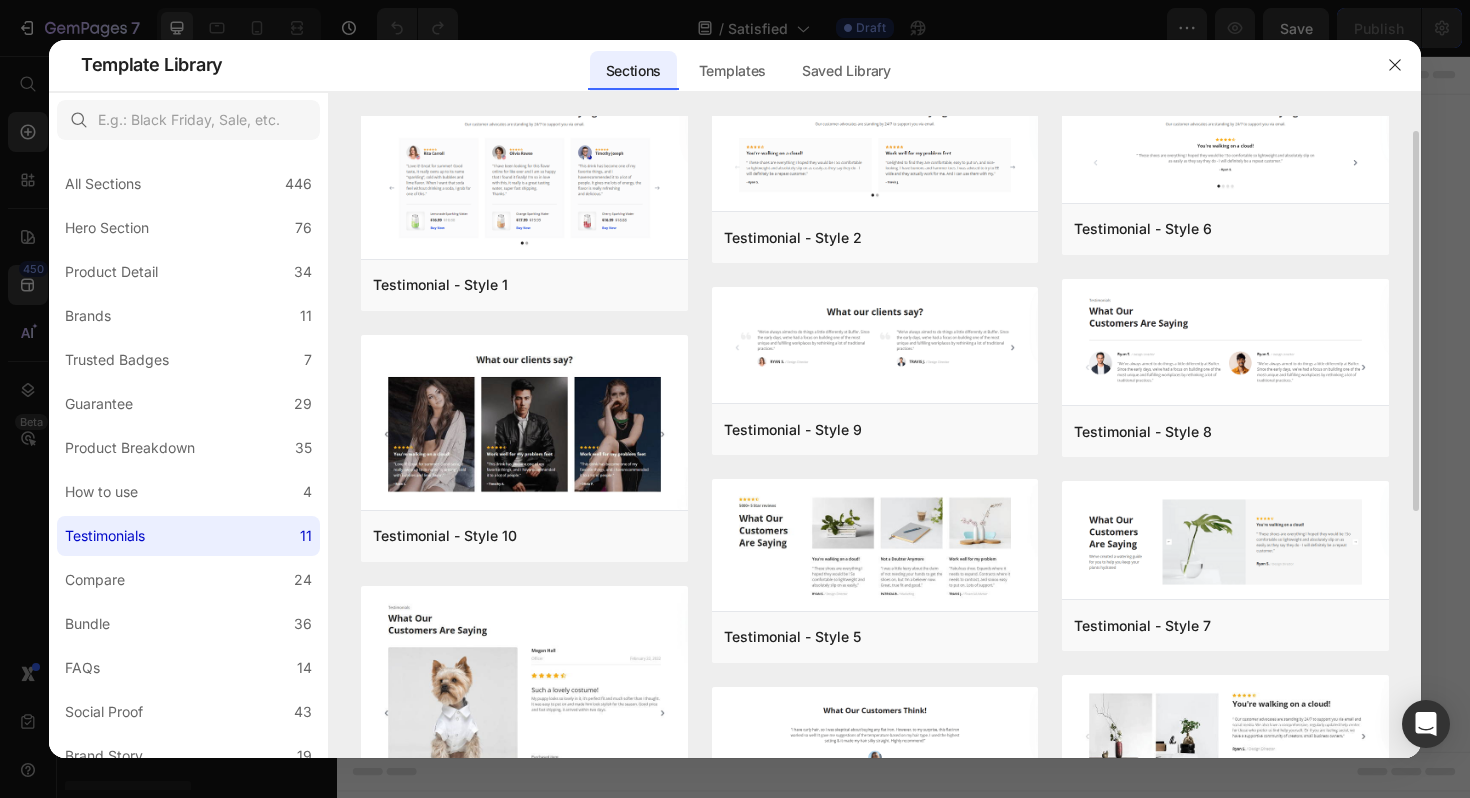 scroll, scrollTop: 440, scrollLeft: 0, axis: vertical 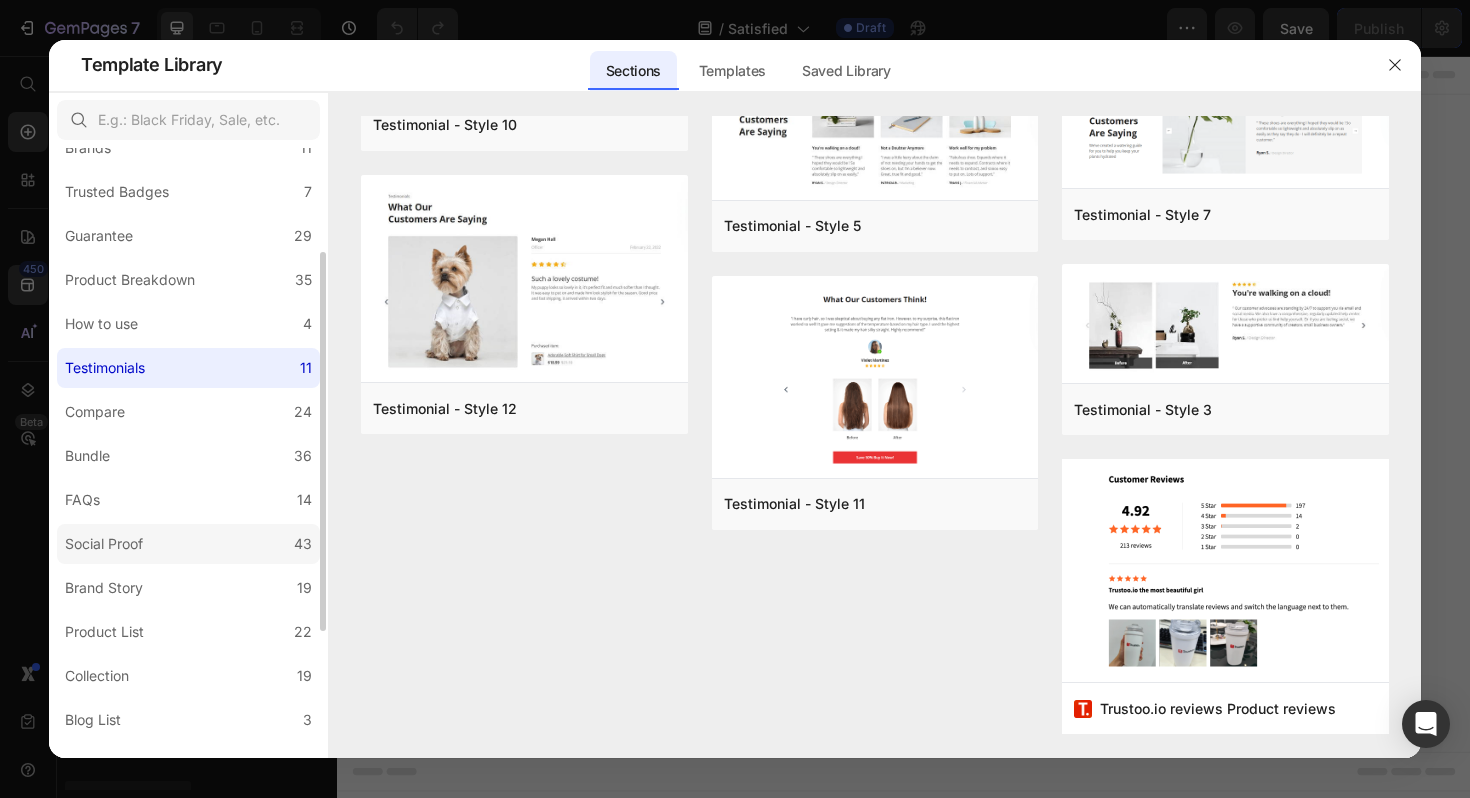 click on "Social Proof 43" 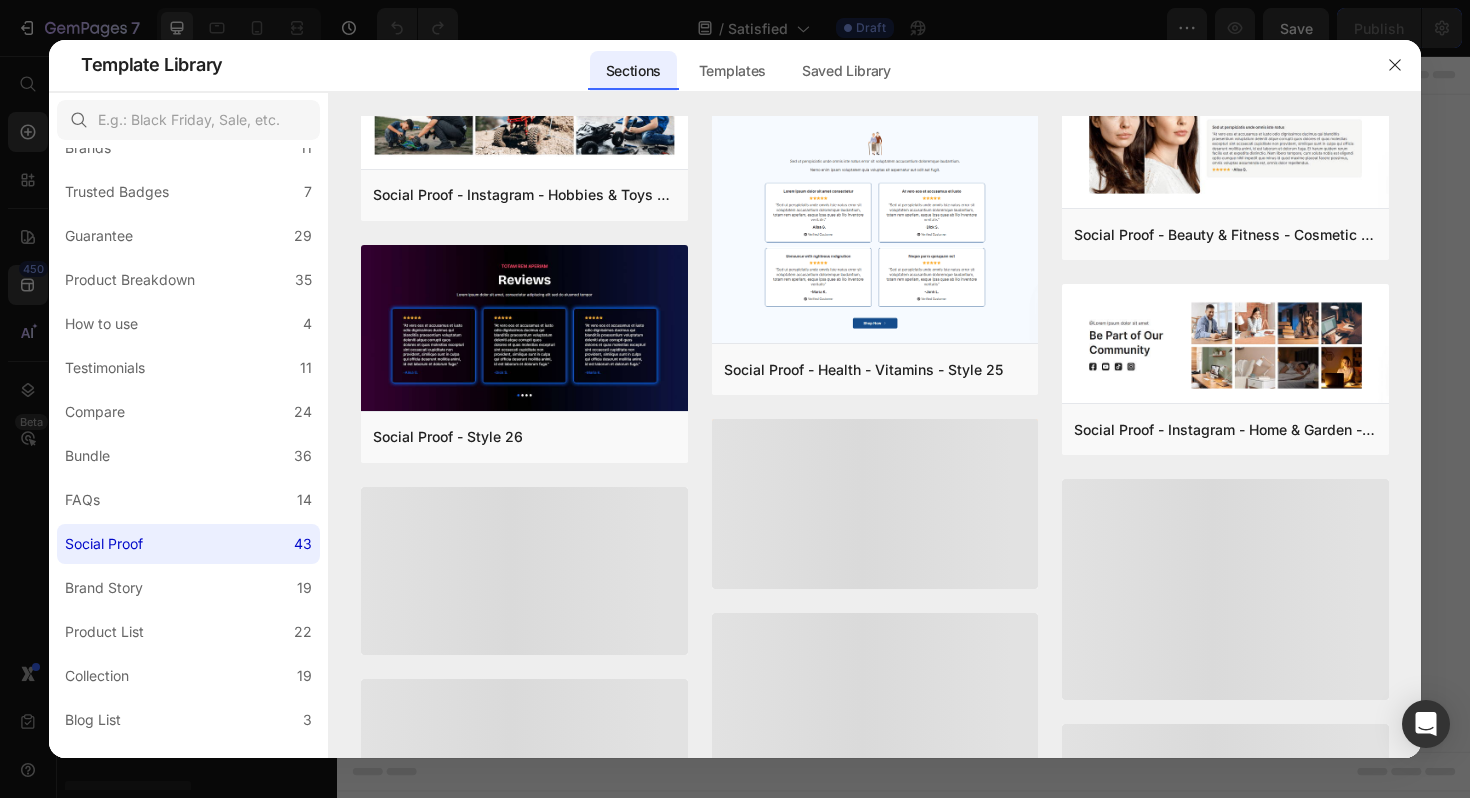scroll, scrollTop: 2879, scrollLeft: 0, axis: vertical 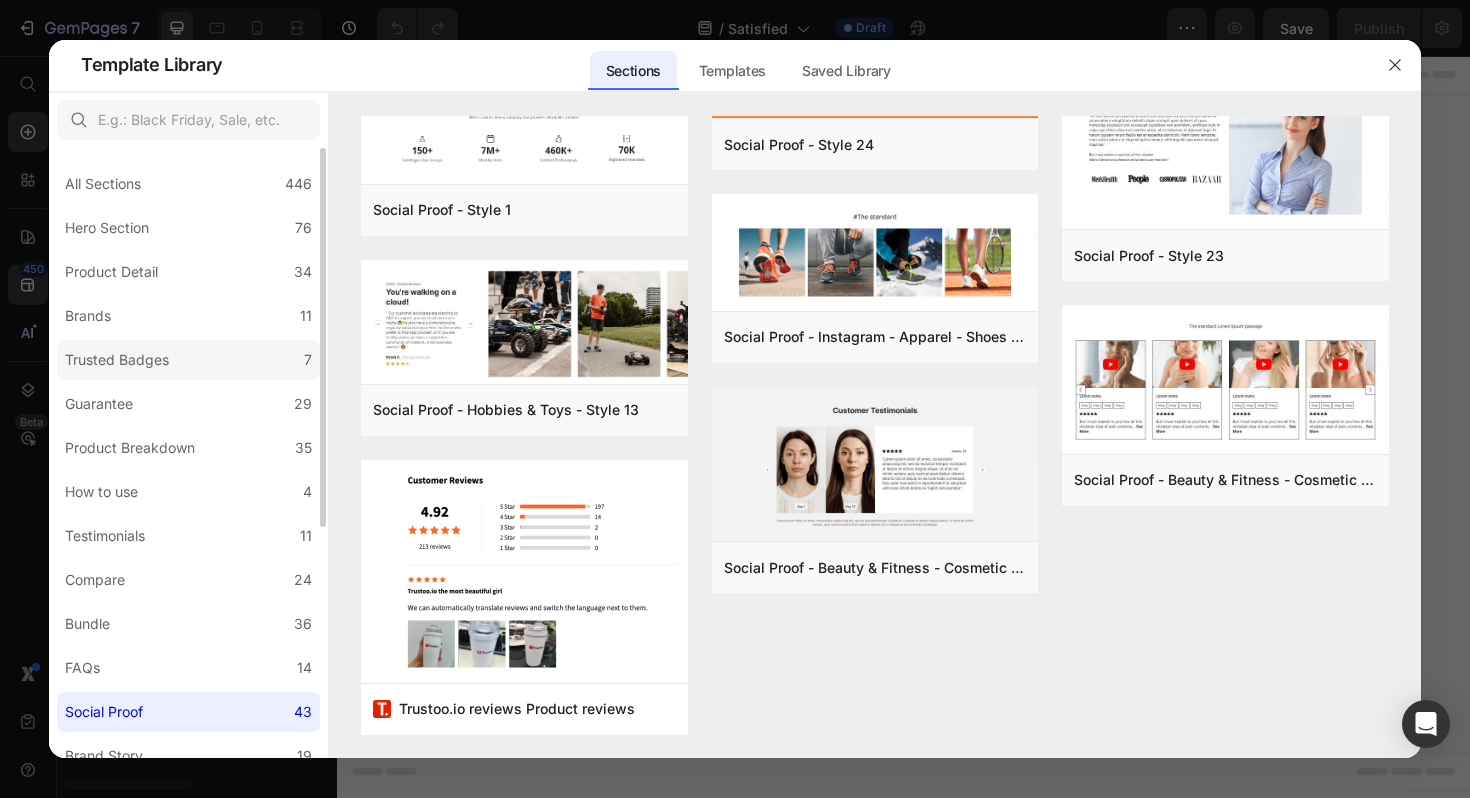 click on "Trusted Badges 7" 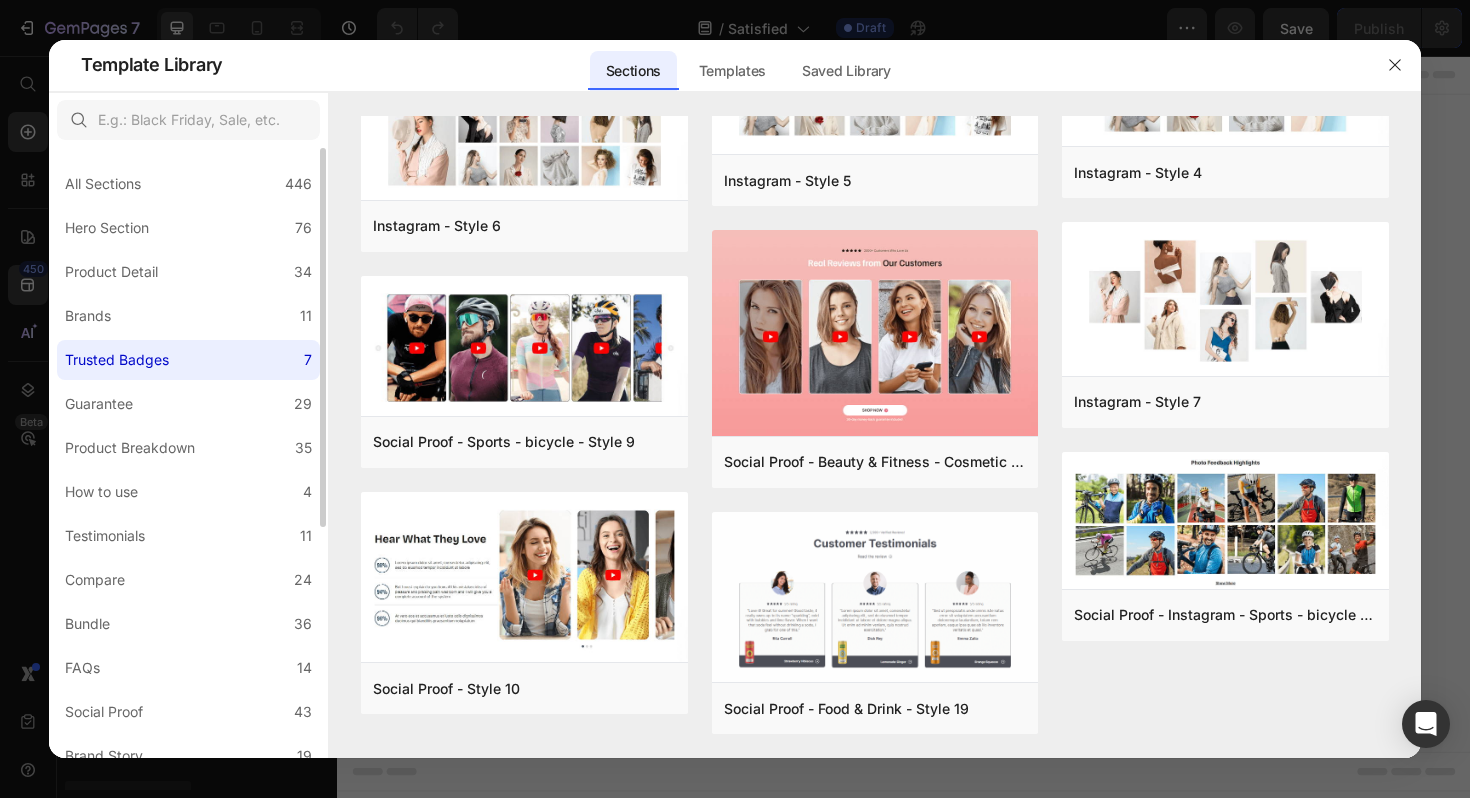 scroll, scrollTop: 0, scrollLeft: 0, axis: both 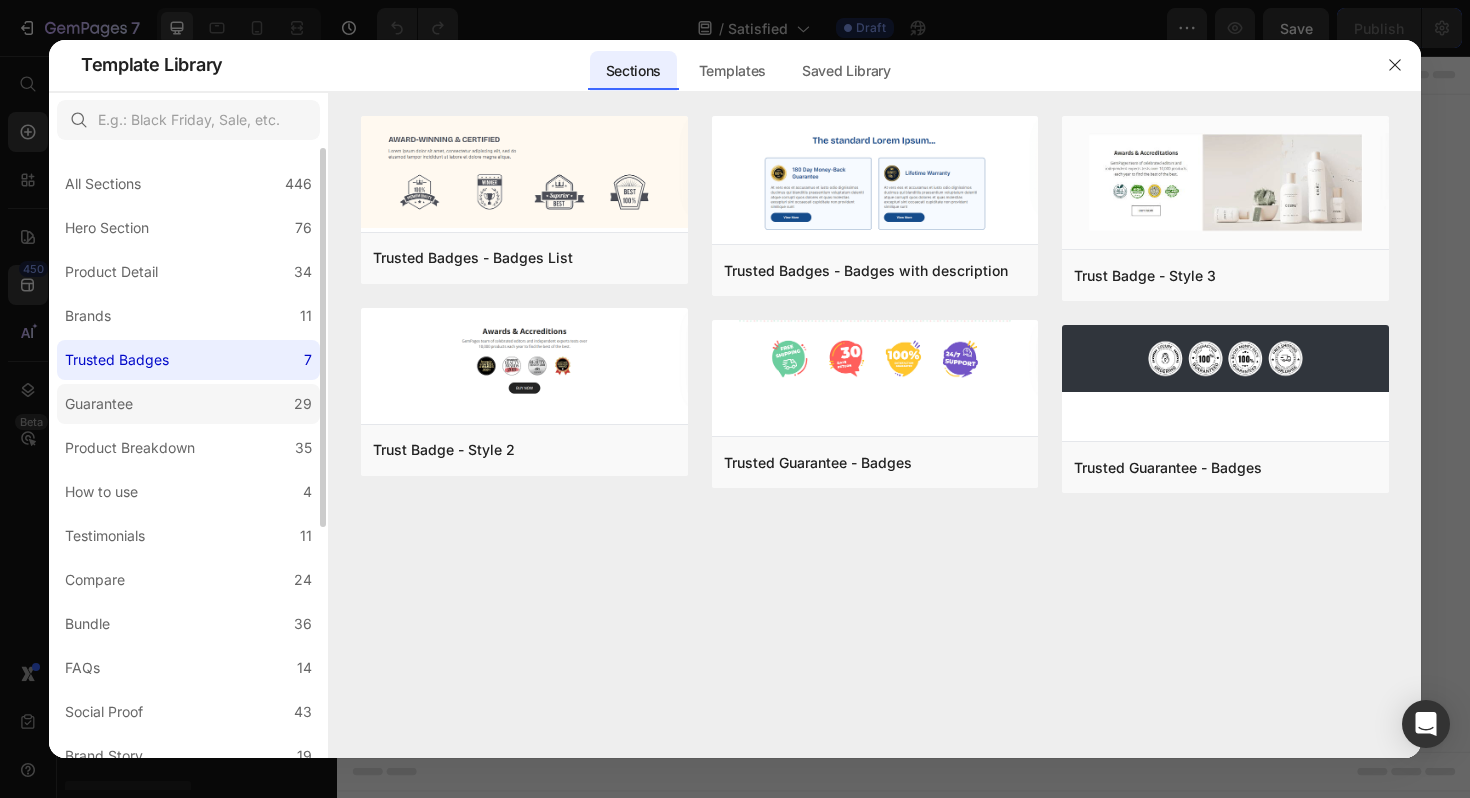 click on "Guarantee 29" 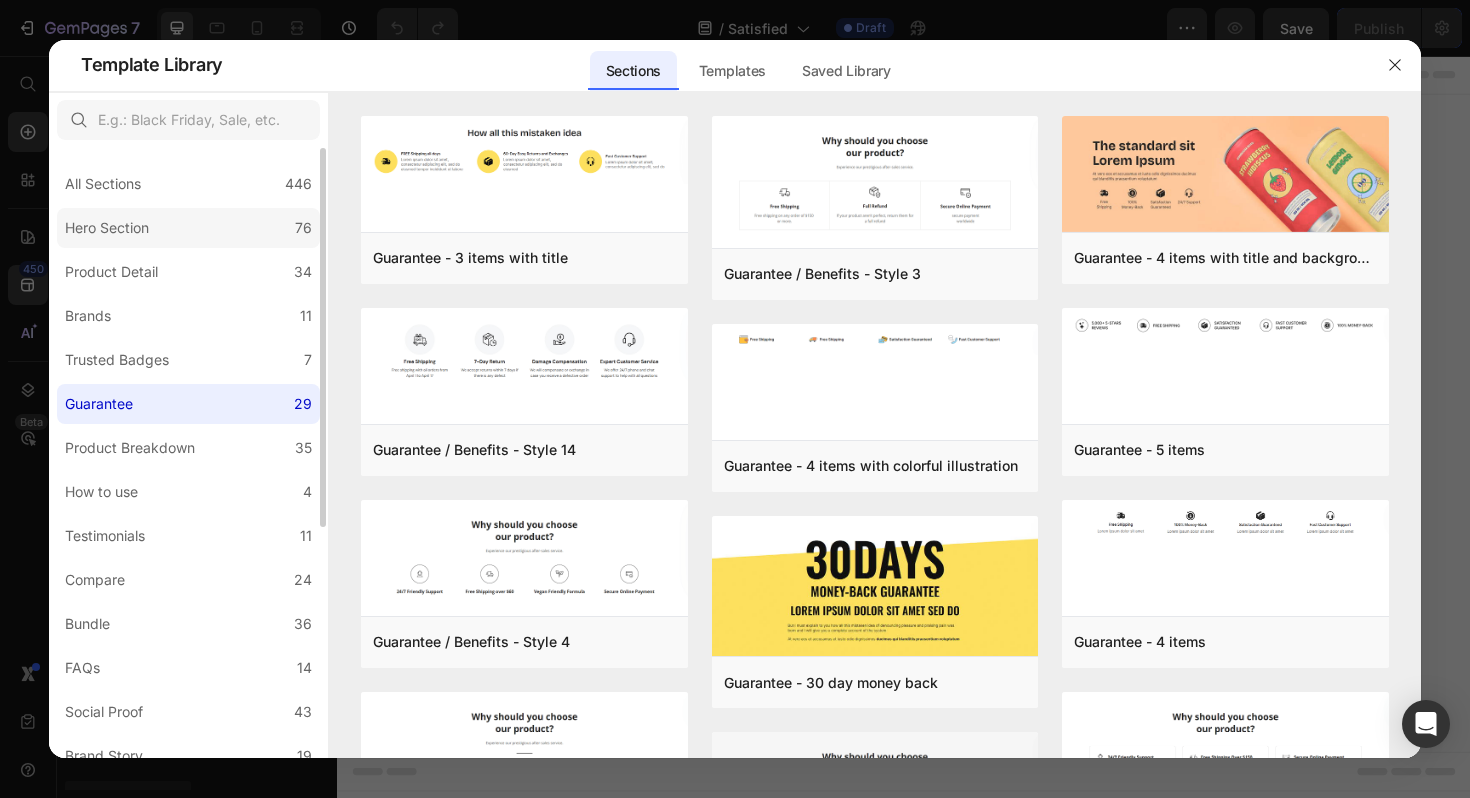 click on "Hero Section 76" 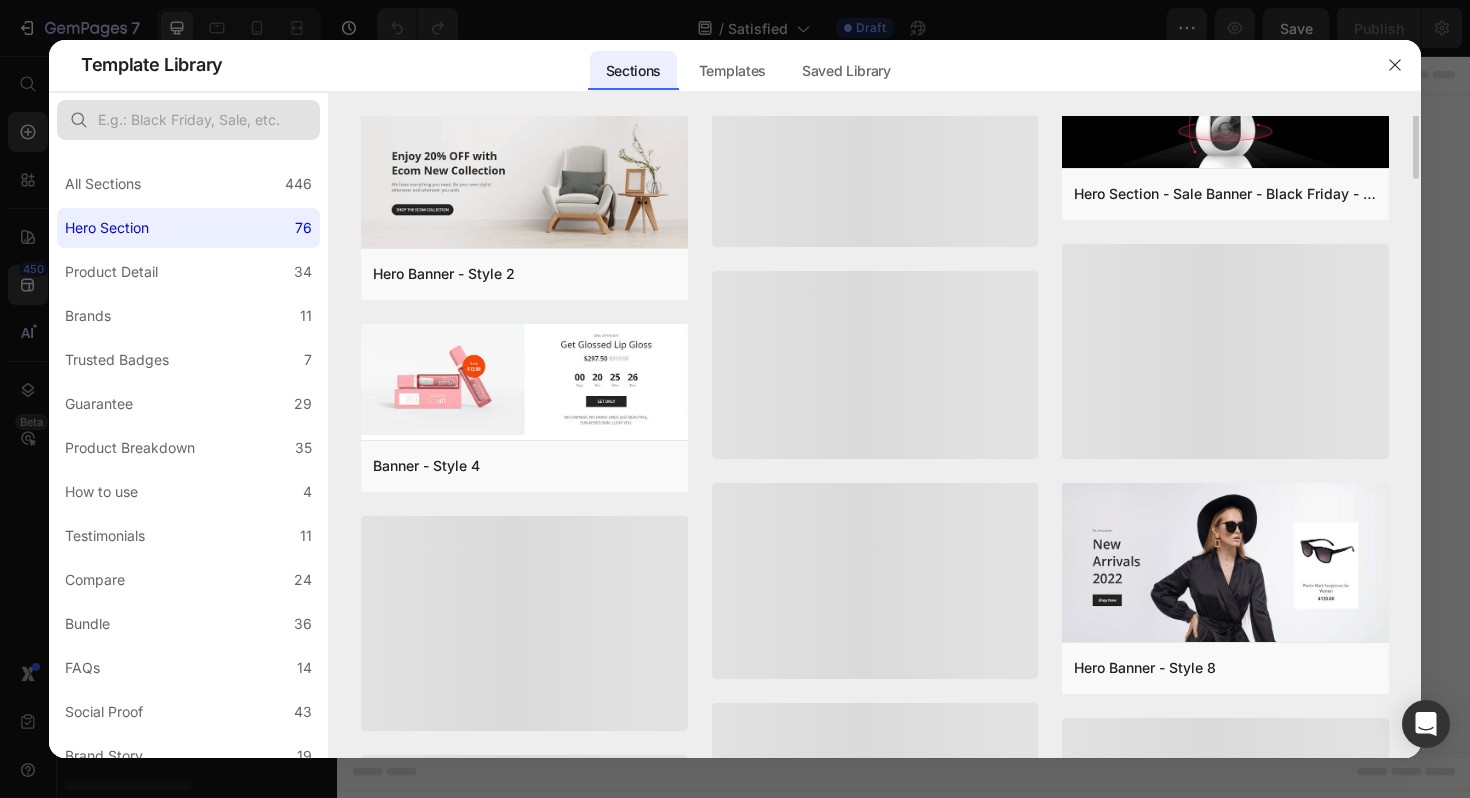 scroll, scrollTop: 3072, scrollLeft: 0, axis: vertical 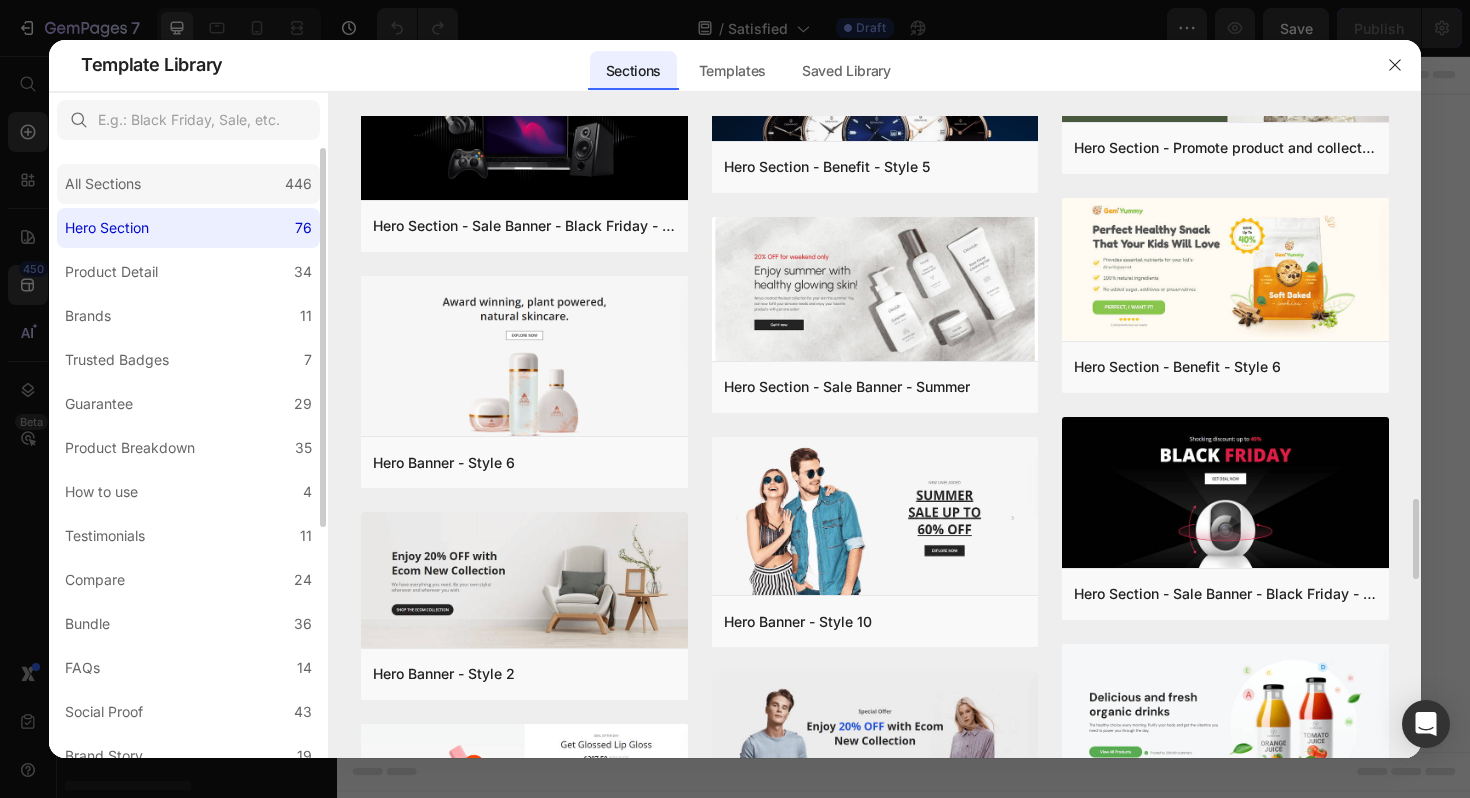 click on "All Sections 446" 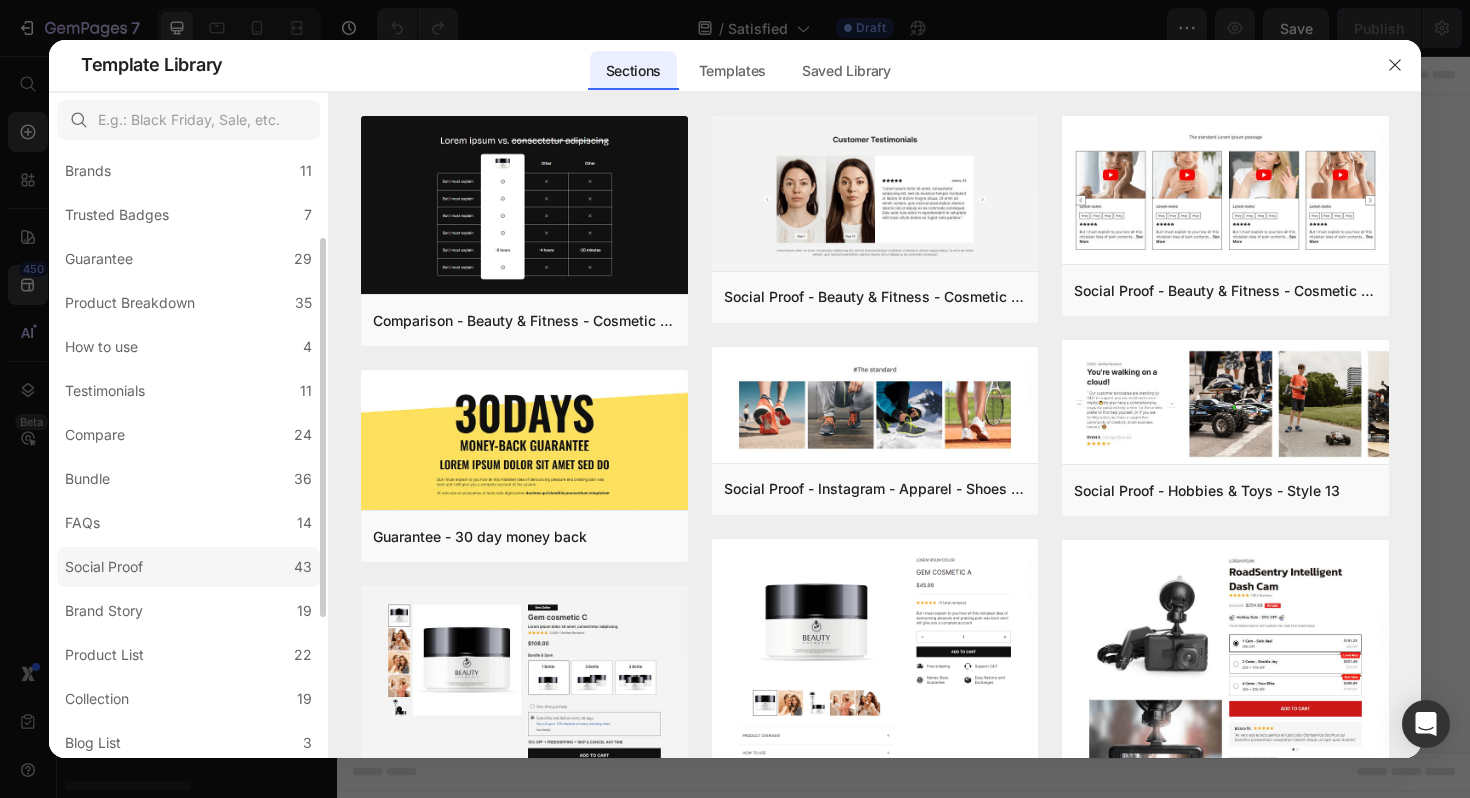 scroll, scrollTop: 244, scrollLeft: 0, axis: vertical 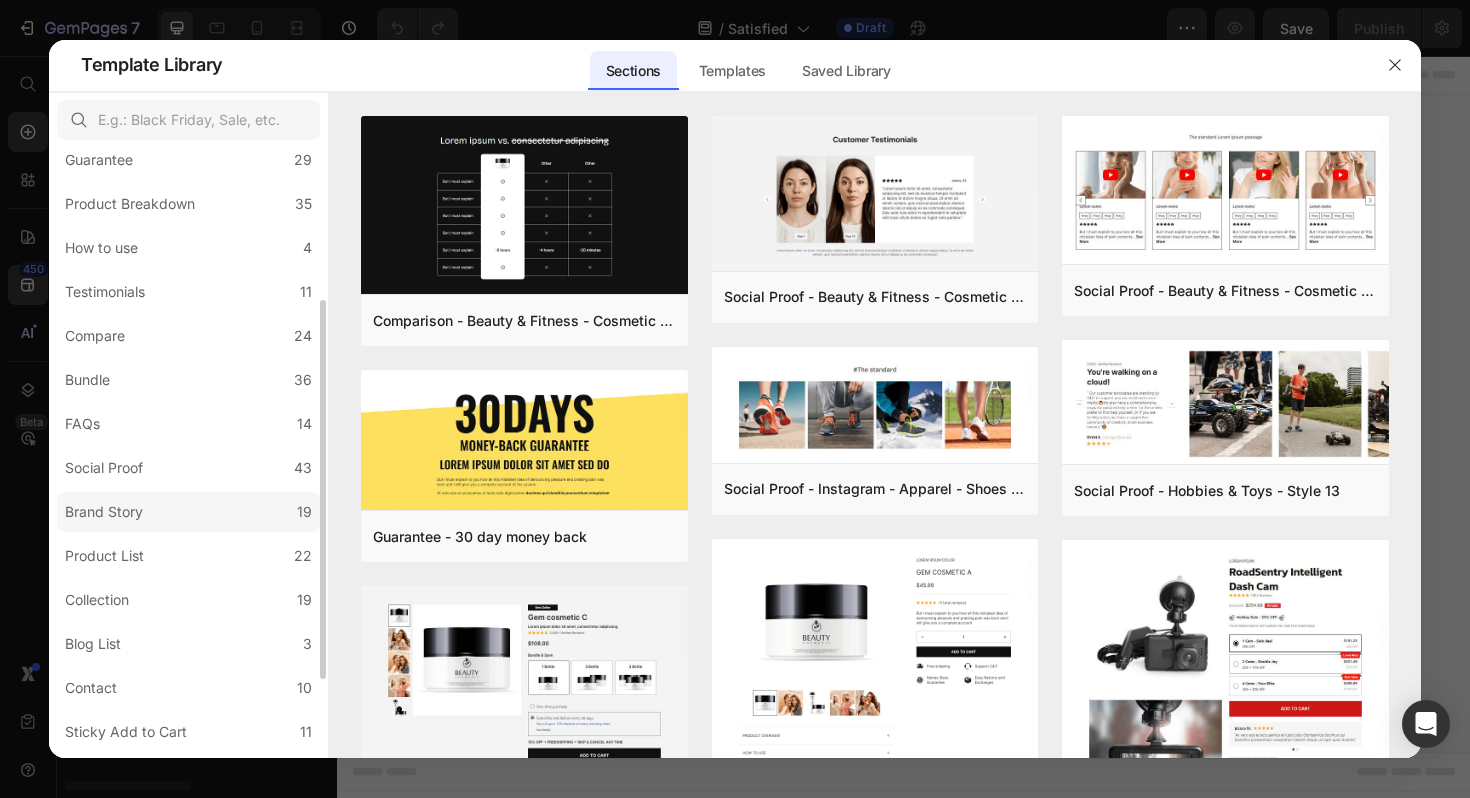 click on "Brand Story 19" 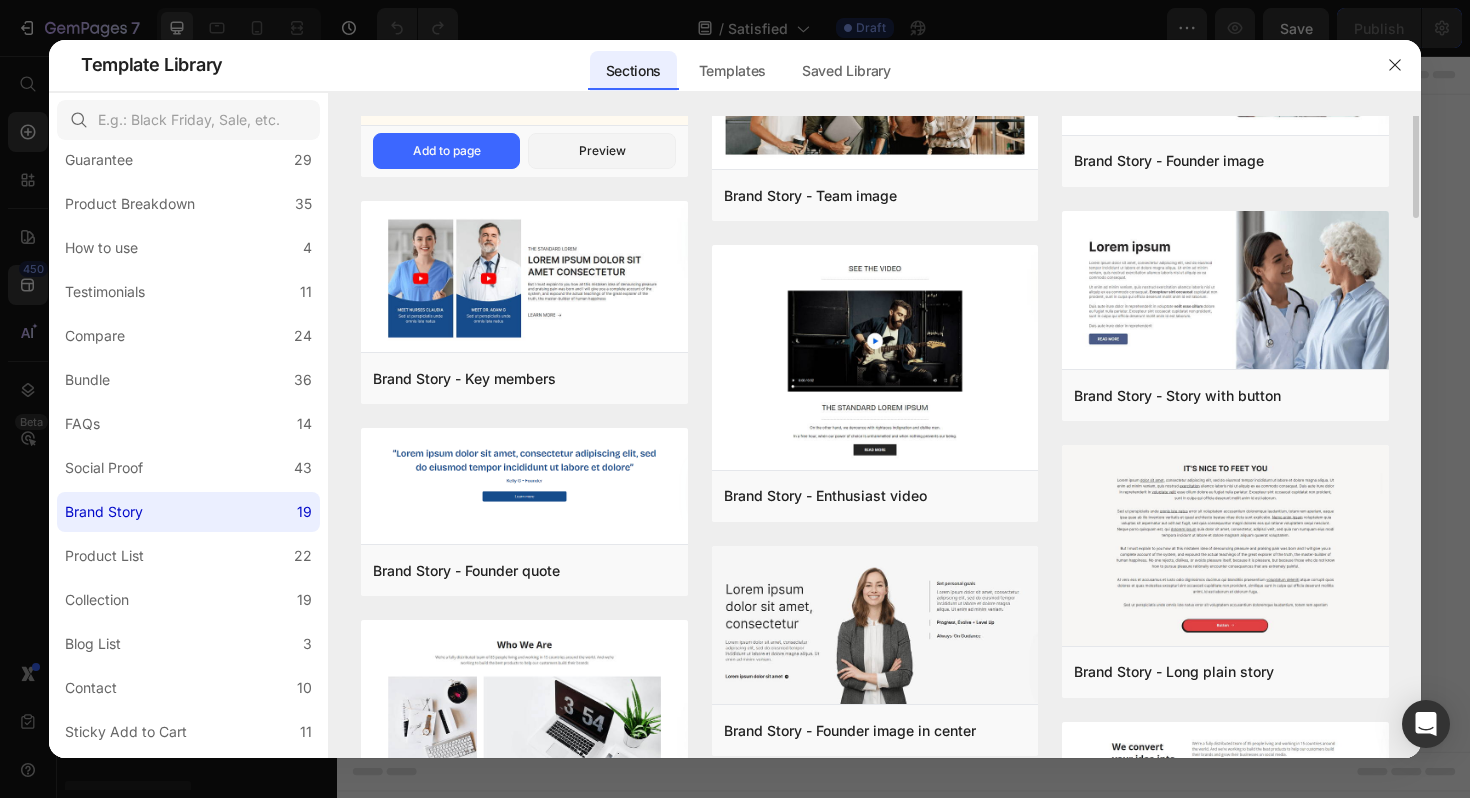 scroll, scrollTop: 0, scrollLeft: 0, axis: both 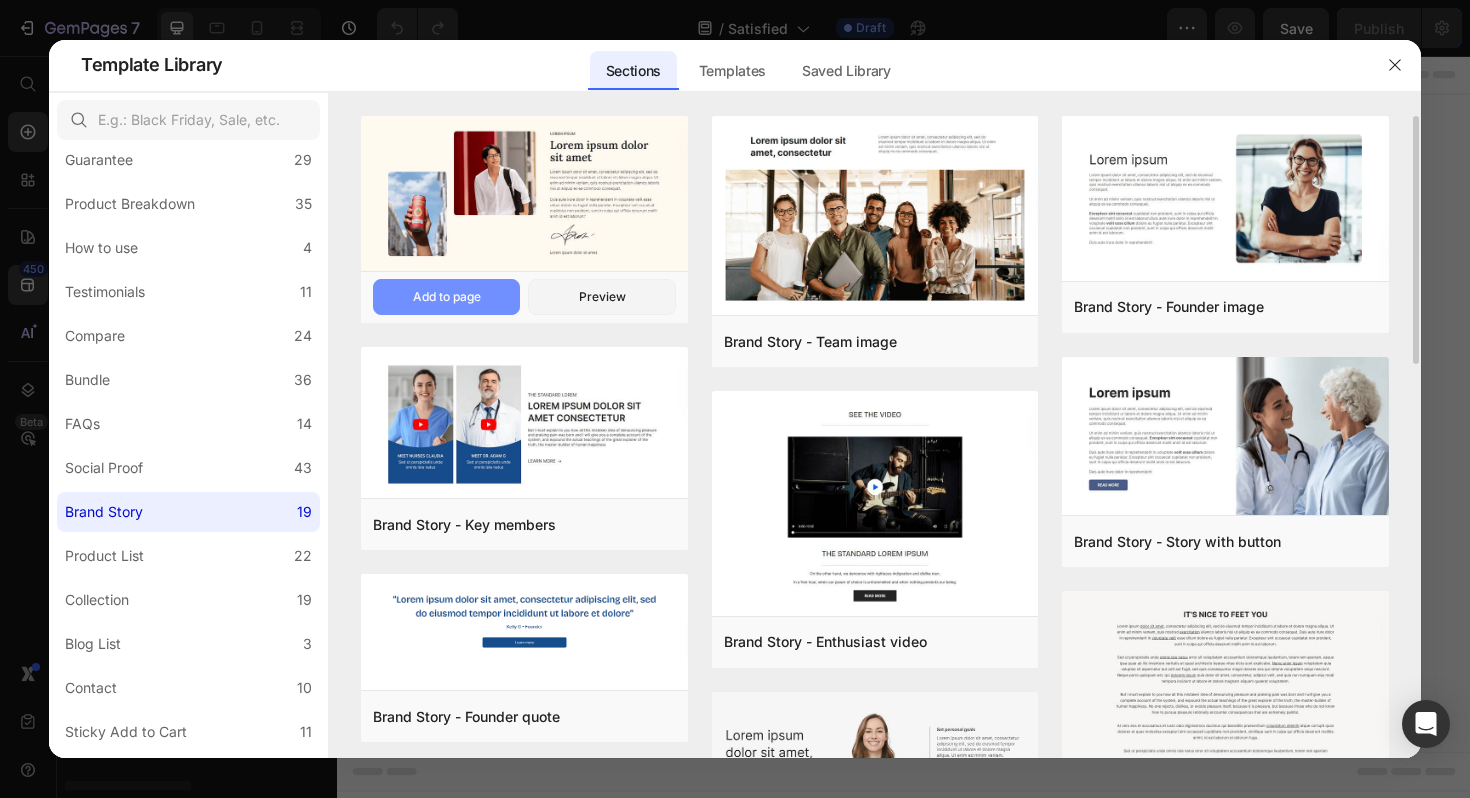 click on "Add to page" at bounding box center [447, 297] 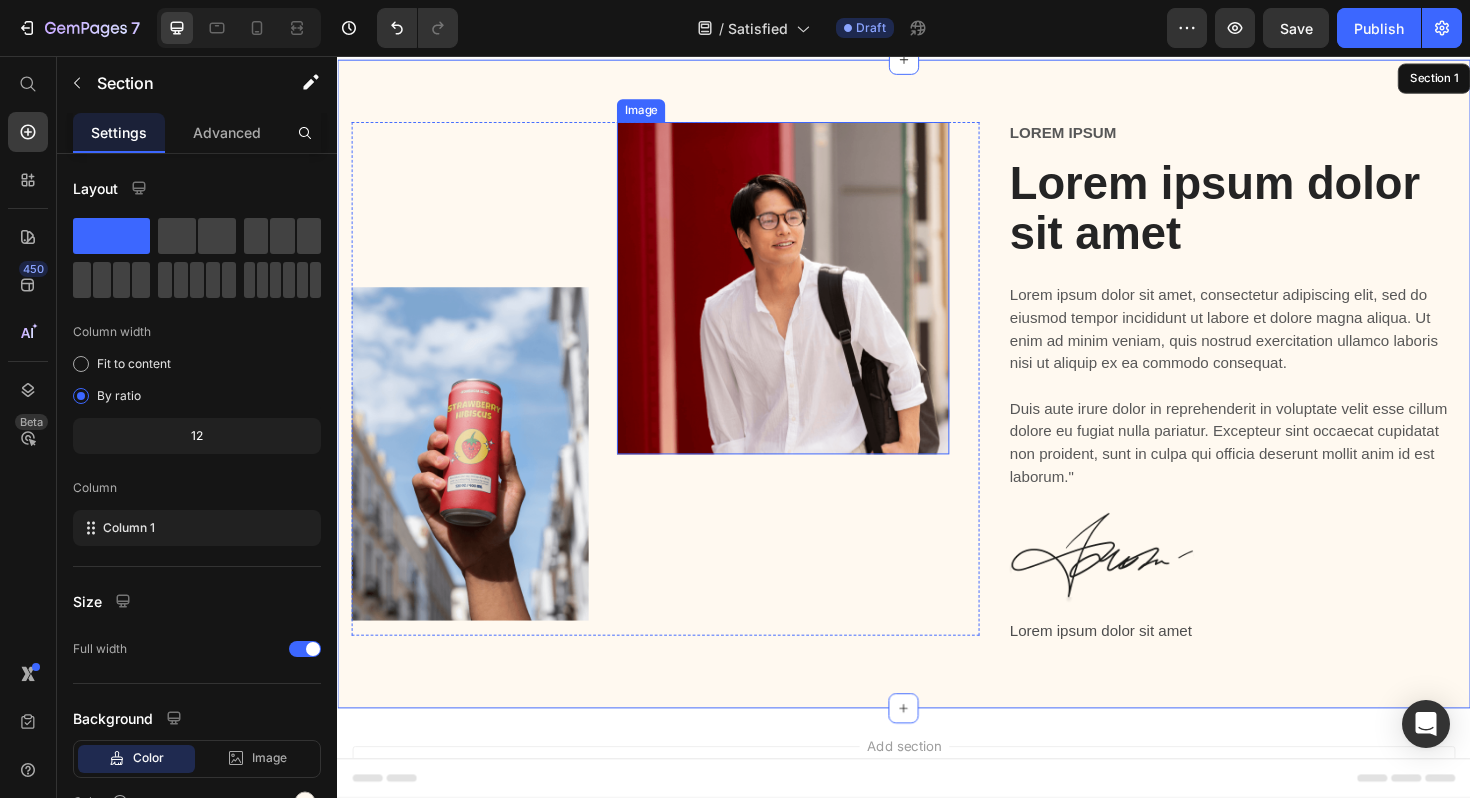 scroll, scrollTop: 0, scrollLeft: 0, axis: both 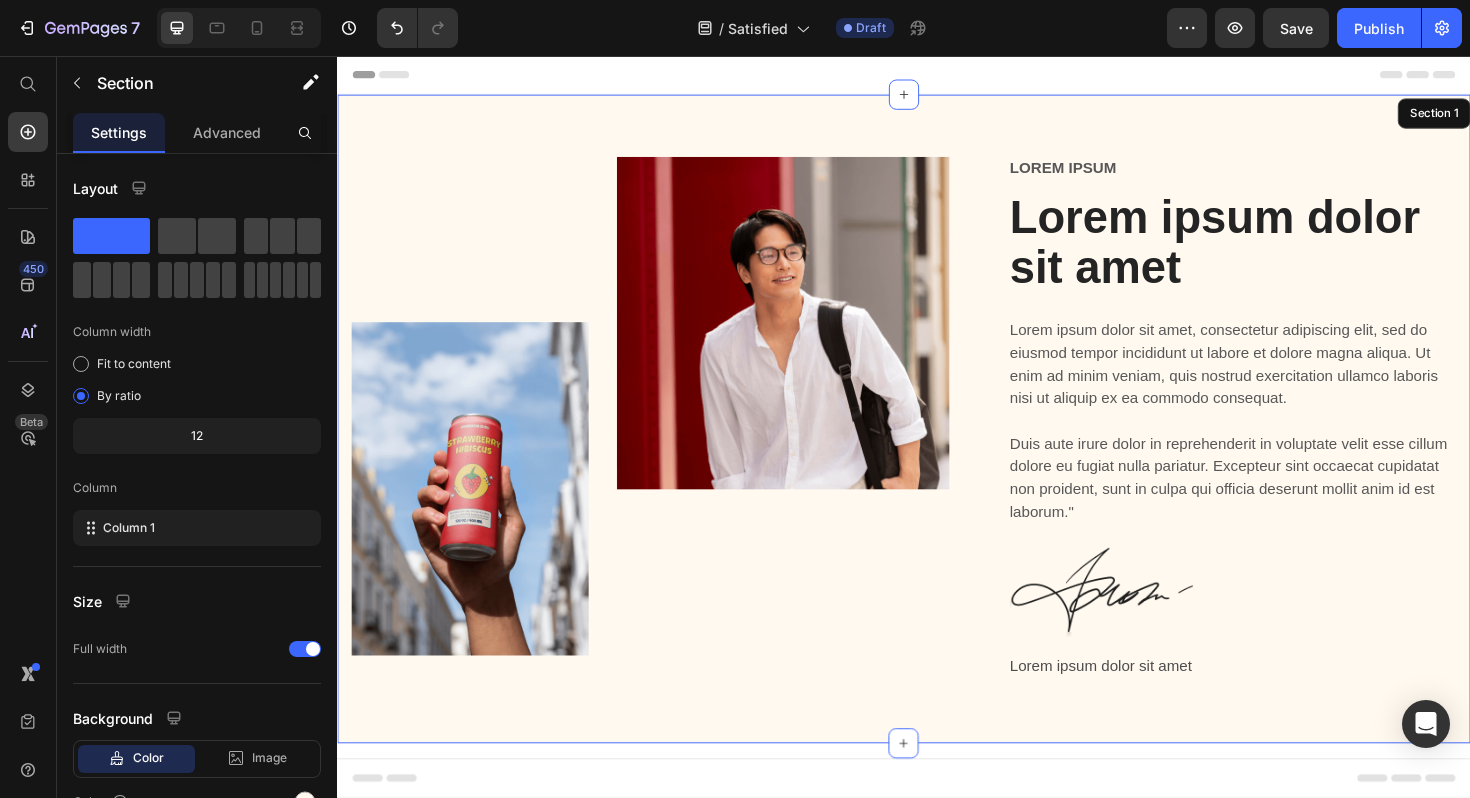click on "Header" at bounding box center (394, 76) 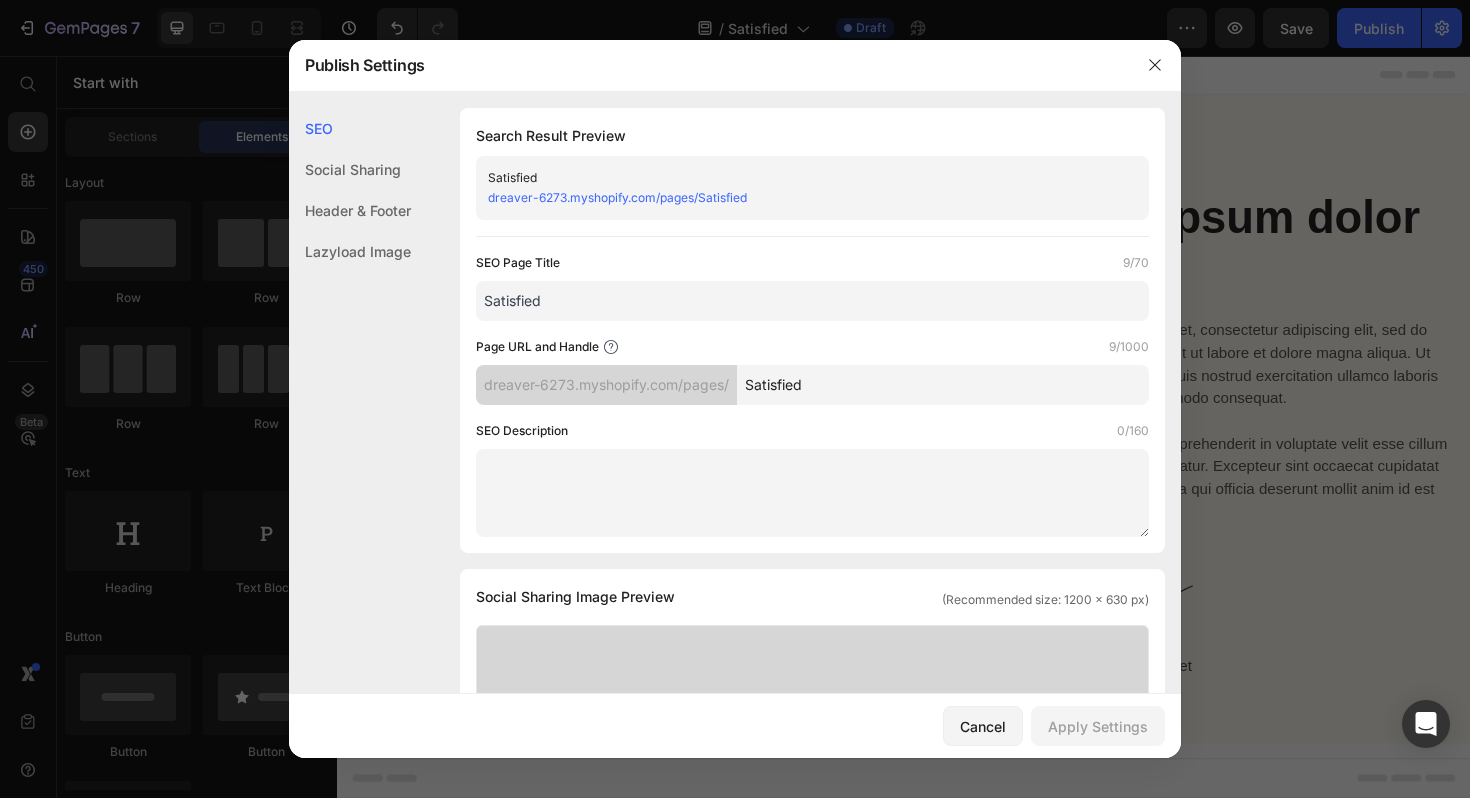 scroll, scrollTop: 985, scrollLeft: 0, axis: vertical 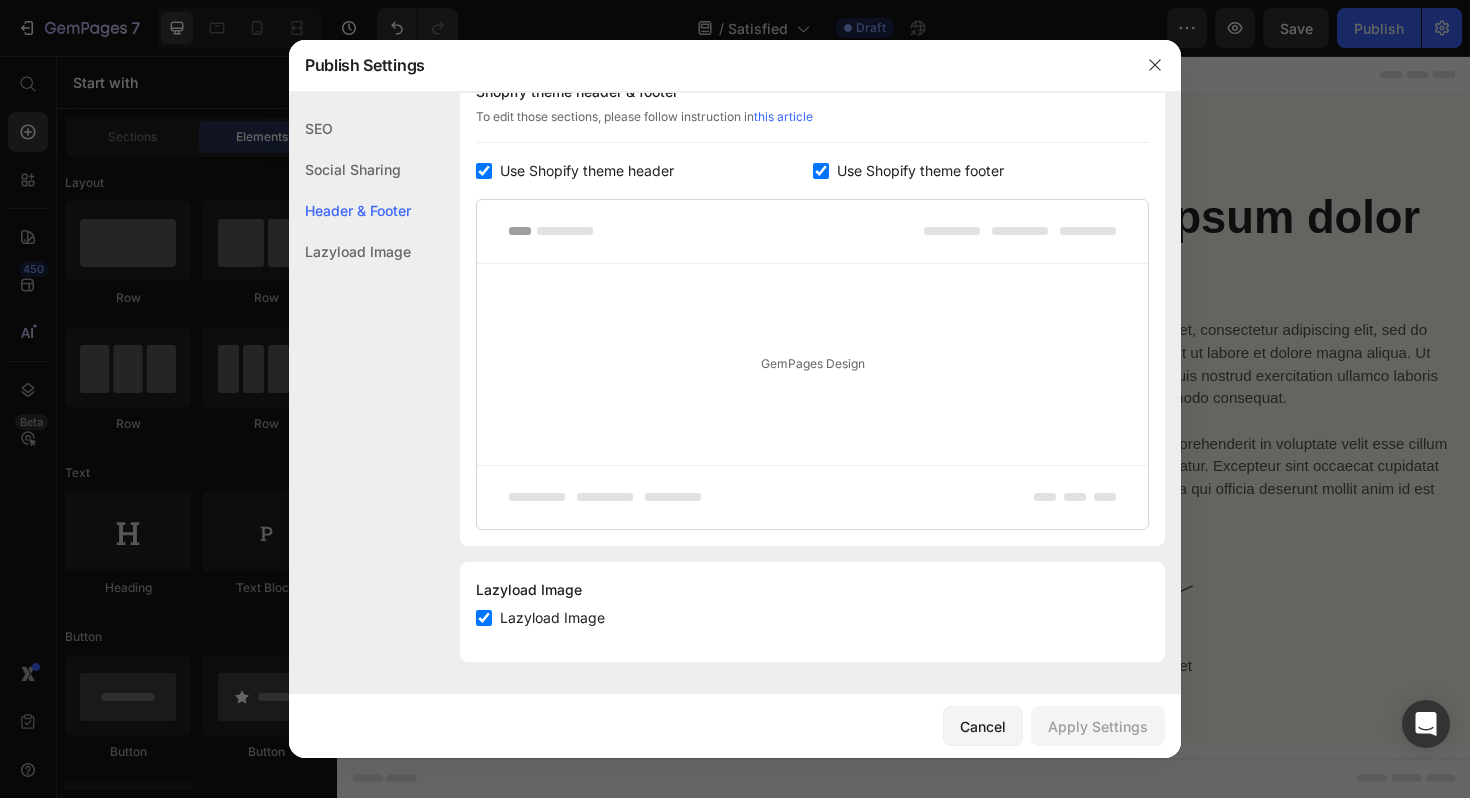 click 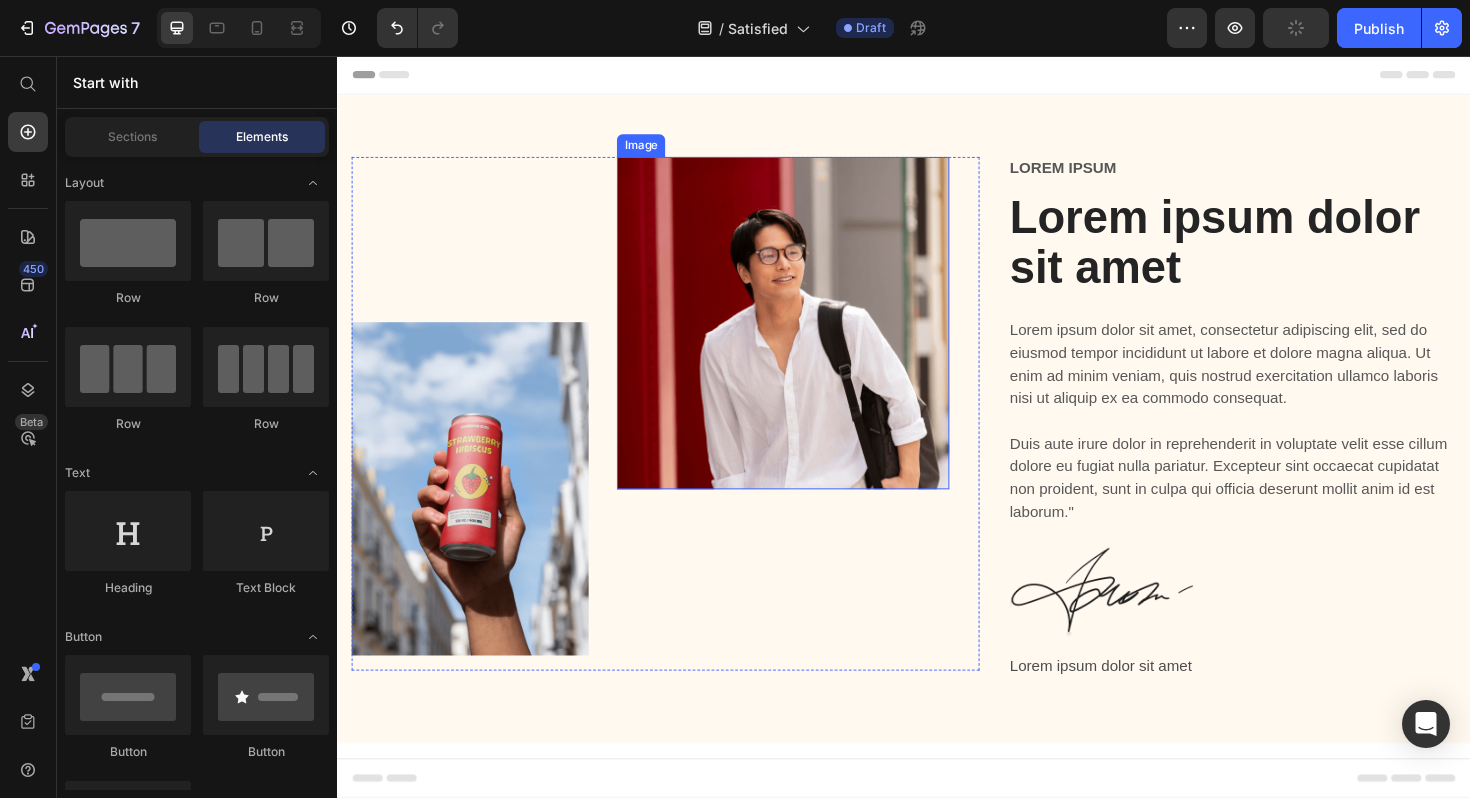 click at bounding box center (809, 339) 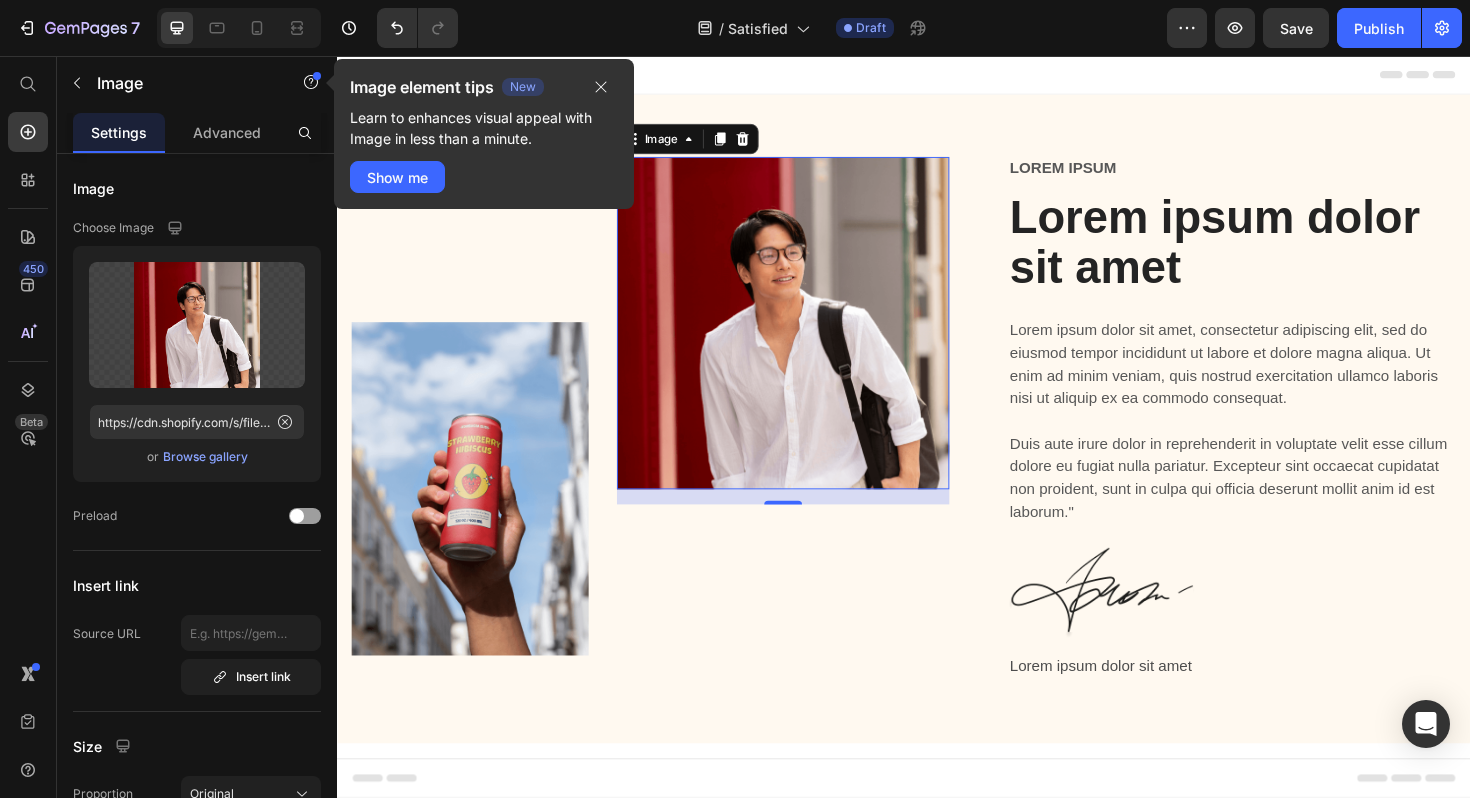 click at bounding box center (809, 339) 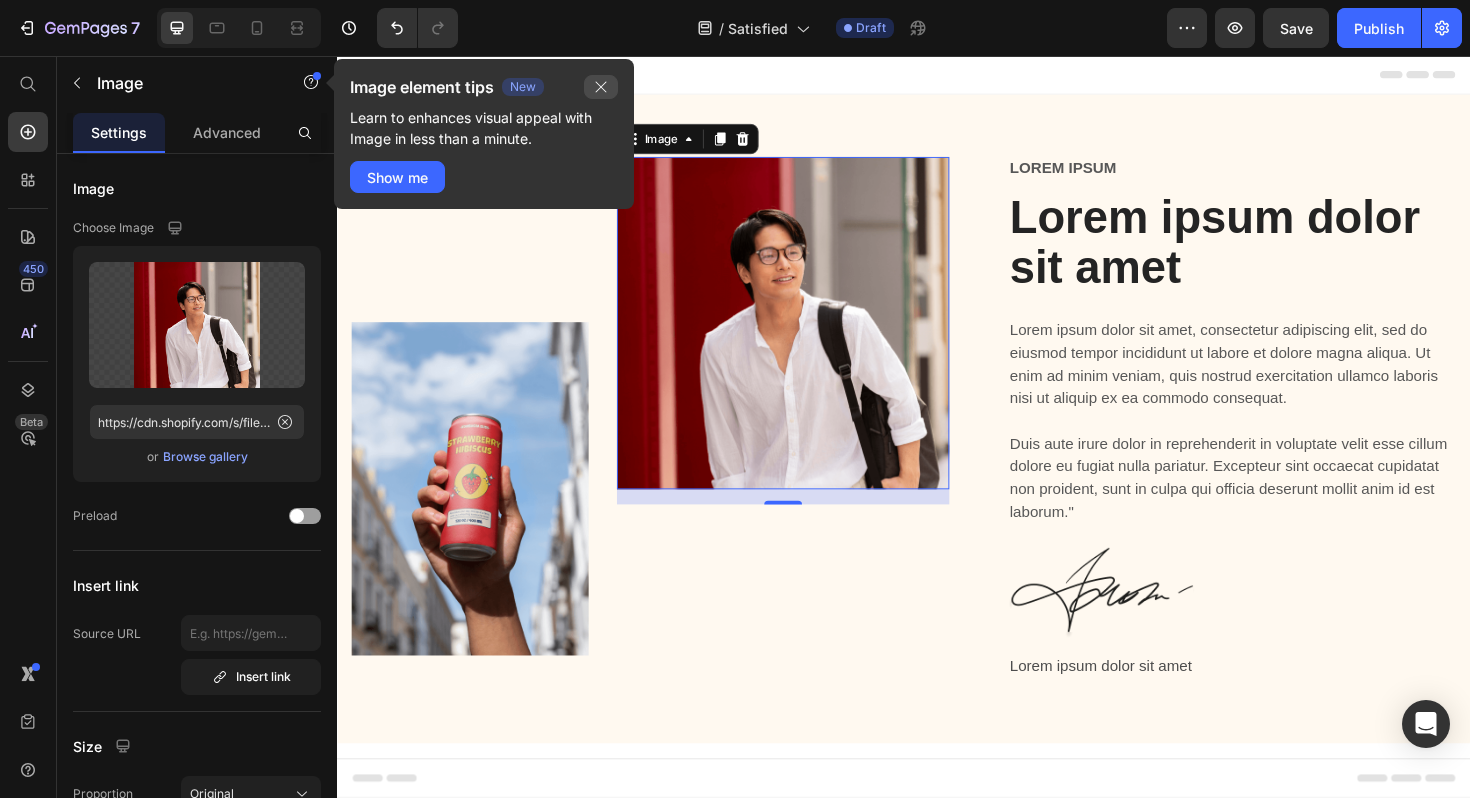 click 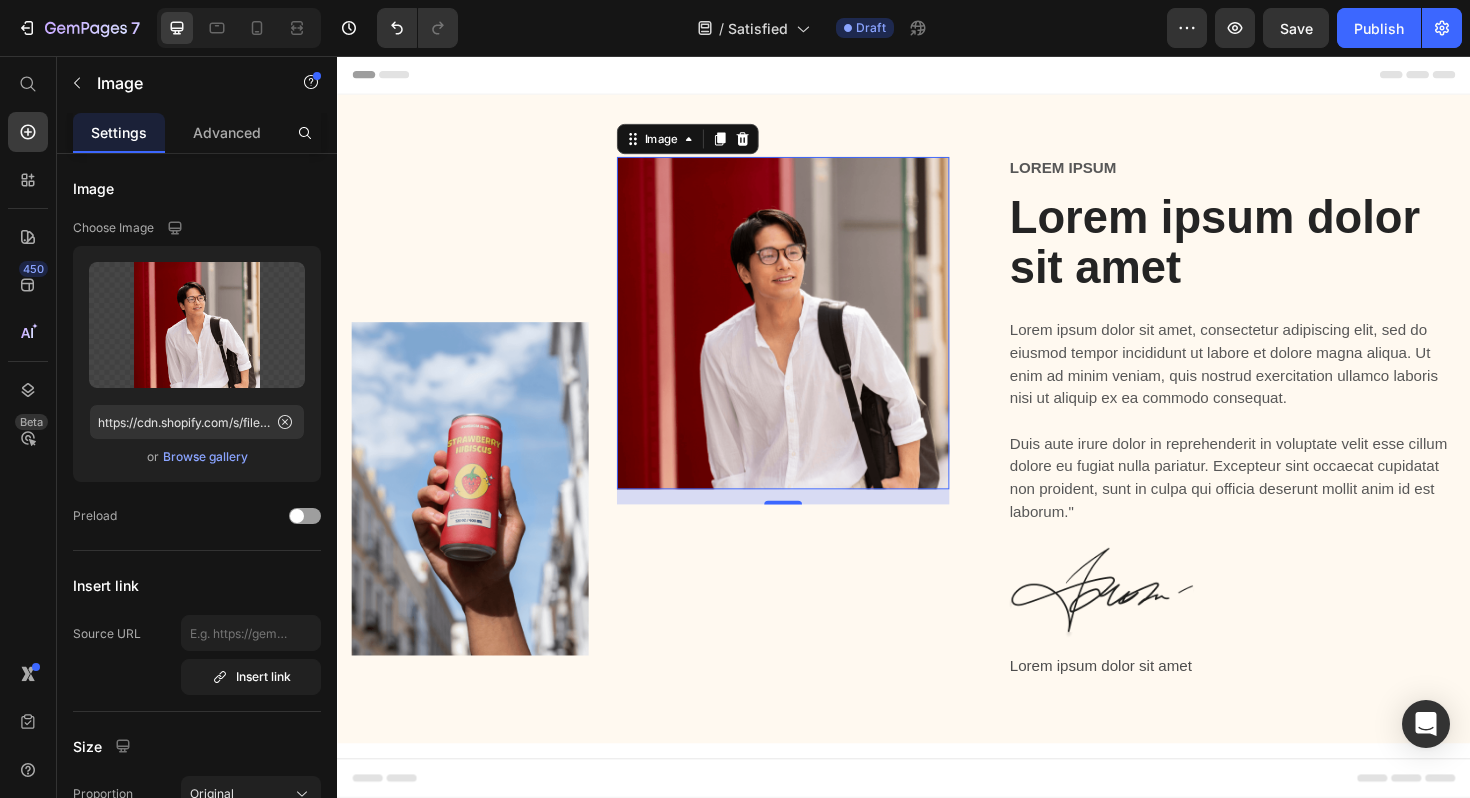 click at bounding box center (809, 339) 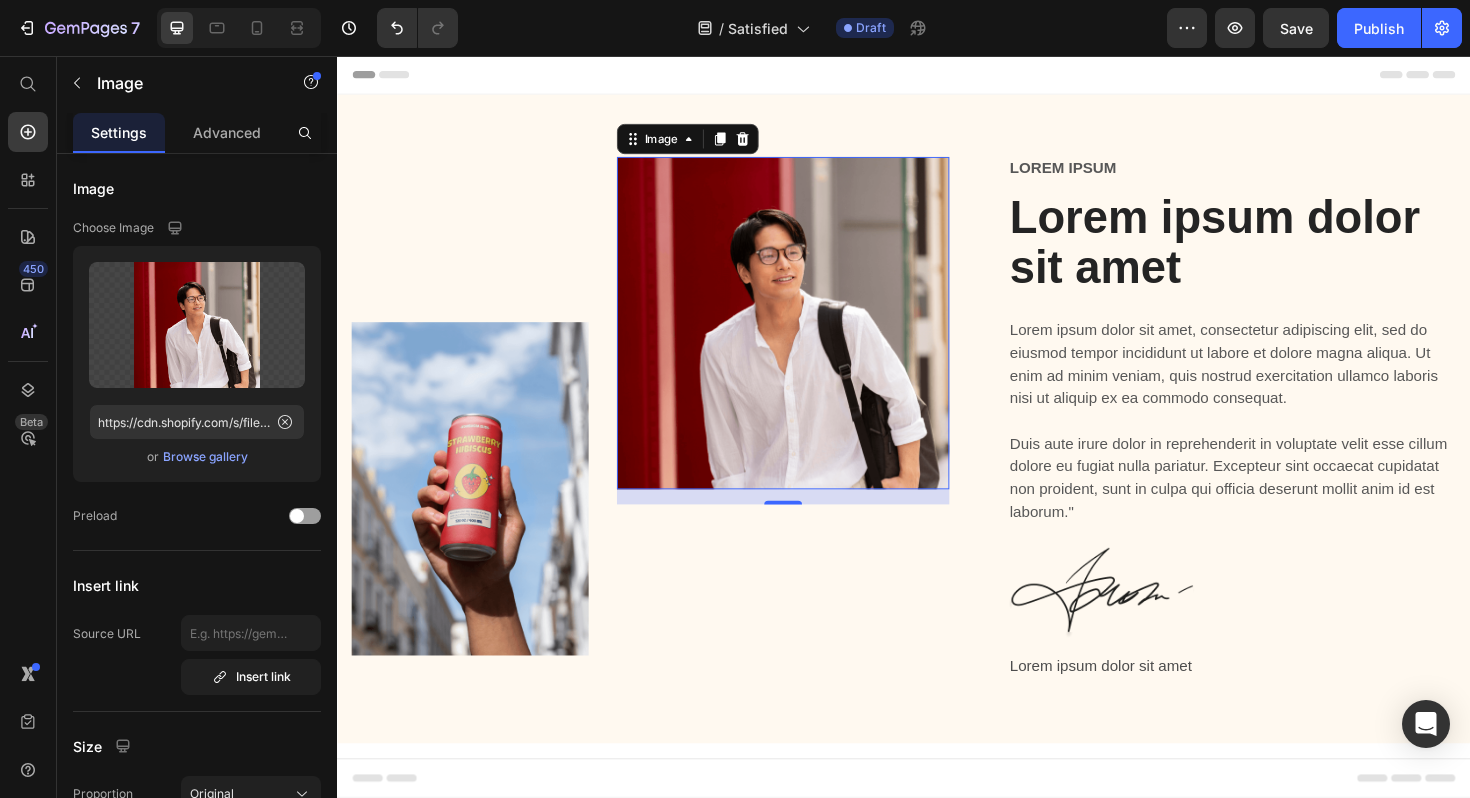 click at bounding box center (809, 339) 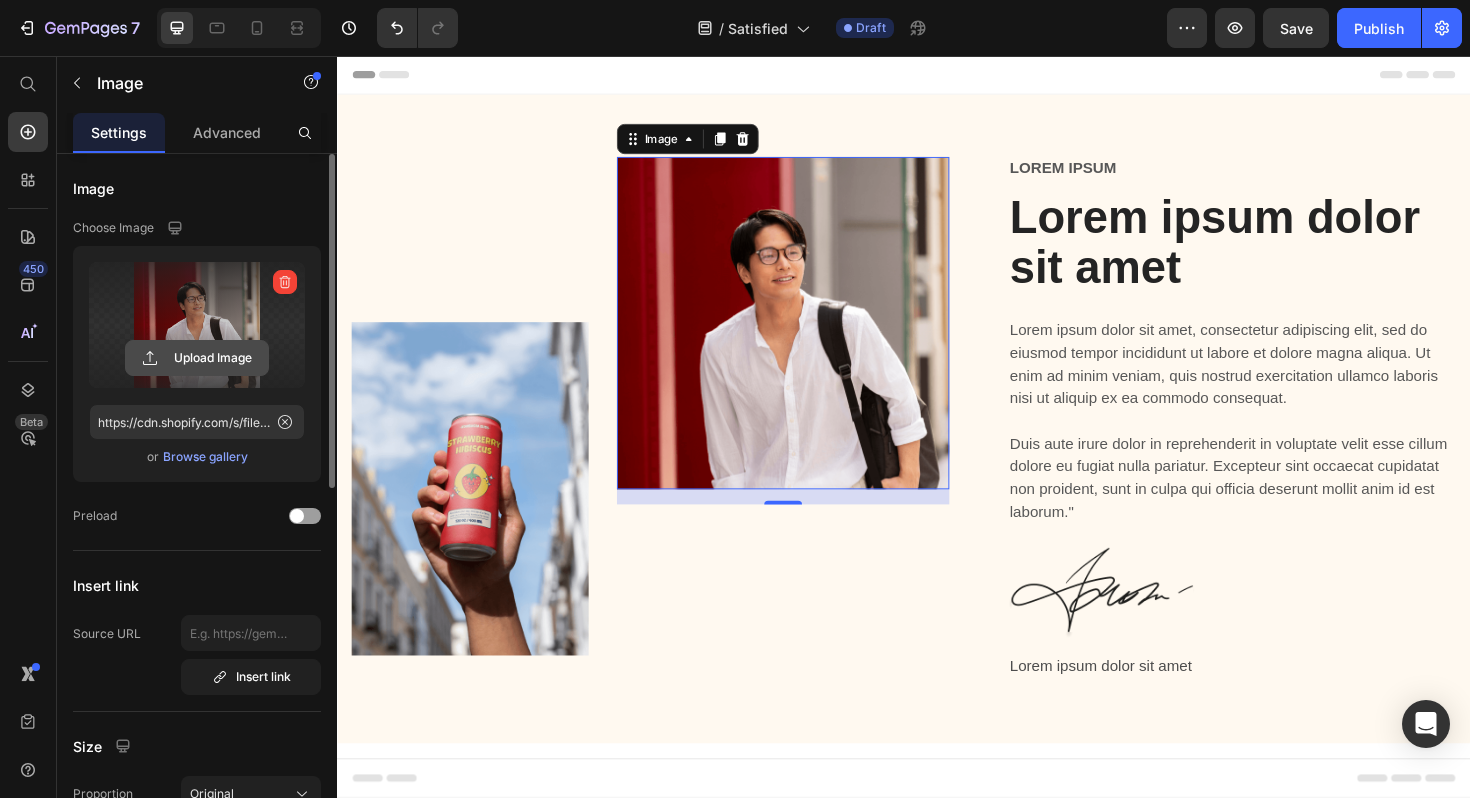click 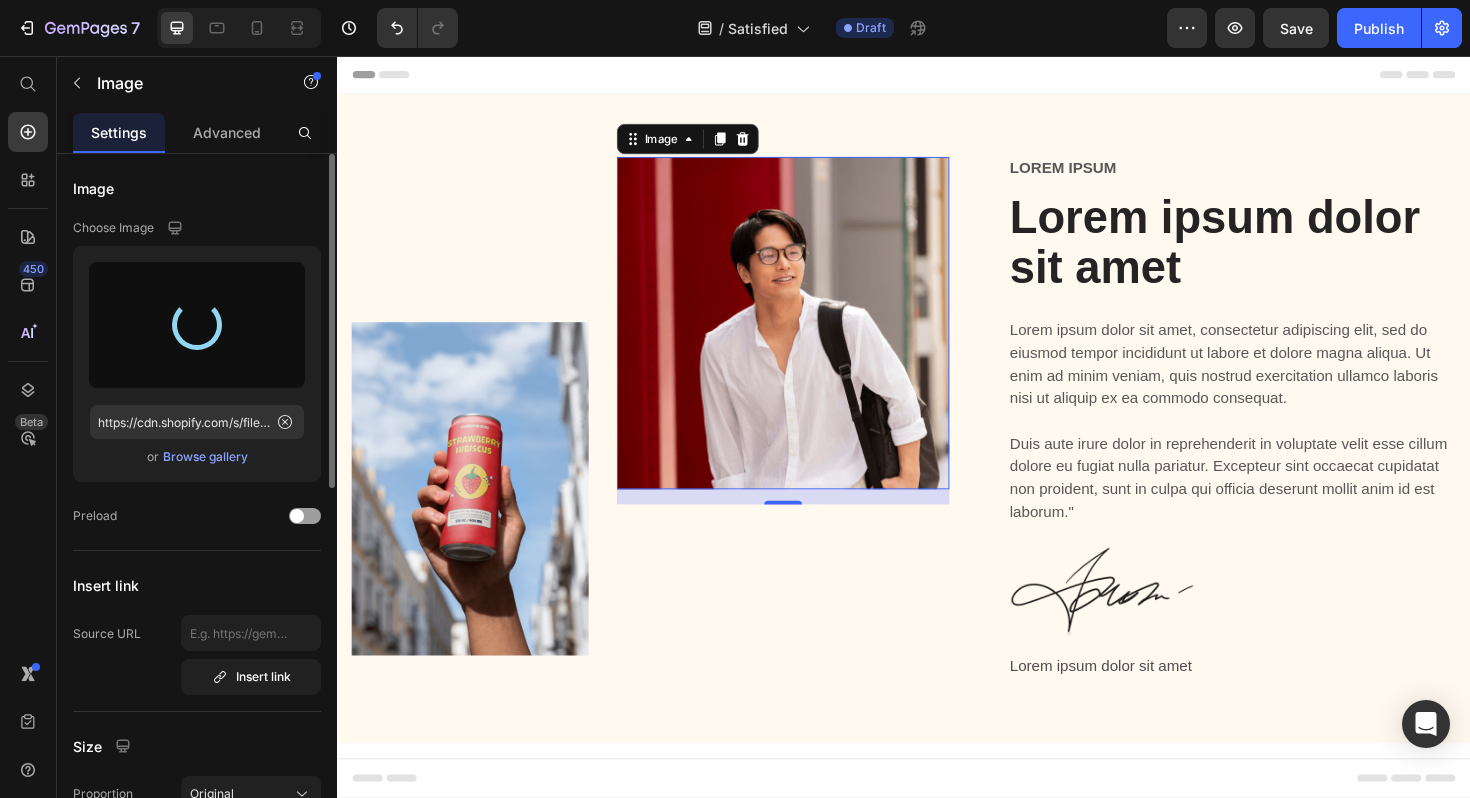 type on "https://cdn.shopify.com/s/files/1/0626/4527/2925/files/gempages_570628431495038176-e8695849-f5a8-4b37-a5c6-d004510dd0ed.jpg" 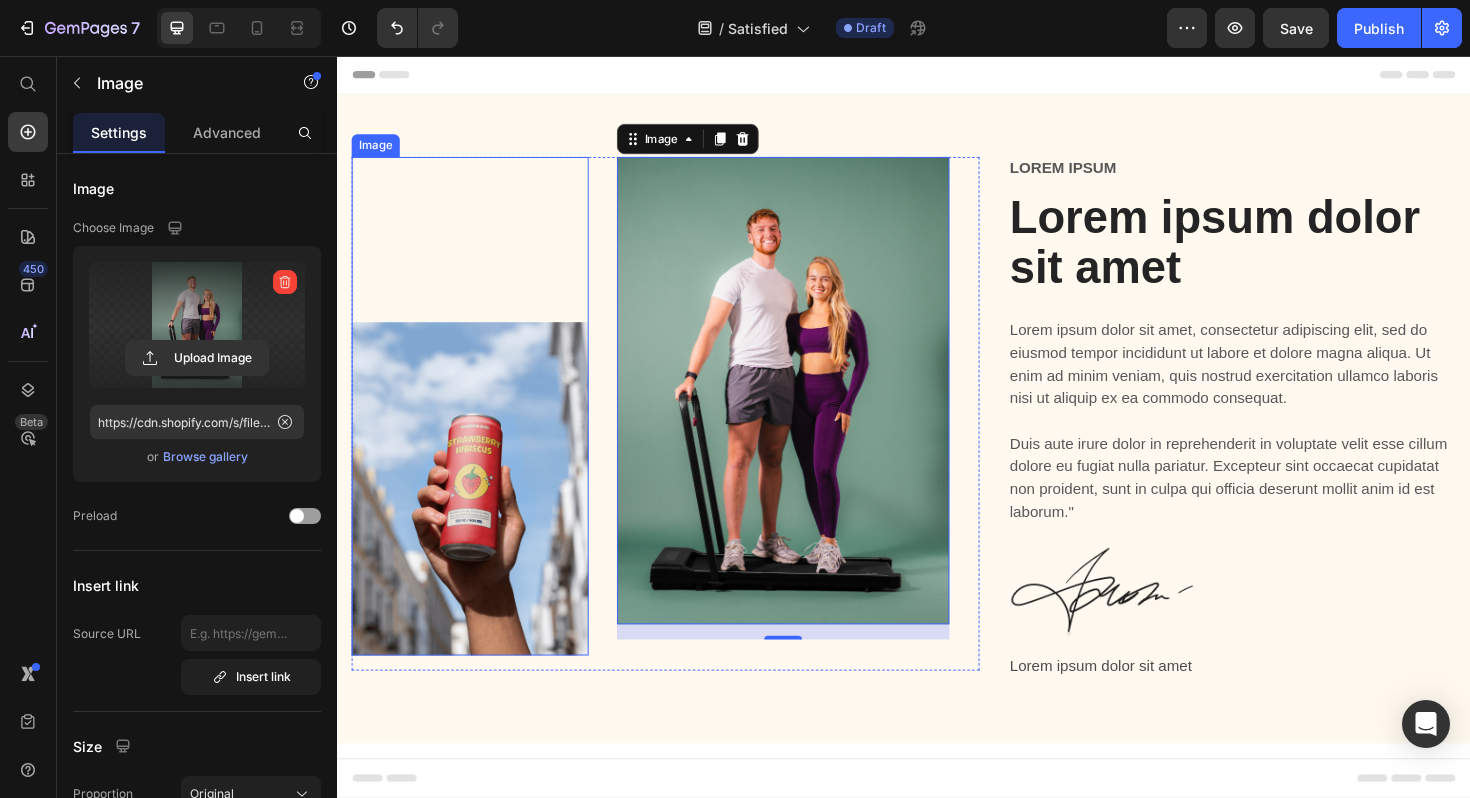 click at bounding box center [477, 427] 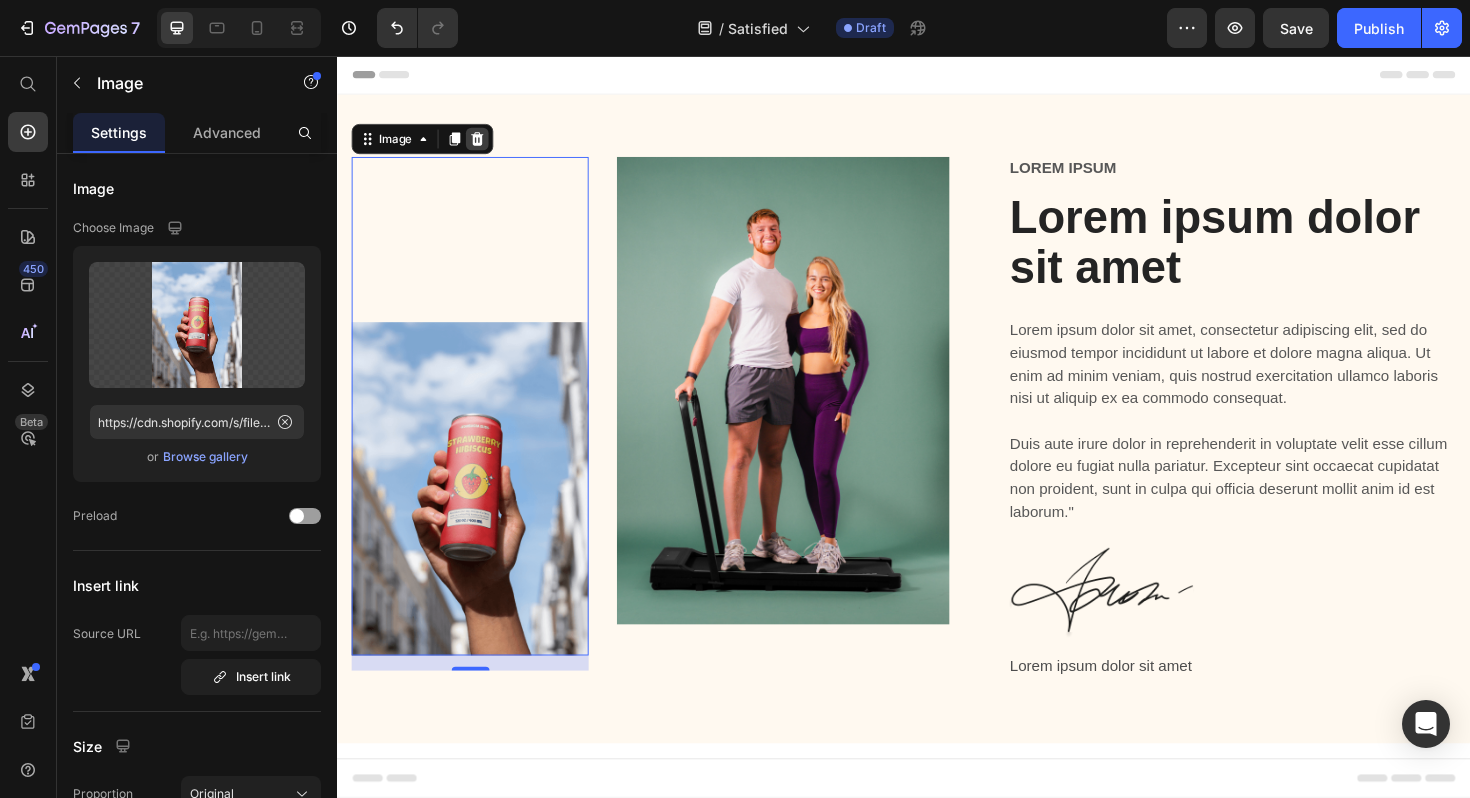 click 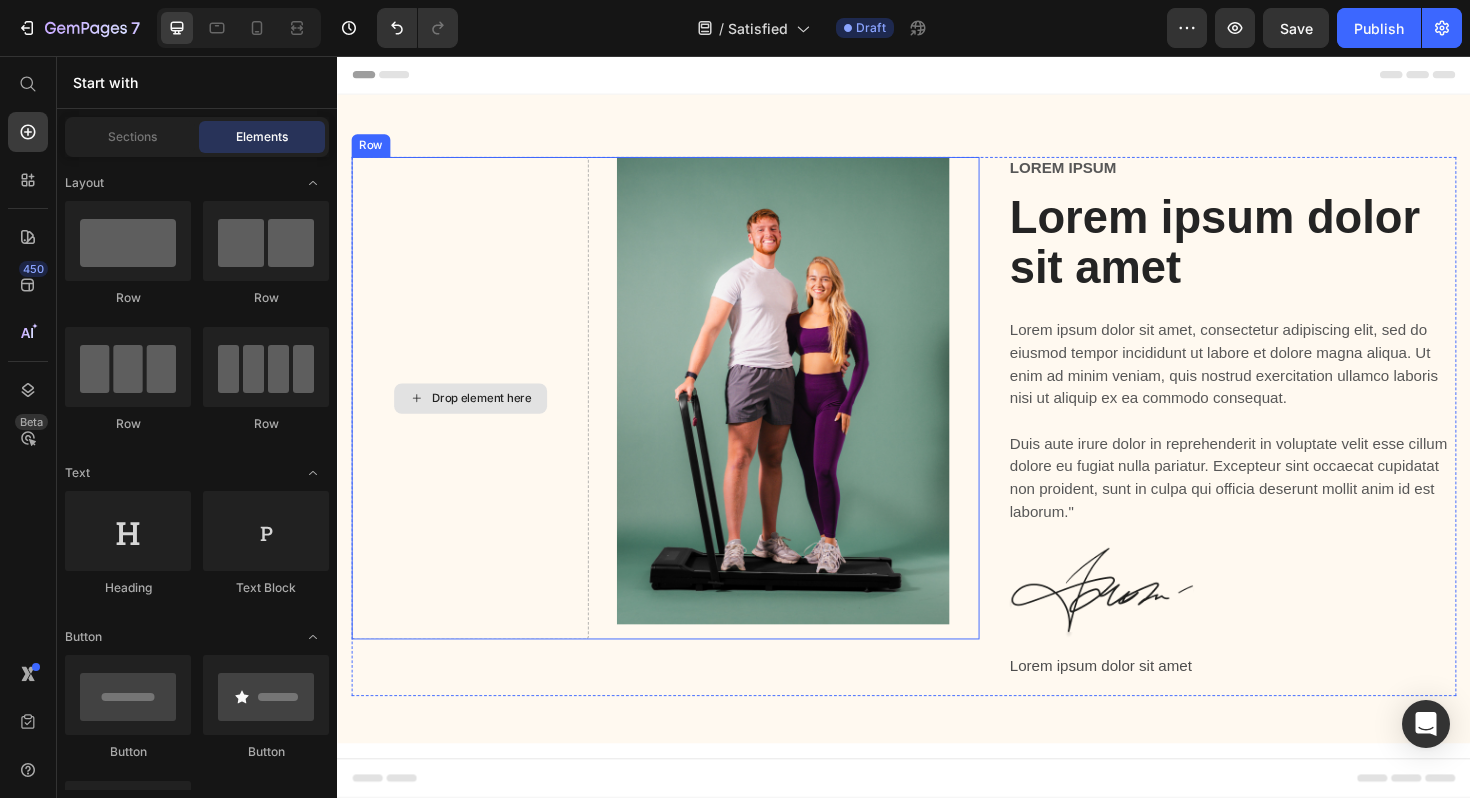 click on "Drop element here" at bounding box center (477, 418) 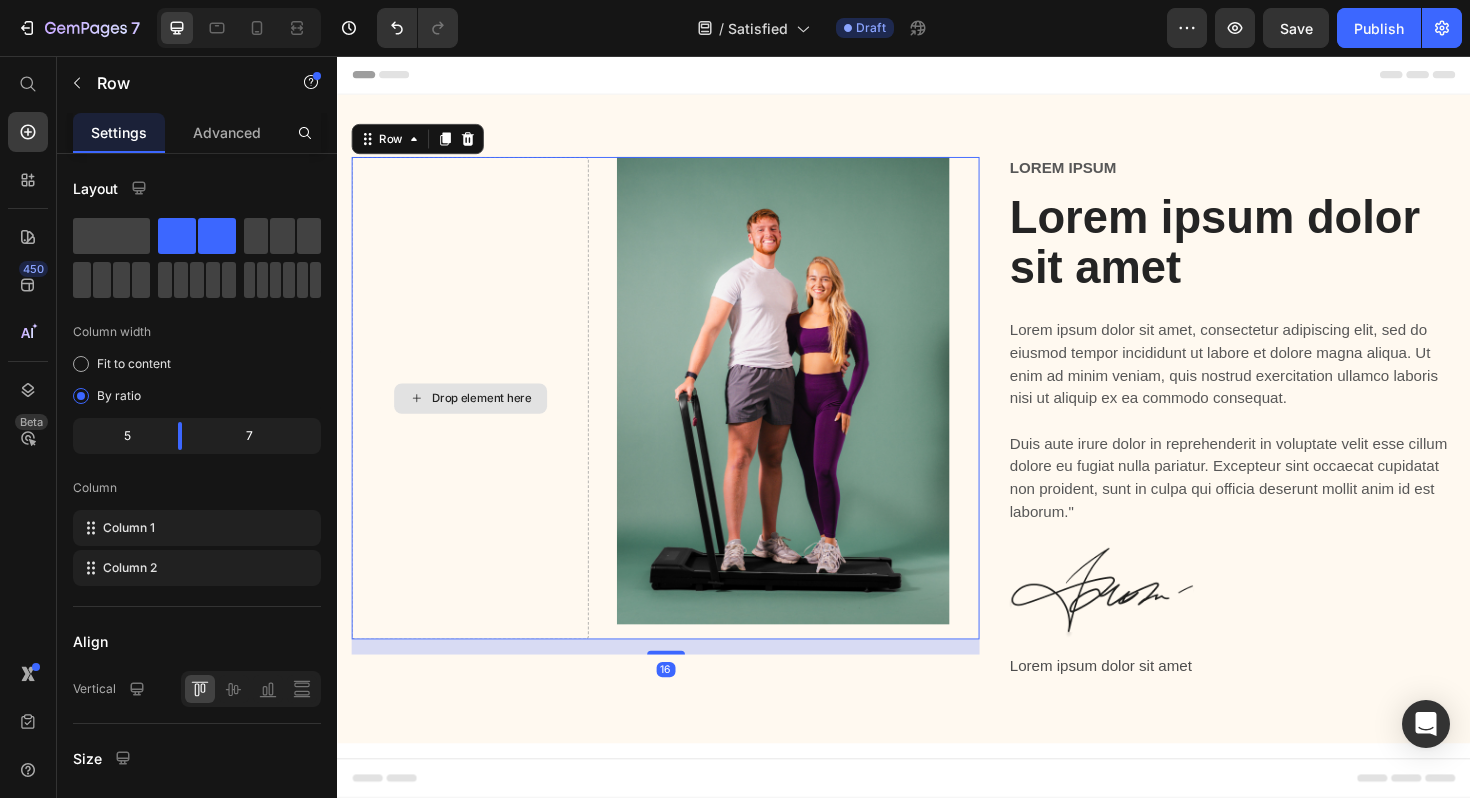 click on "Drop element here" at bounding box center (477, 418) 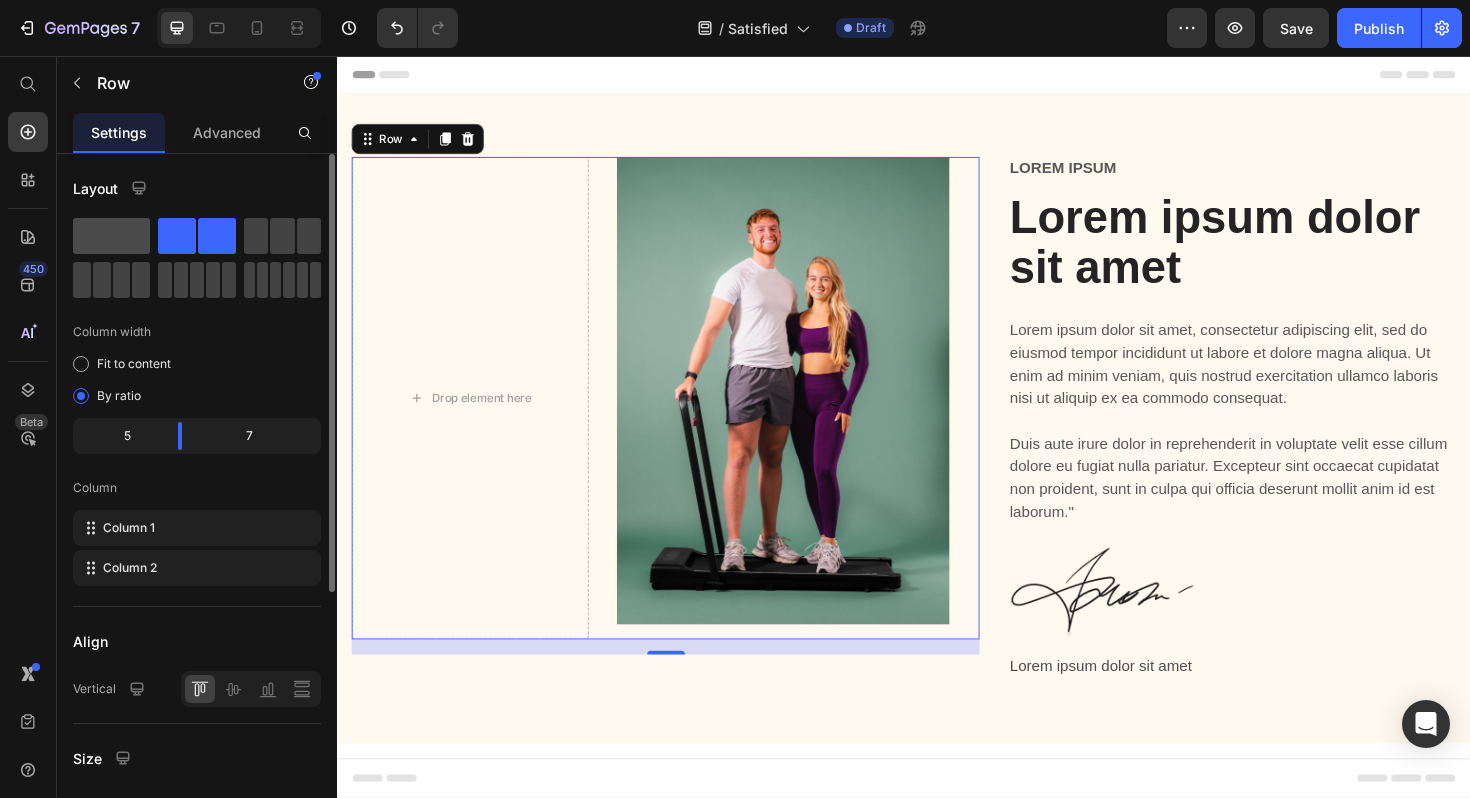 click 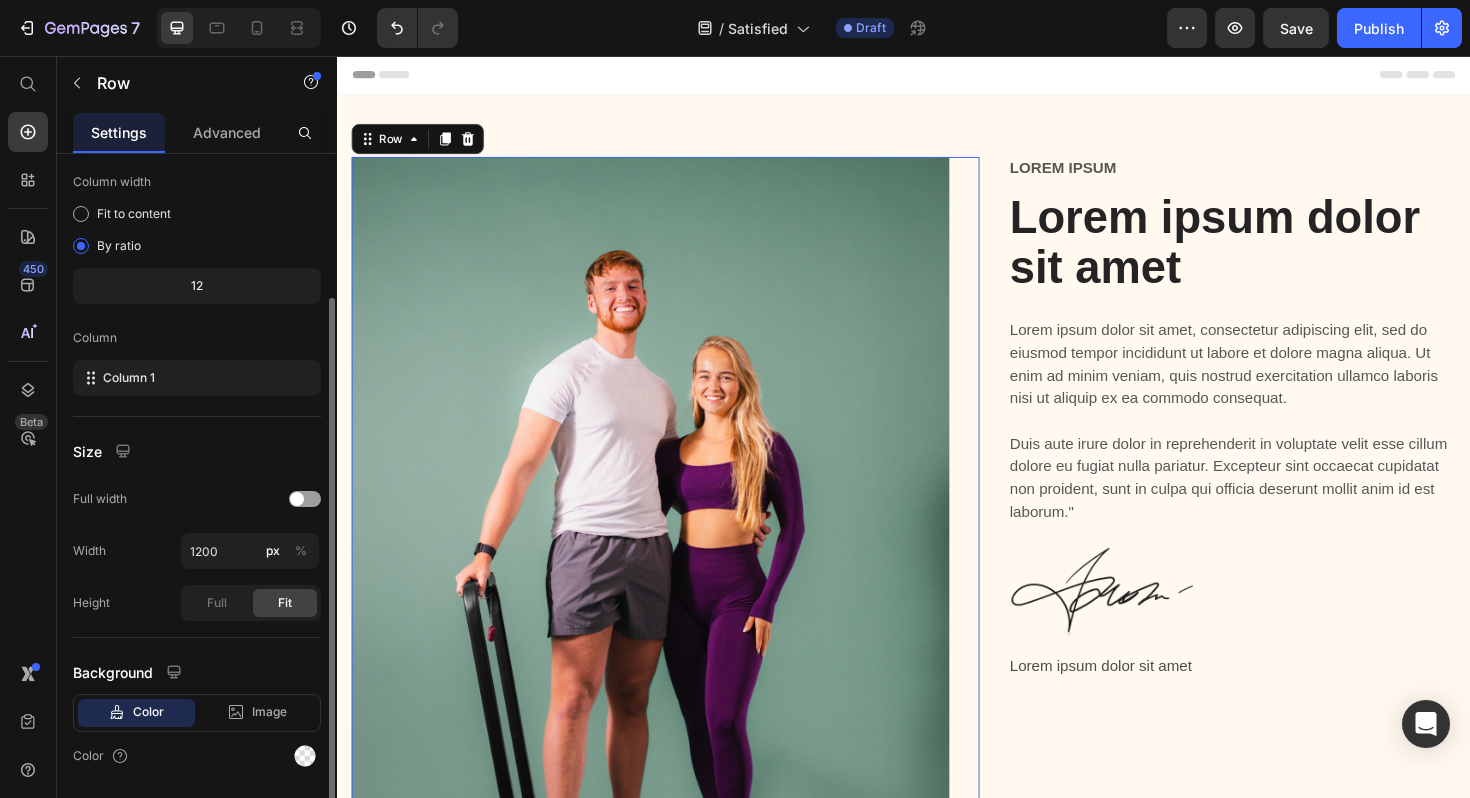 scroll, scrollTop: 166, scrollLeft: 0, axis: vertical 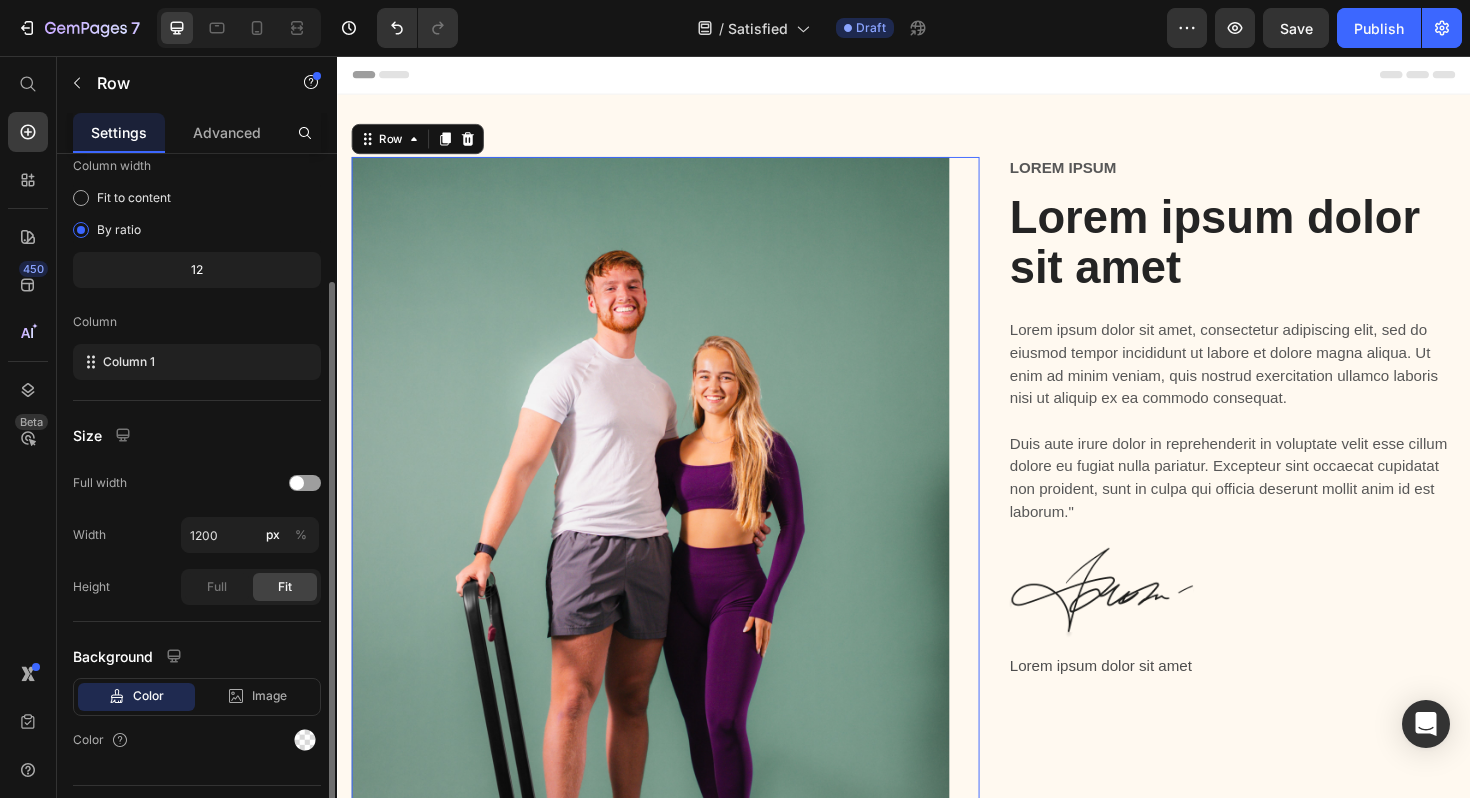 click on "12" 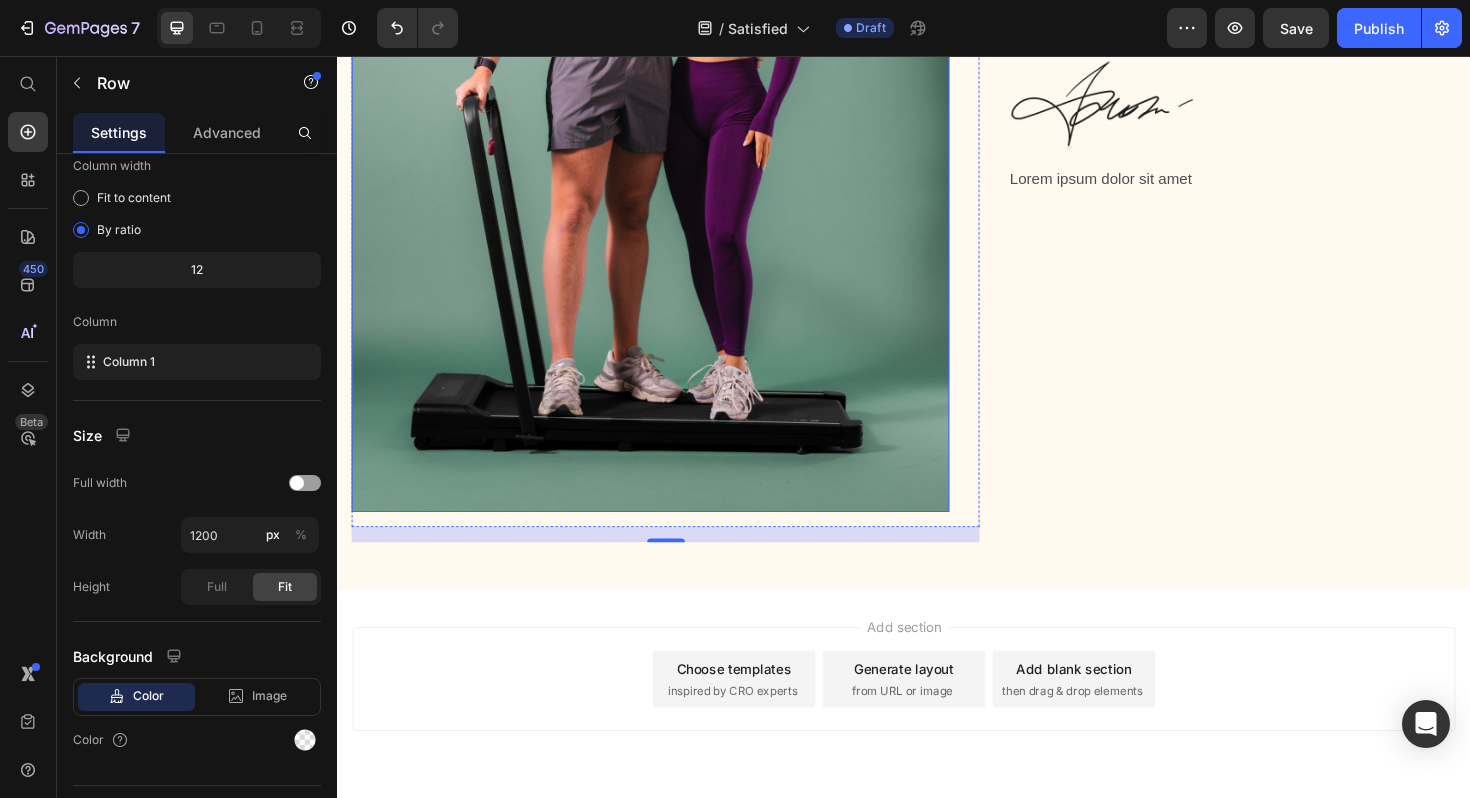 scroll, scrollTop: 582, scrollLeft: 0, axis: vertical 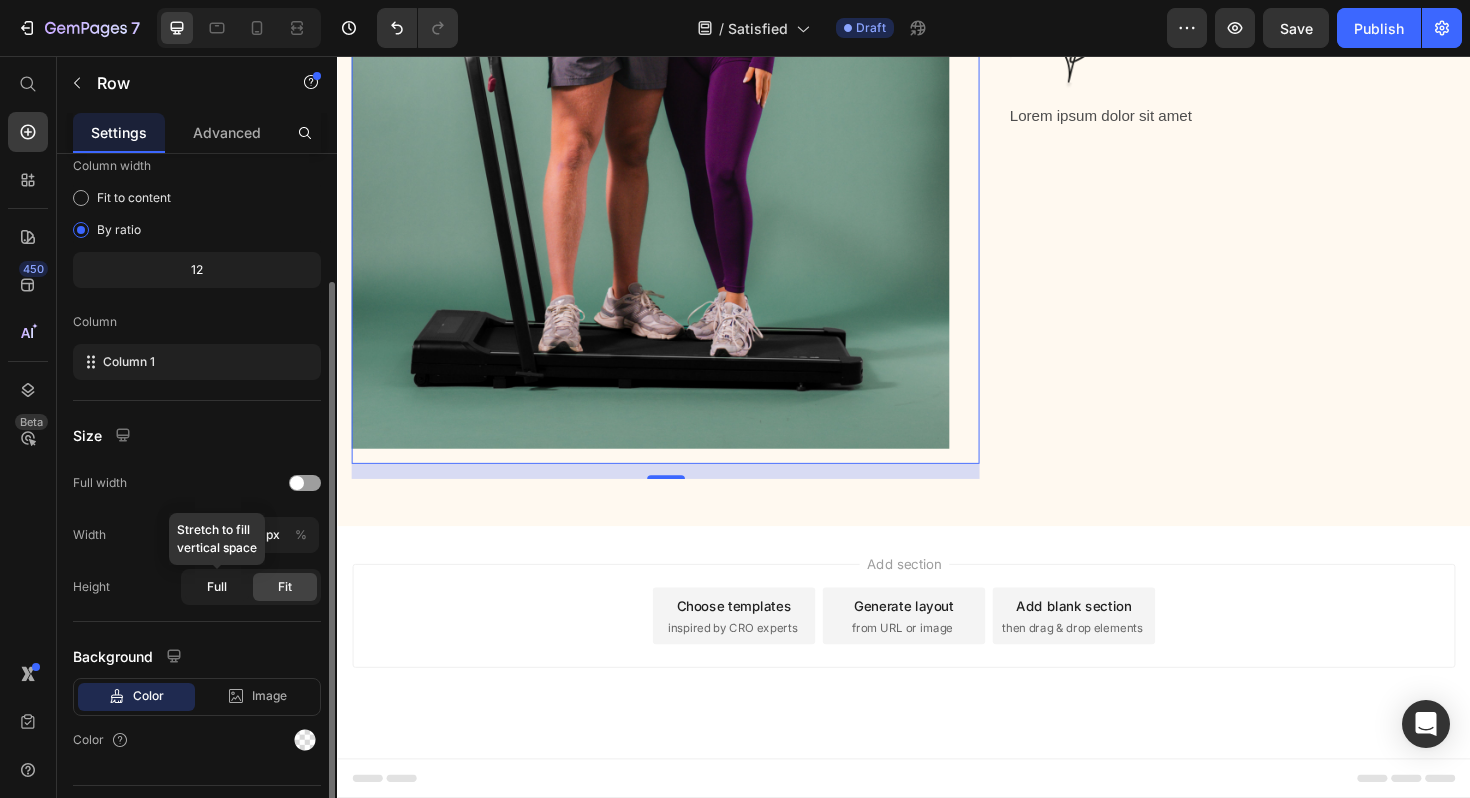 click on "Full" 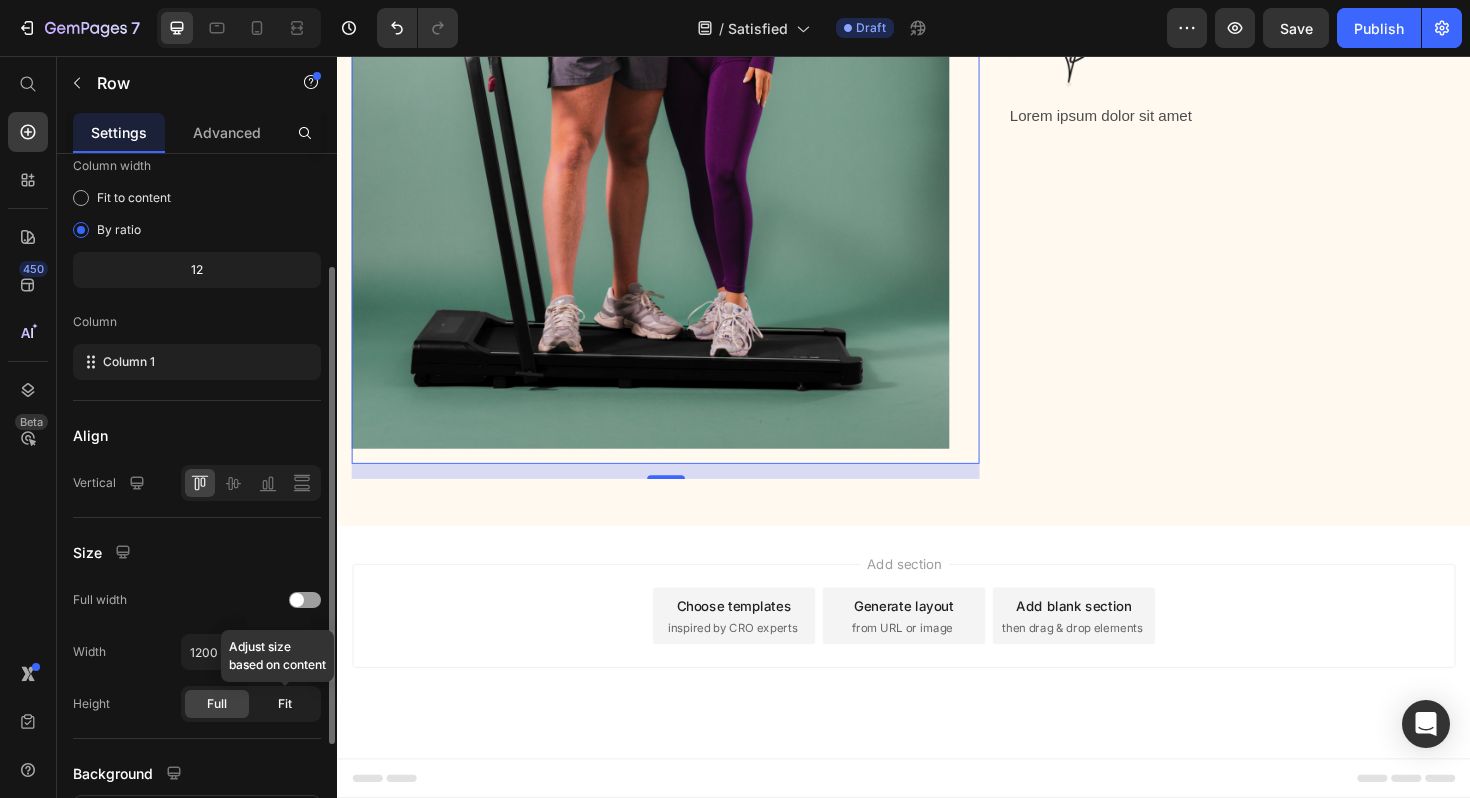 click on "Fit" 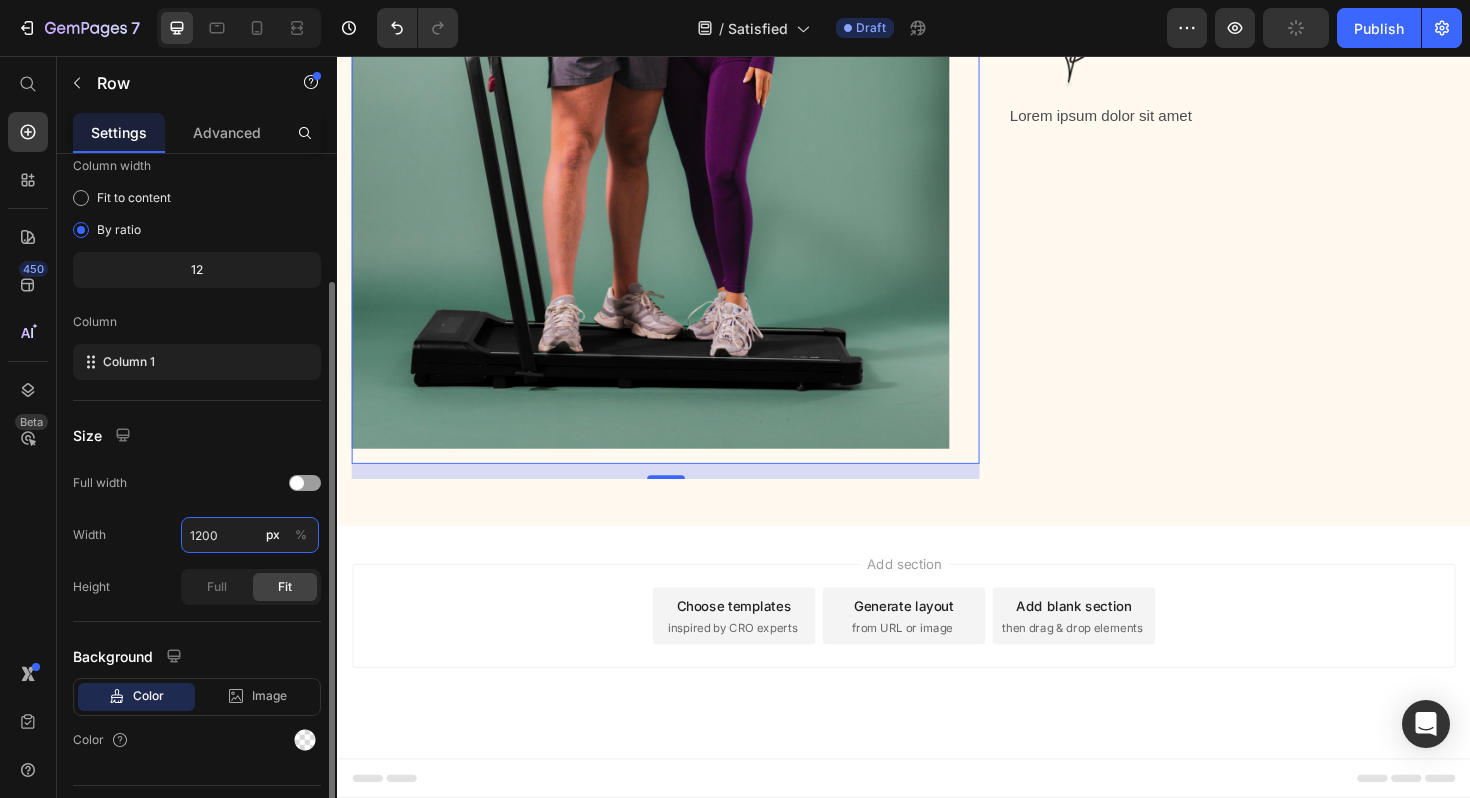 click on "1200" at bounding box center [250, 535] 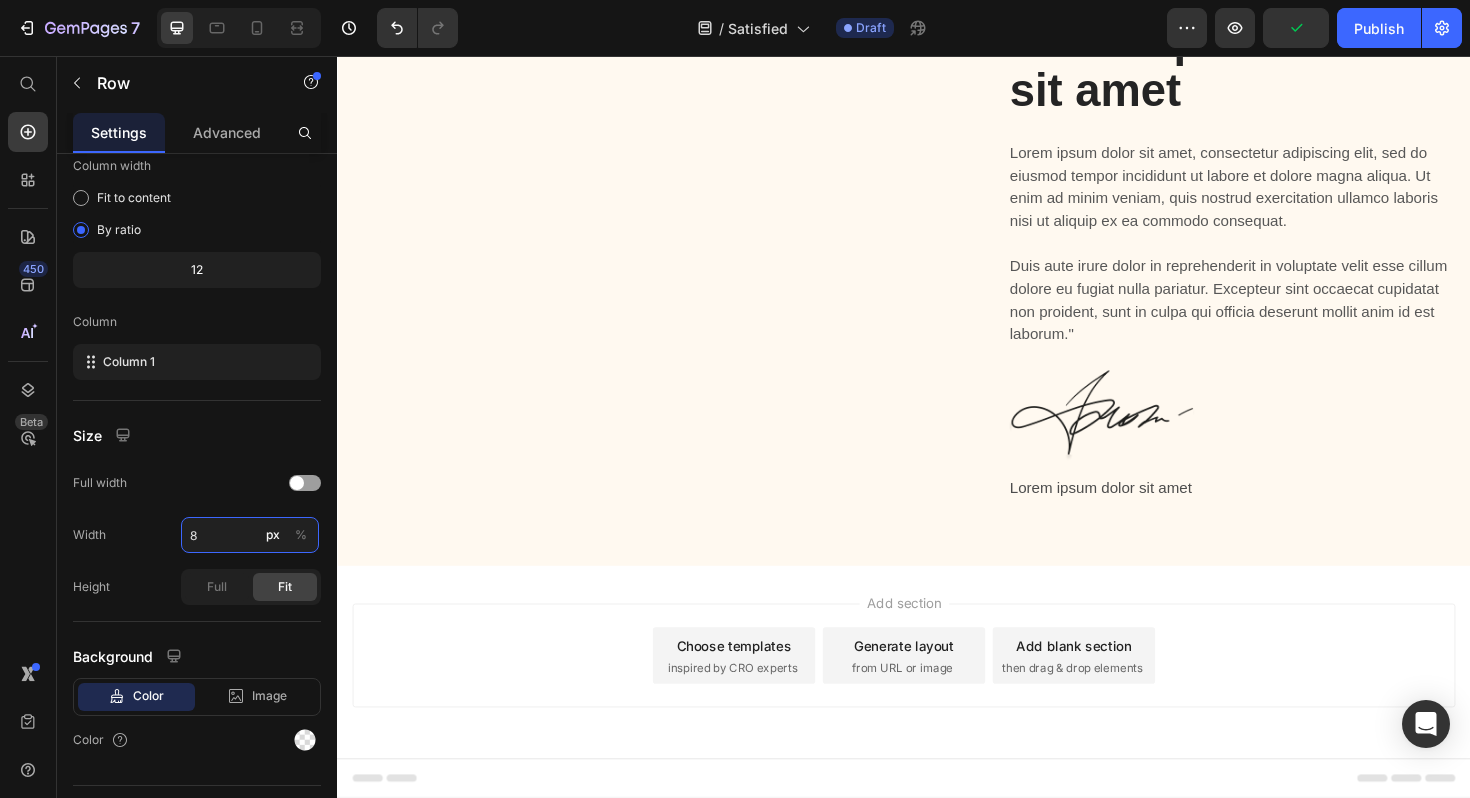scroll, scrollTop: 188, scrollLeft: 0, axis: vertical 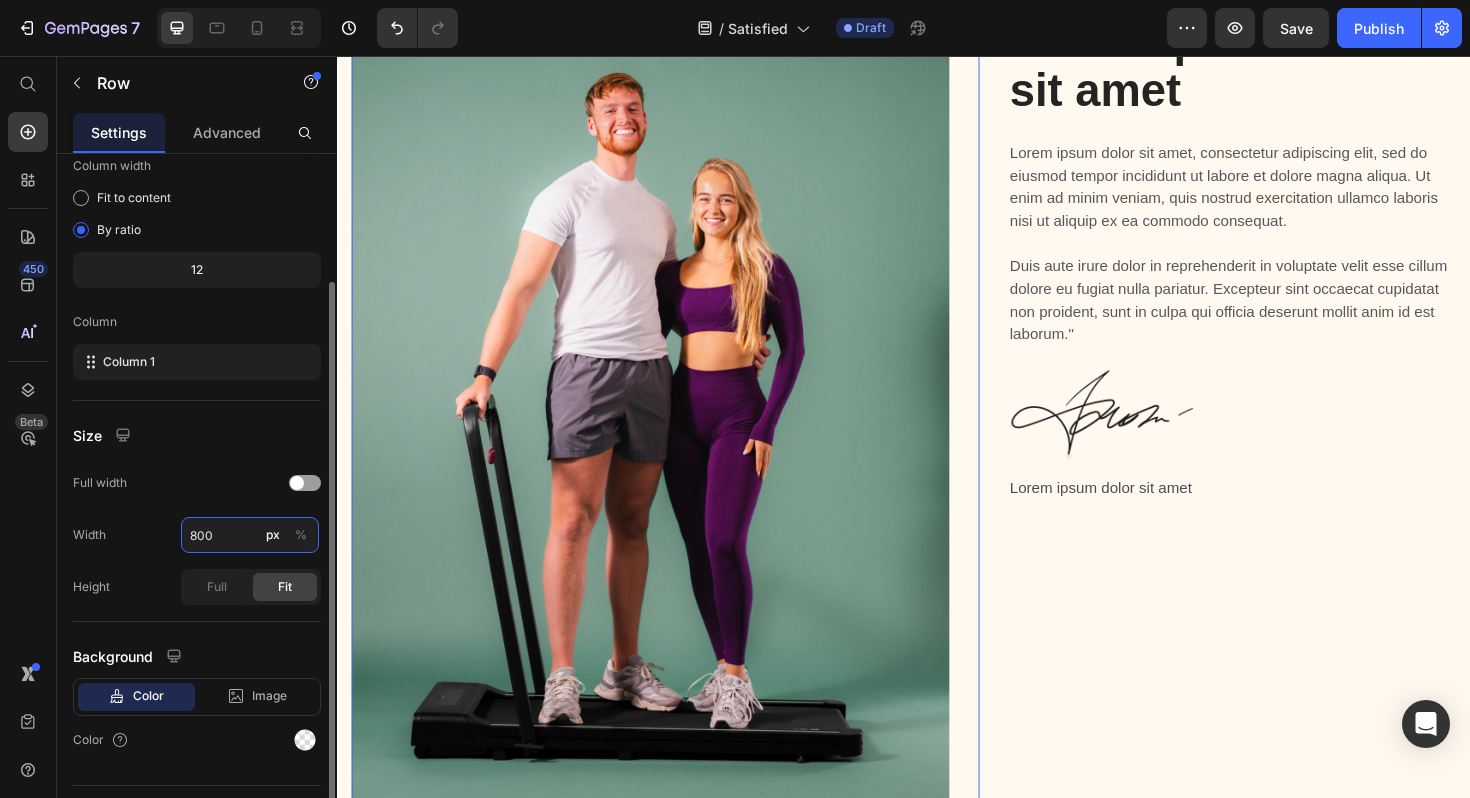 click on "800" at bounding box center [250, 535] 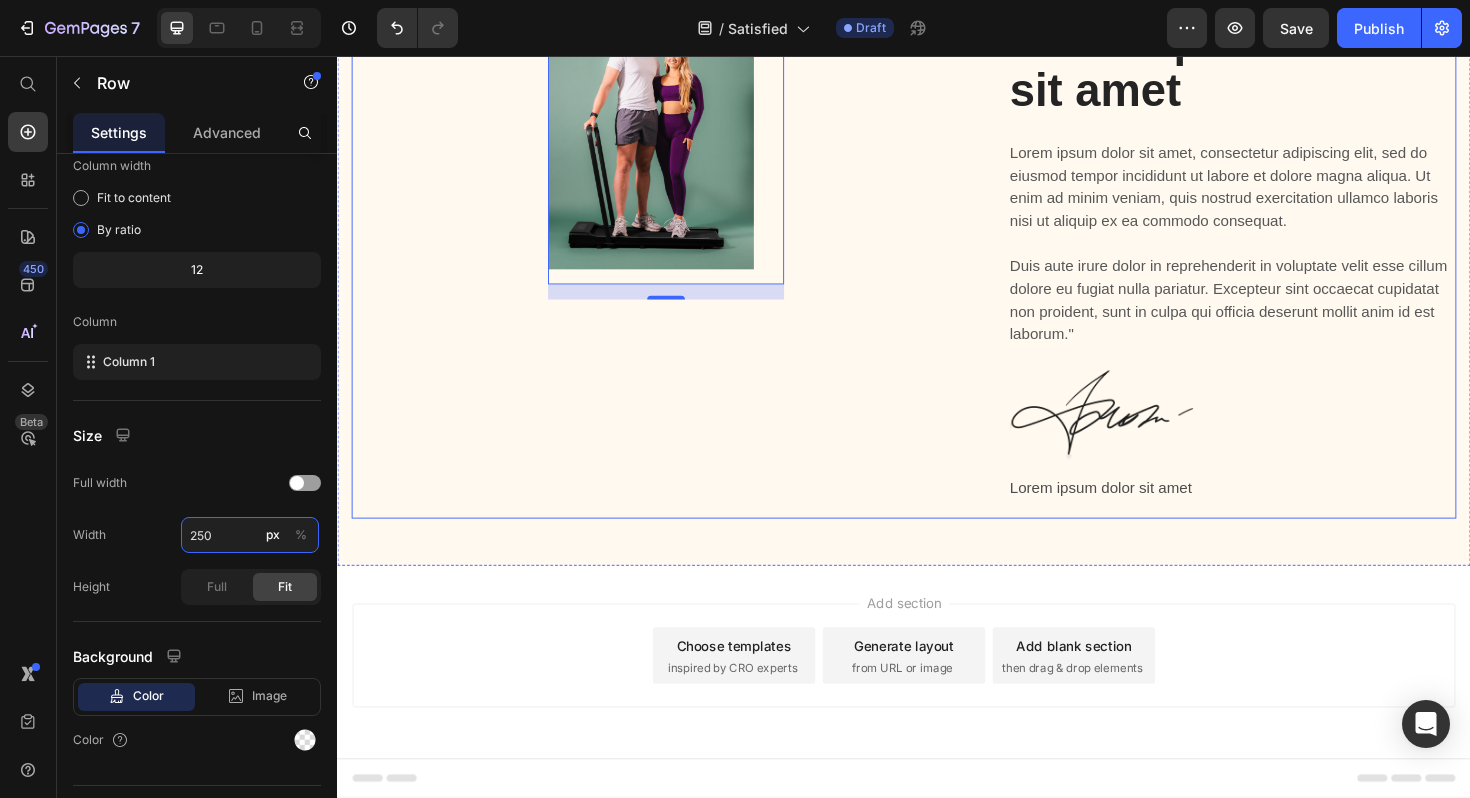 scroll, scrollTop: 0, scrollLeft: 0, axis: both 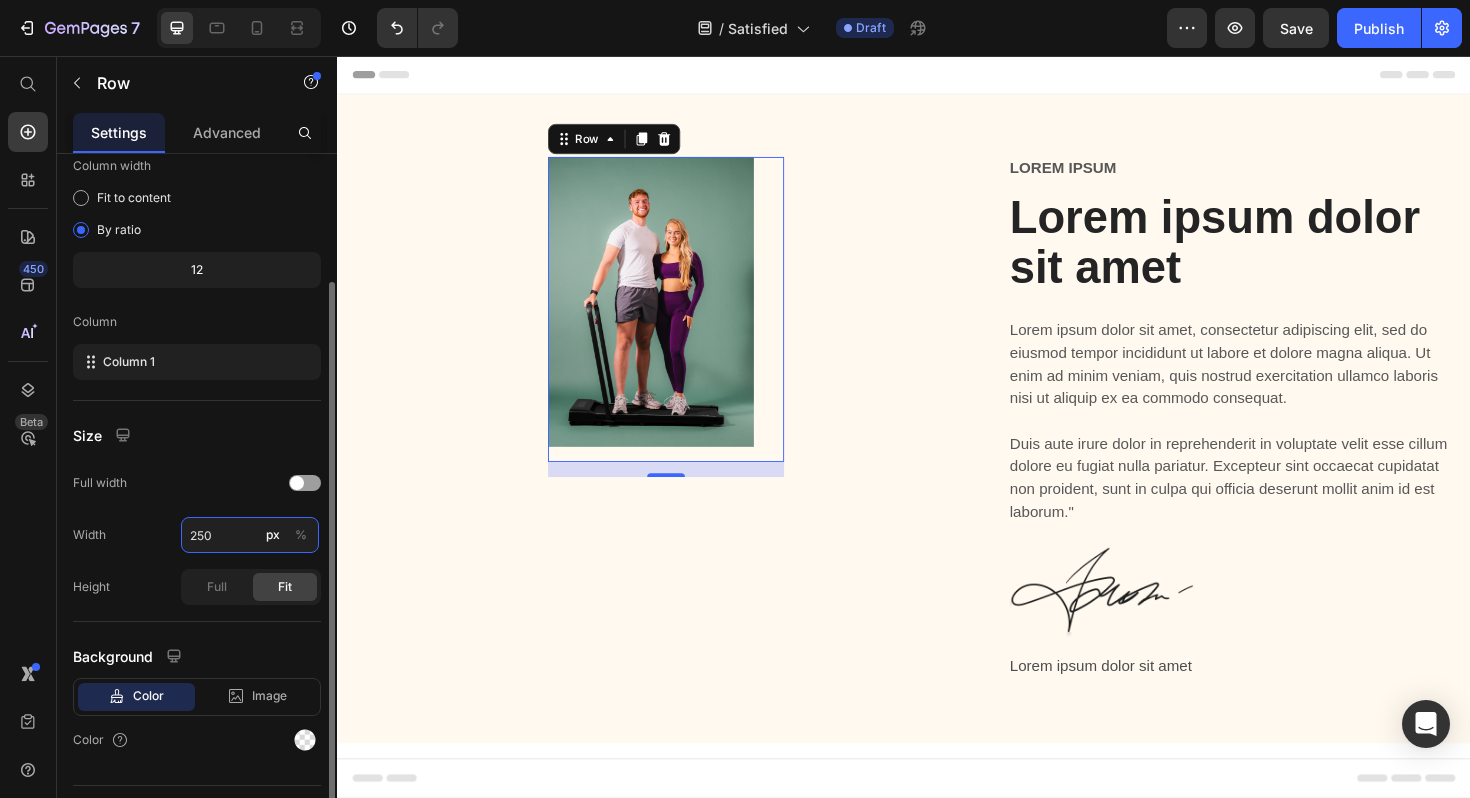 click on "250" at bounding box center [250, 535] 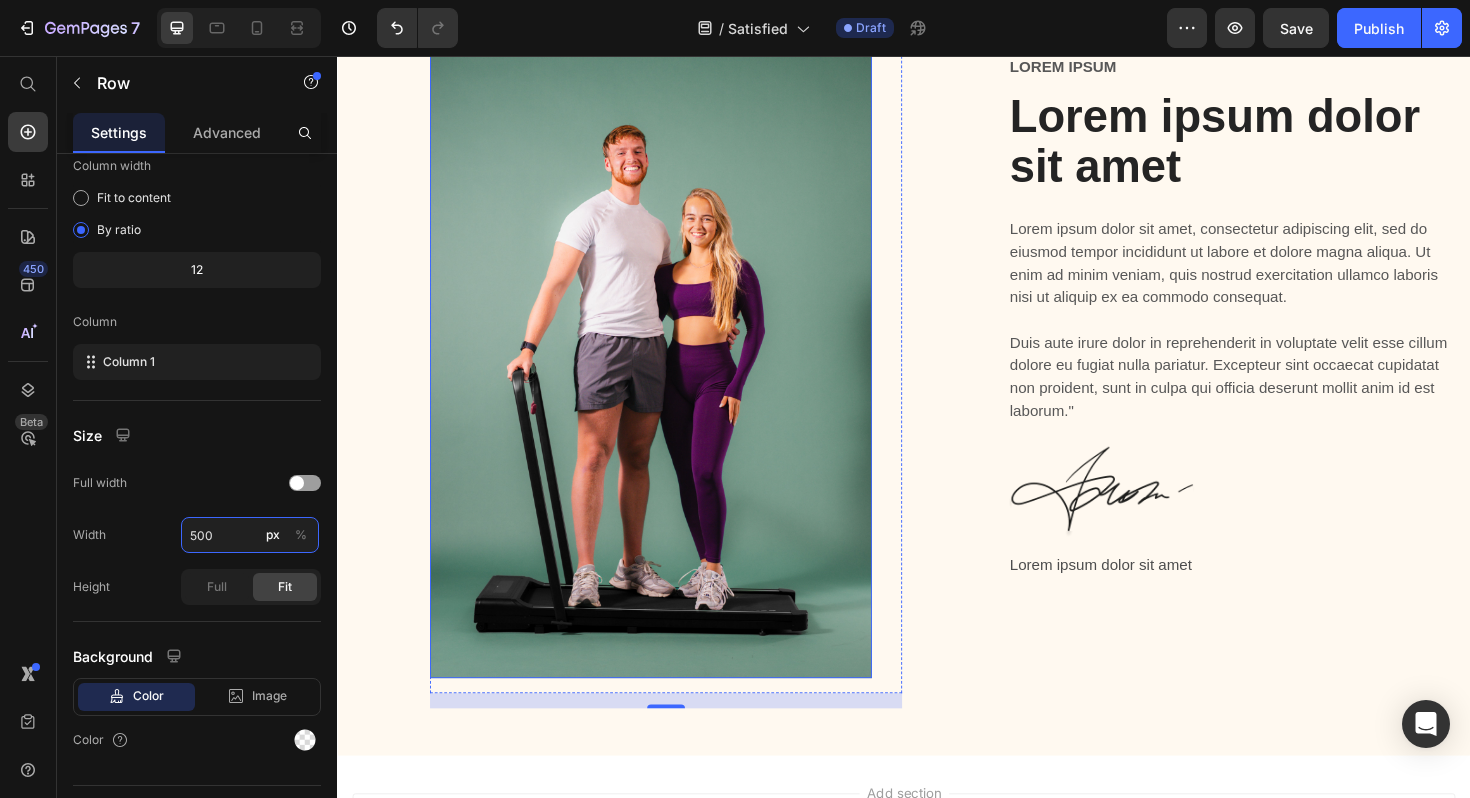 scroll, scrollTop: 106, scrollLeft: 0, axis: vertical 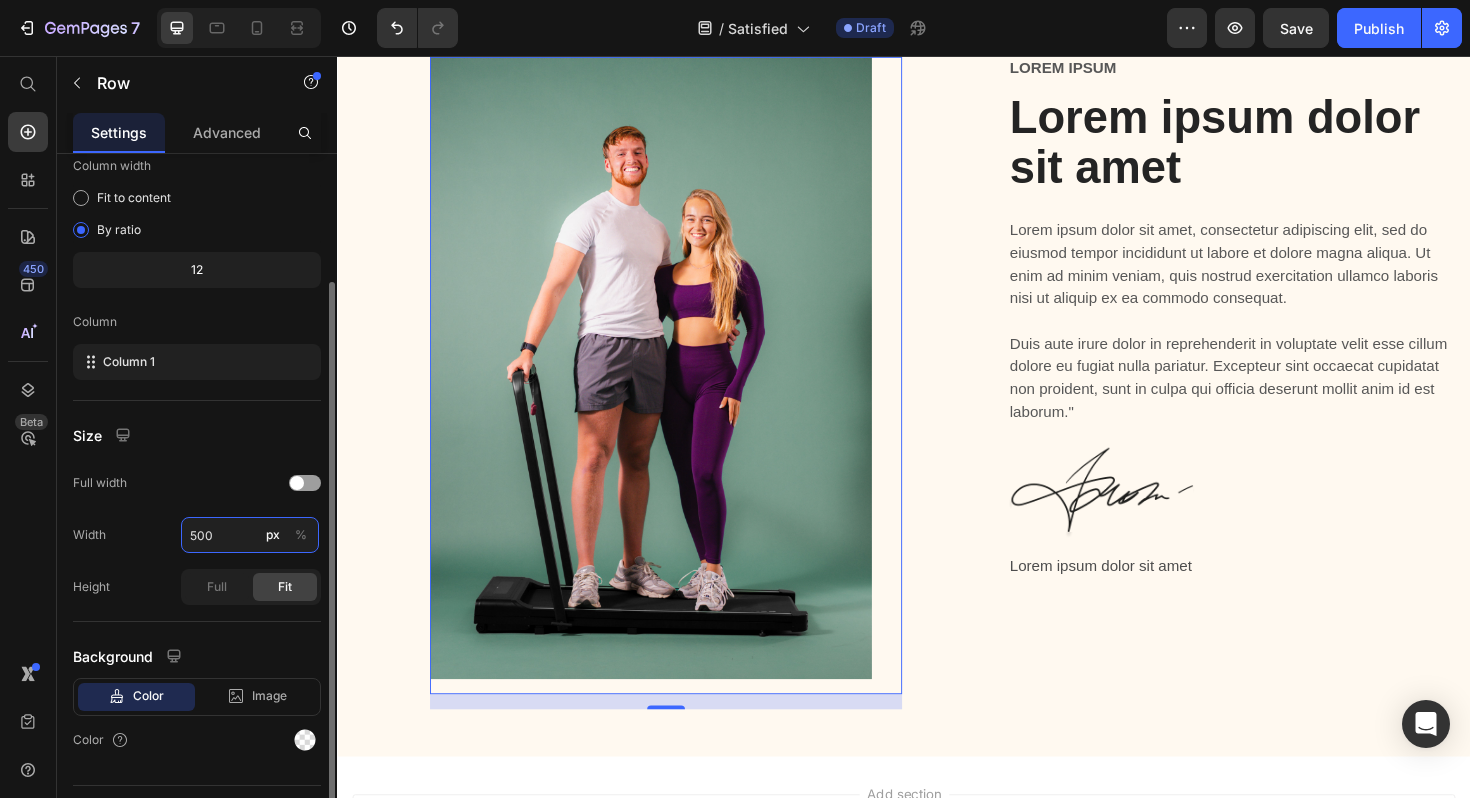 type on "500" 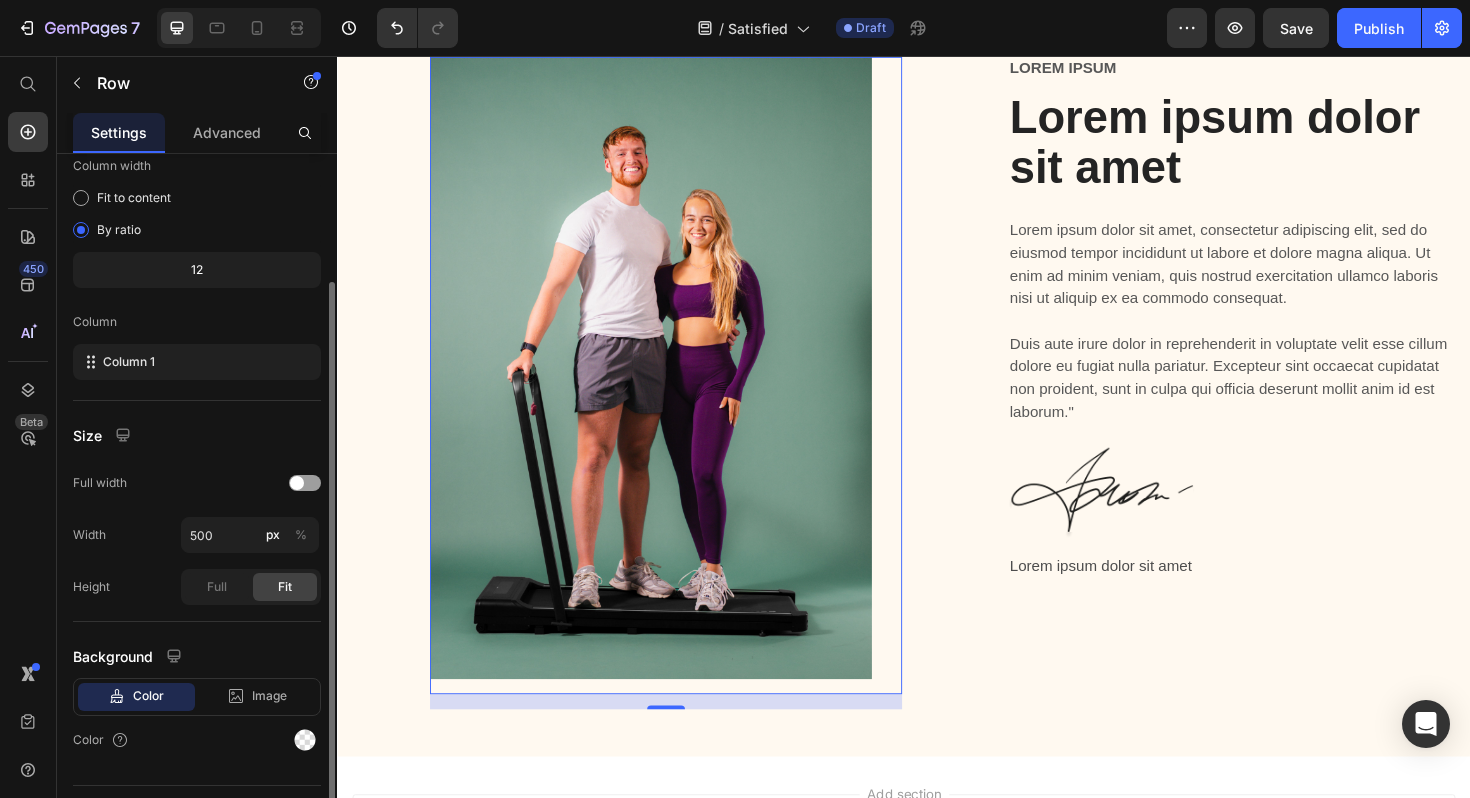click on "Size Full width Width 500 px % Height Full Fit" 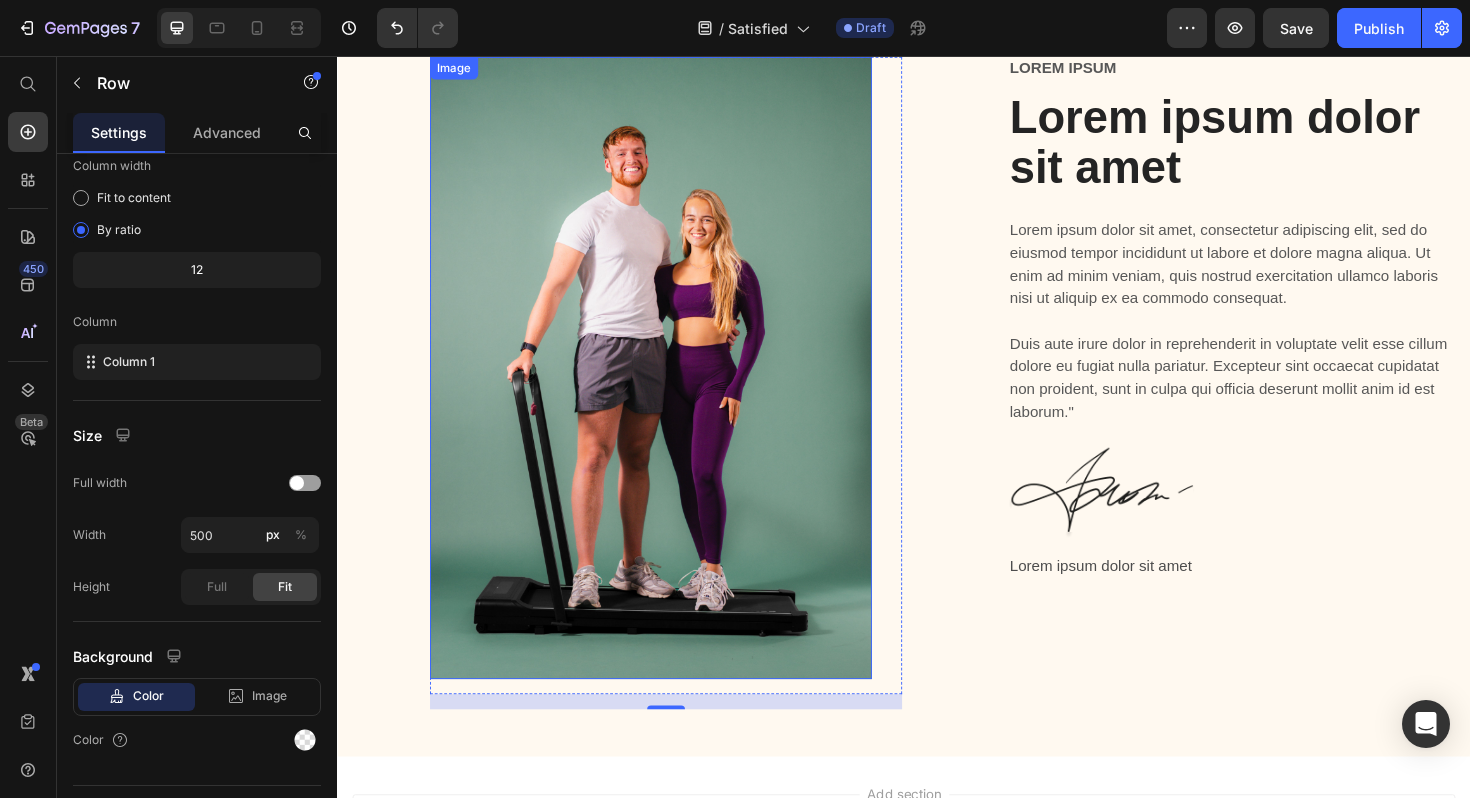 scroll, scrollTop: 0, scrollLeft: 0, axis: both 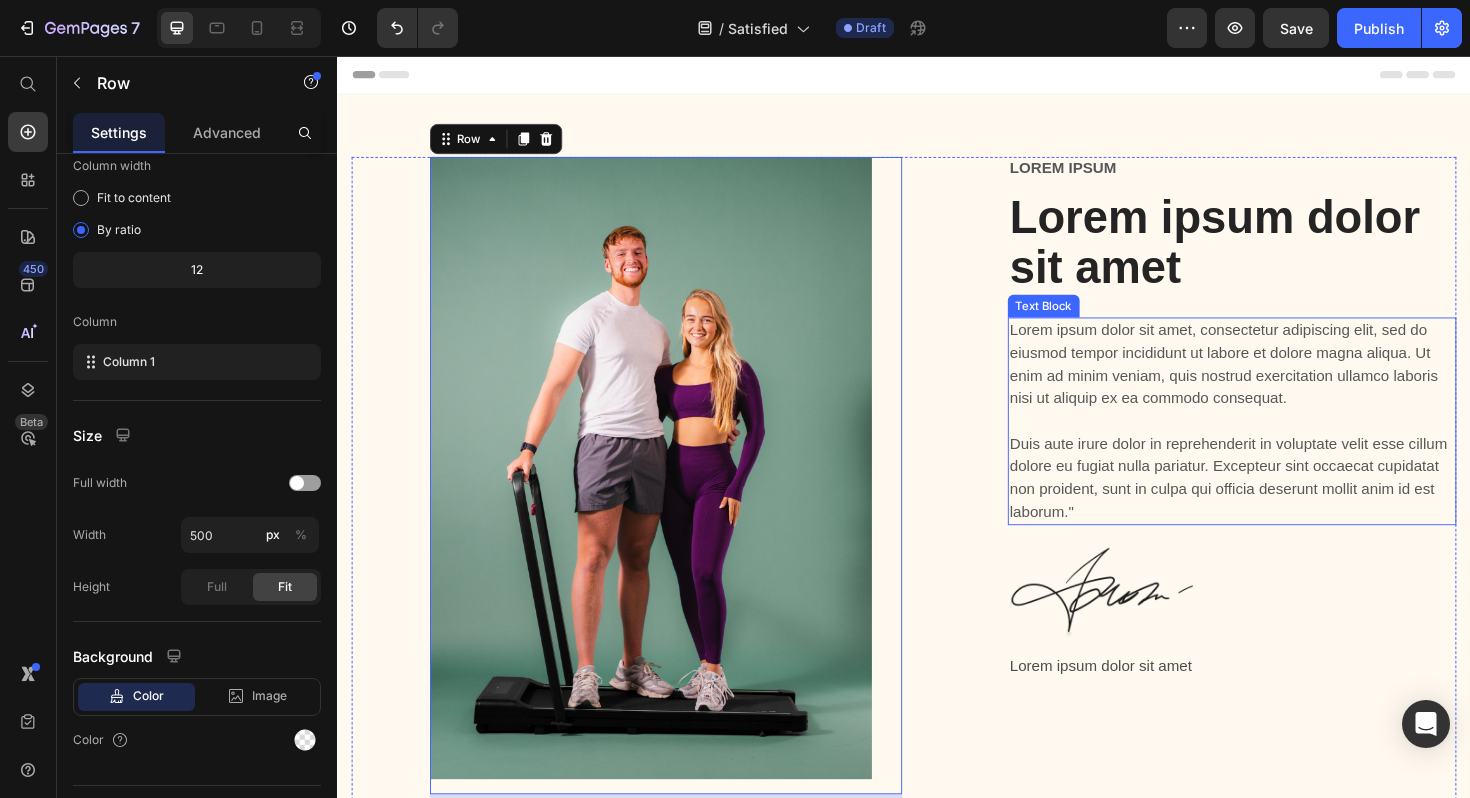 click on "Lorem ipsum dolor sit amet, consectetur adipiscing elit, sed do eiusmod tempor incididunt ut labore et dolore magna aliqua. Ut enim ad minim veniam, quis nostrud exercitation ullamco laboris nisi ut aliquip ex ea commodo consequat. Duis aute irure dolor in reprehenderit in voluptate velit esse cillum dolore eu fugiat nulla pariatur. Excepteur sint occaecat cupidatat non proident, sunt in culpa qui officia deserunt mollit anim id est laborum."" at bounding box center [1284, 443] 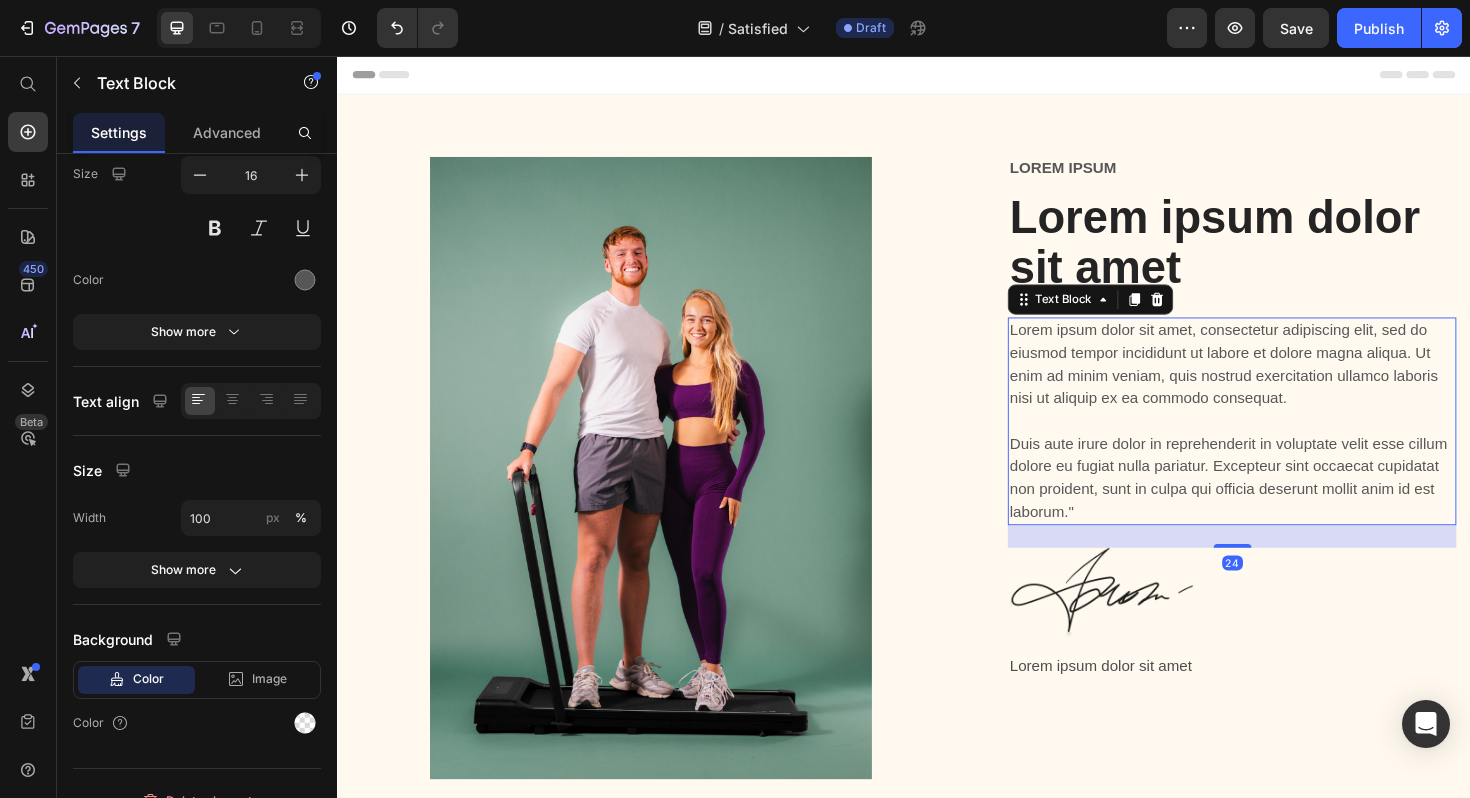 scroll, scrollTop: 0, scrollLeft: 0, axis: both 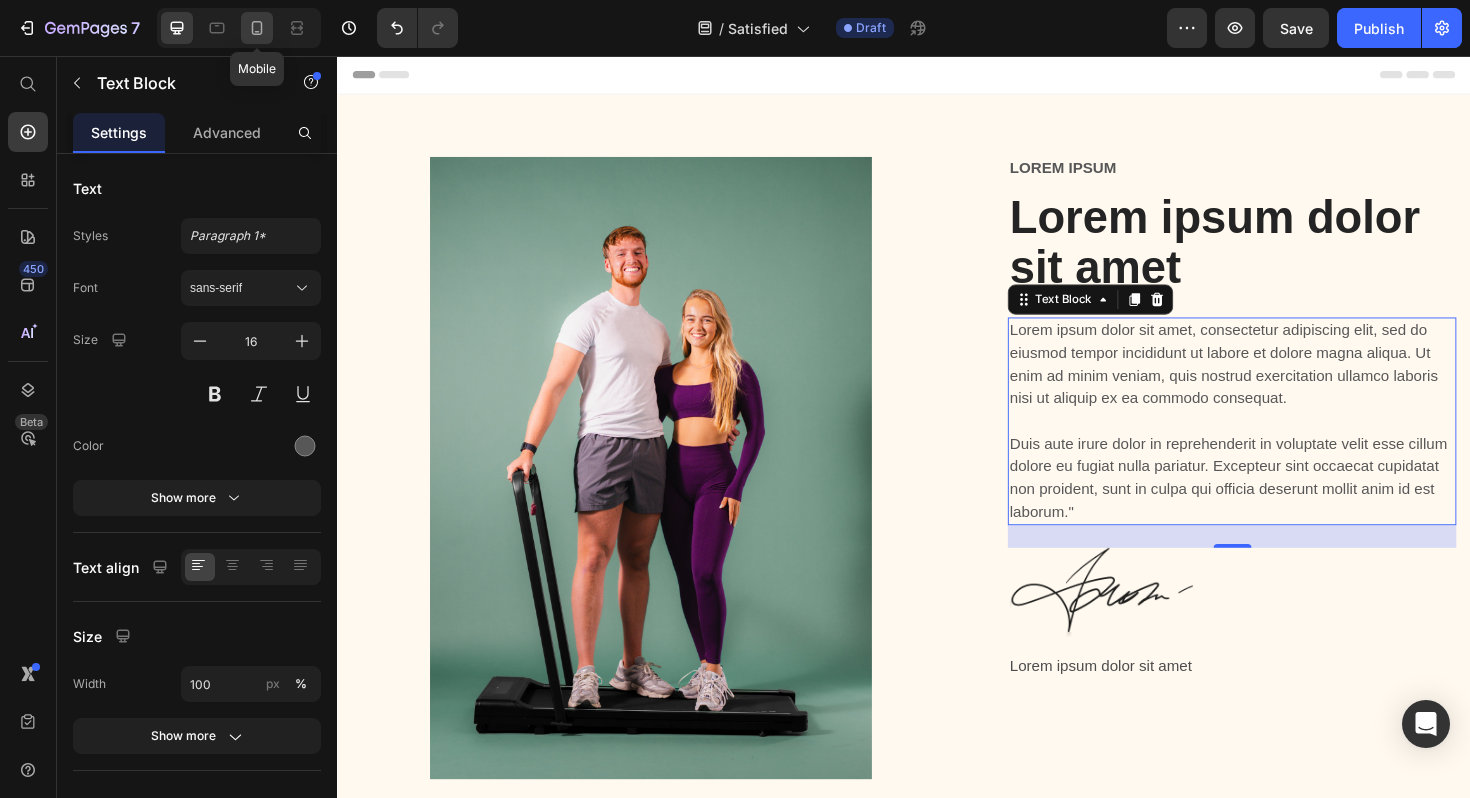 click 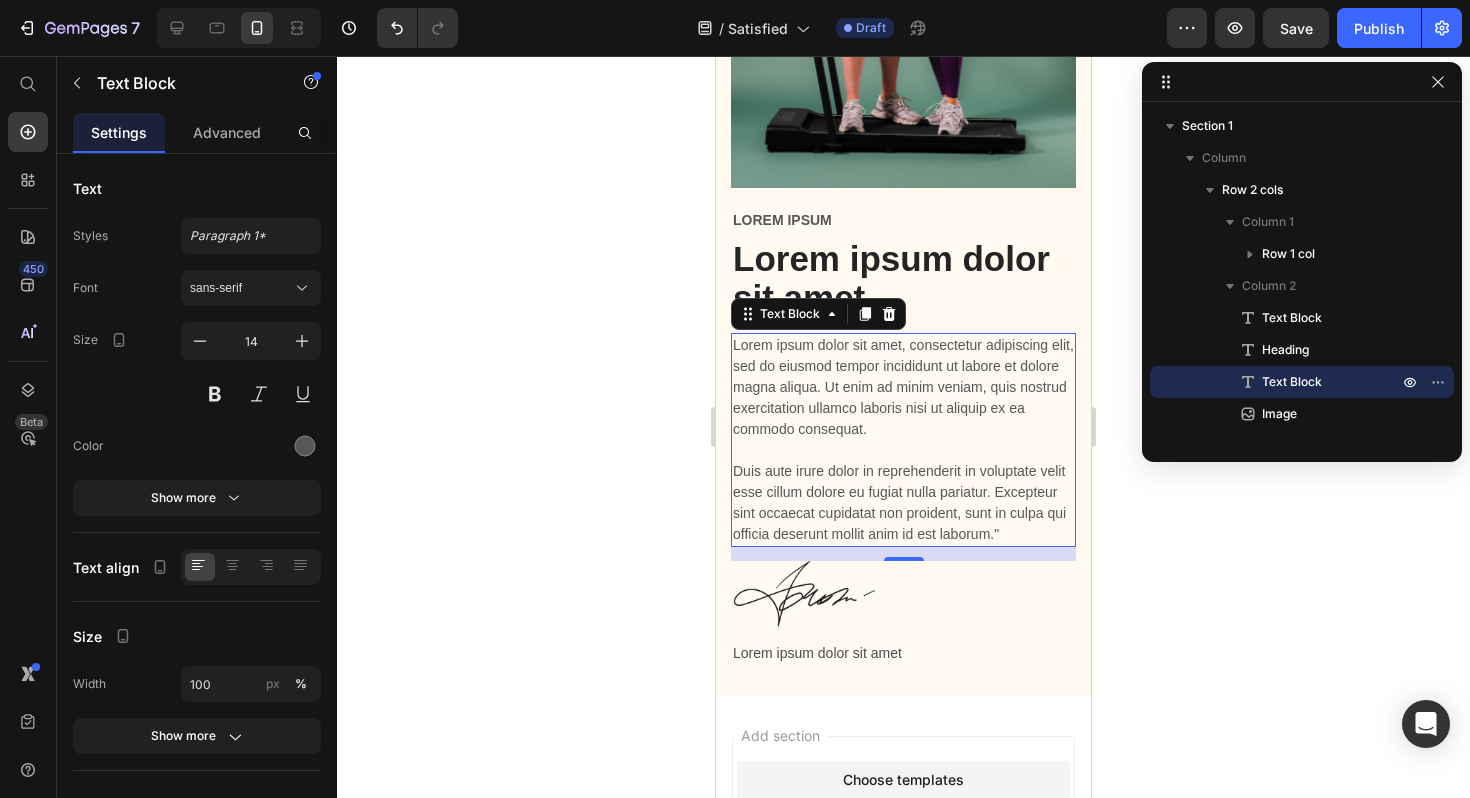 scroll, scrollTop: 0, scrollLeft: 0, axis: both 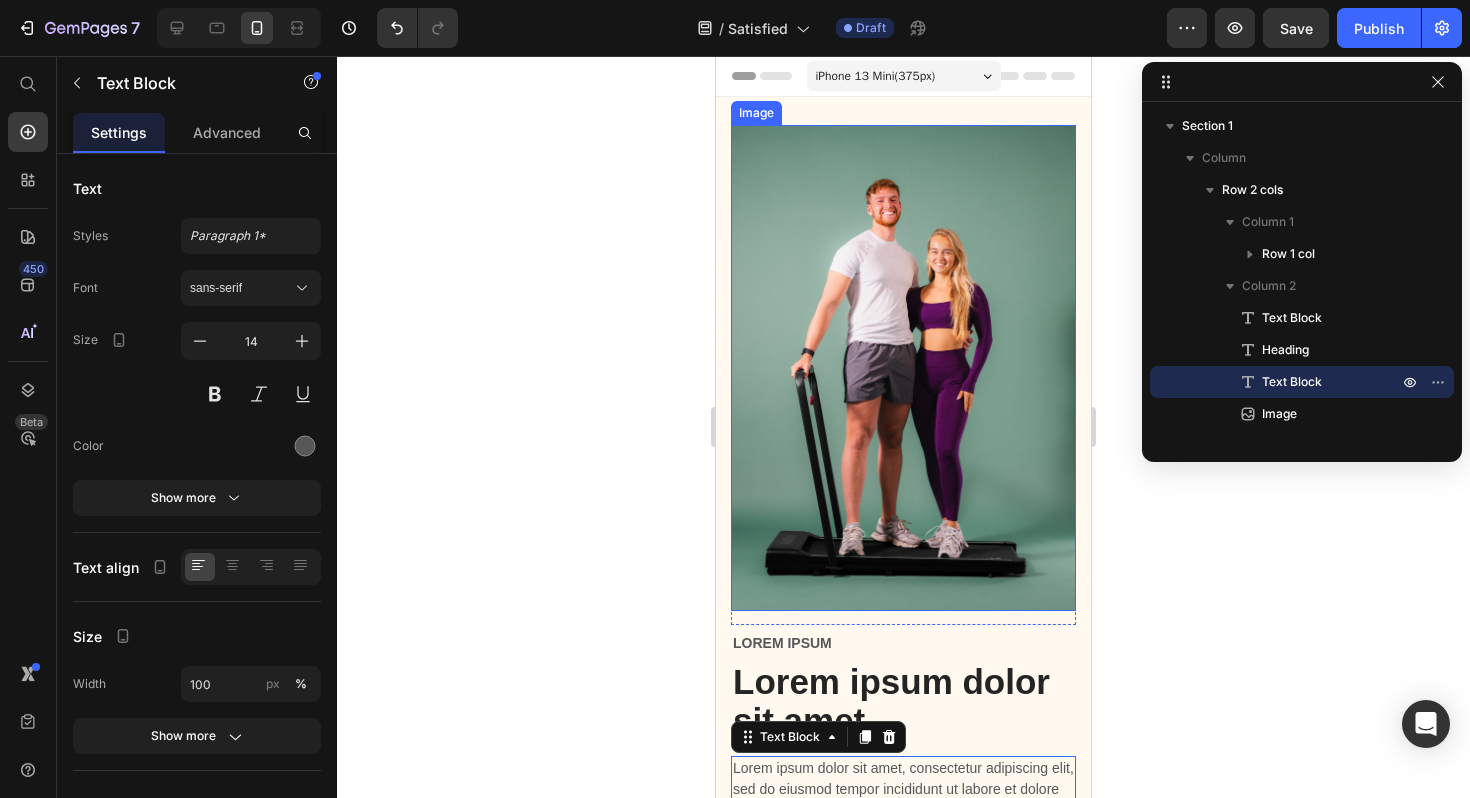 click at bounding box center [903, 368] 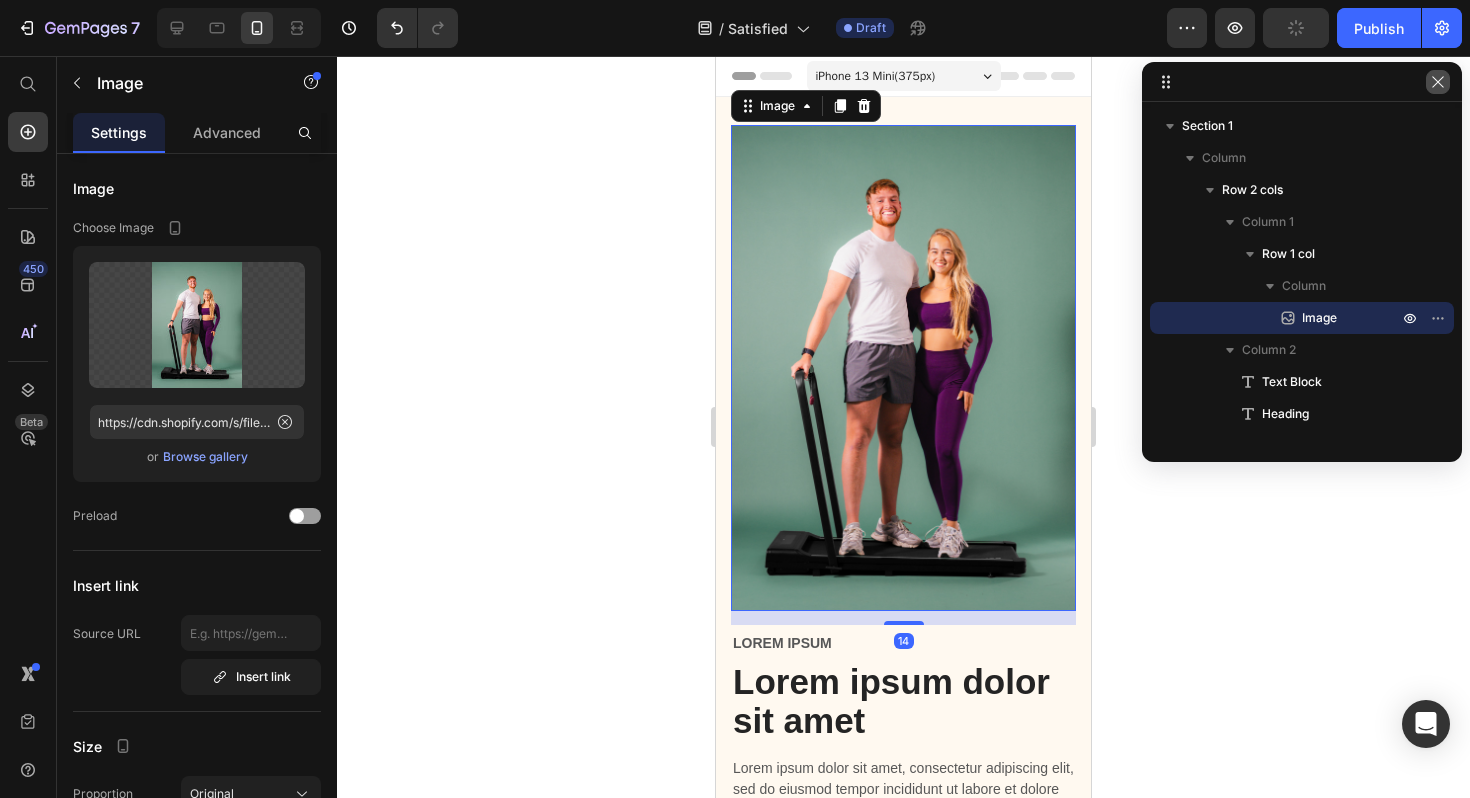 click 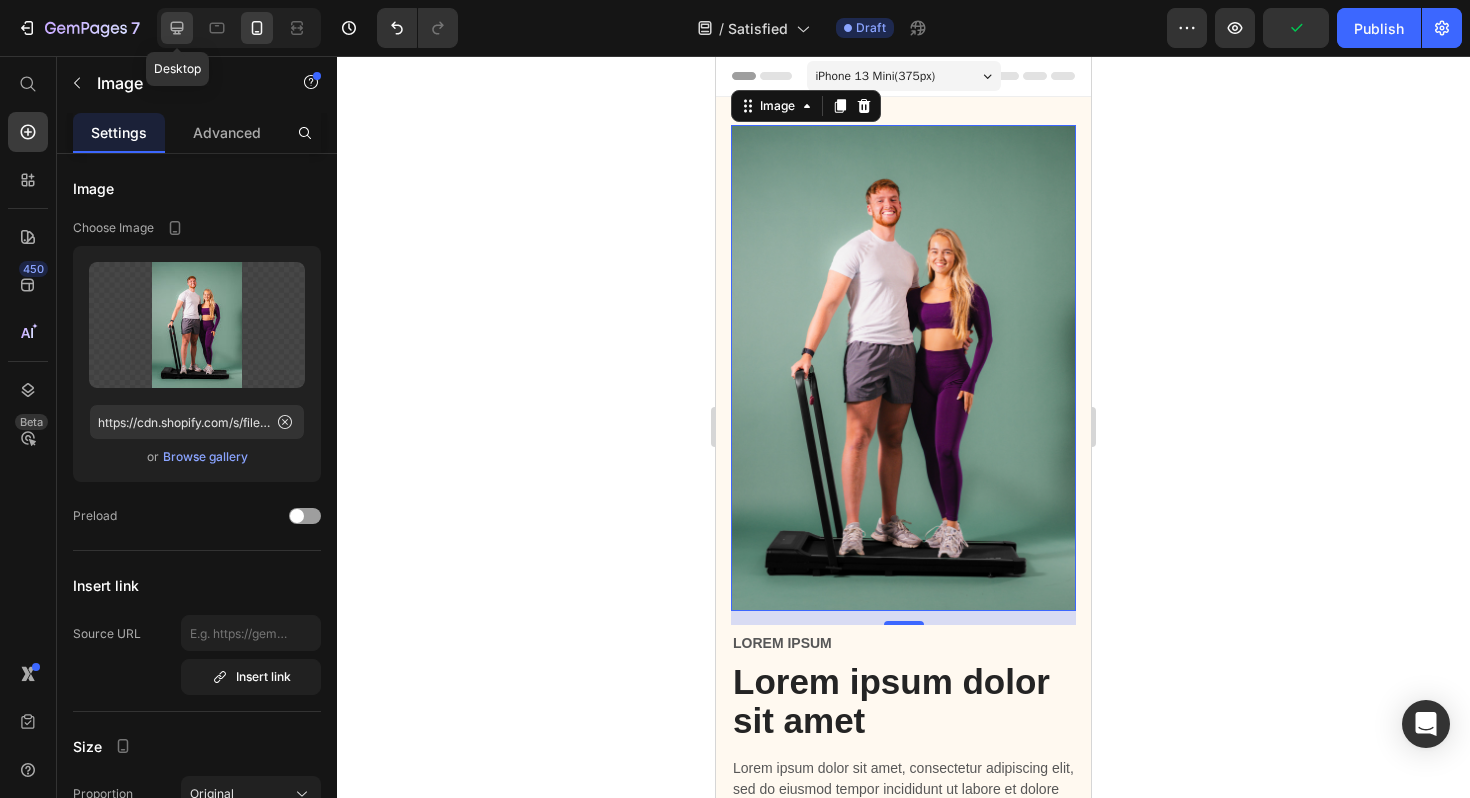 click 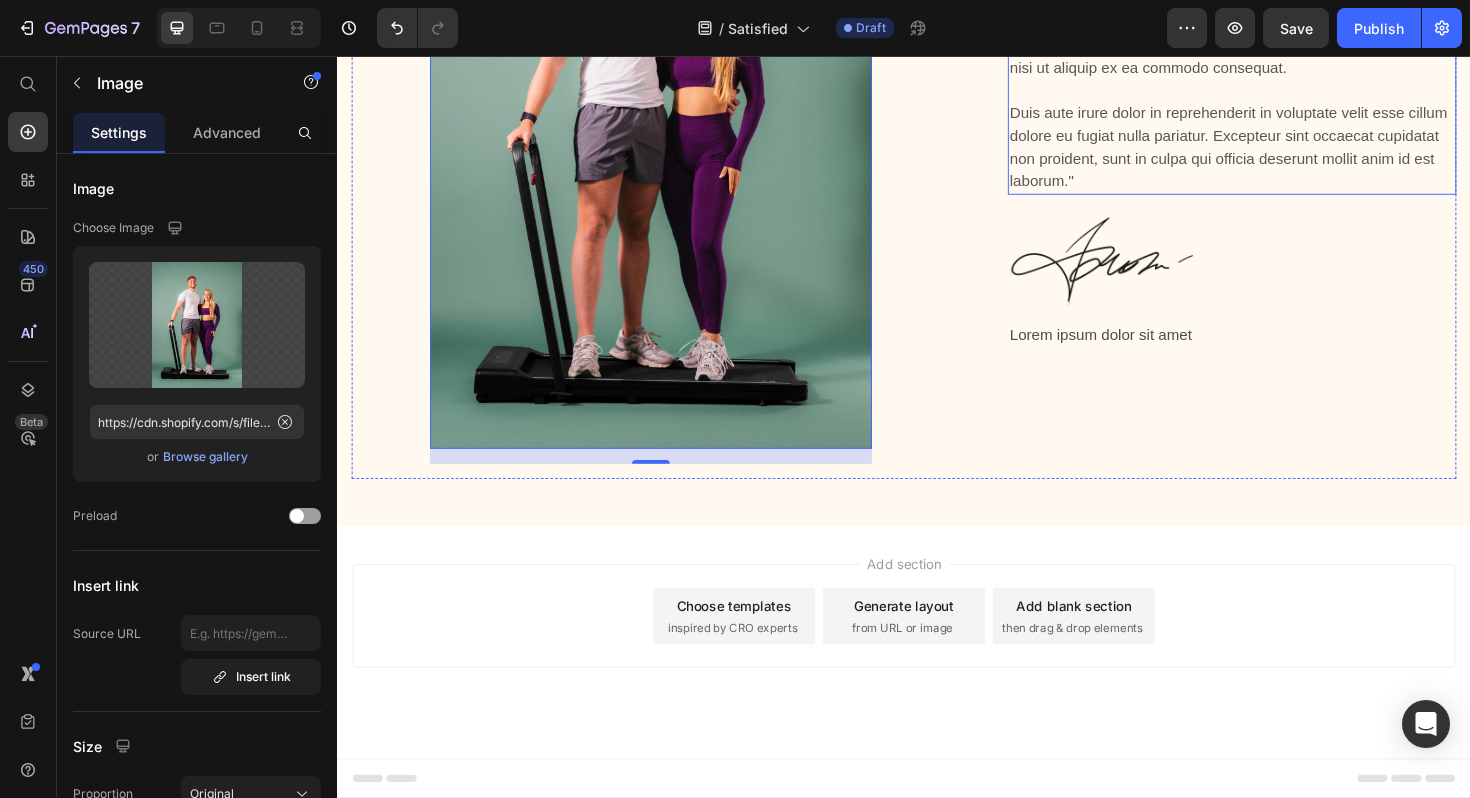 scroll, scrollTop: 0, scrollLeft: 0, axis: both 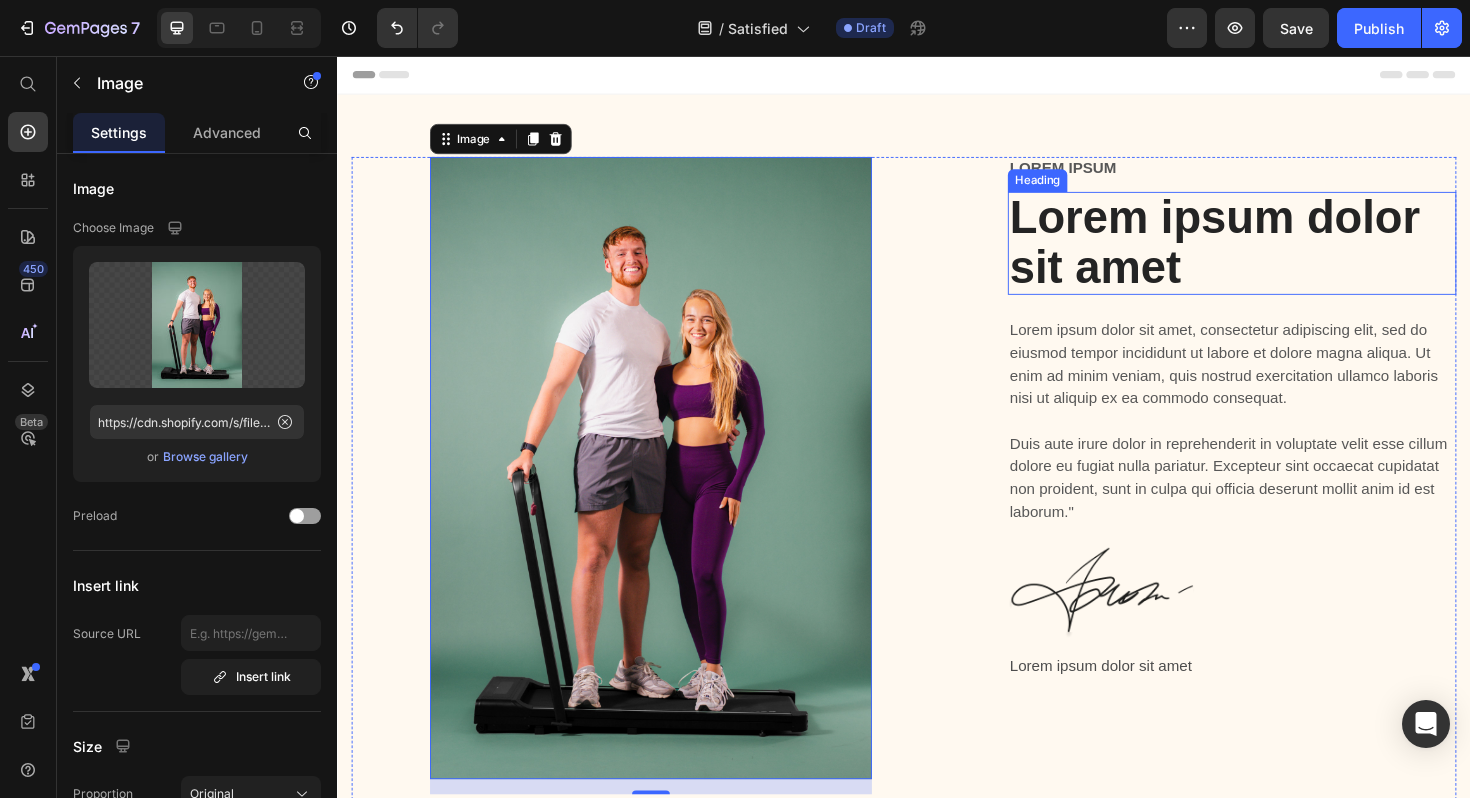 click on "Lorem ipsum dolor sit amet" at bounding box center [1284, 255] 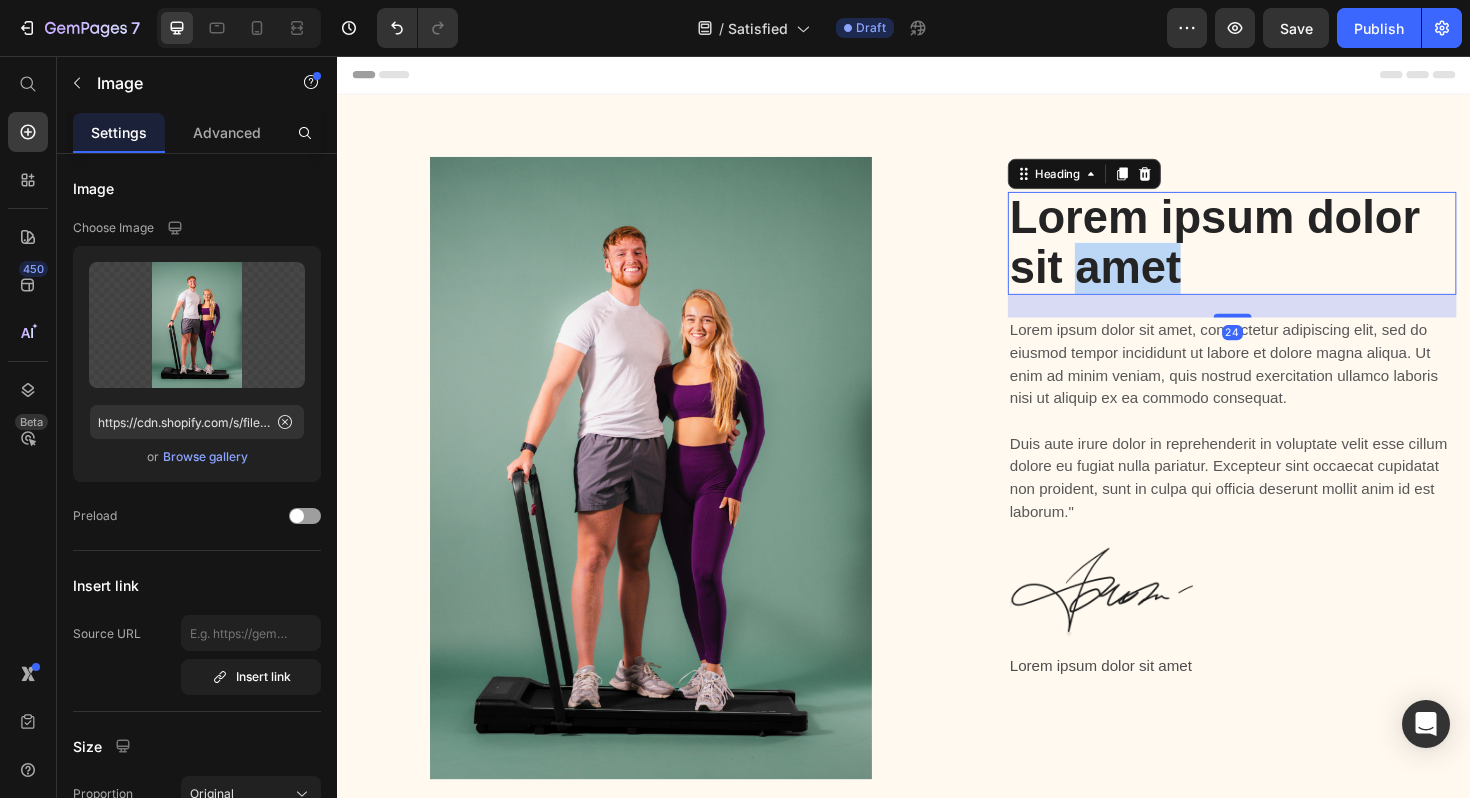 click on "Lorem ipsum dolor sit amet" at bounding box center [1284, 255] 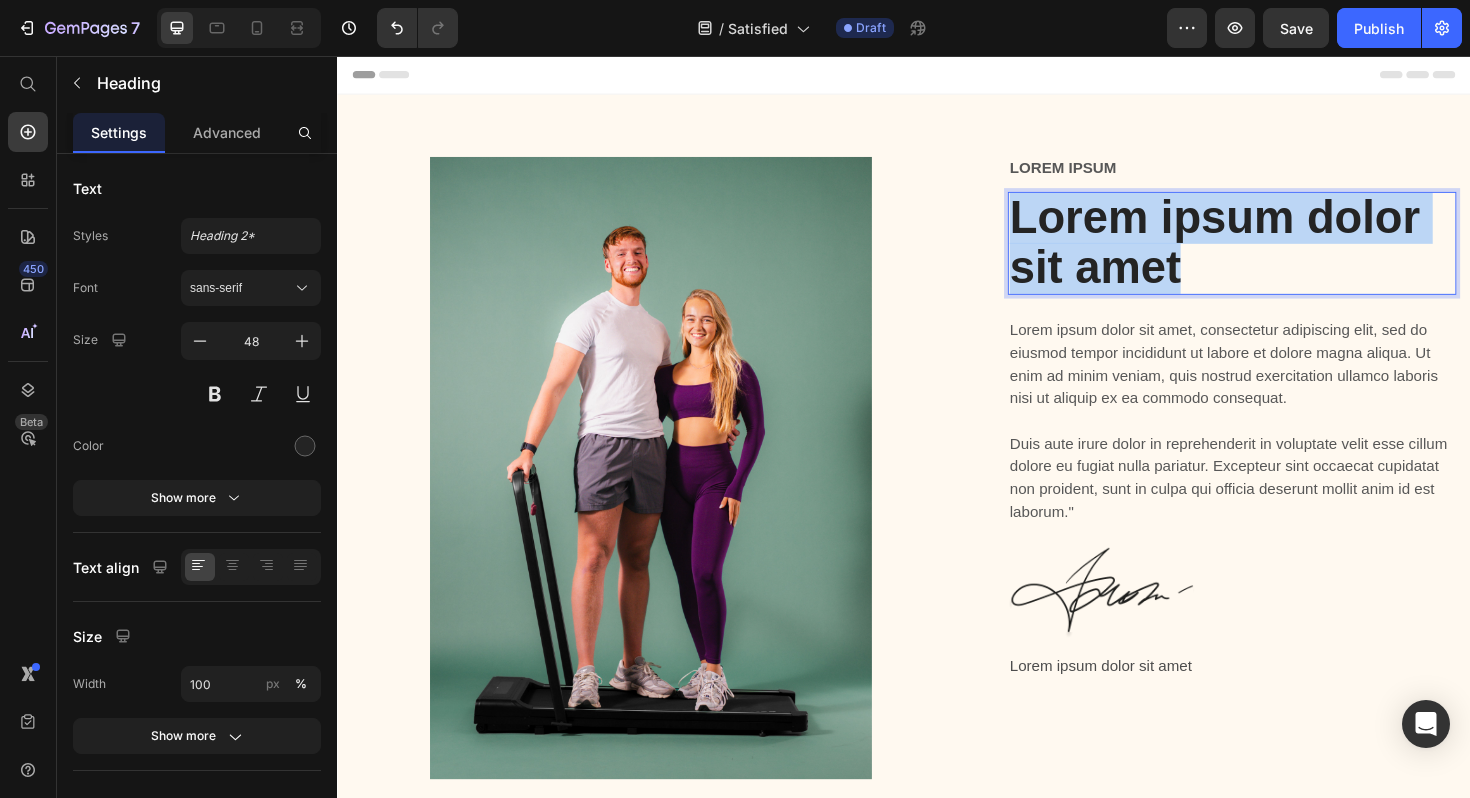 click on "Lorem ipsum dolor sit amet" at bounding box center [1284, 255] 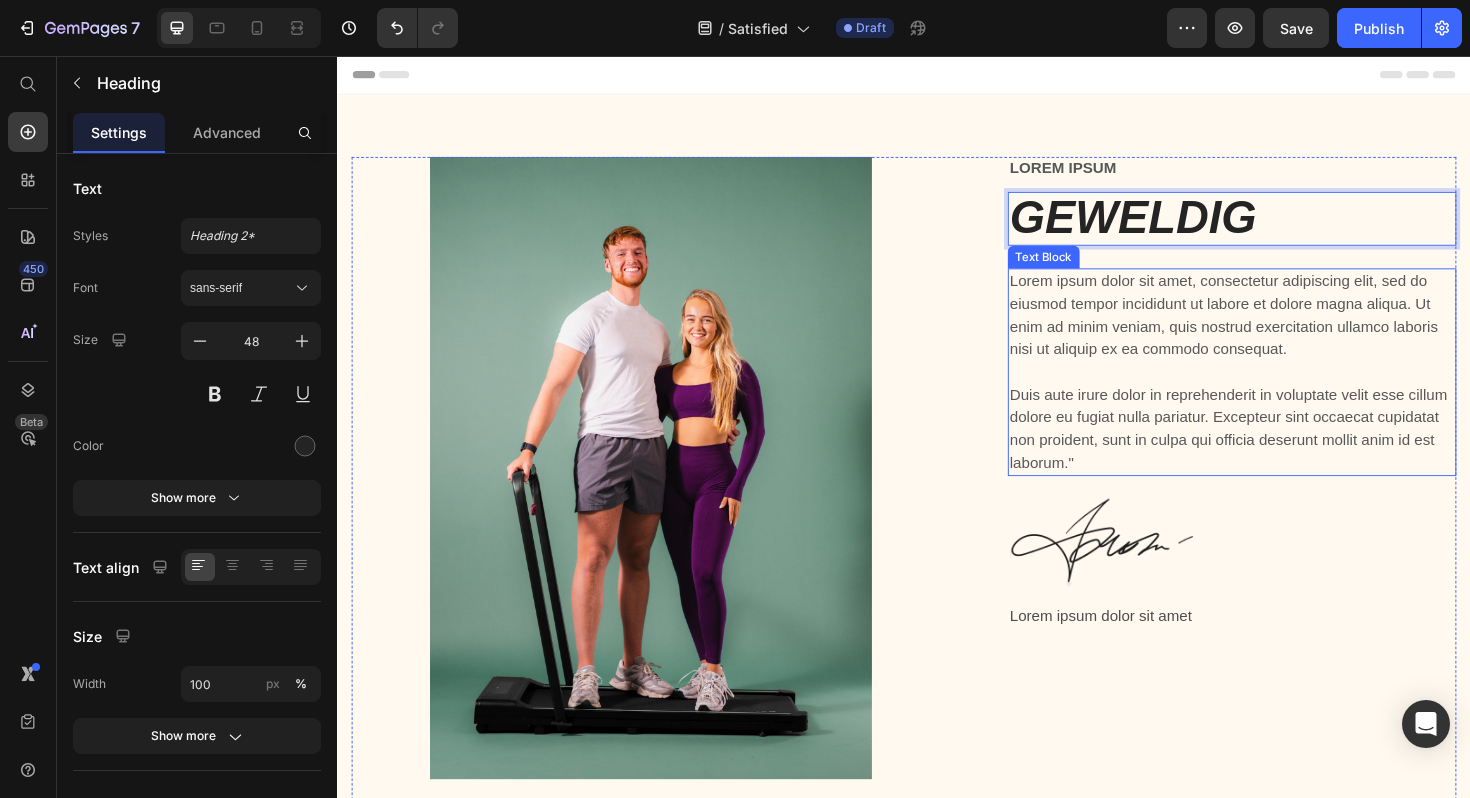 click on "Lorem ipsum dolor sit amet, consectetur adipiscing elit, sed do eiusmod tempor incididunt ut labore et dolore magna aliqua. Ut enim ad minim veniam, quis nostrud exercitation ullamco laboris nisi ut aliquip ex ea commodo consequat. Duis aute irure dolor in reprehenderit in voluptate velit esse cillum dolore eu fugiat nulla pariatur. Excepteur sint occaecat cupidatat non proident, sunt in culpa qui officia deserunt mollit anim id est laborum."" at bounding box center (1284, 391) 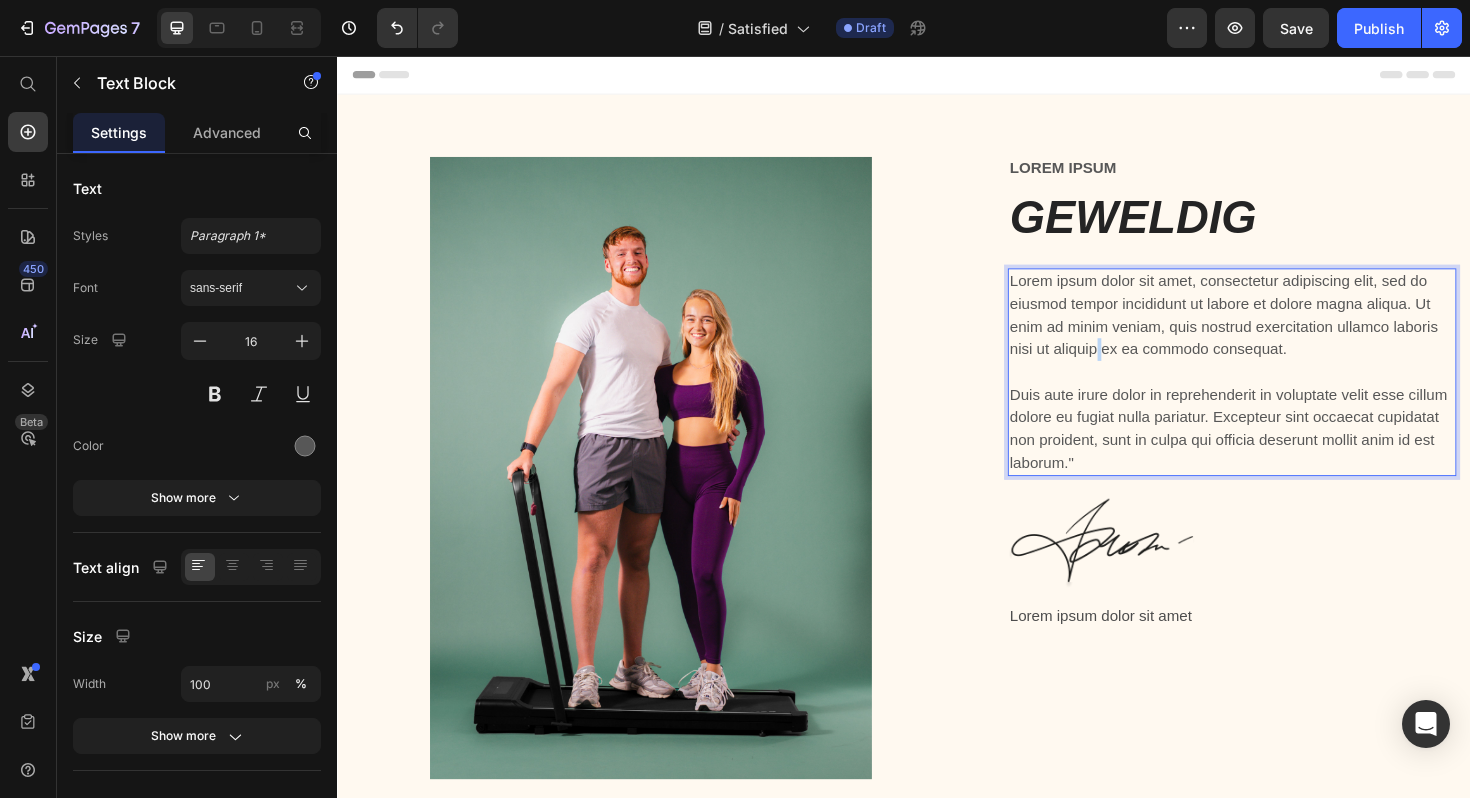 click on "Lorem ipsum dolor sit amet, consectetur adipiscing elit, sed do eiusmod tempor incididunt ut labore et dolore magna aliqua. Ut enim ad minim veniam, quis nostrud exercitation ullamco laboris nisi ut aliquip ex ea commodo consequat. Duis aute irure dolor in reprehenderit in voluptate velit esse cillum dolore eu fugiat nulla pariatur. Excepteur sint occaecat cupidatat non proident, sunt in culpa qui officia deserunt mollit anim id est laborum."" at bounding box center [1284, 391] 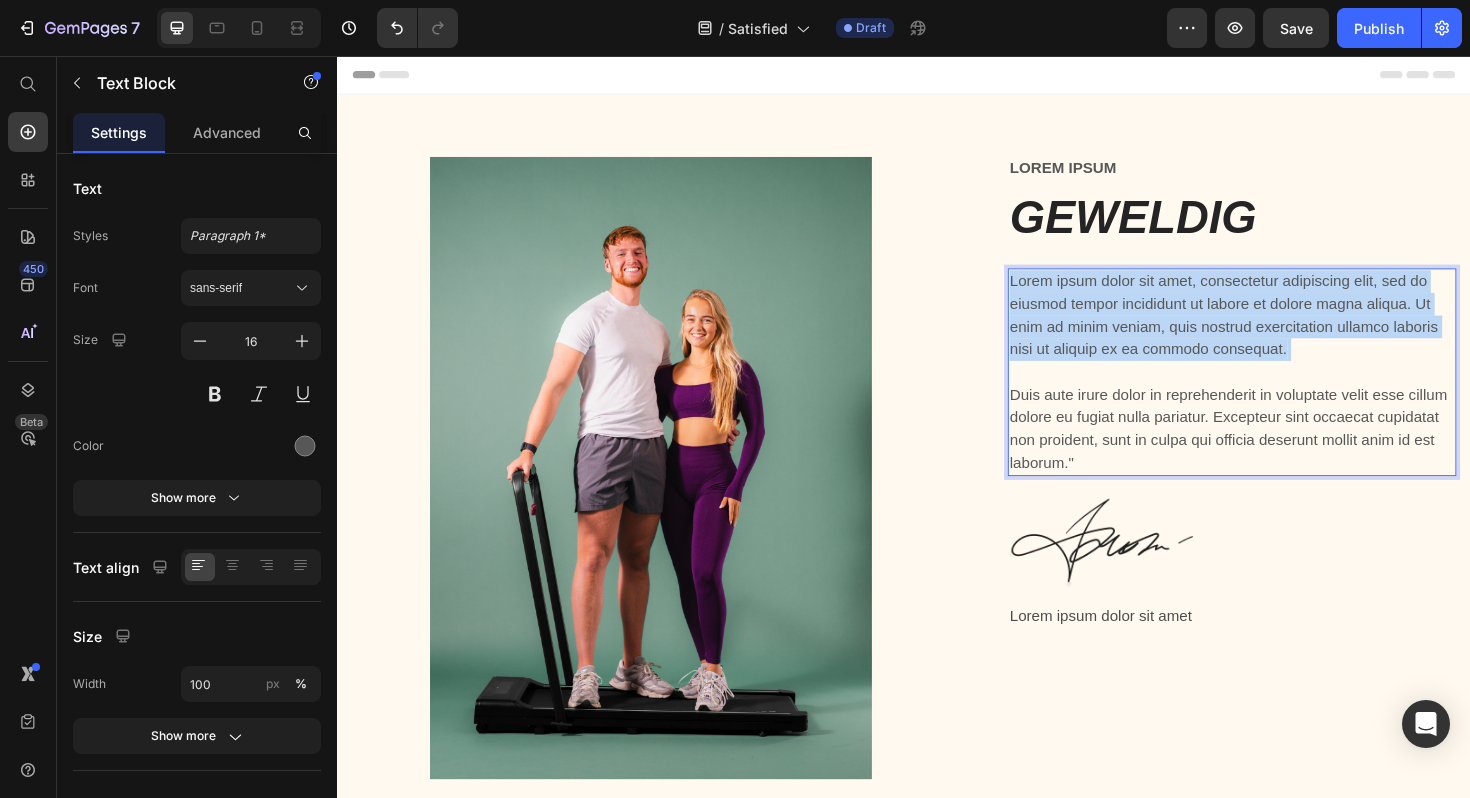 click on "Lorem ipsum dolor sit amet, consectetur adipiscing elit, sed do eiusmod tempor incididunt ut labore et dolore magna aliqua. Ut enim ad minim veniam, quis nostrud exercitation ullamco laboris nisi ut aliquip ex ea commodo consequat. Duis aute irure dolor in reprehenderit in voluptate velit esse cillum dolore eu fugiat nulla pariatur. Excepteur sint occaecat cupidatat non proident, sunt in culpa qui officia deserunt mollit anim id est laborum."" at bounding box center (1284, 391) 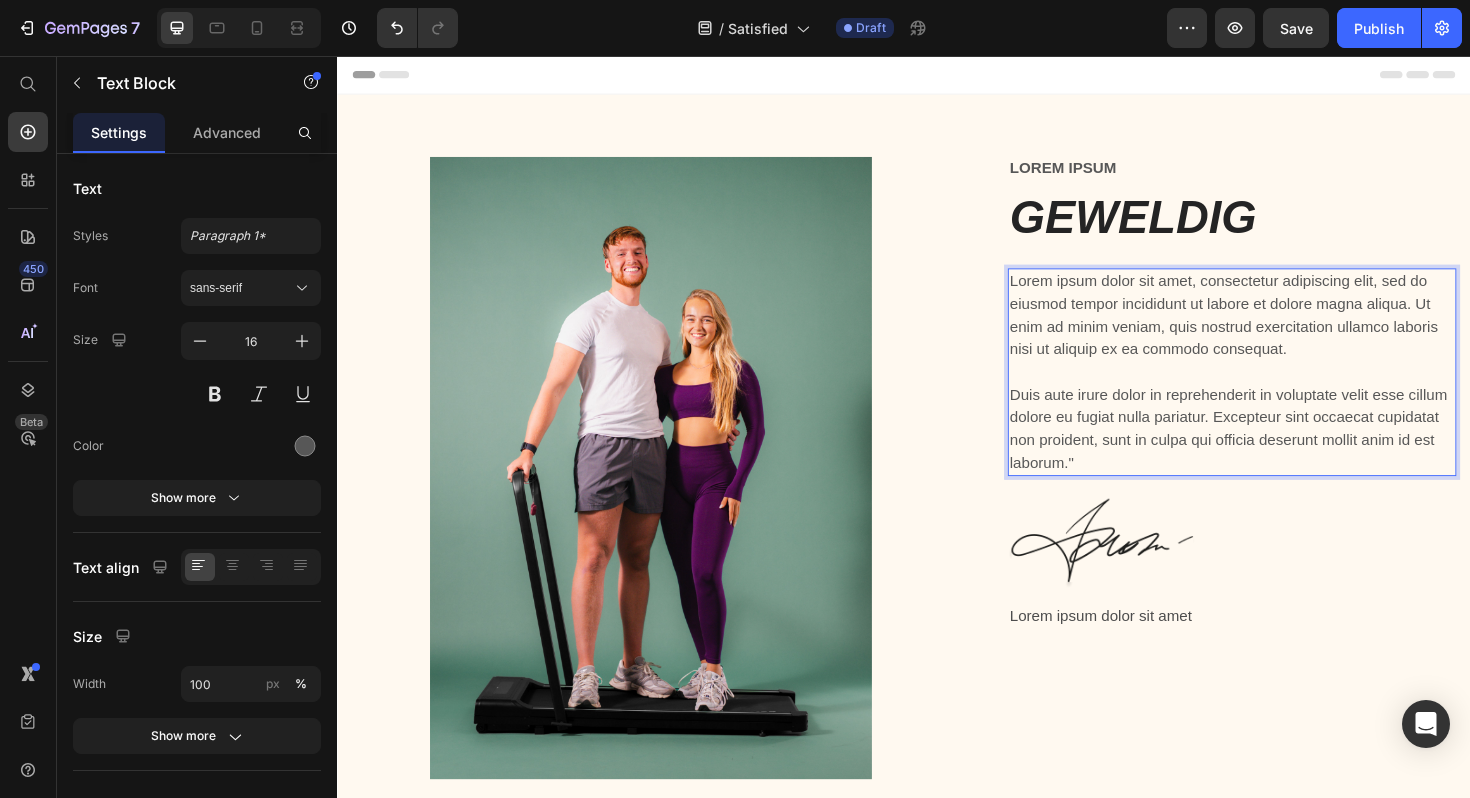 click on "Lorem ipsum dolor sit amet, consectetur adipiscing elit, sed do eiusmod tempor incididunt ut labore et dolore magna aliqua. Ut enim ad minim veniam, quis nostrud exercitation ullamco laboris nisi ut aliquip ex ea commodo consequat. Duis aute irure dolor in reprehenderit in voluptate velit esse cillum dolore eu fugiat nulla pariatur. Excepteur sint occaecat cupidatat non proident, sunt in culpa qui officia deserunt mollit anim id est laborum."" at bounding box center [1284, 391] 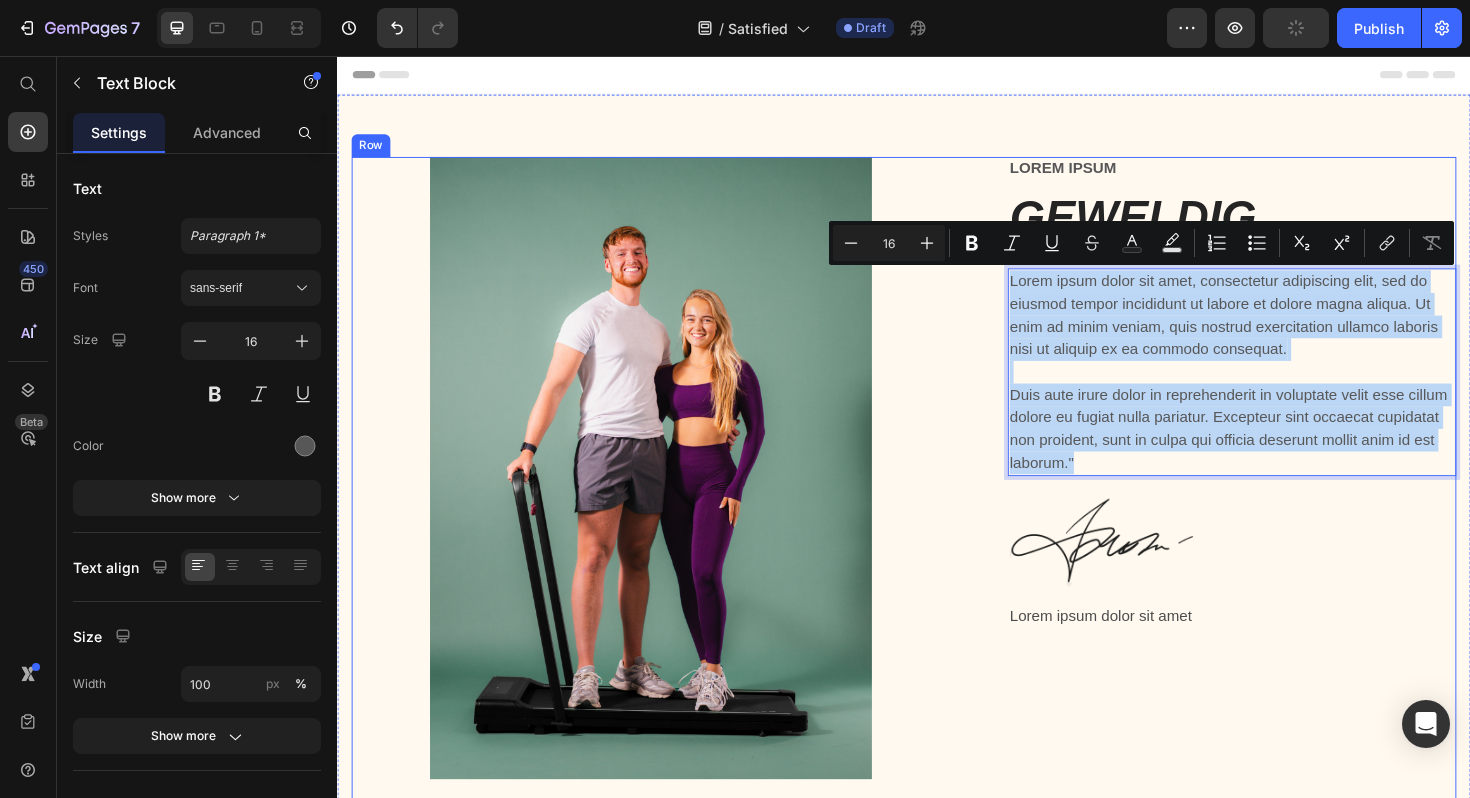 drag, startPoint x: 1136, startPoint y: 487, endPoint x: 1043, endPoint y: 290, distance: 217.84857 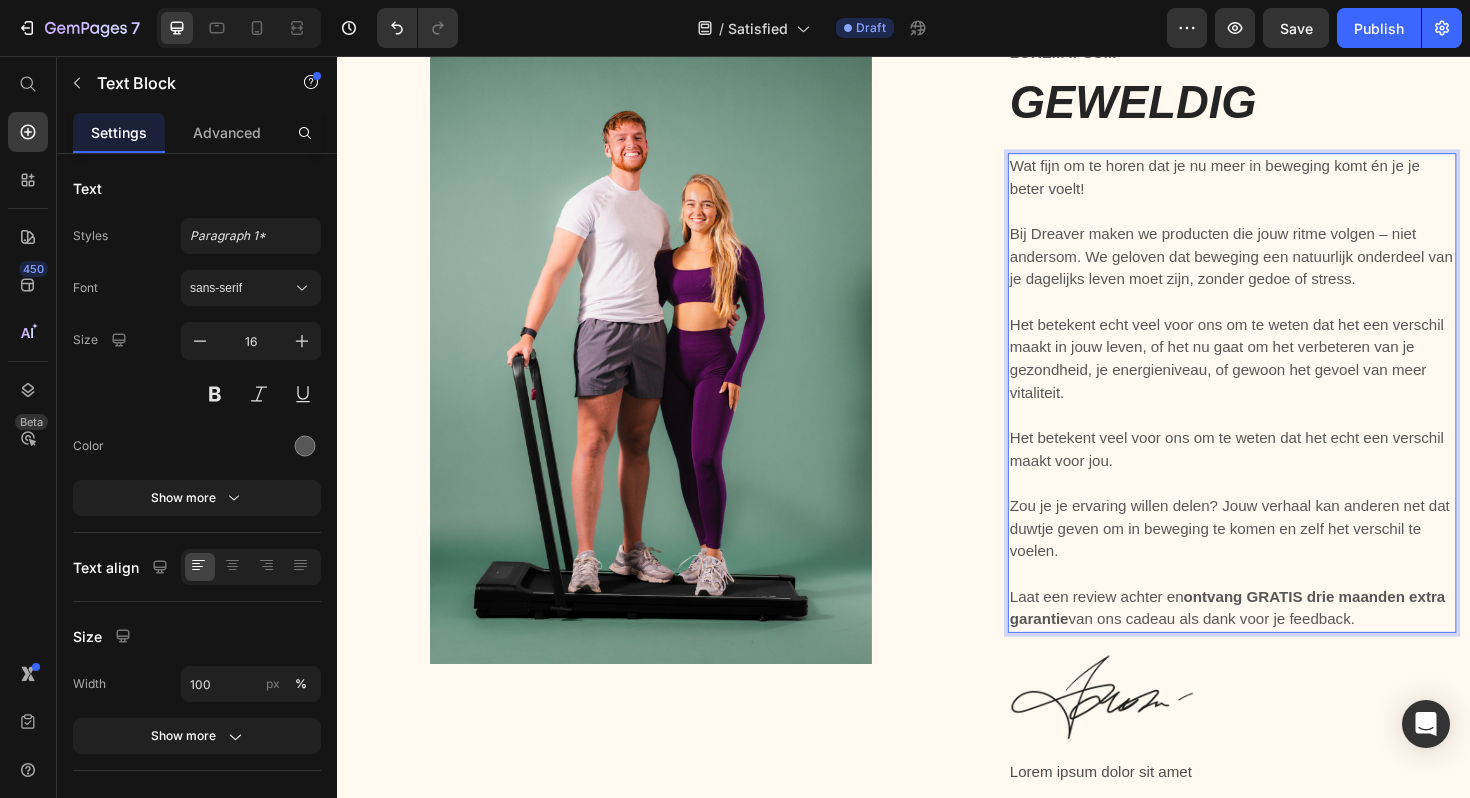 scroll, scrollTop: 139, scrollLeft: 0, axis: vertical 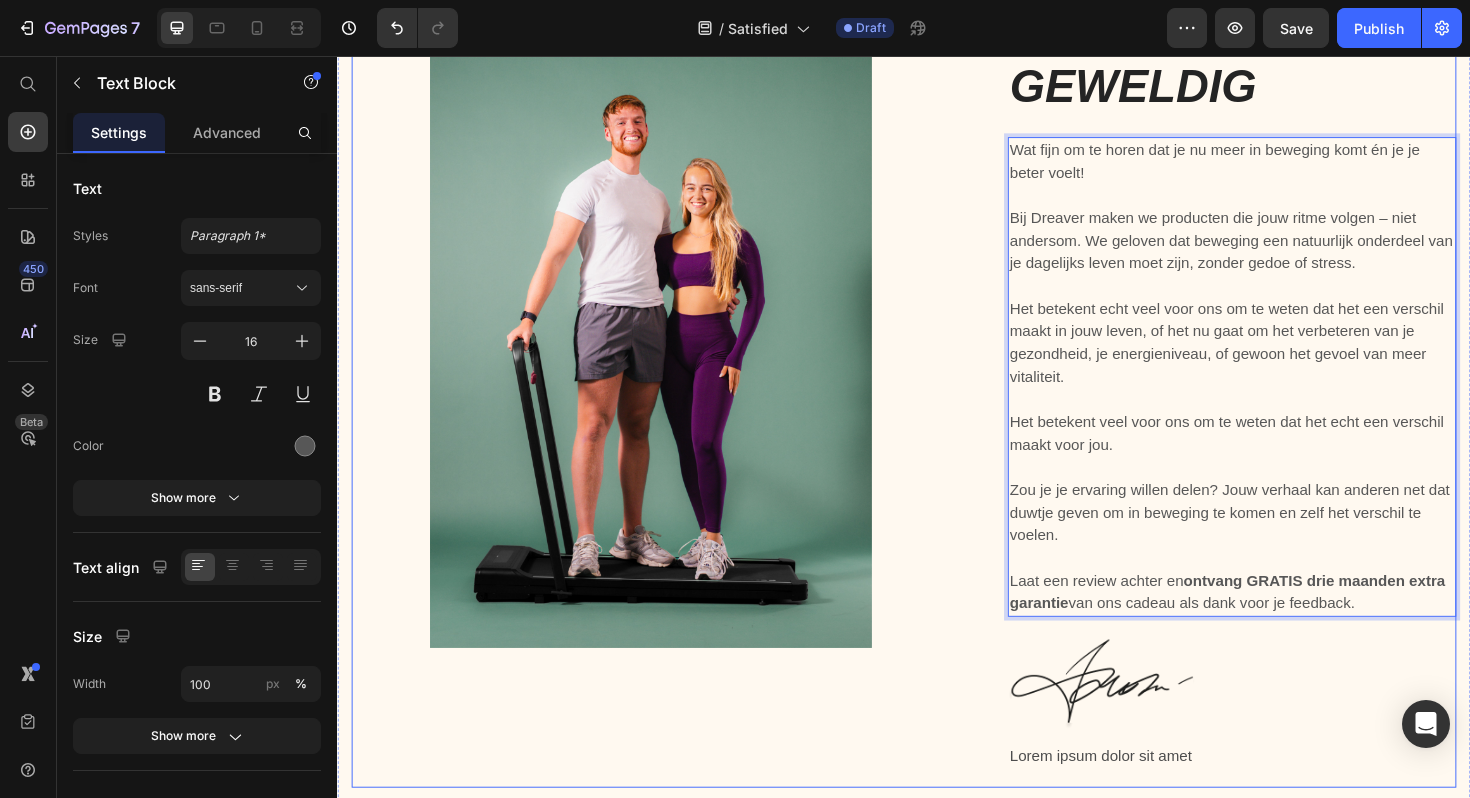 click on "Image Row" at bounding box center [685, 361] 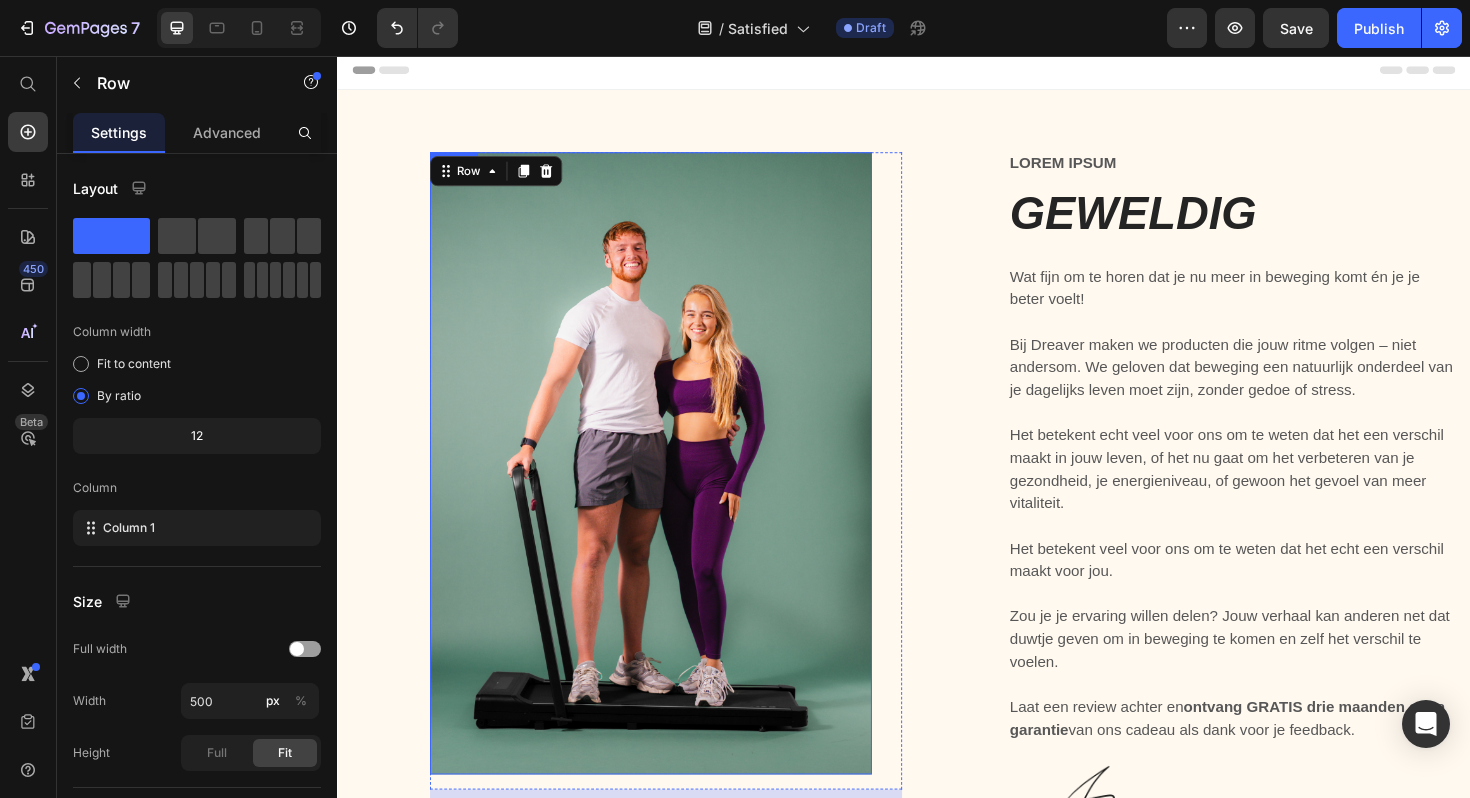 scroll, scrollTop: 0, scrollLeft: 0, axis: both 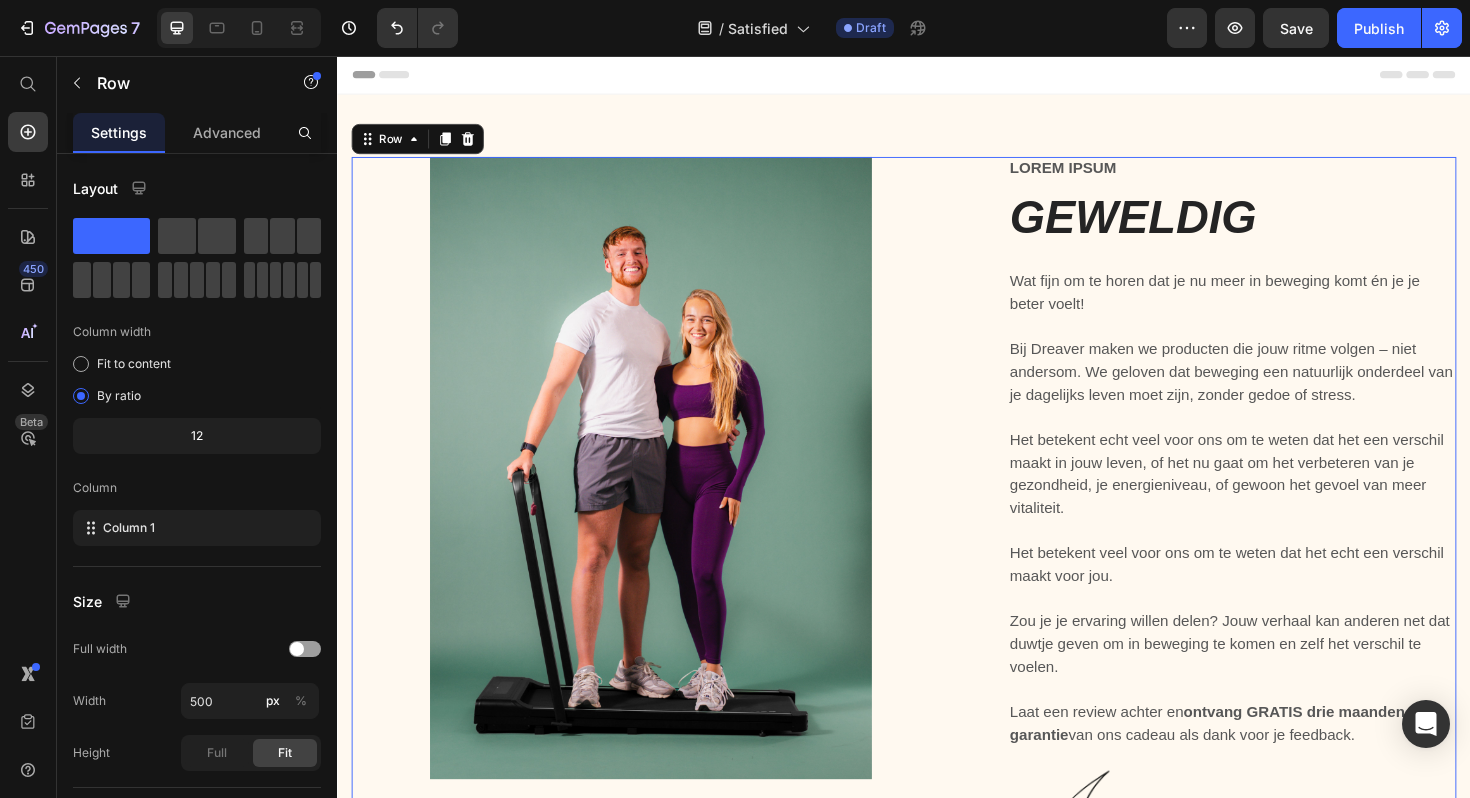 click on "Image Row" at bounding box center (684, 566) 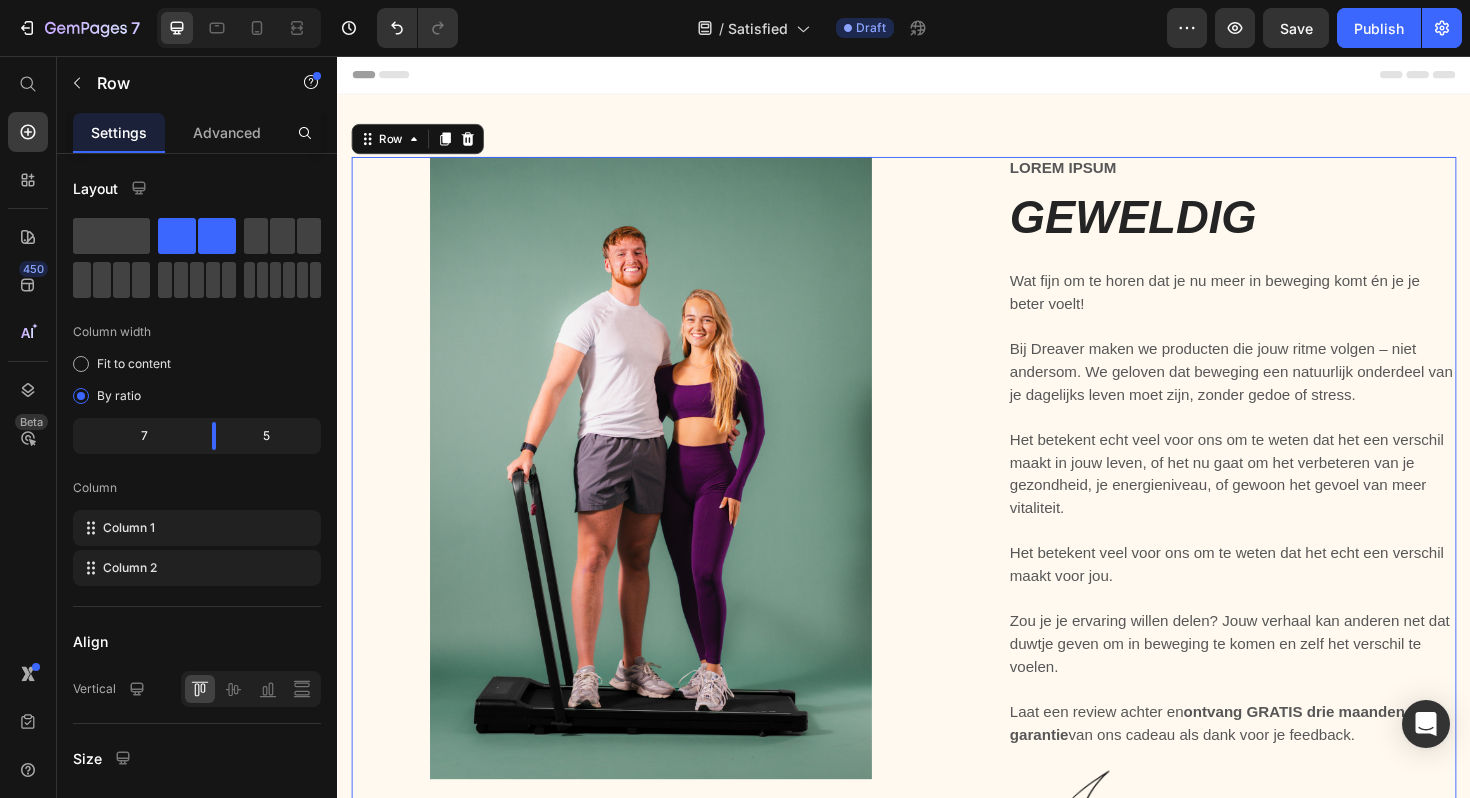 click on "Image Row" at bounding box center [684, 566] 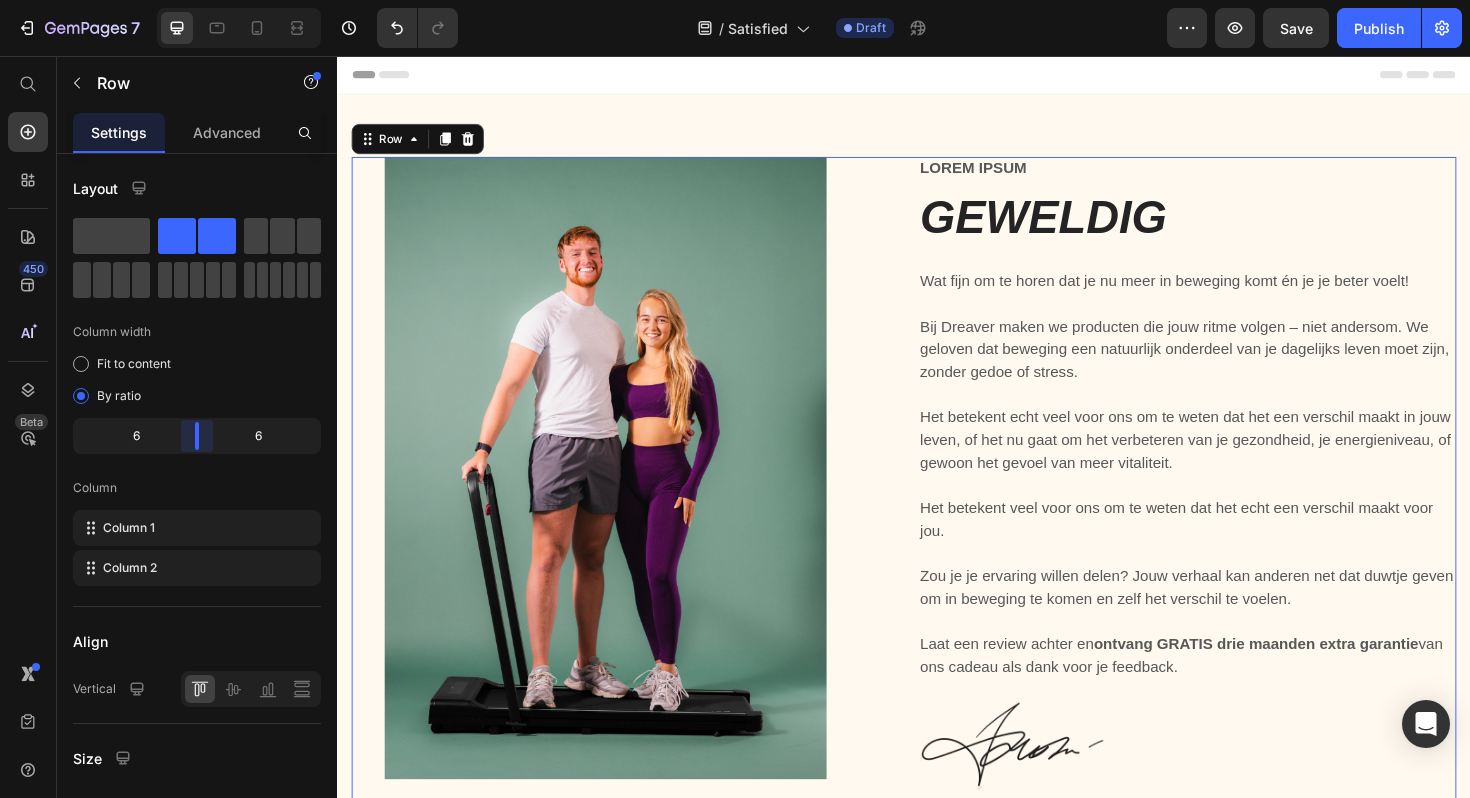 drag, startPoint x: 211, startPoint y: 429, endPoint x: 198, endPoint y: 434, distance: 13.928389 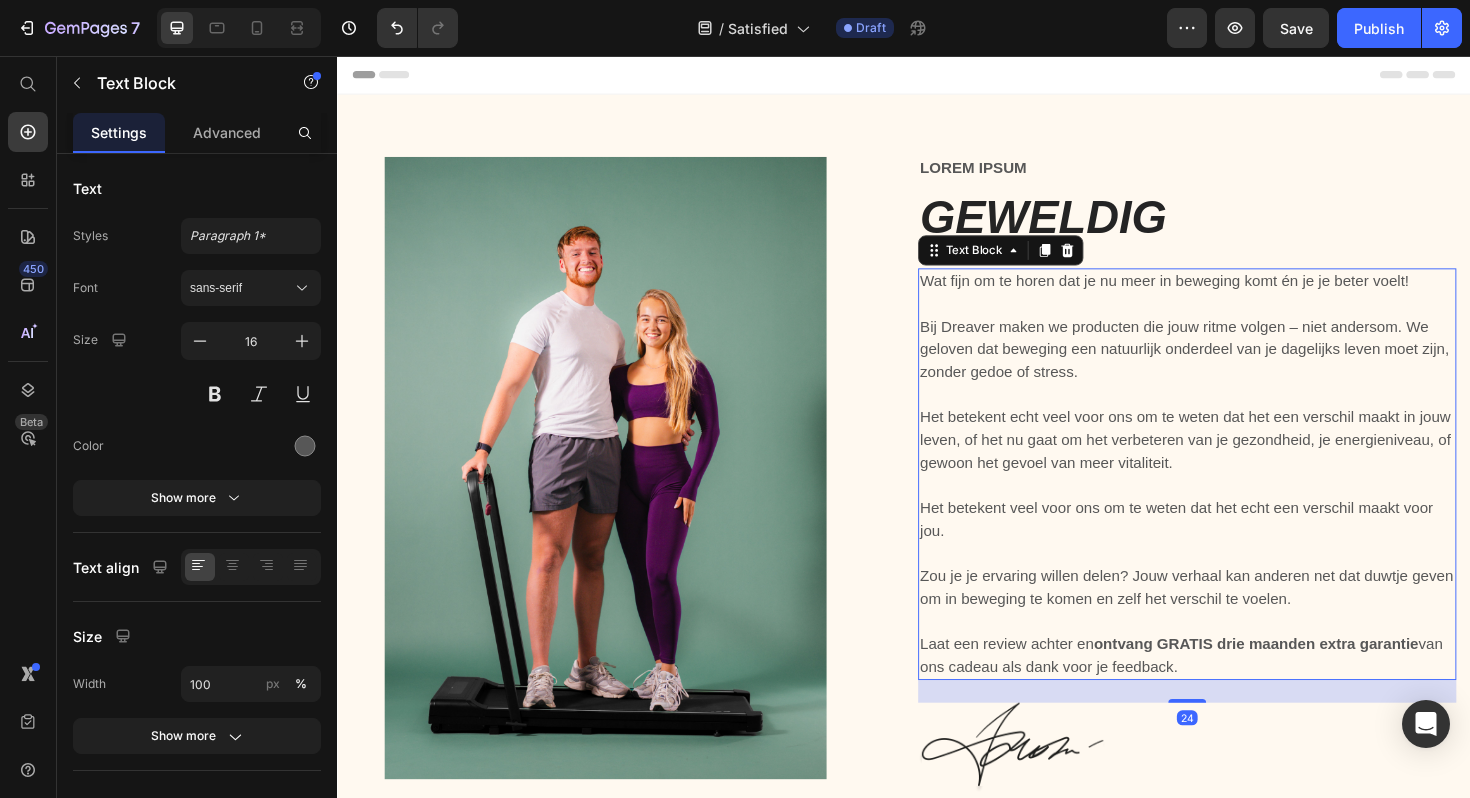 click on "Het betekent echt veel voor ons om te weten dat het een verschil maakt in jouw leven, of het nu gaat om het verbeteren van je gezondheid, je energieniveau, of gewoon het gevoel van meer vitaliteit." at bounding box center [1237, 451] 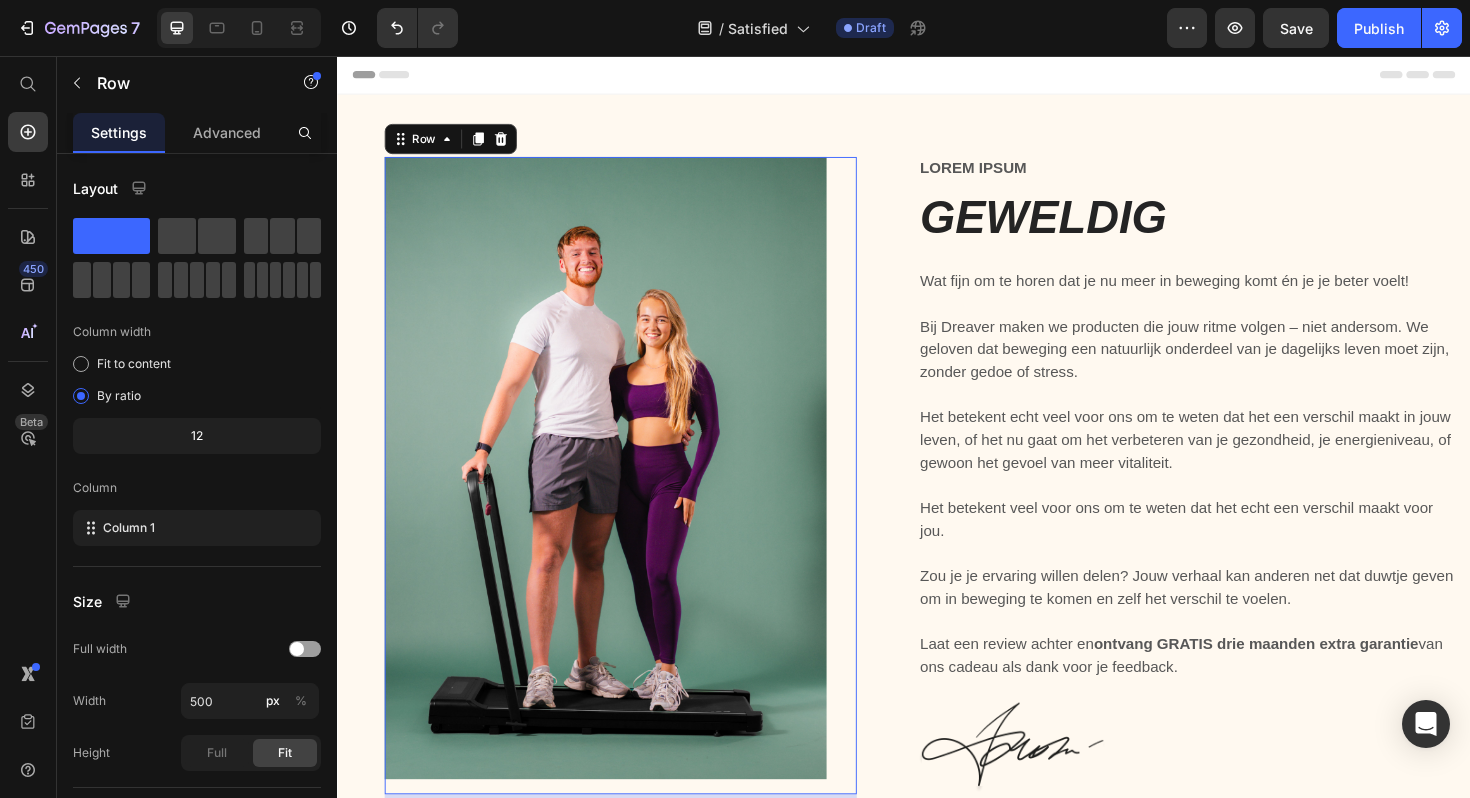 click on "Image Row   16" at bounding box center [637, 500] 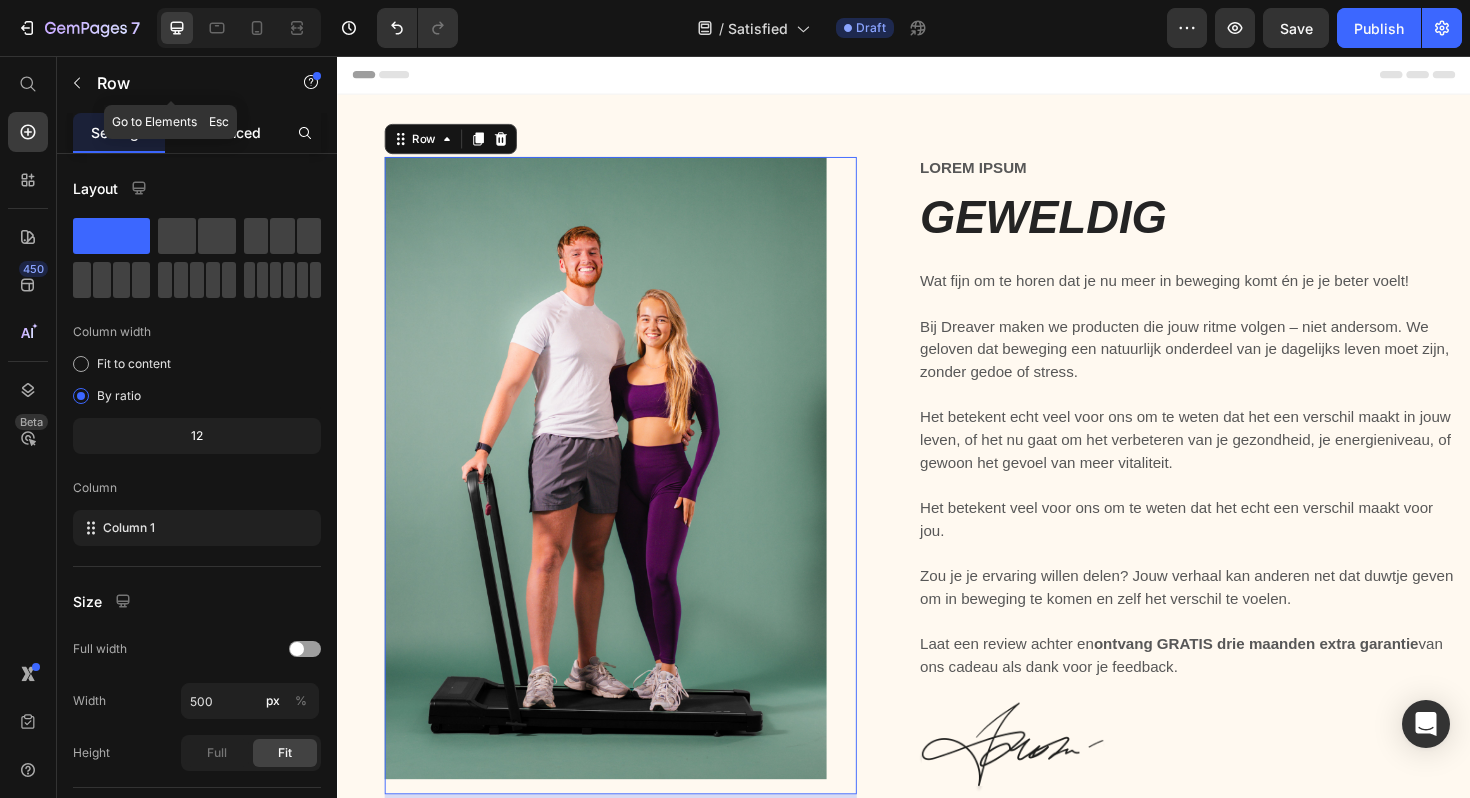 click on "Advanced" at bounding box center (227, 132) 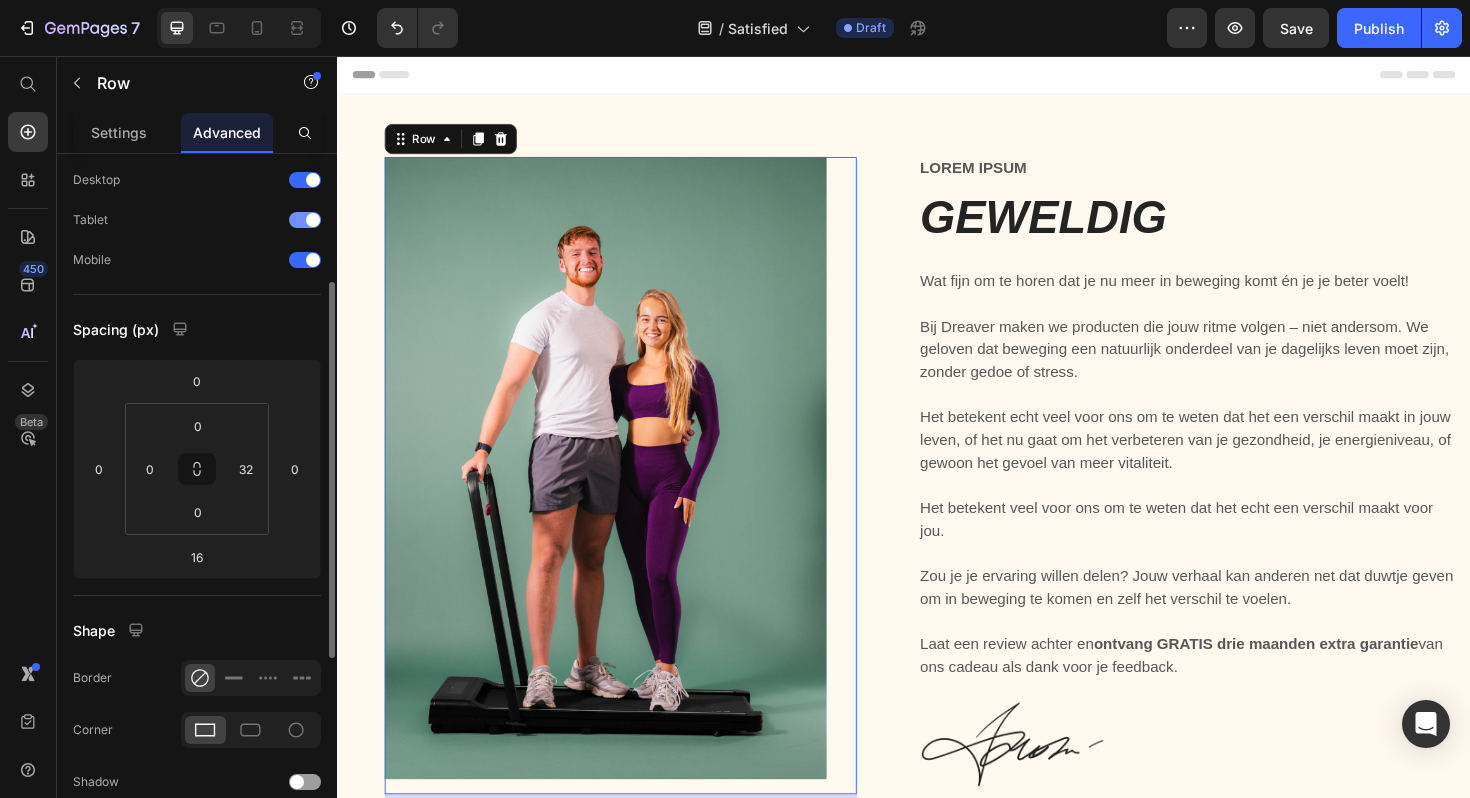 scroll, scrollTop: 137, scrollLeft: 0, axis: vertical 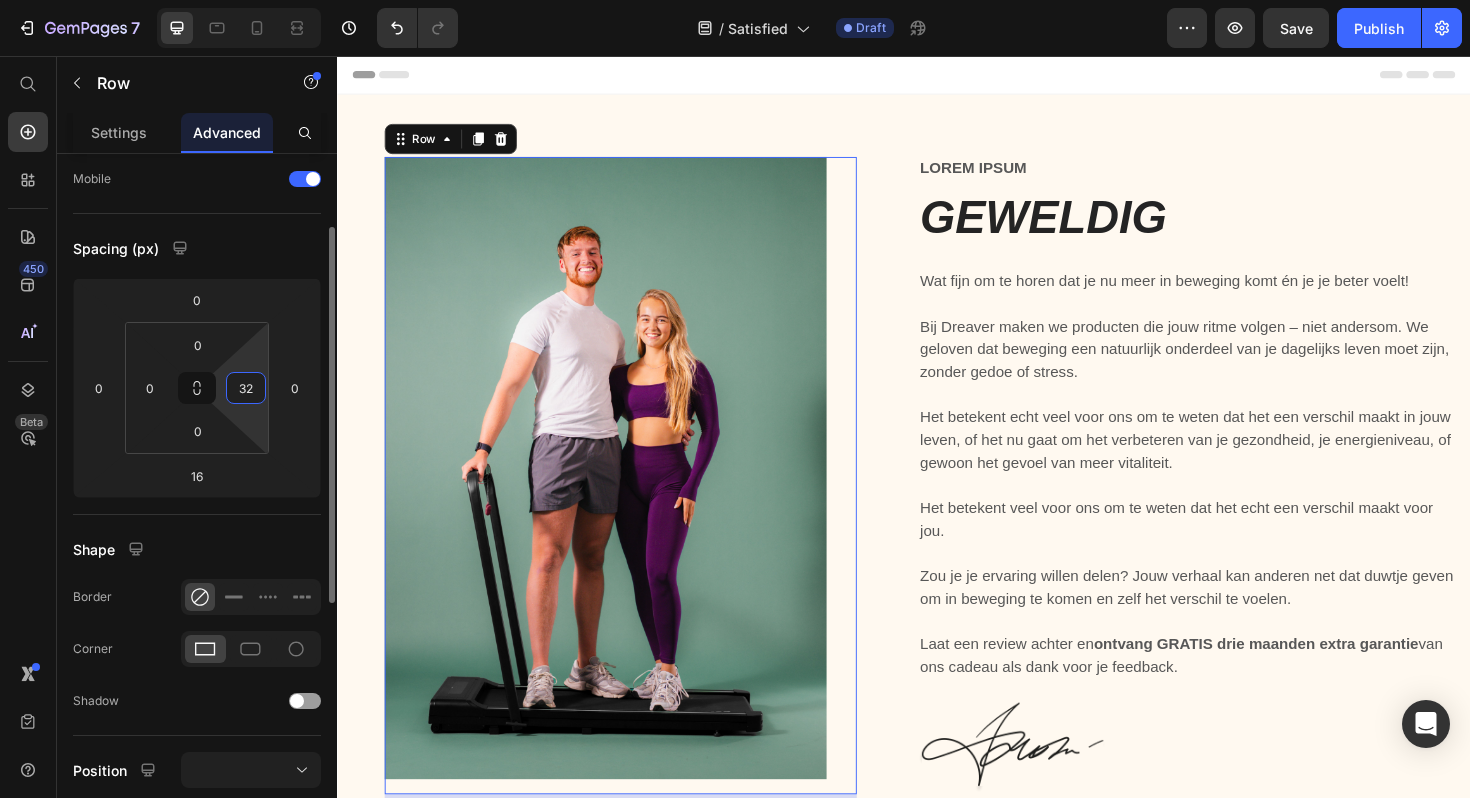 click on "32" at bounding box center (246, 388) 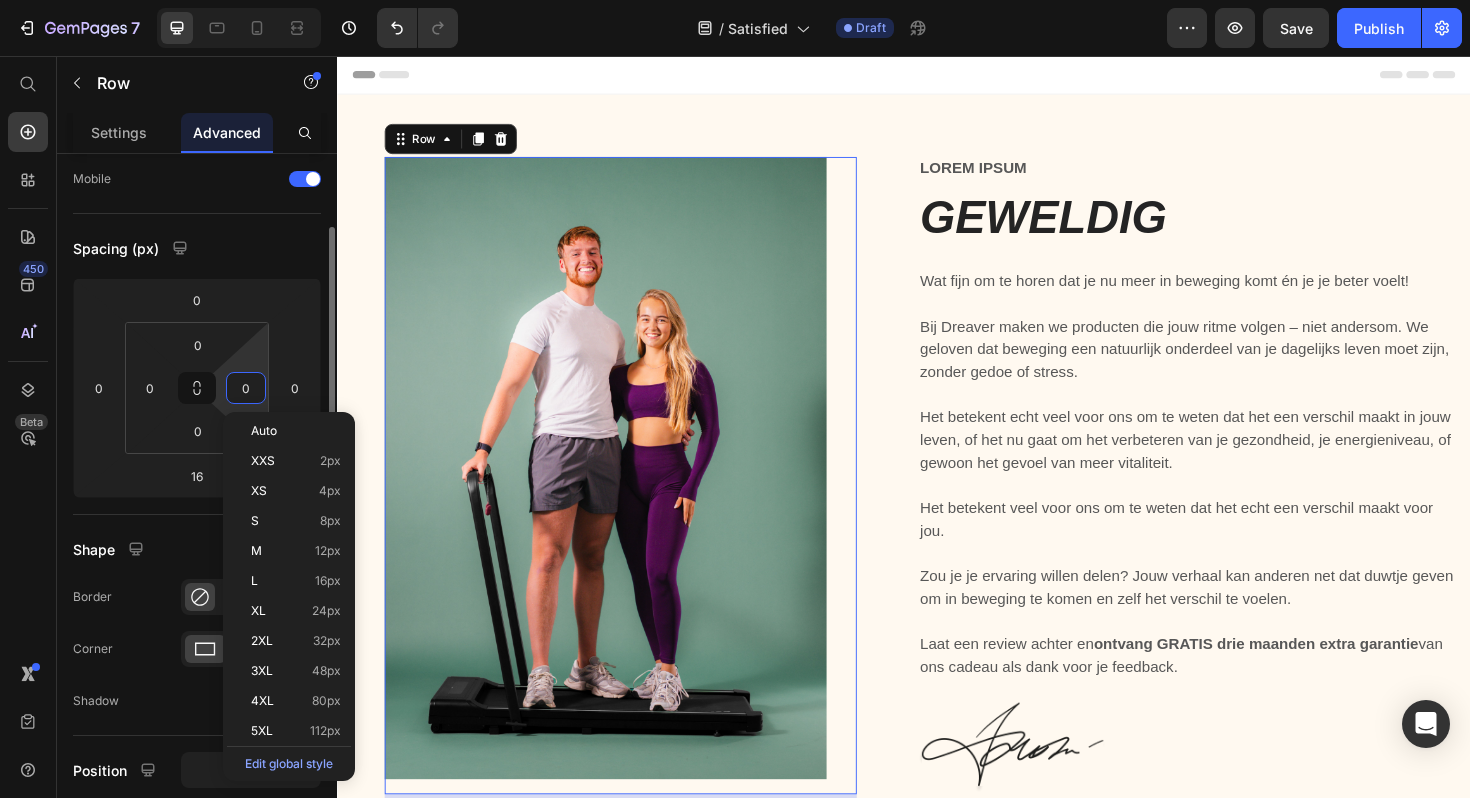 type on "0" 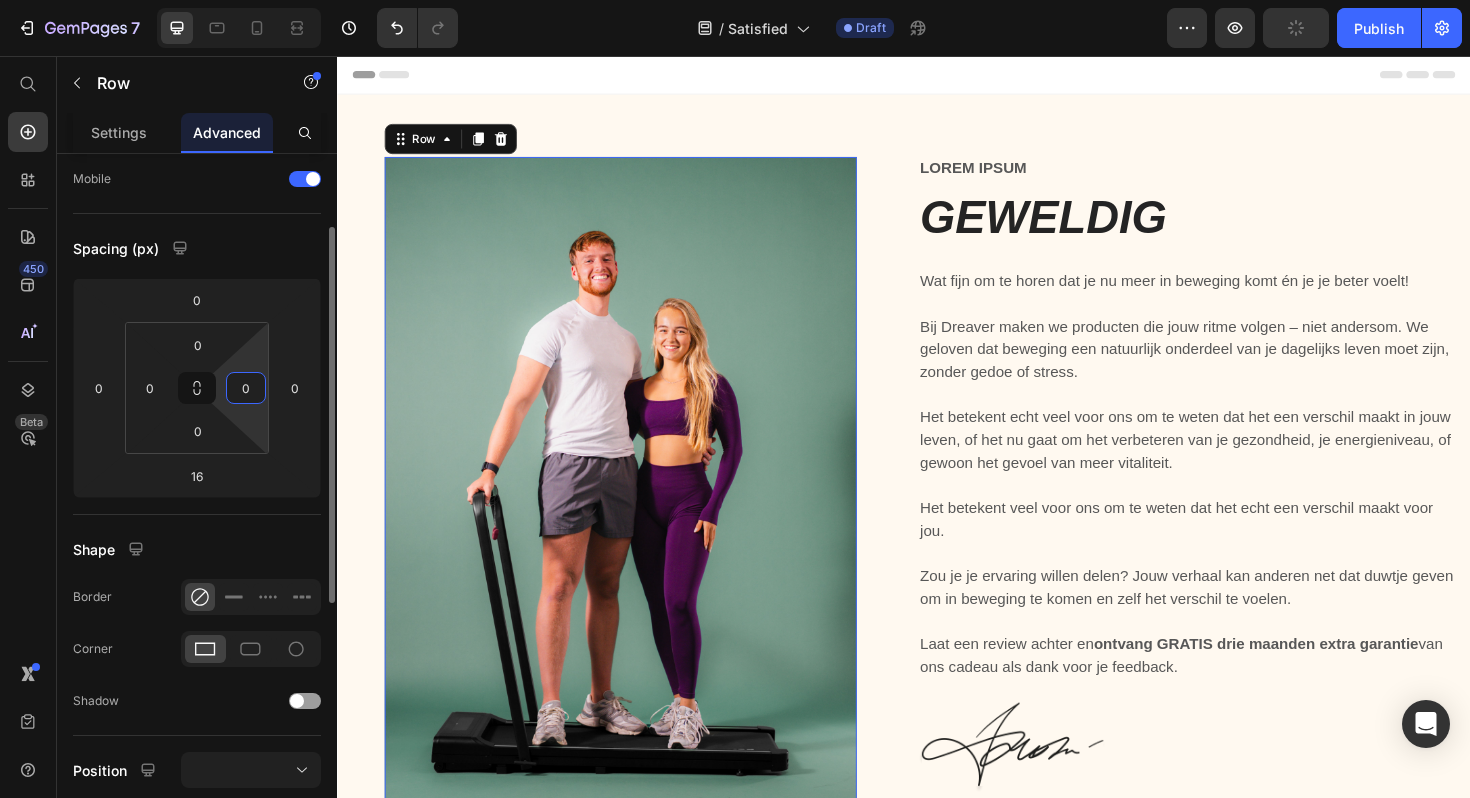 click on "Spacing (px) 0 0 16 0 0 0 0 0" 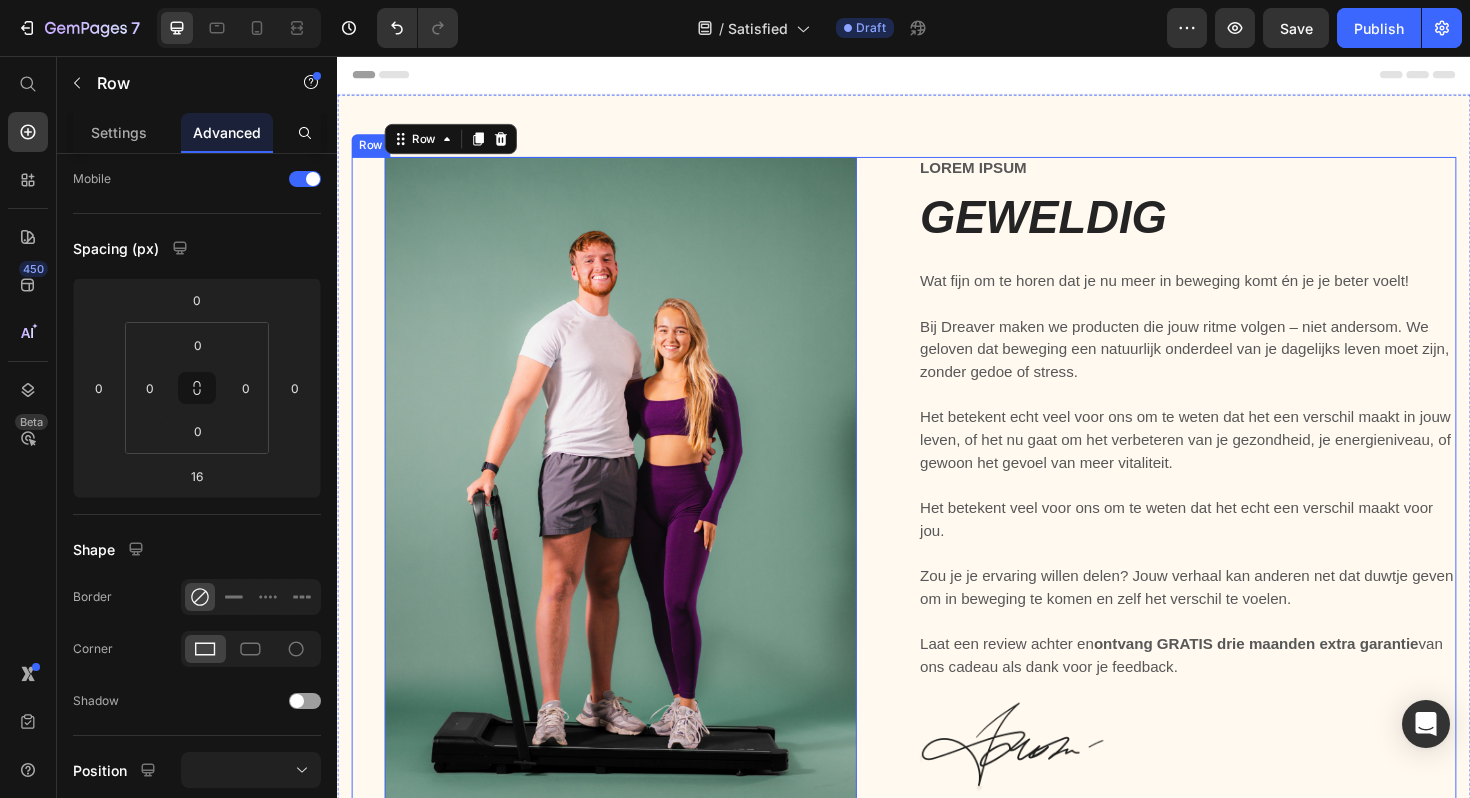 click on "Image Row   16" at bounding box center [637, 531] 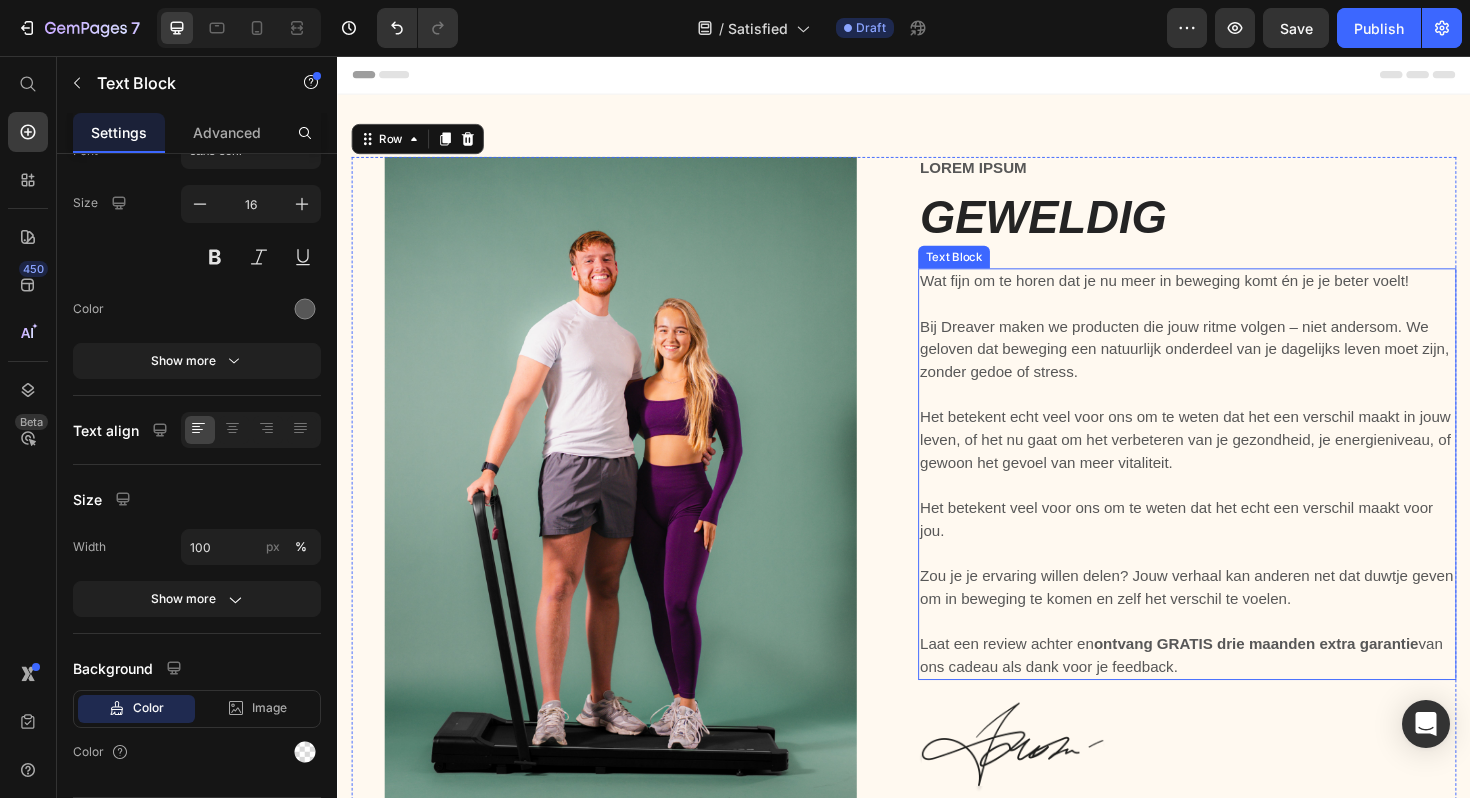 click on "Het betekent echt veel voor ons om te weten dat het een verschil maakt in jouw leven, of het nu gaat om het verbeteren van je gezondheid, je energieniveau, of gewoon het gevoel van meer vitaliteit." at bounding box center [1237, 451] 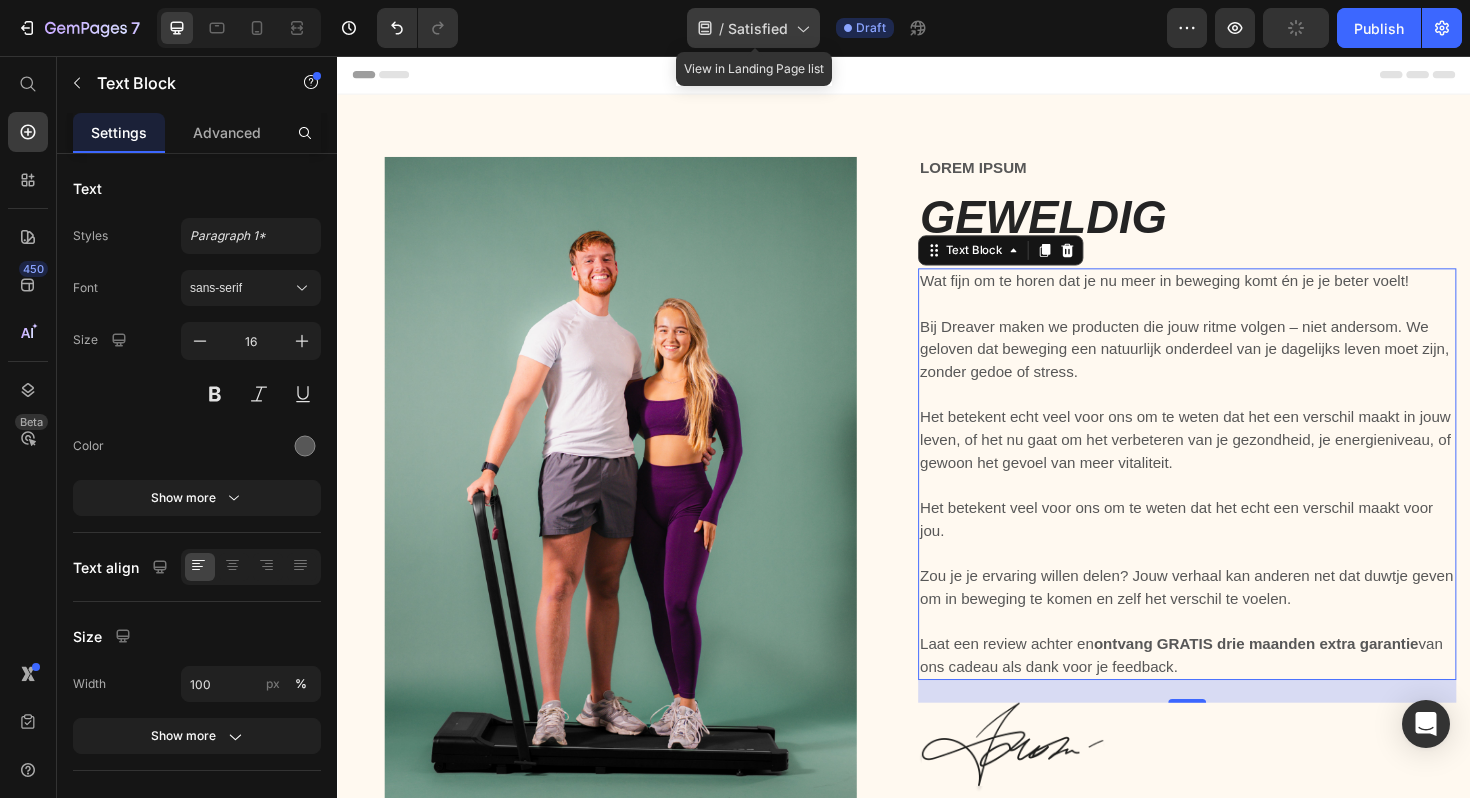 click 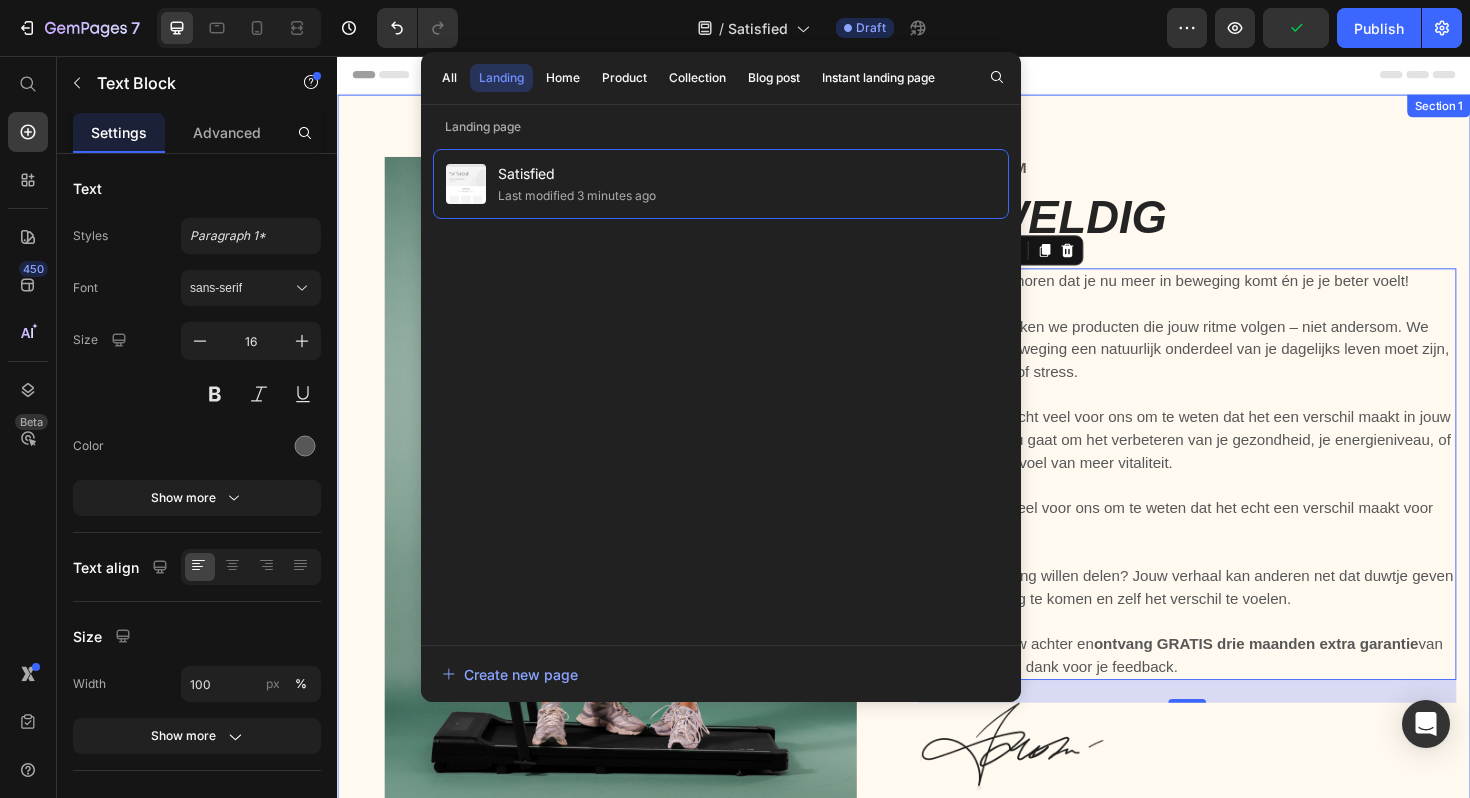 click on "Image Row Lorem ipsum Text Block ⁠⁠⁠⁠⁠⁠⁠ GEWELDIG Heading Wat fijn om te horen dat je nu meer in beweging komt én je je beter voelt! Bij Dreaver maken we producten die jouw ritme volgen – niet andersom. We geloven dat beweging een natuurlijk onderdeel van je dagelijks leven moet zijn, zonder gedoe of stress. Het betekent echt veel voor ons om te weten dat het een verschil maakt in jouw leven, of het nu gaat om het verbeteren van je gezondheid, je energieniveau, of gewoon het gevoel van meer vitaliteit. Het betekent veel voor ons om te weten dat het echt een verschil maakt voor jou. Zou je je ervaring willen delen? Jouw verhaal kan anderen net dat duwtje geven om in beweging te komen en zelf het verschil te voelen. Laat een review achter en  ontvang GRATIS drie maanden extra garantie van ons cadeau als dank voor je feedback. Text Block   24 Image Lorem ipsum dolor sit amet Text Block Row Section 1" at bounding box center [937, 523] 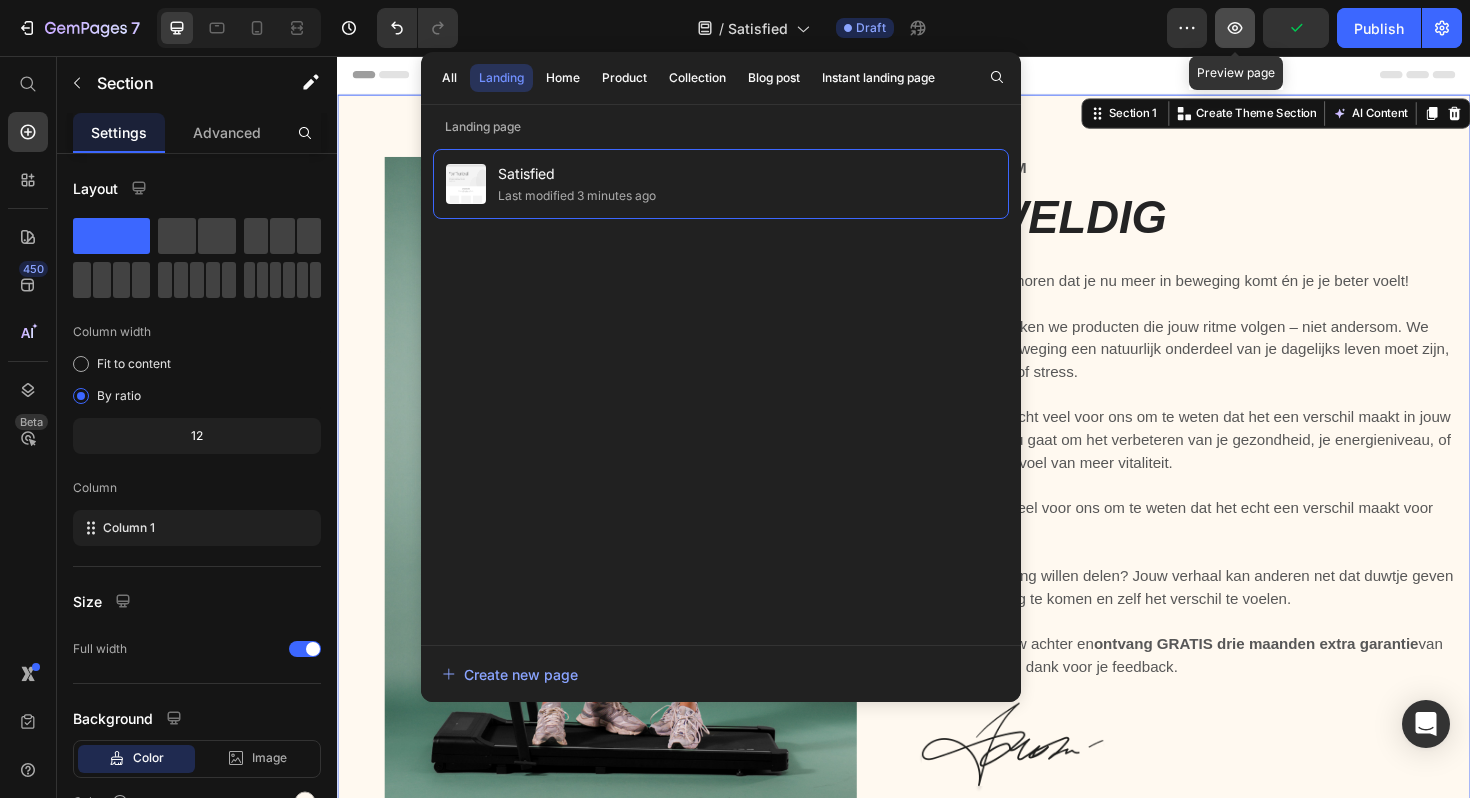 click 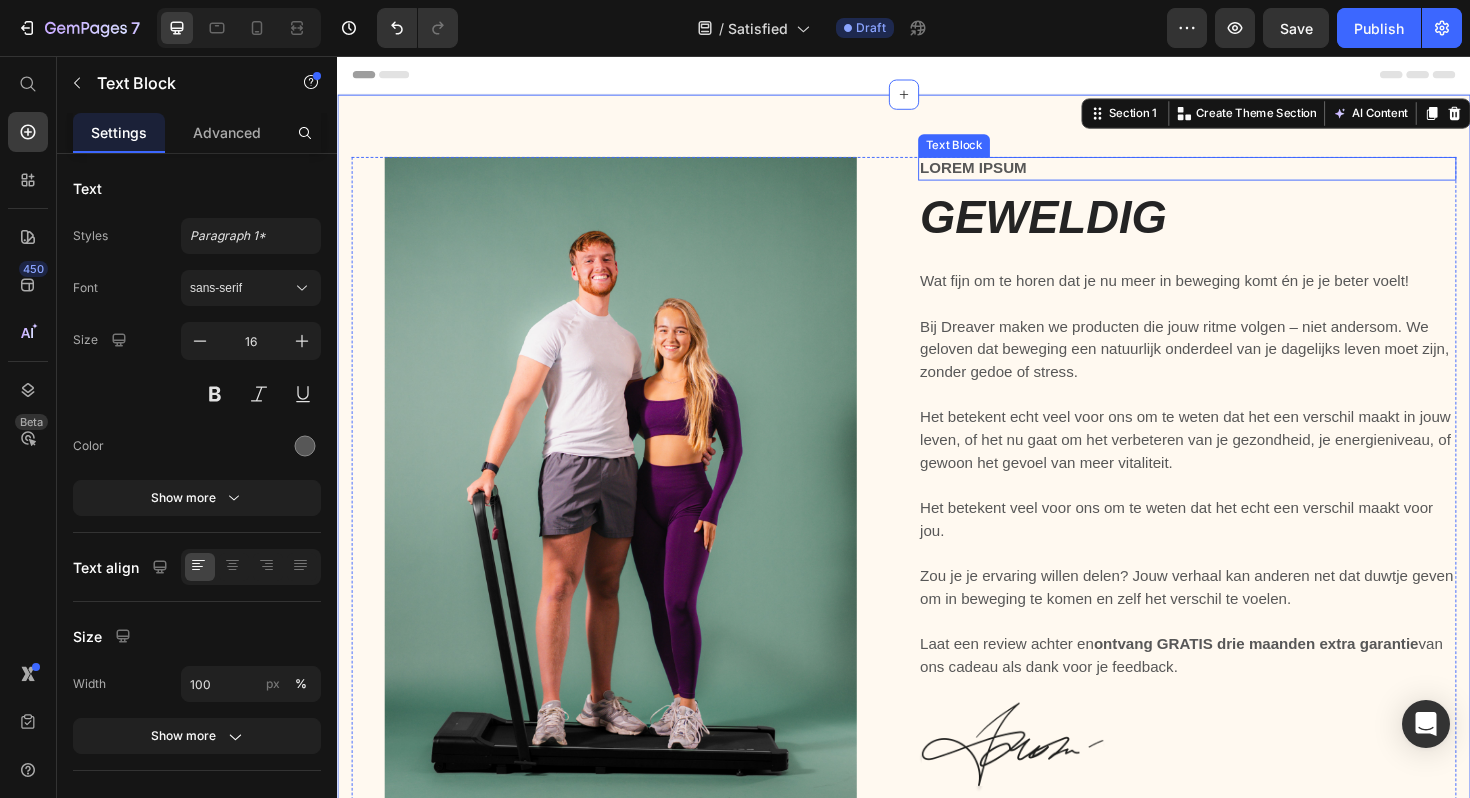 click on "Lorem ipsum" at bounding box center (1237, 175) 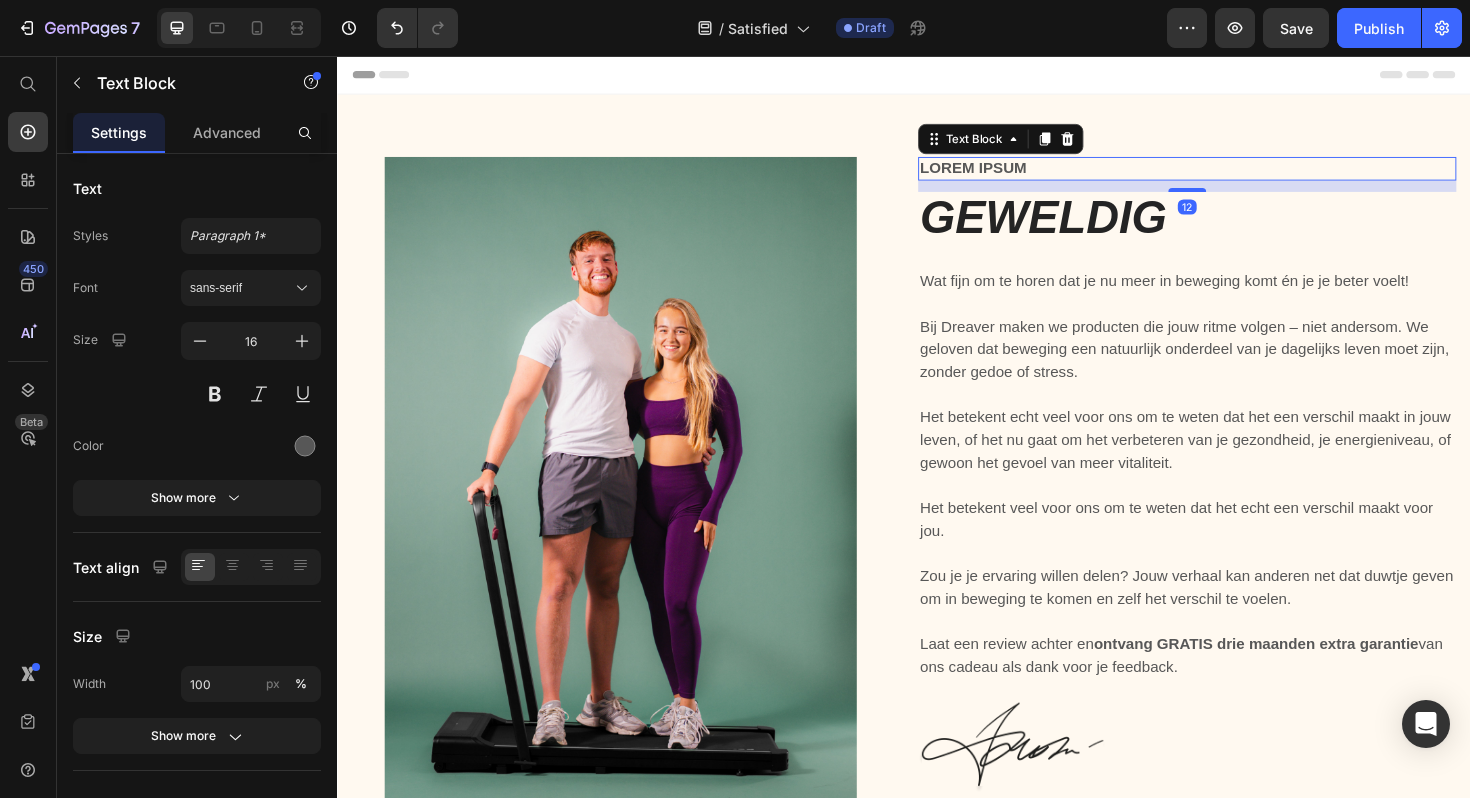 click on "Lorem ipsum" at bounding box center (1237, 175) 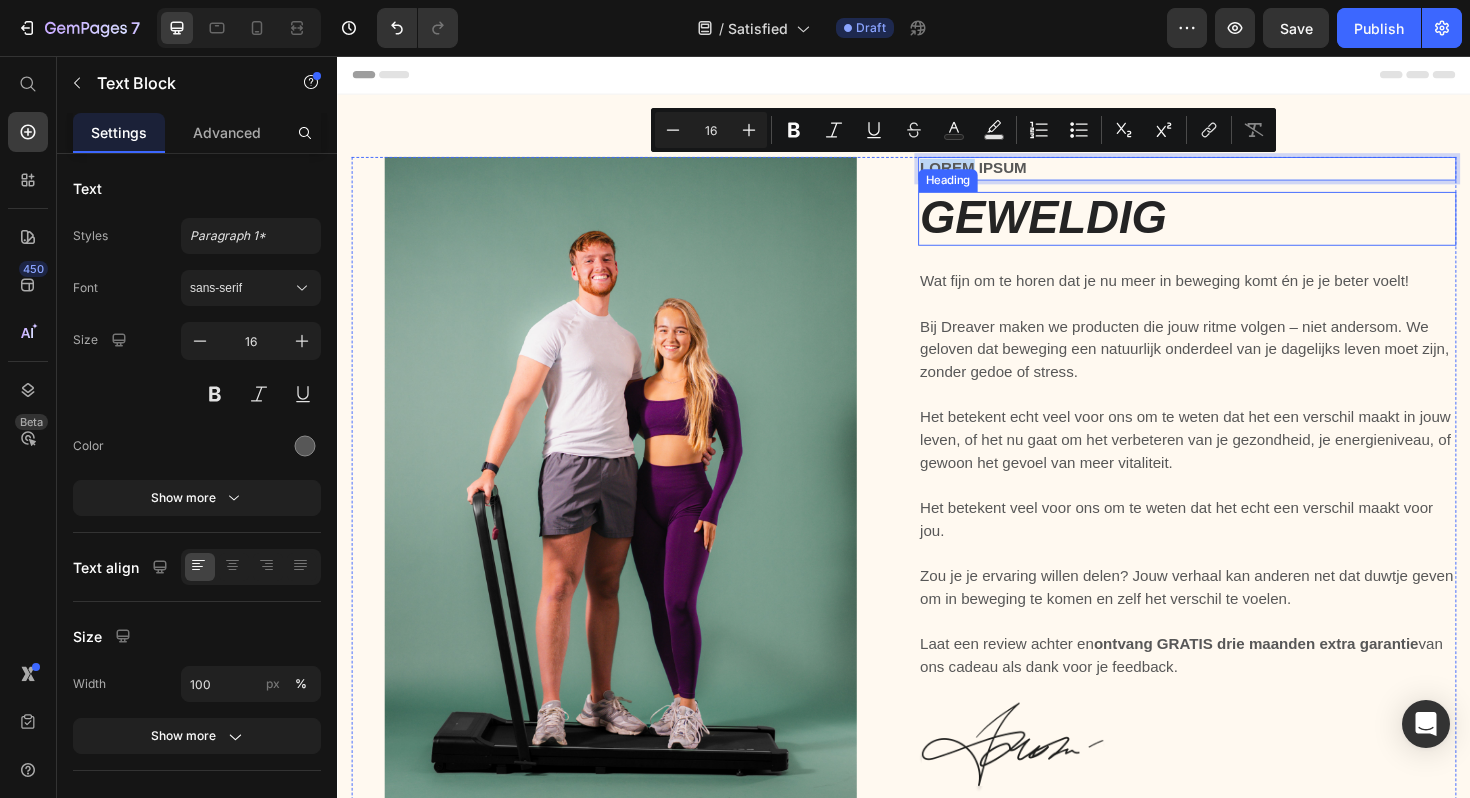 click on "GEWELDIG" at bounding box center (1084, 227) 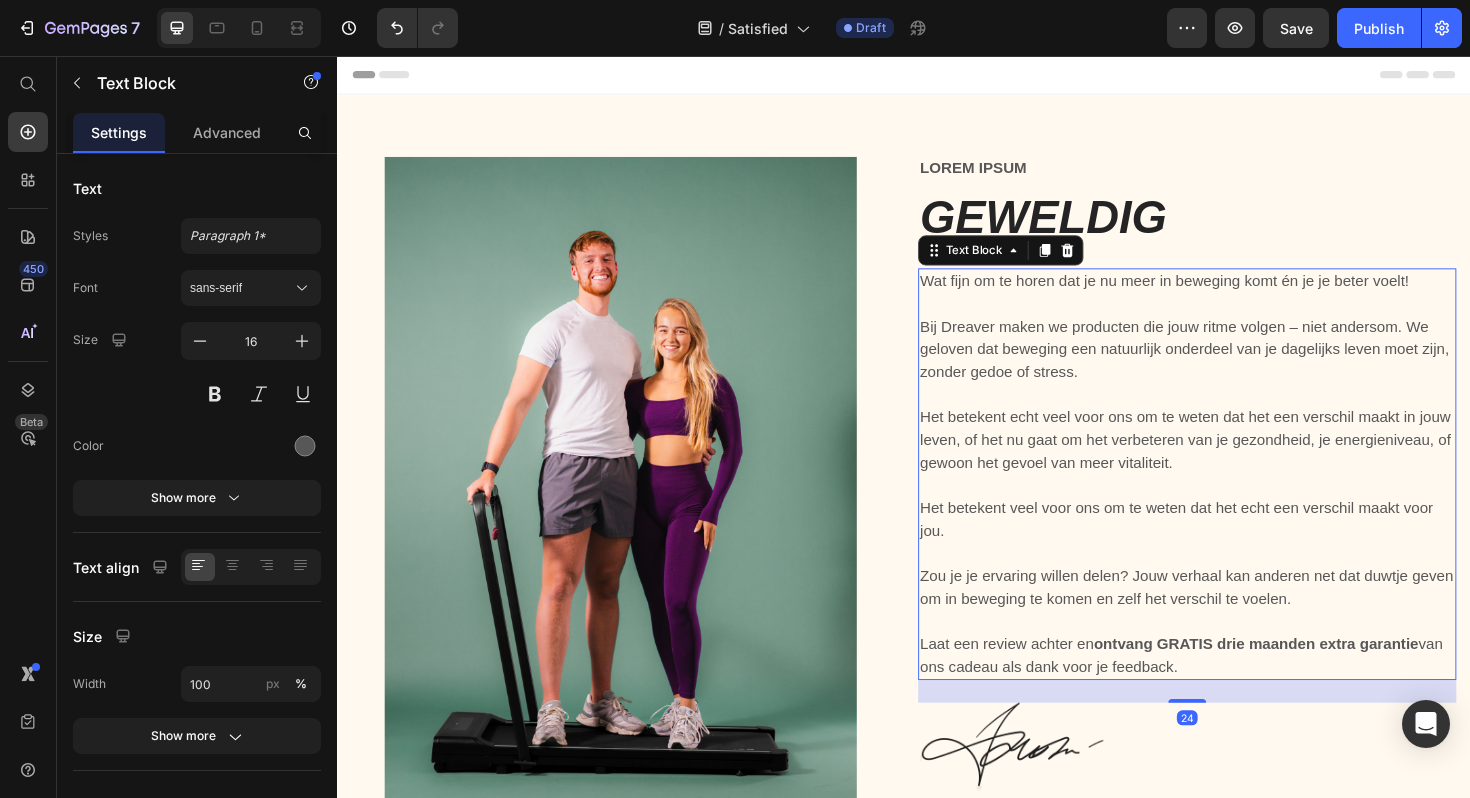 click on "Het betekent veel voor ons om te weten dat het echt een verschil maakt voor jou." at bounding box center [1237, 535] 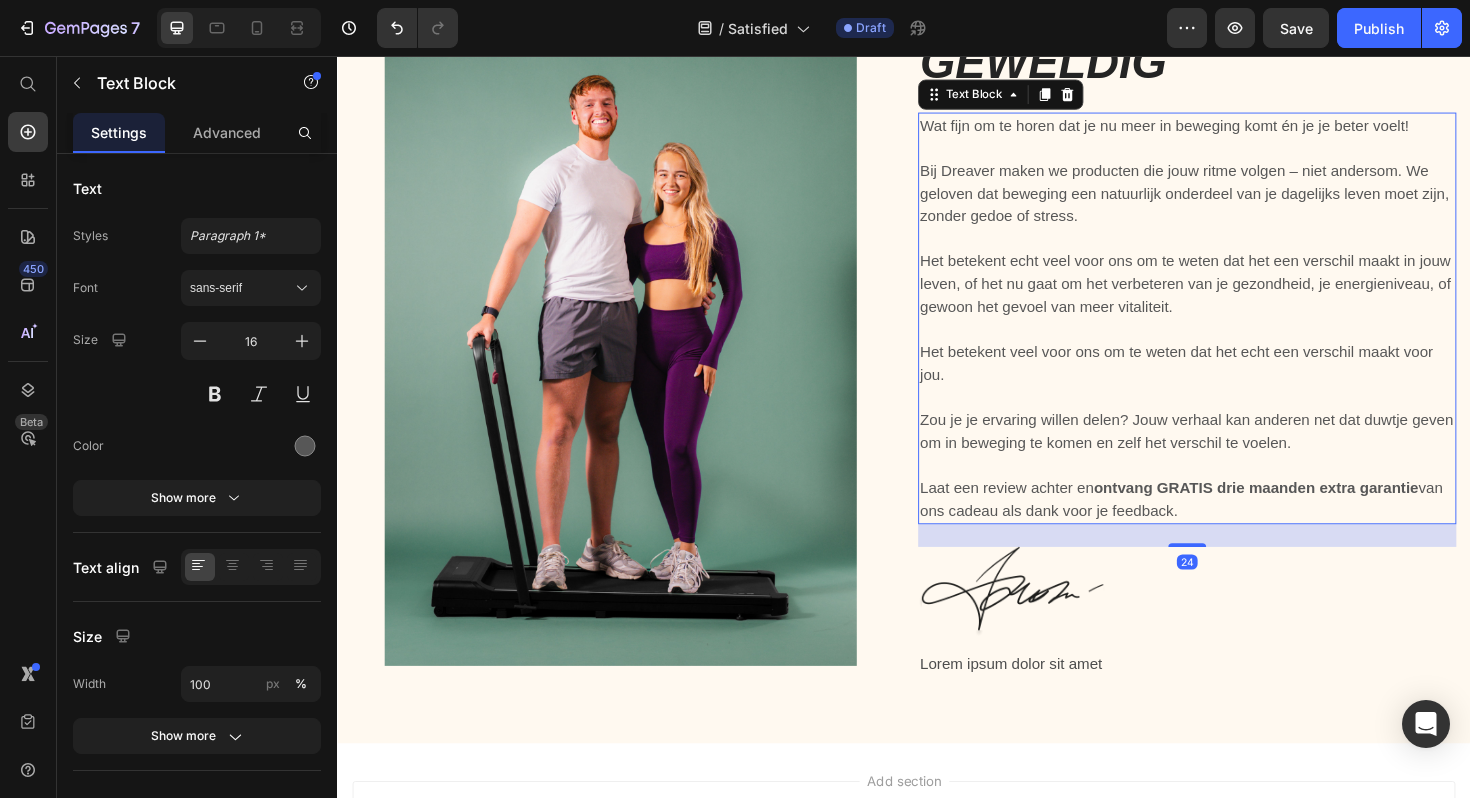 scroll, scrollTop: 187, scrollLeft: 0, axis: vertical 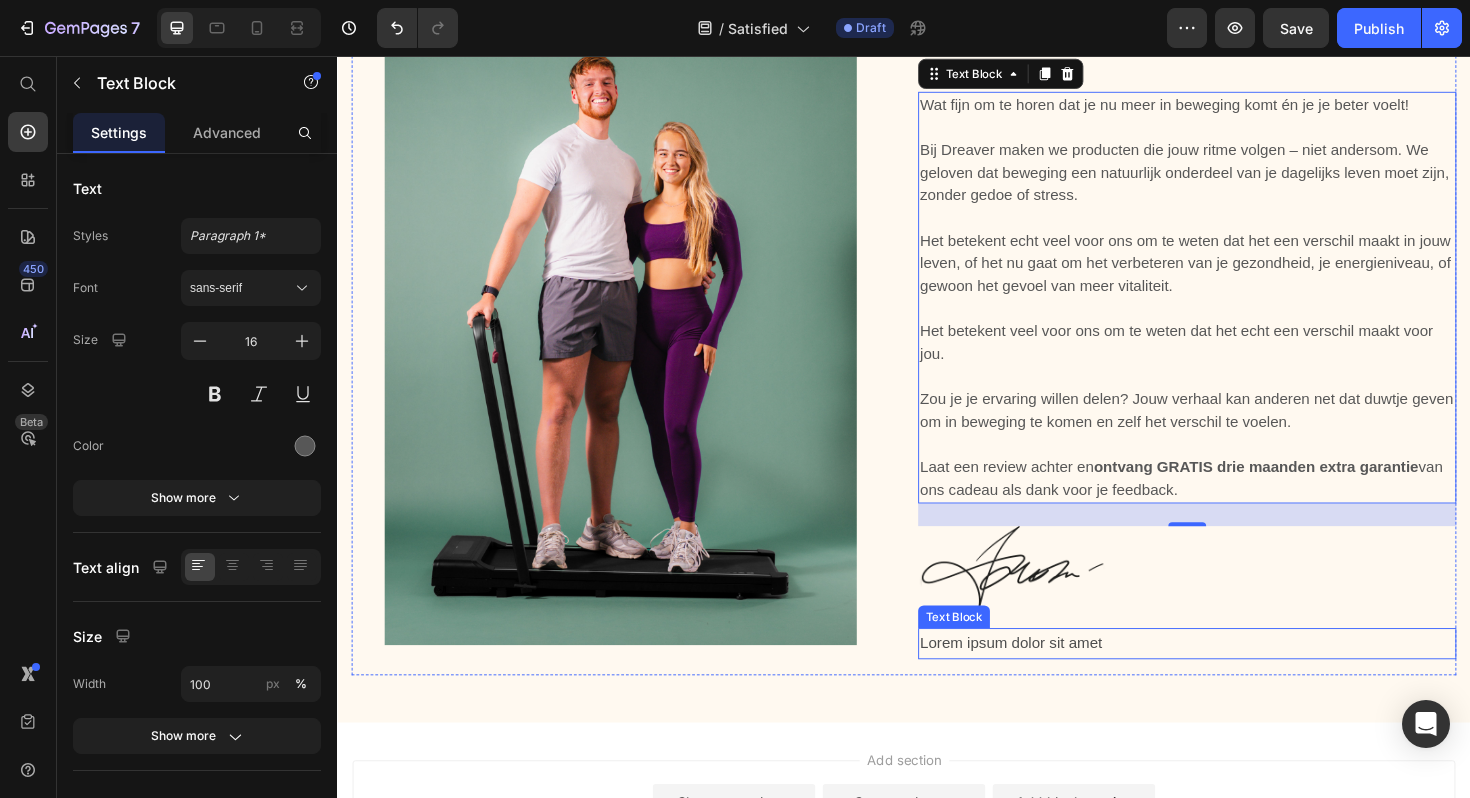click on "Lorem ipsum dolor sit amet" at bounding box center (1237, 678) 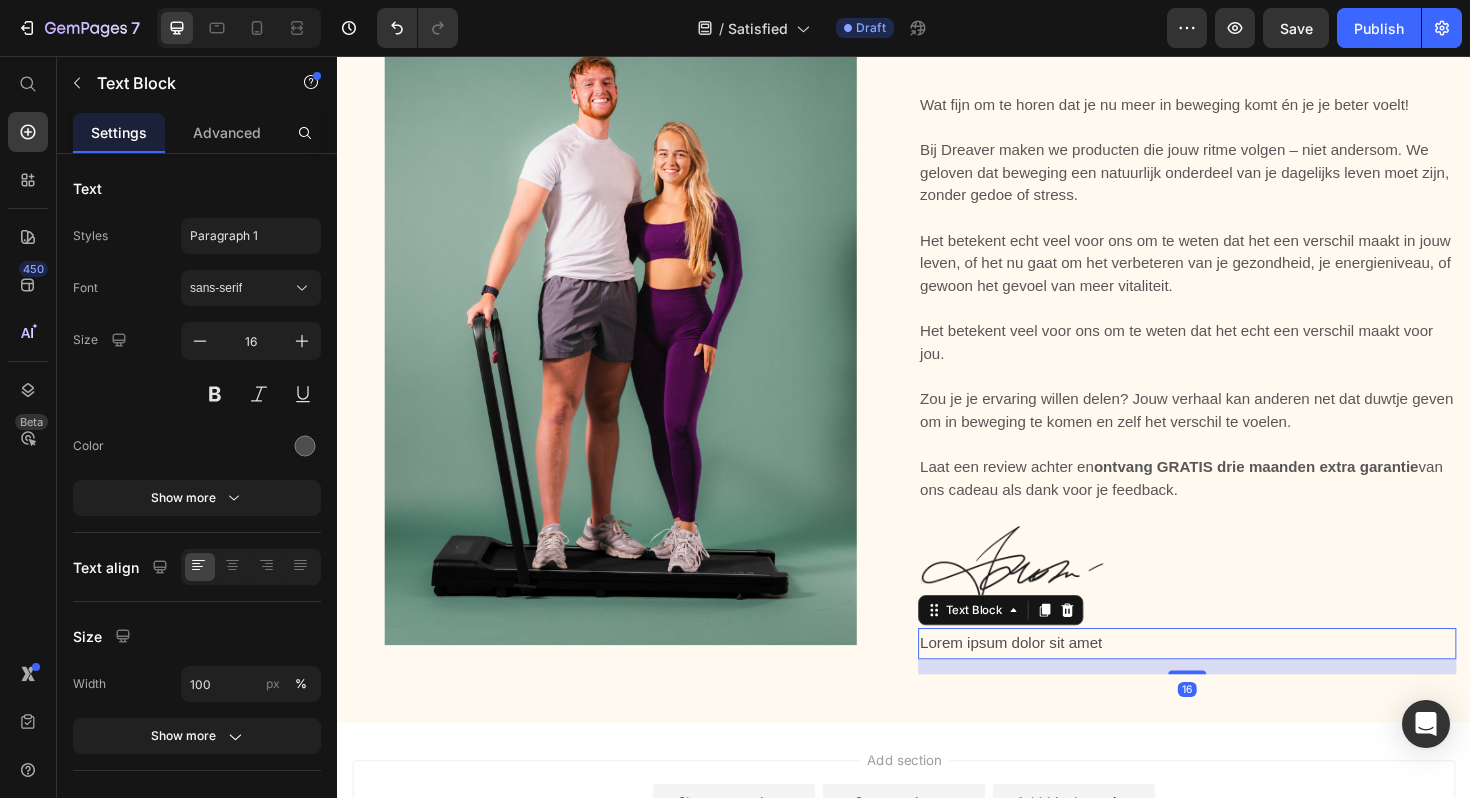 click on "Lorem ipsum dolor sit amet" at bounding box center [1237, 678] 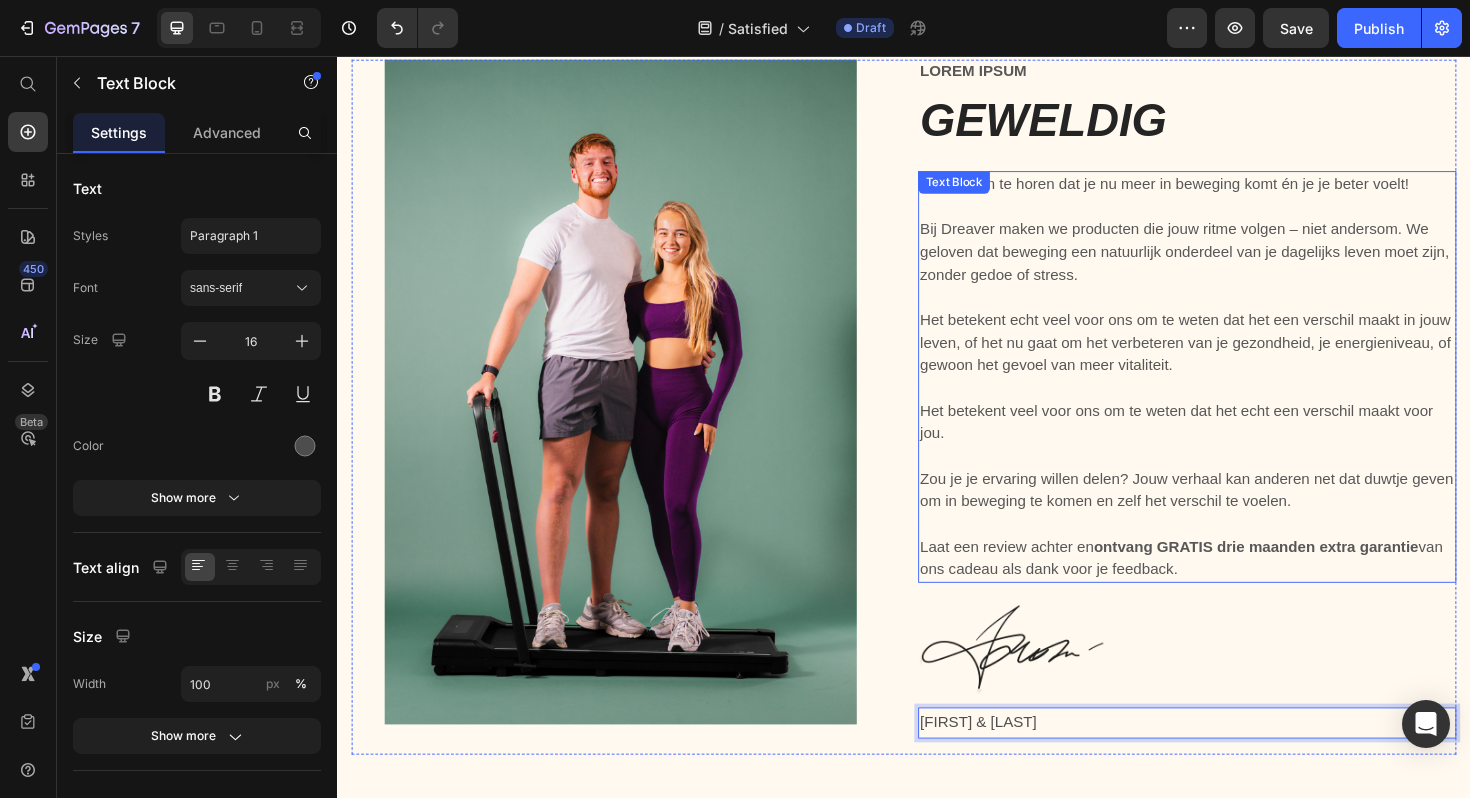 scroll, scrollTop: 76, scrollLeft: 0, axis: vertical 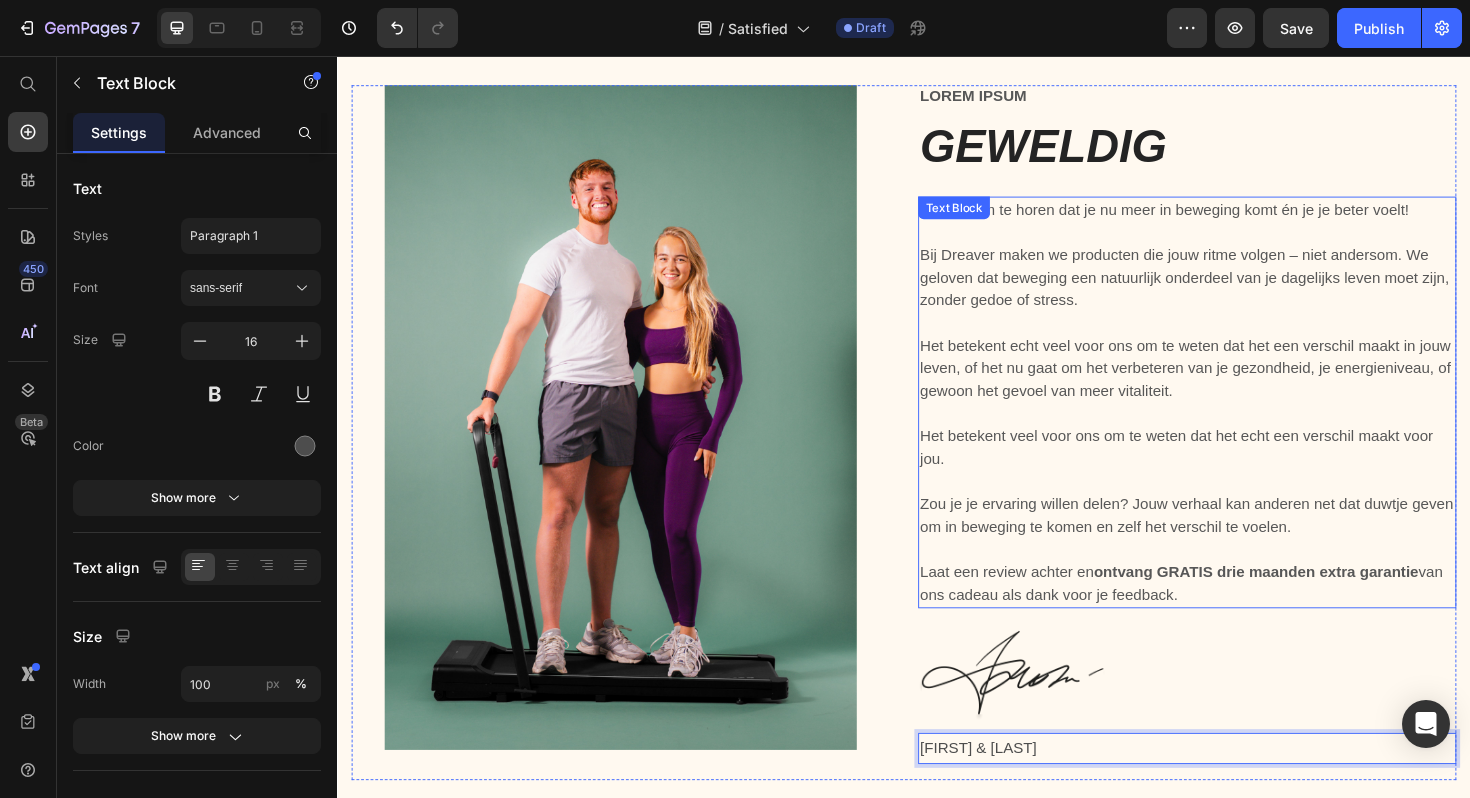 click on "Bij Dreaver maken we producten die jouw ritme volgen – niet andersom. We geloven dat beweging een natuurlijk onderdeel van je dagelijks leven moet zijn, zonder gedoe of stress." at bounding box center [1237, 279] 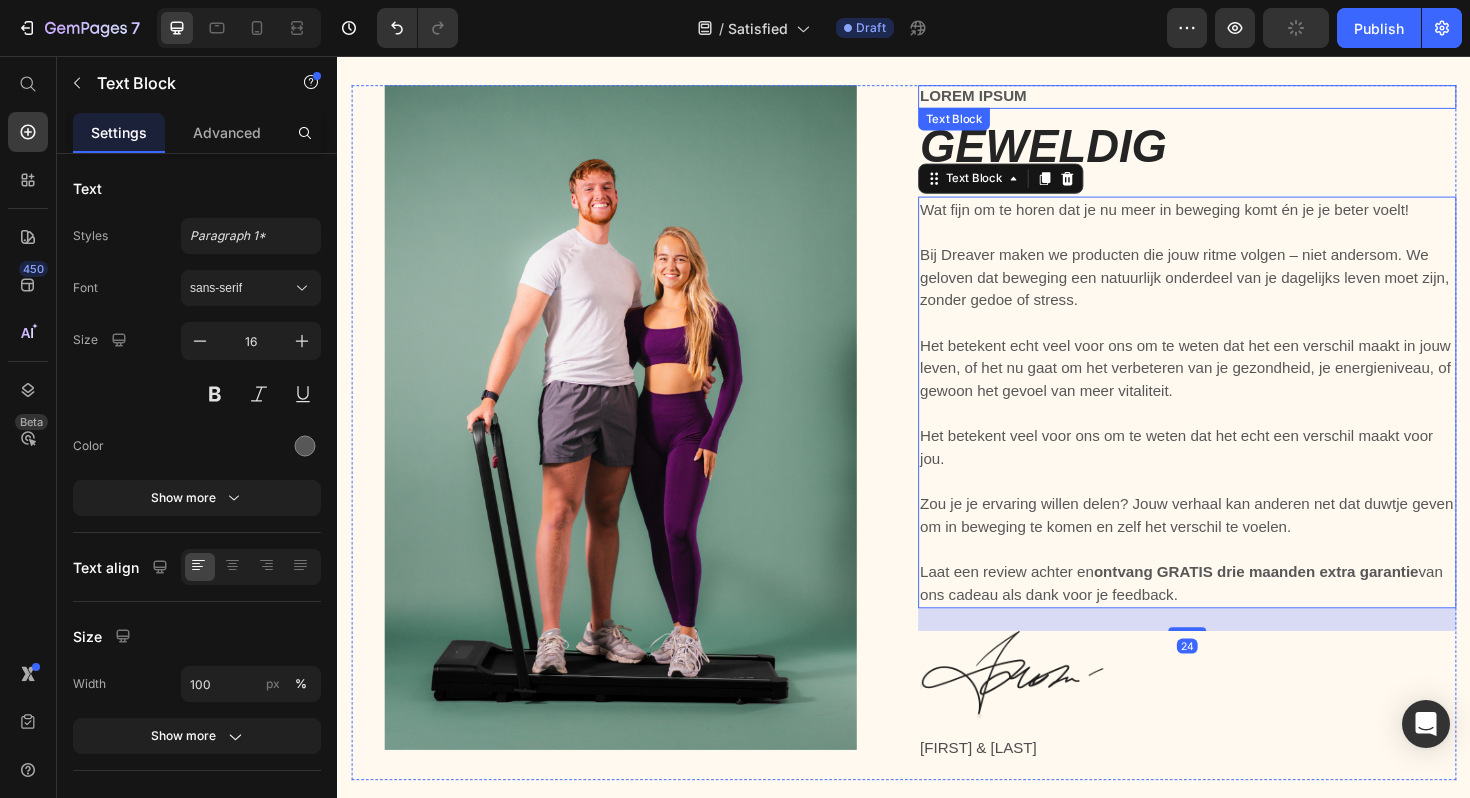 click on "Lorem ipsum" at bounding box center (1237, 99) 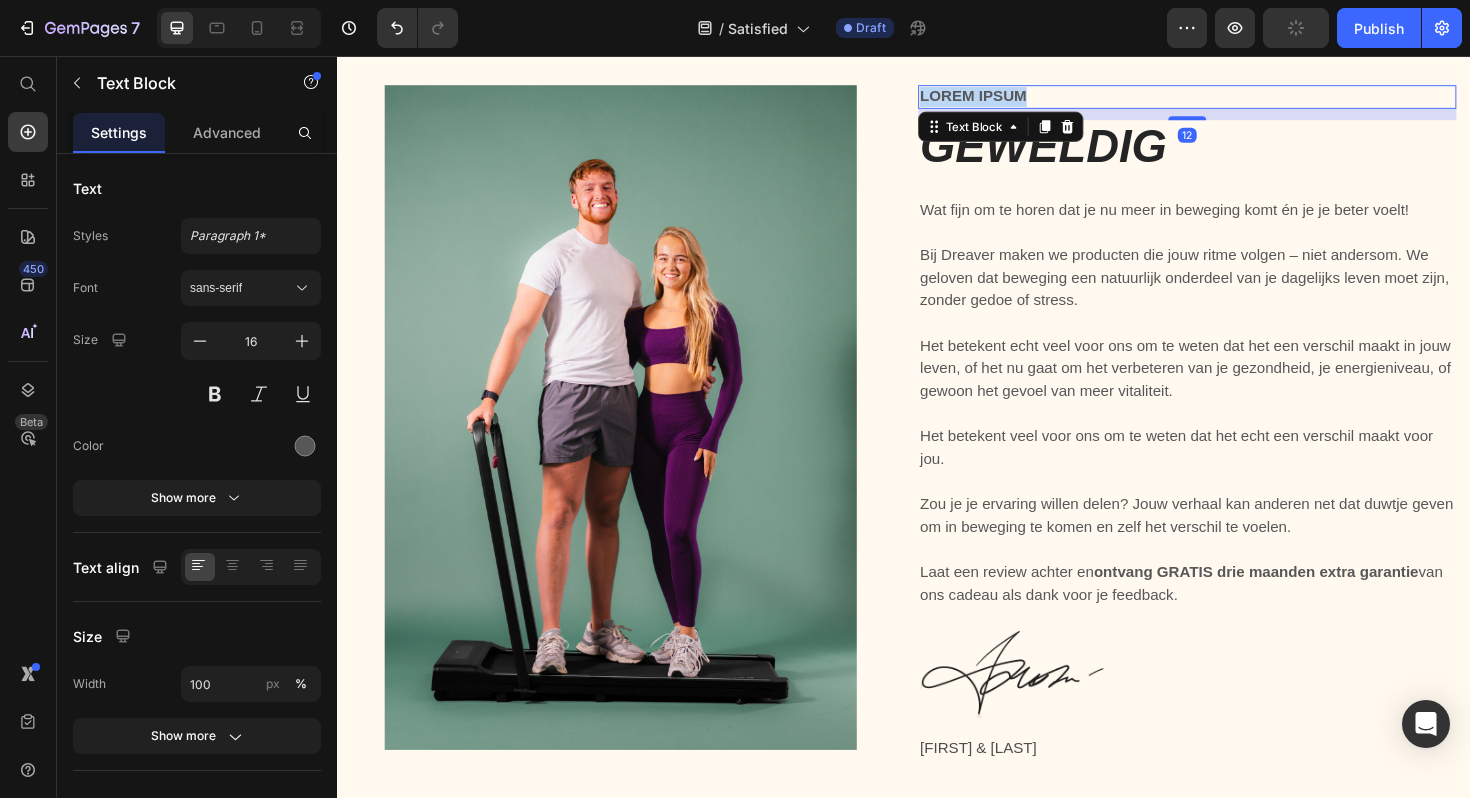 click on "Lorem ipsum" at bounding box center (1237, 99) 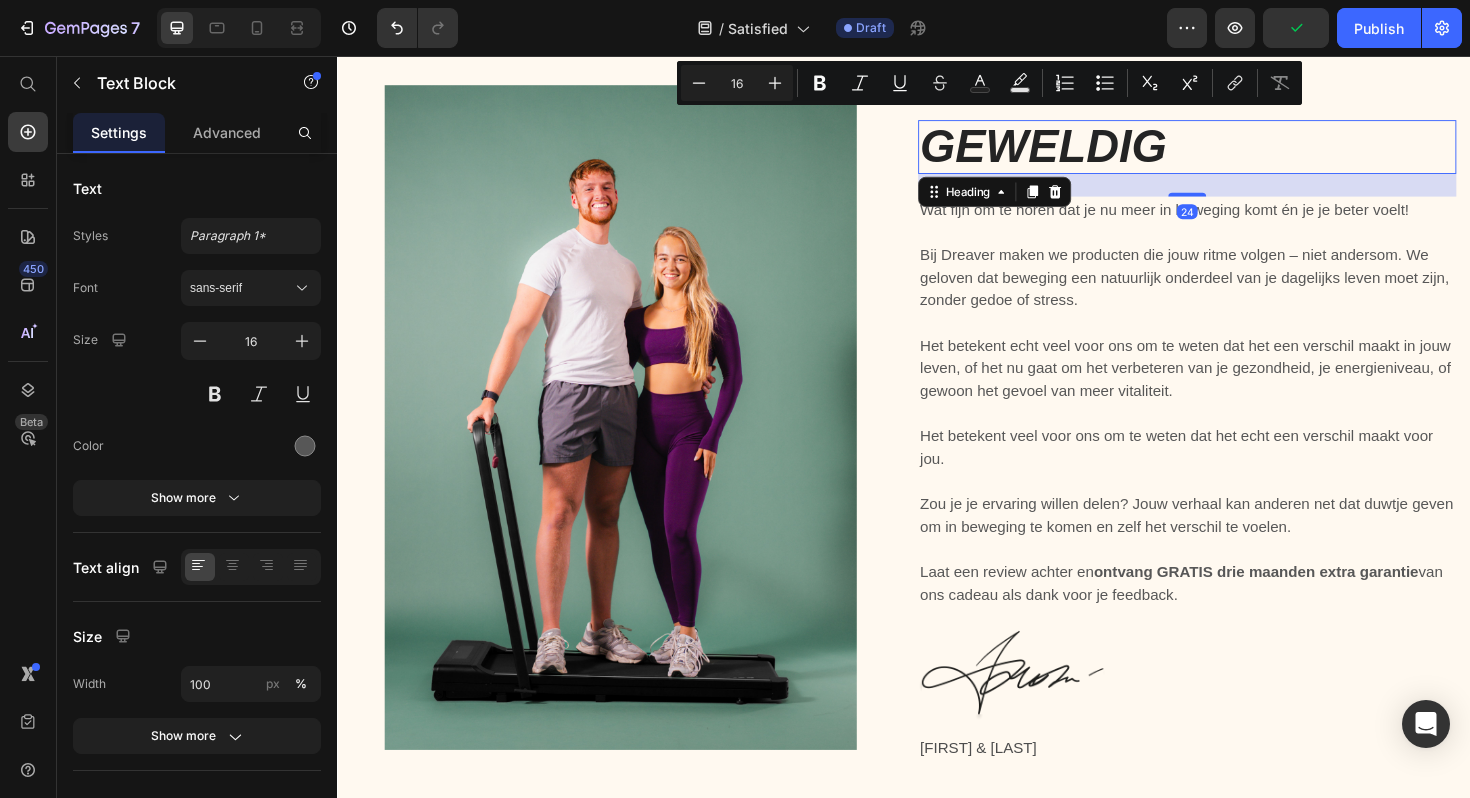click on "GEWELDIG" at bounding box center (1084, 151) 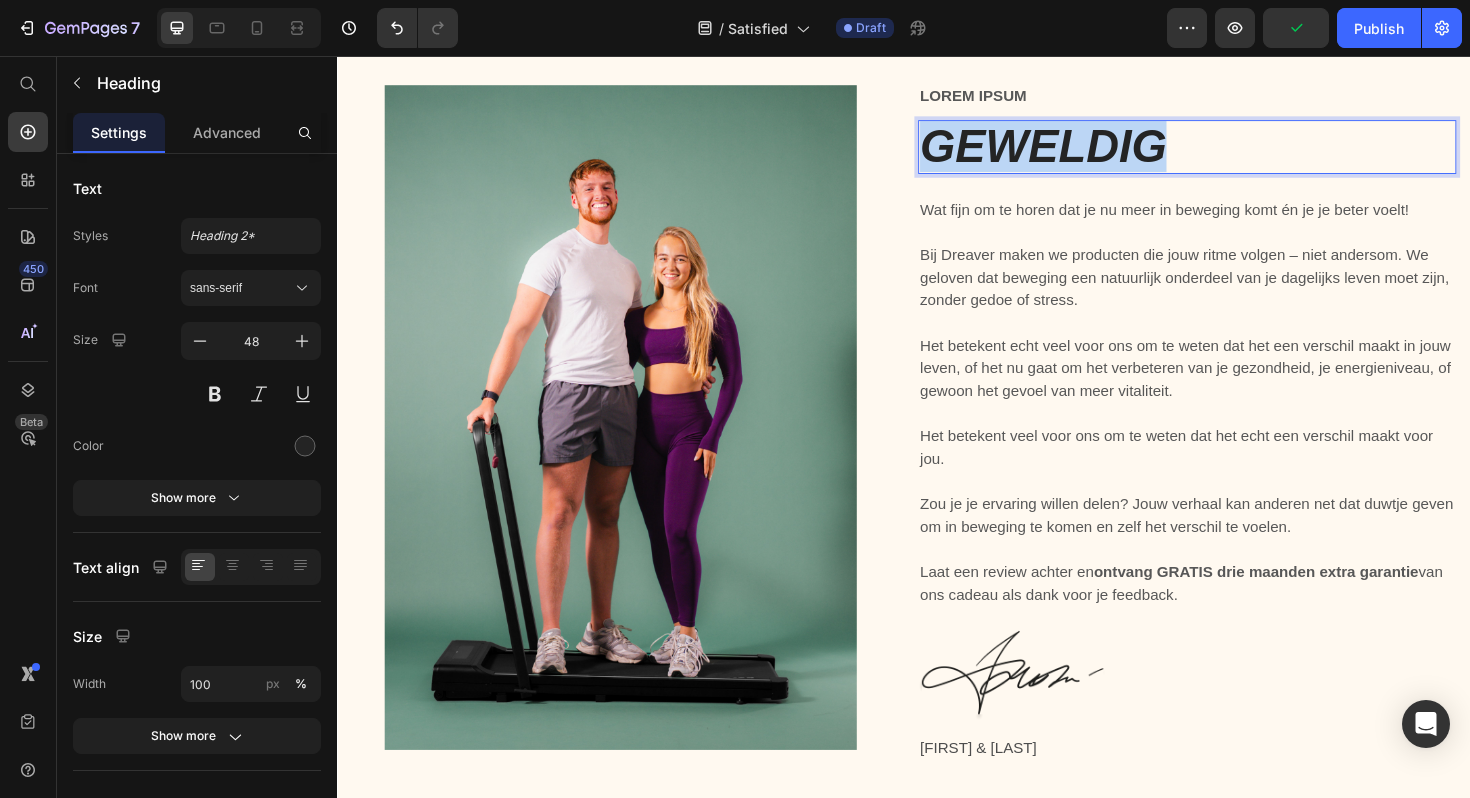 click on "GEWELDIG" at bounding box center (1084, 151) 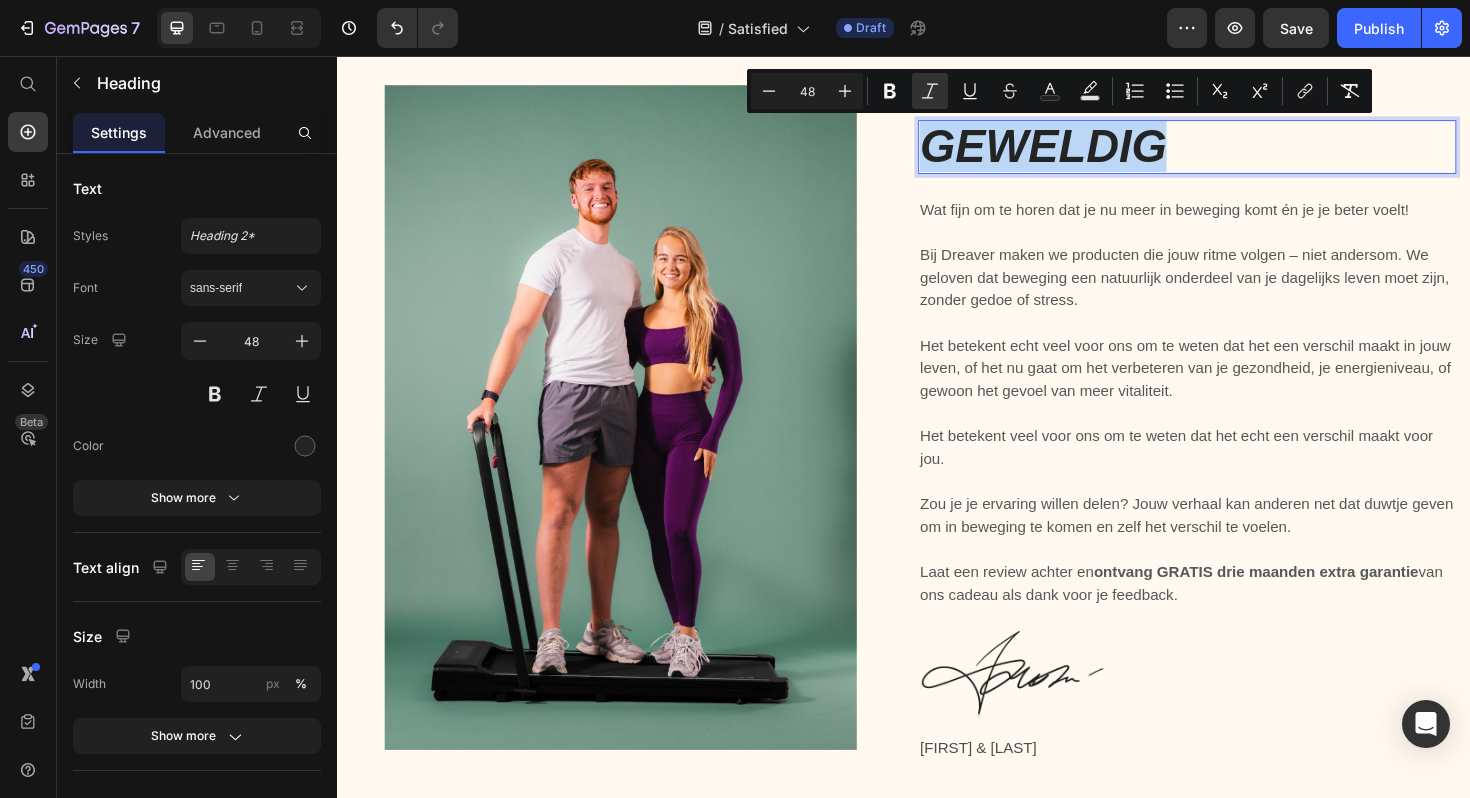 click on "GEWELDIG" at bounding box center [1084, 151] 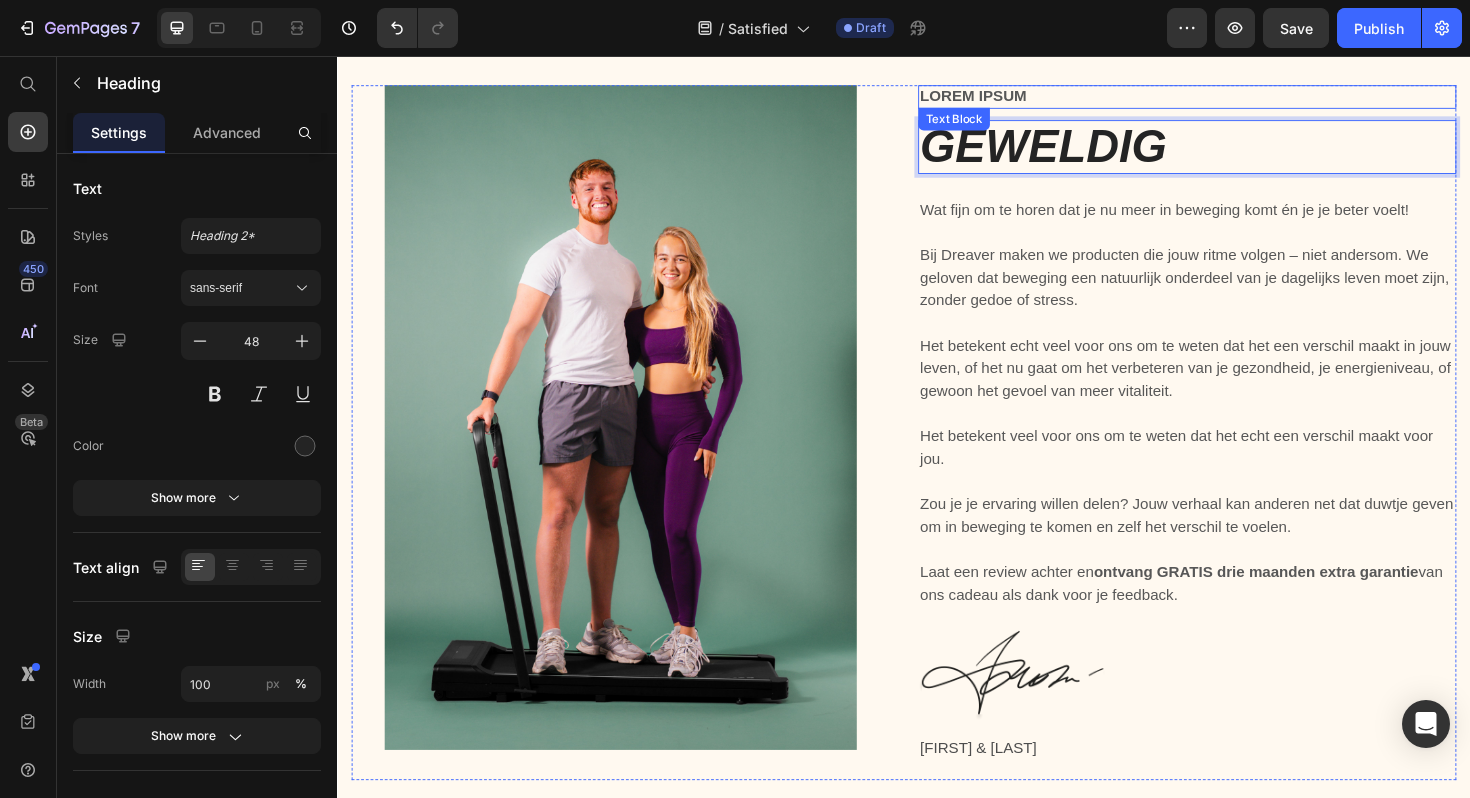 click on "Lorem ipsum" at bounding box center [1237, 99] 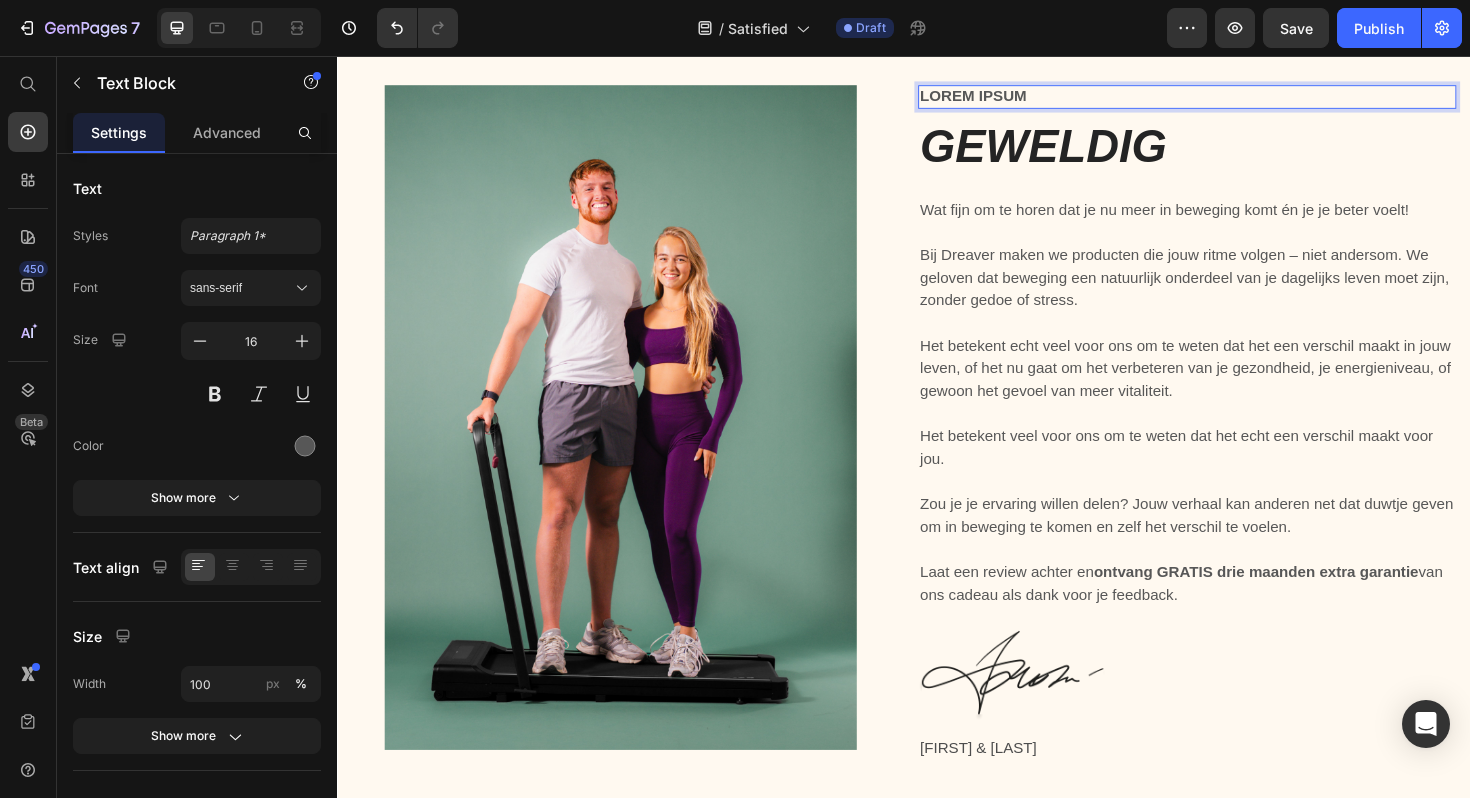 click on "Lorem ipsum" at bounding box center [1237, 99] 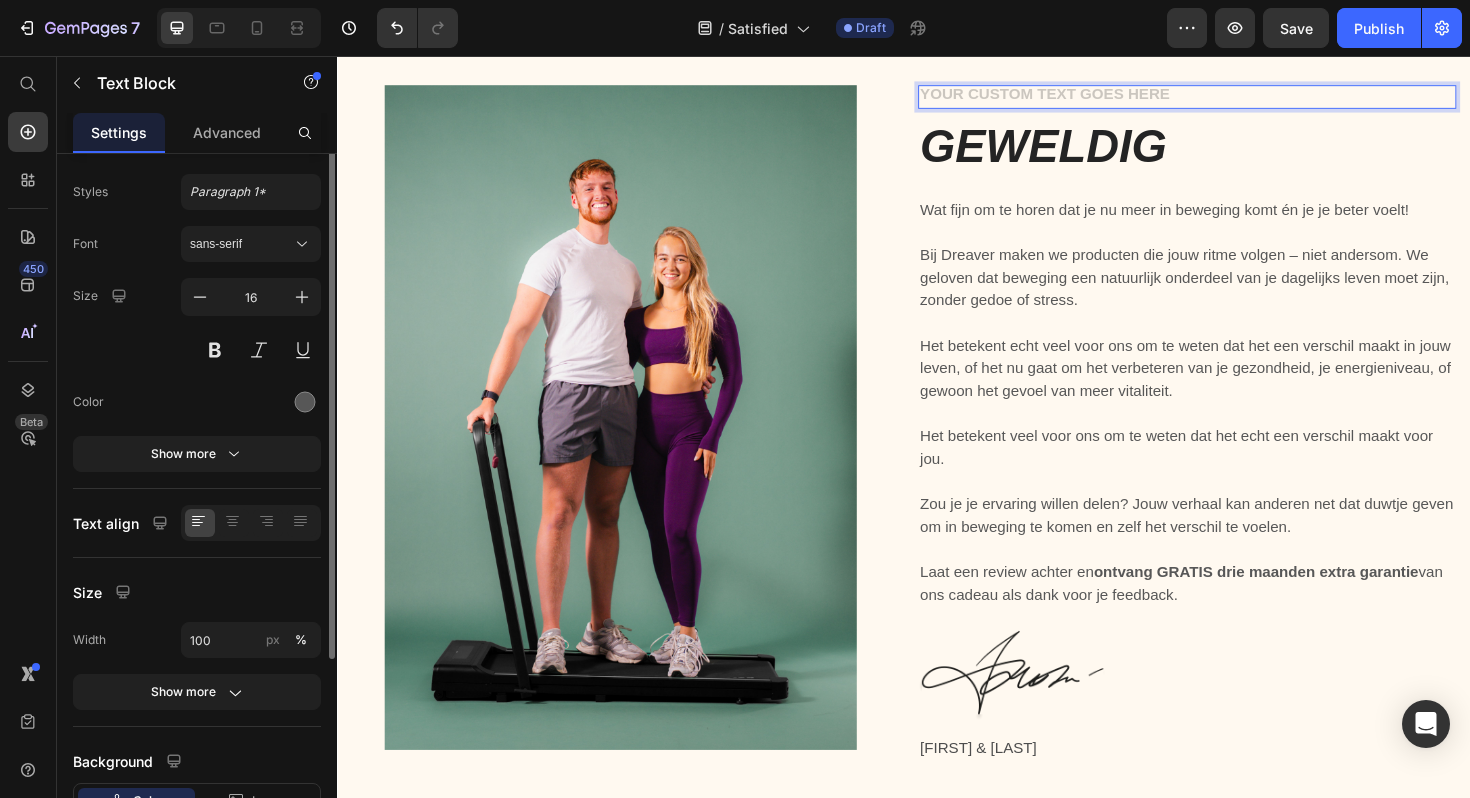 scroll, scrollTop: 0, scrollLeft: 0, axis: both 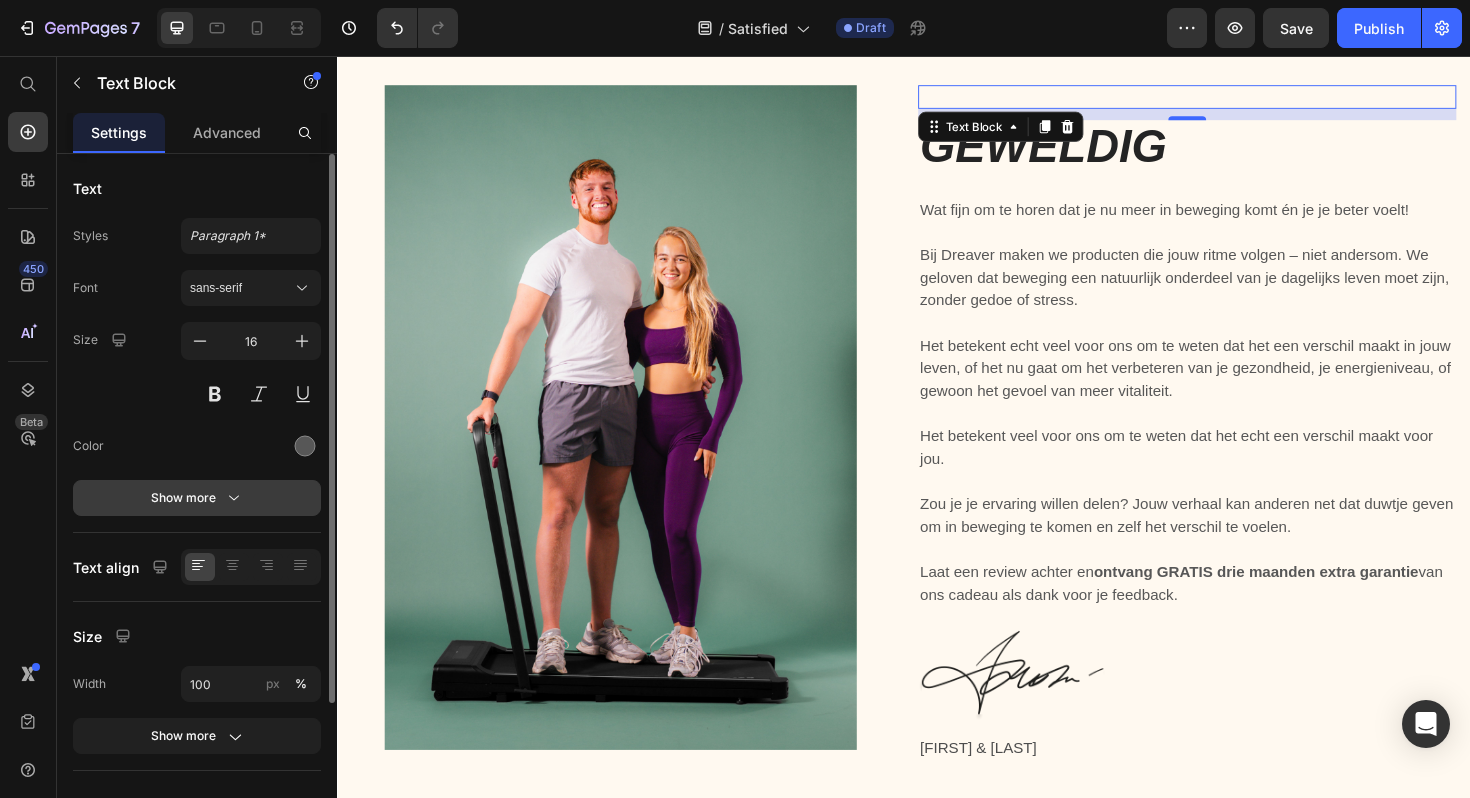 click on "Show more" at bounding box center (197, 498) 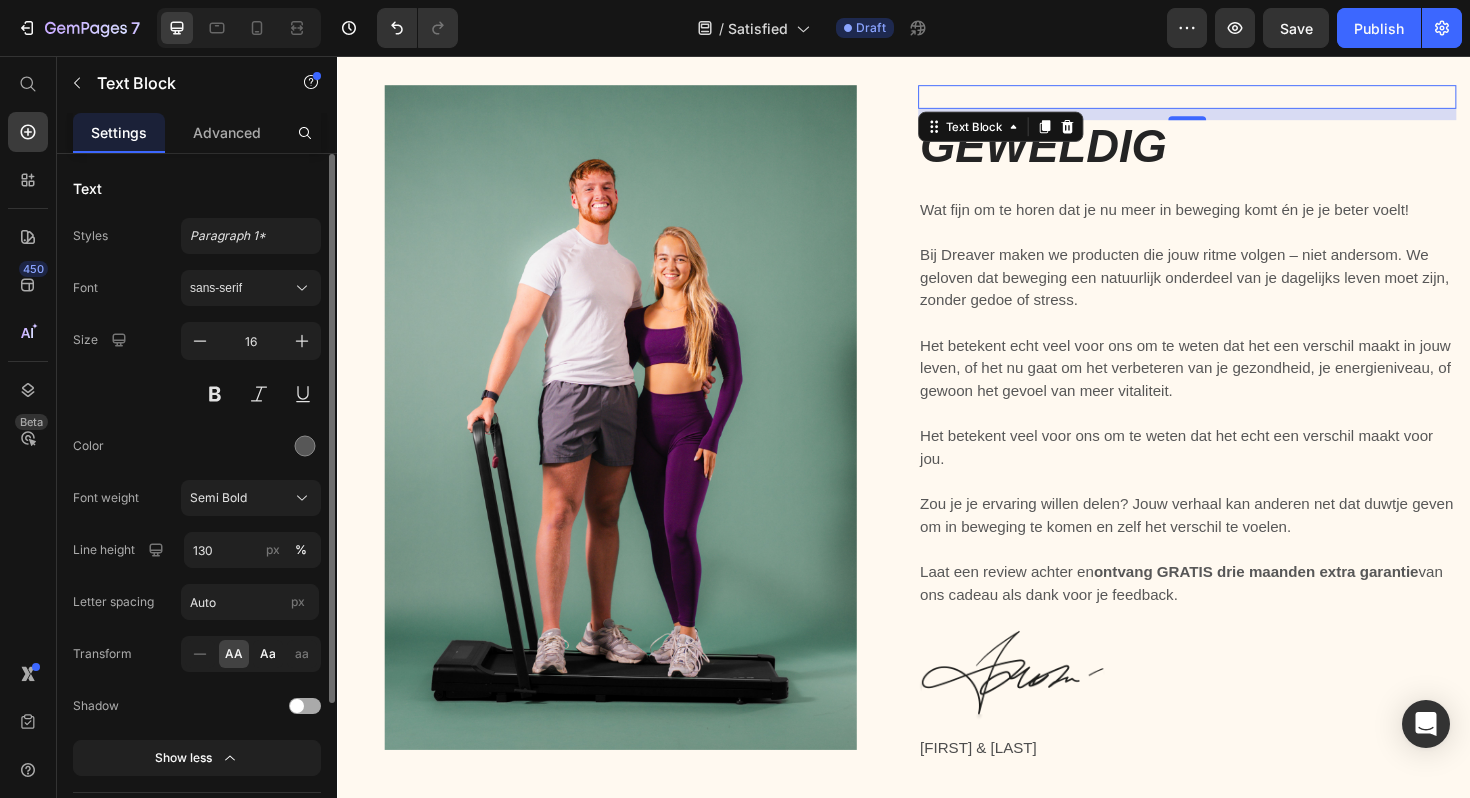 click on "Aa" 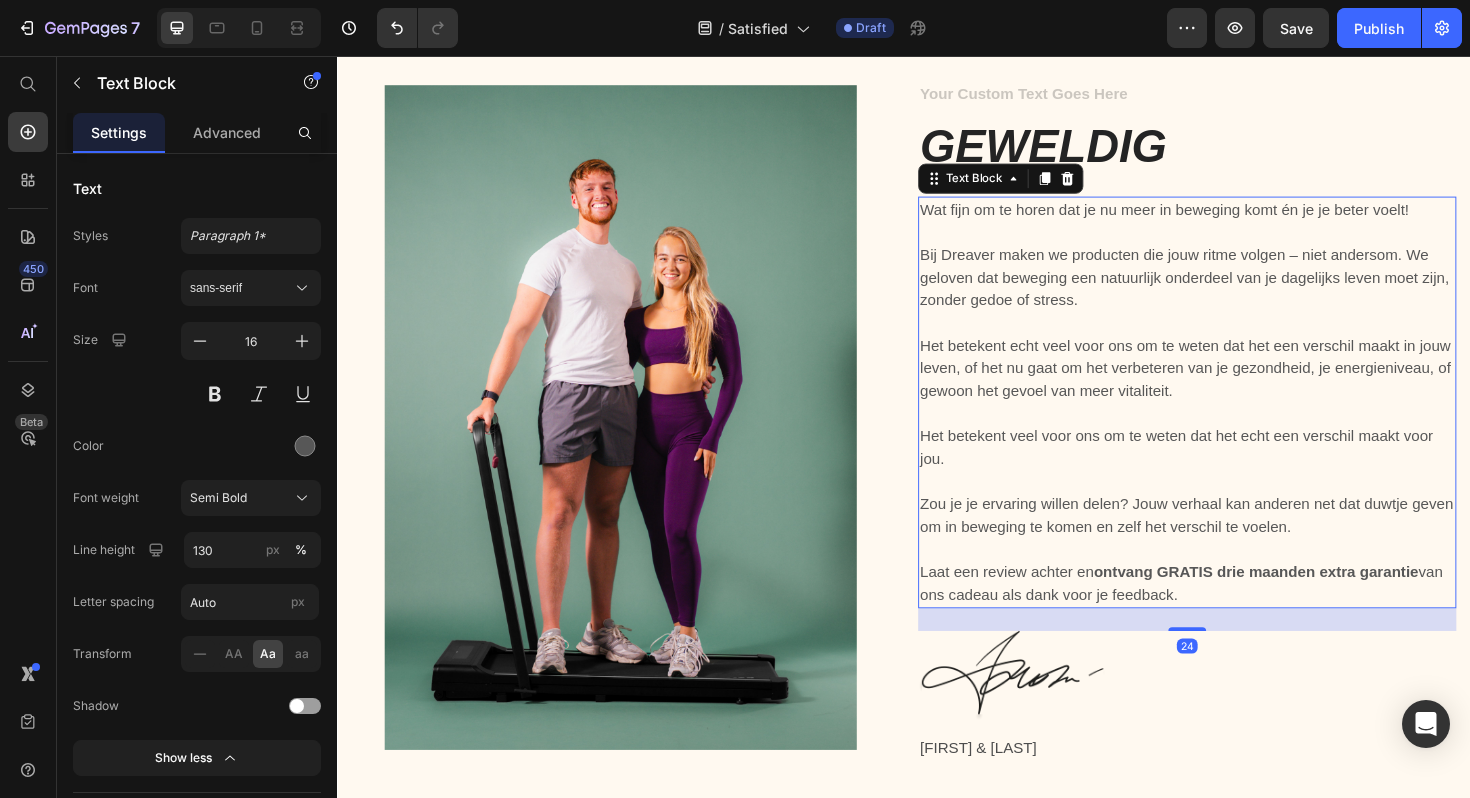 click on "Wat fijn om te horen dat je nu meer in beweging komt én je je beter voelt!" at bounding box center [1237, 219] 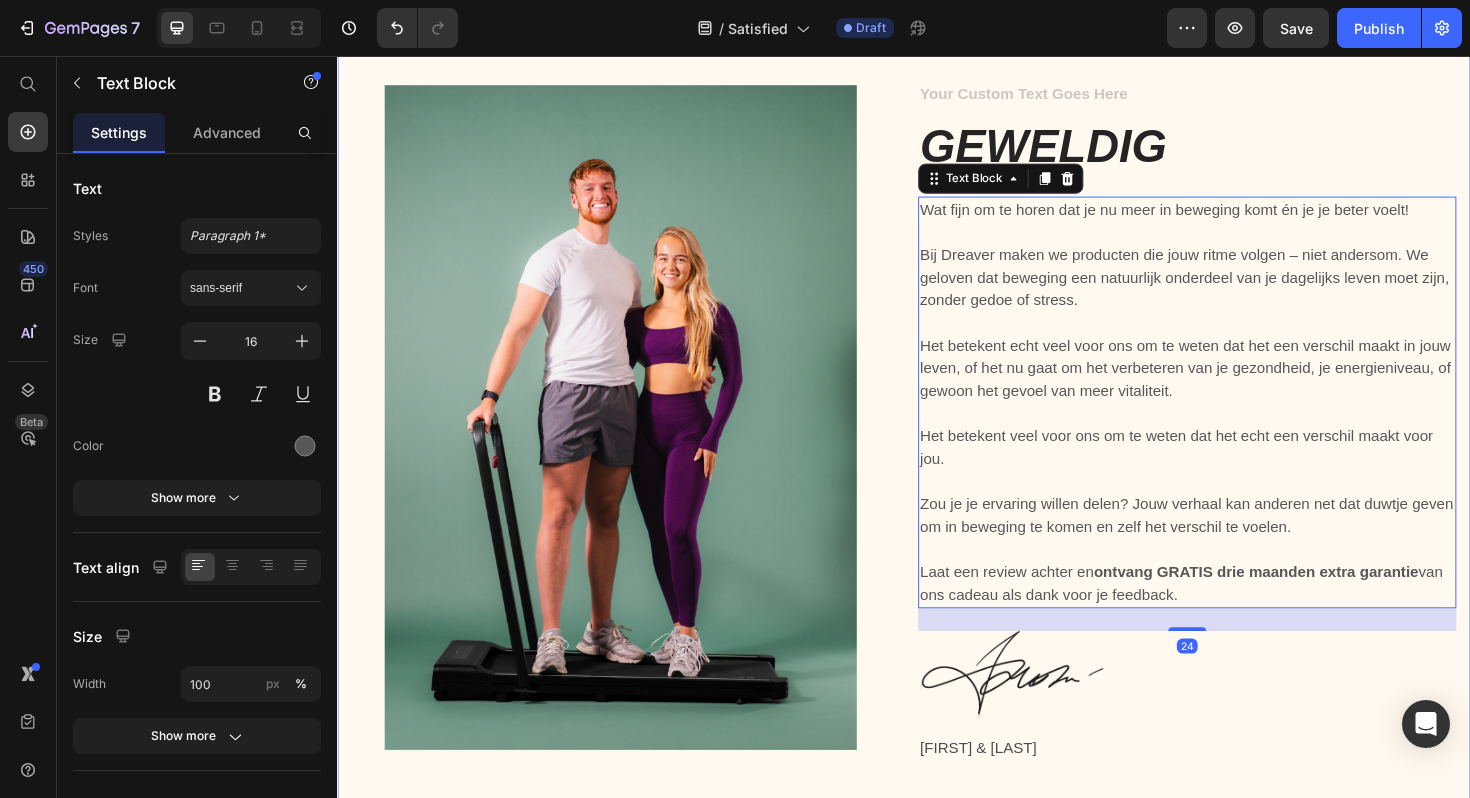 click at bounding box center [1237, 99] 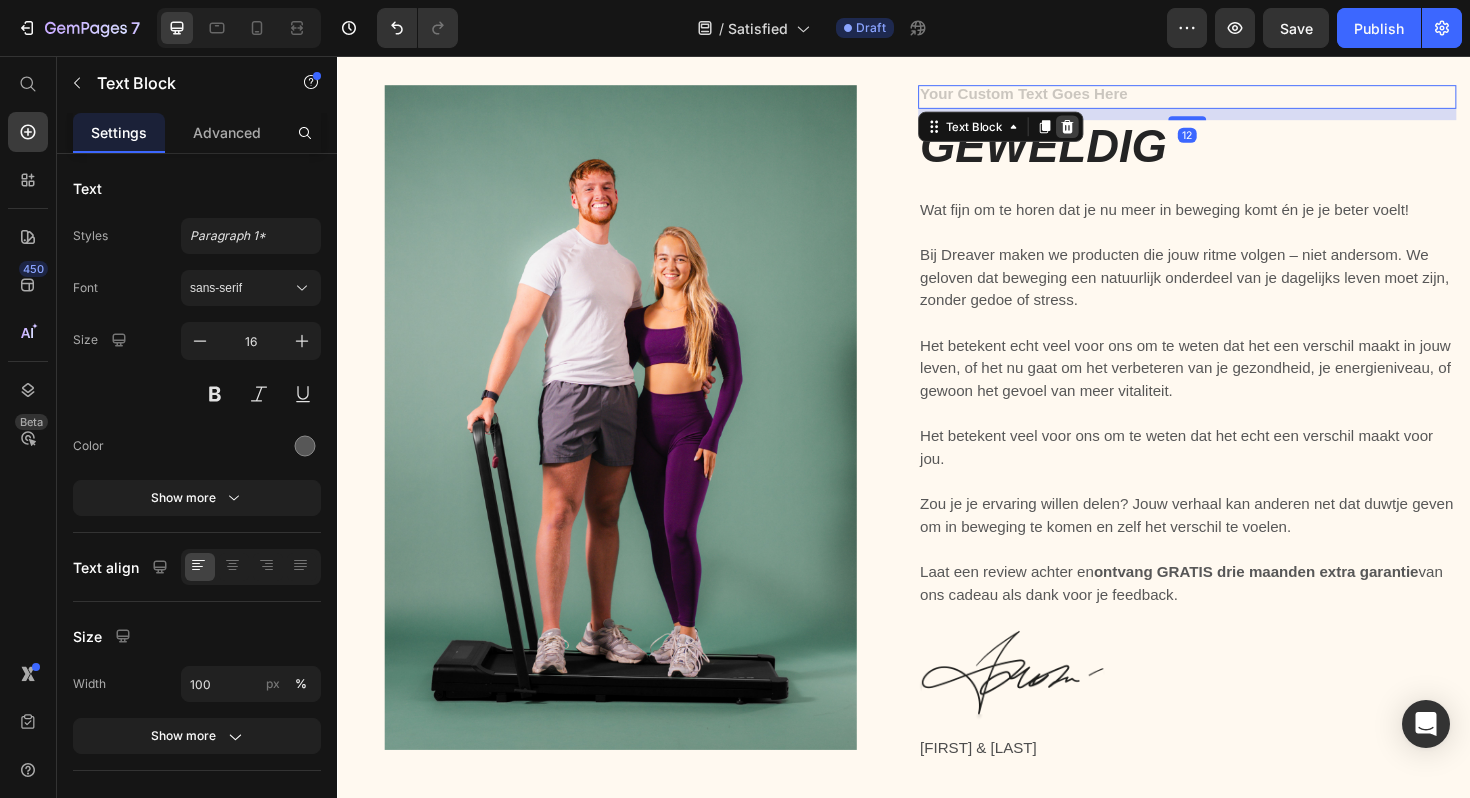 click 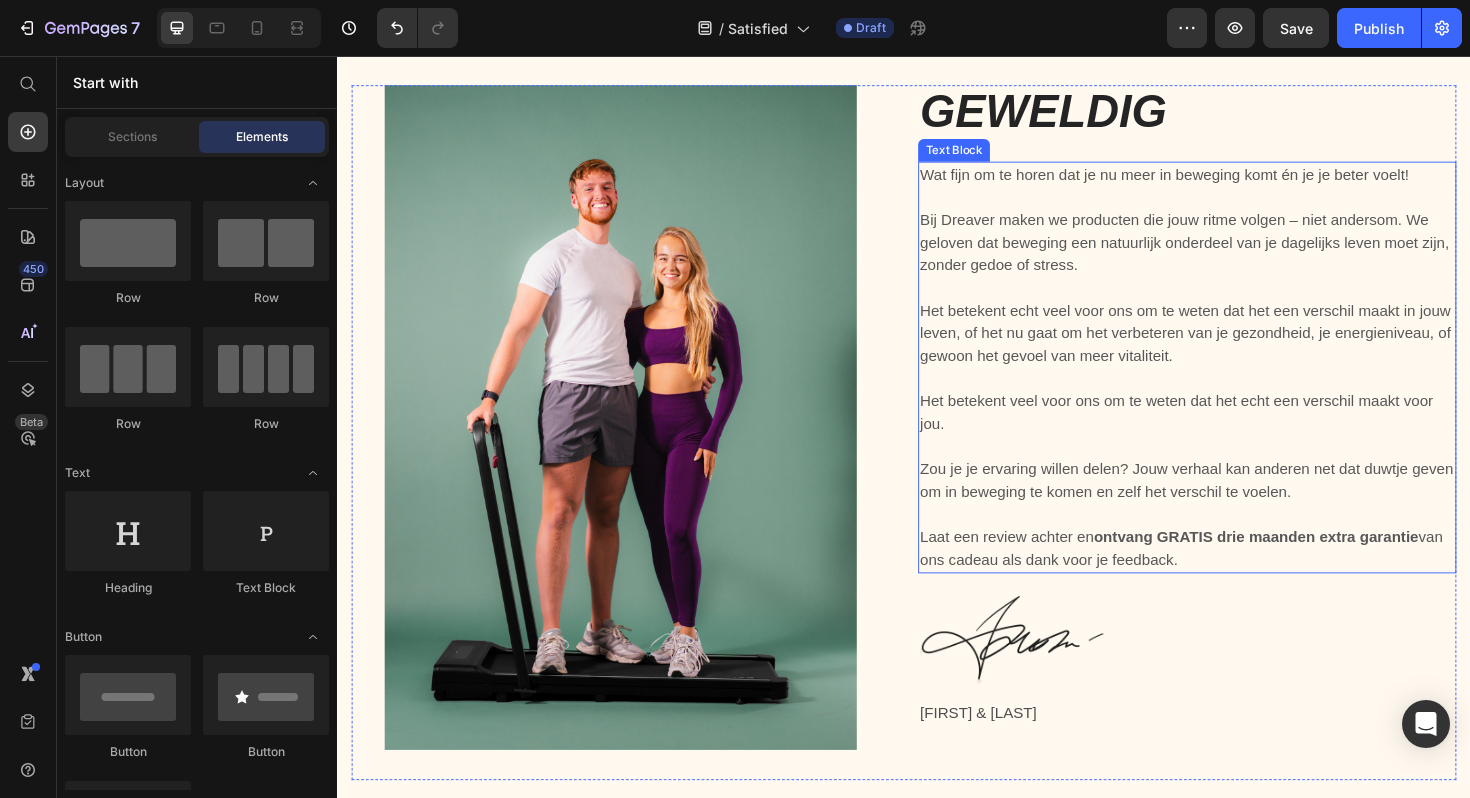 click on "Bij Dreaver maken we producten die jouw ritme volgen – niet andersom. We geloven dat beweging een natuurlijk onderdeel van je dagelijks leven moet zijn, zonder gedoe of stress." at bounding box center [1237, 242] 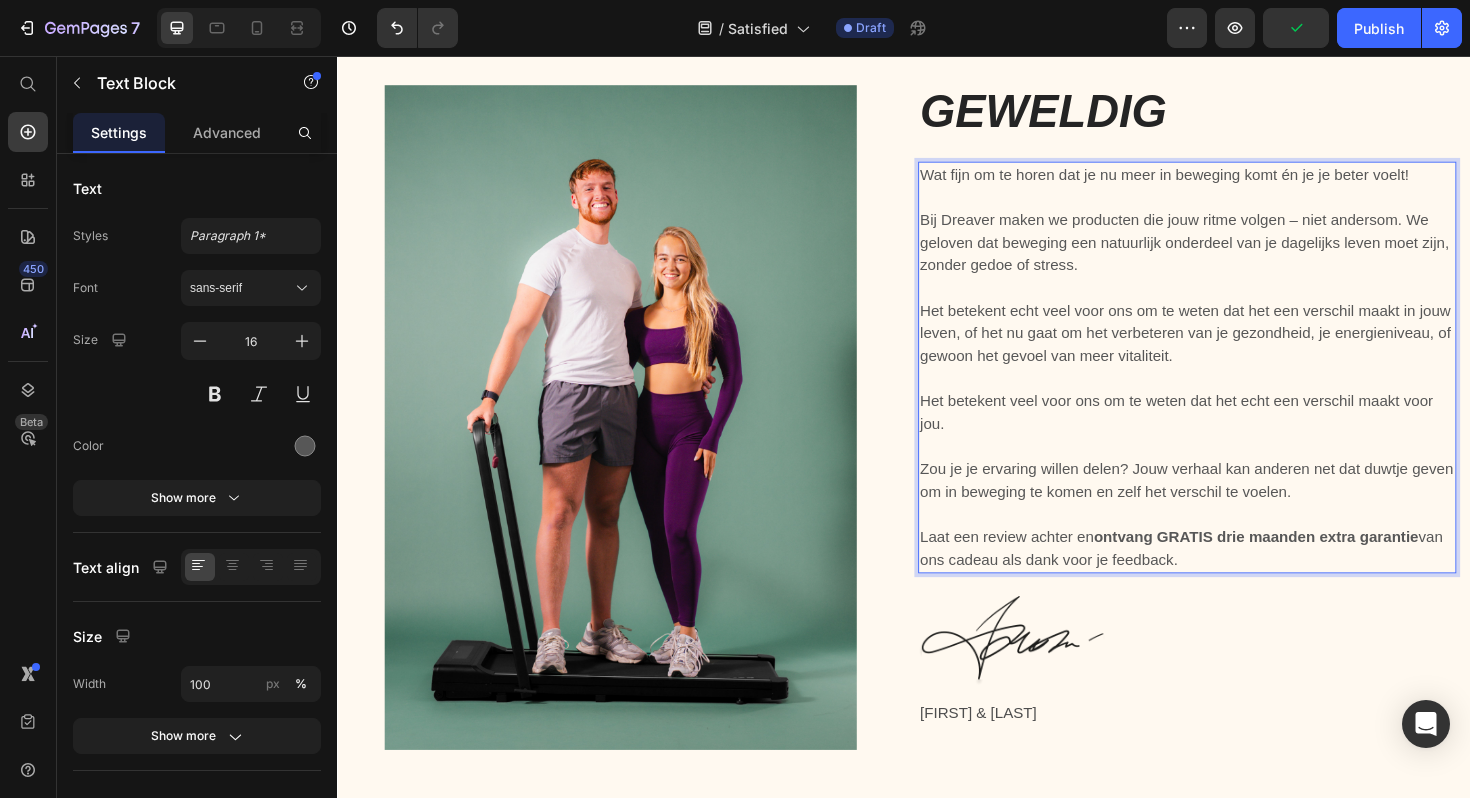 click on "Bij Dreaver maken we producten die jouw ritme volgen – niet andersom. We geloven dat beweging een natuurlijk onderdeel van je dagelijks leven moet zijn, zonder gedoe of stress." at bounding box center (1237, 242) 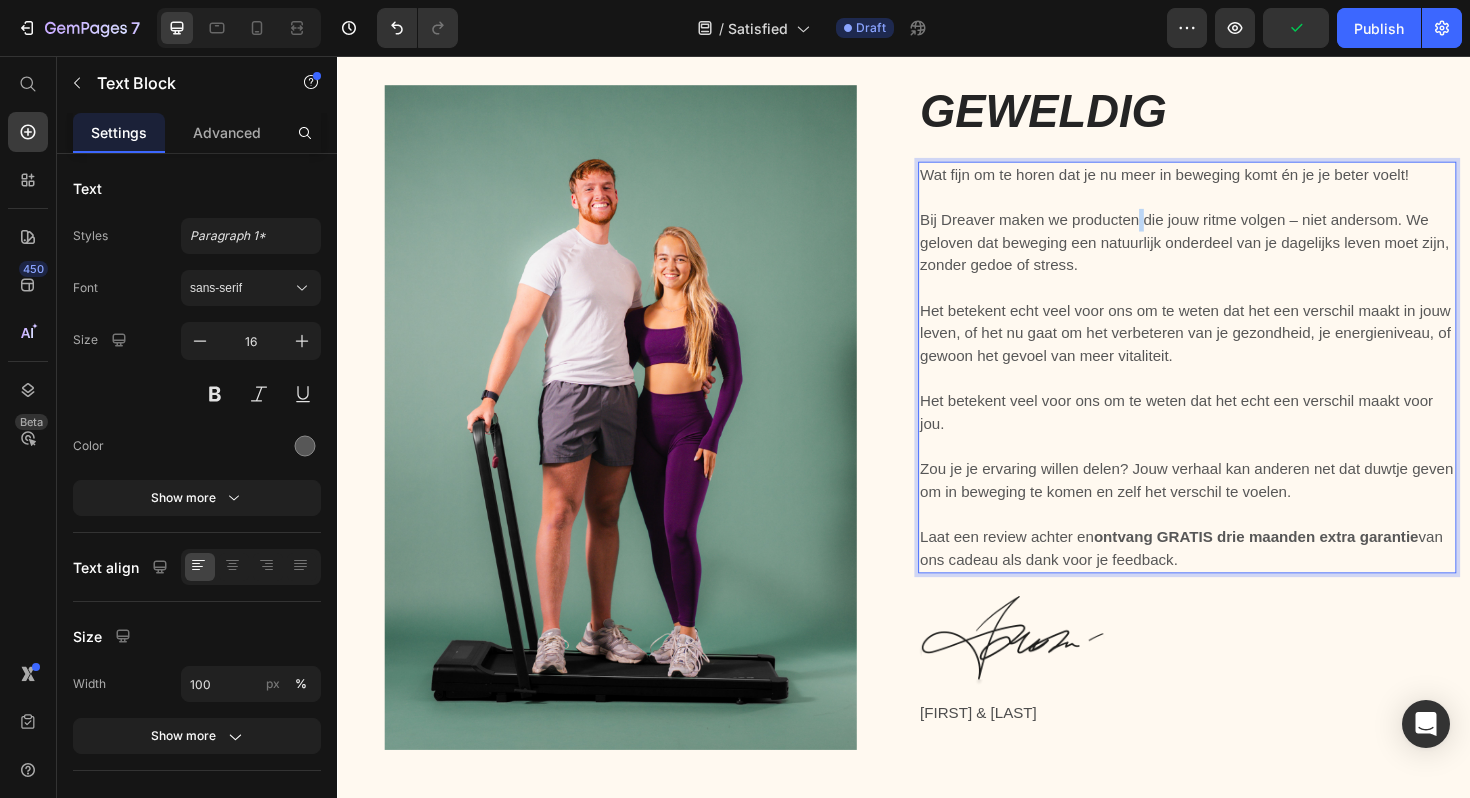 click on "Bij Dreaver maken we producten die jouw ritme volgen – niet andersom. We geloven dat beweging een natuurlijk onderdeel van je dagelijks leven moet zijn, zonder gedoe of stress." at bounding box center [1237, 242] 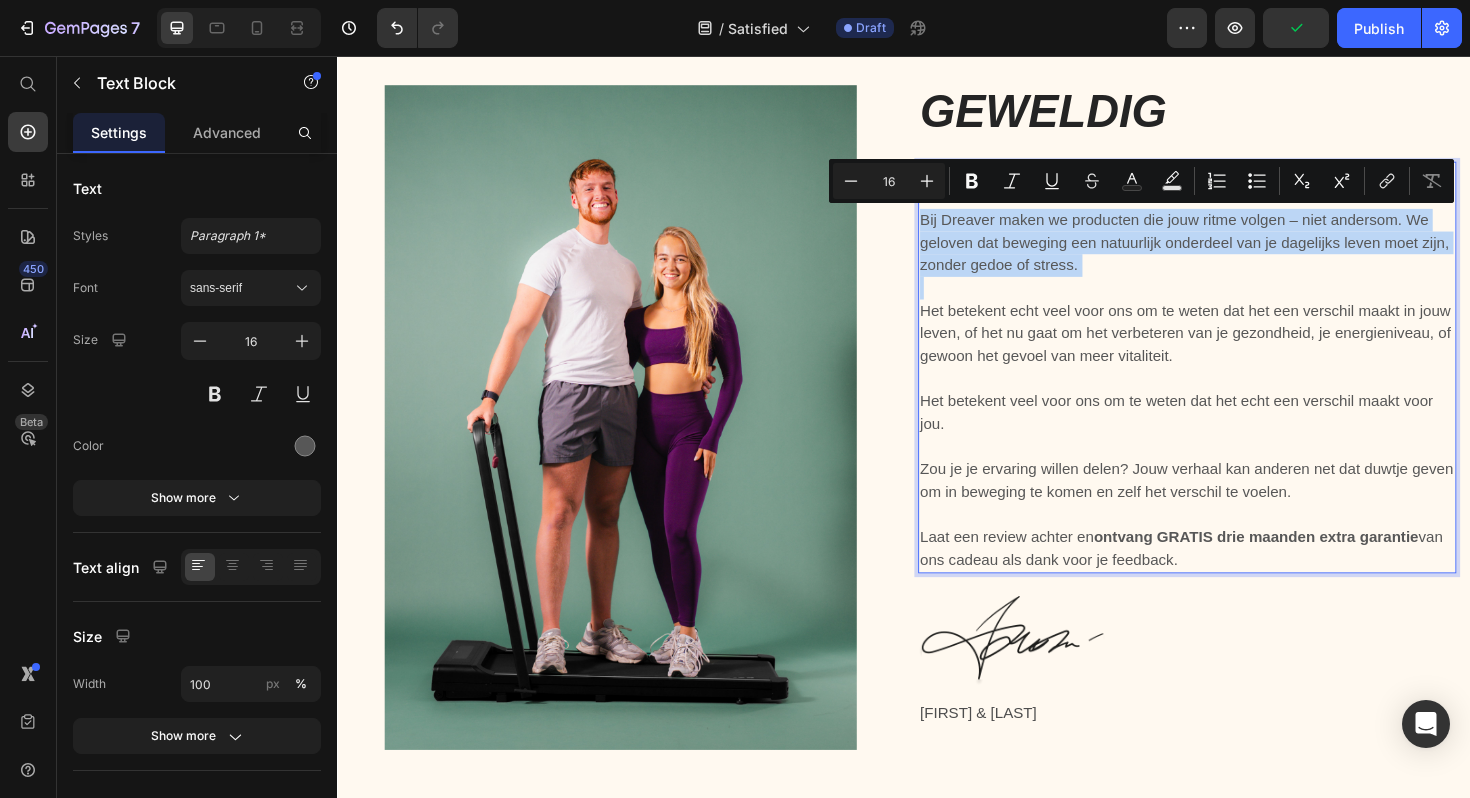 click on "Bij Dreaver maken we producten die jouw ritme volgen – niet andersom. We geloven dat beweging een natuurlijk onderdeel van je dagelijks leven moet zijn, zonder gedoe of stress." at bounding box center (1237, 242) 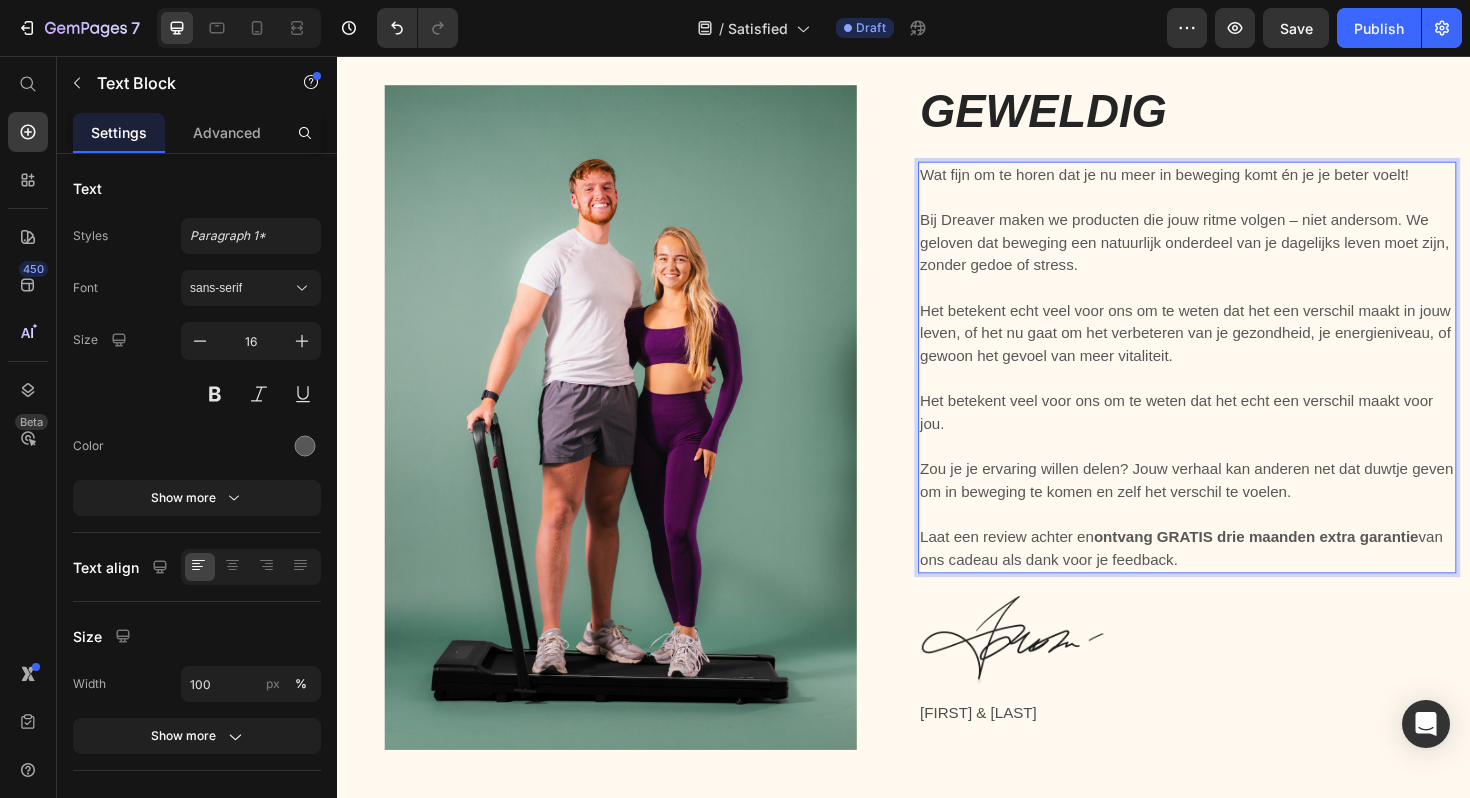 click on "Het betekent echt veel voor ons om te weten dat het een verschil maakt in jouw leven, of het nu gaat om het verbeteren van je gezondheid, je energieniveau, of gewoon het gevoel van meer vitaliteit." at bounding box center (1237, 338) 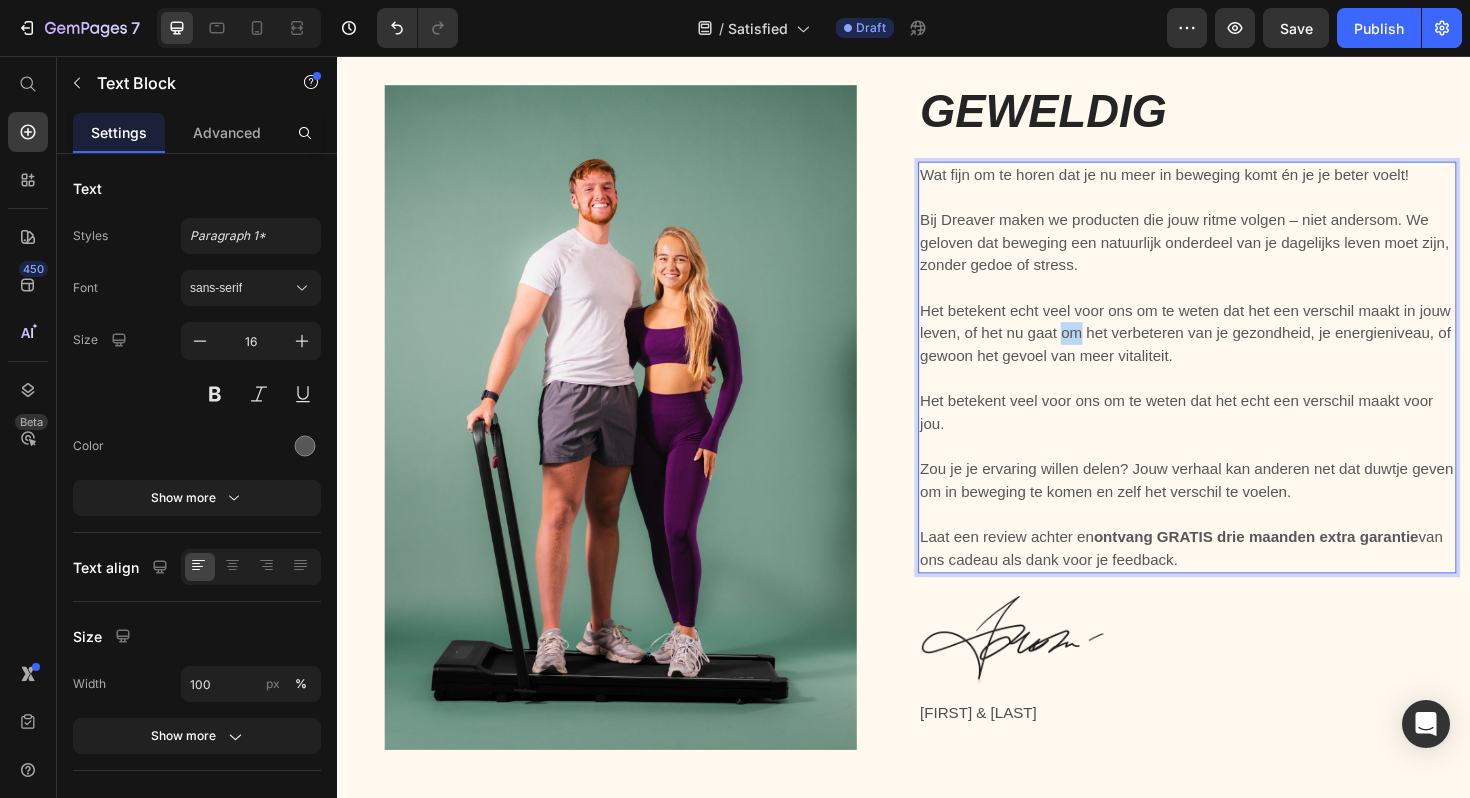 click on "Het betekent echt veel voor ons om te weten dat het een verschil maakt in jouw leven, of het nu gaat om het verbeteren van je gezondheid, je energieniveau, of gewoon het gevoel van meer vitaliteit." at bounding box center [1237, 338] 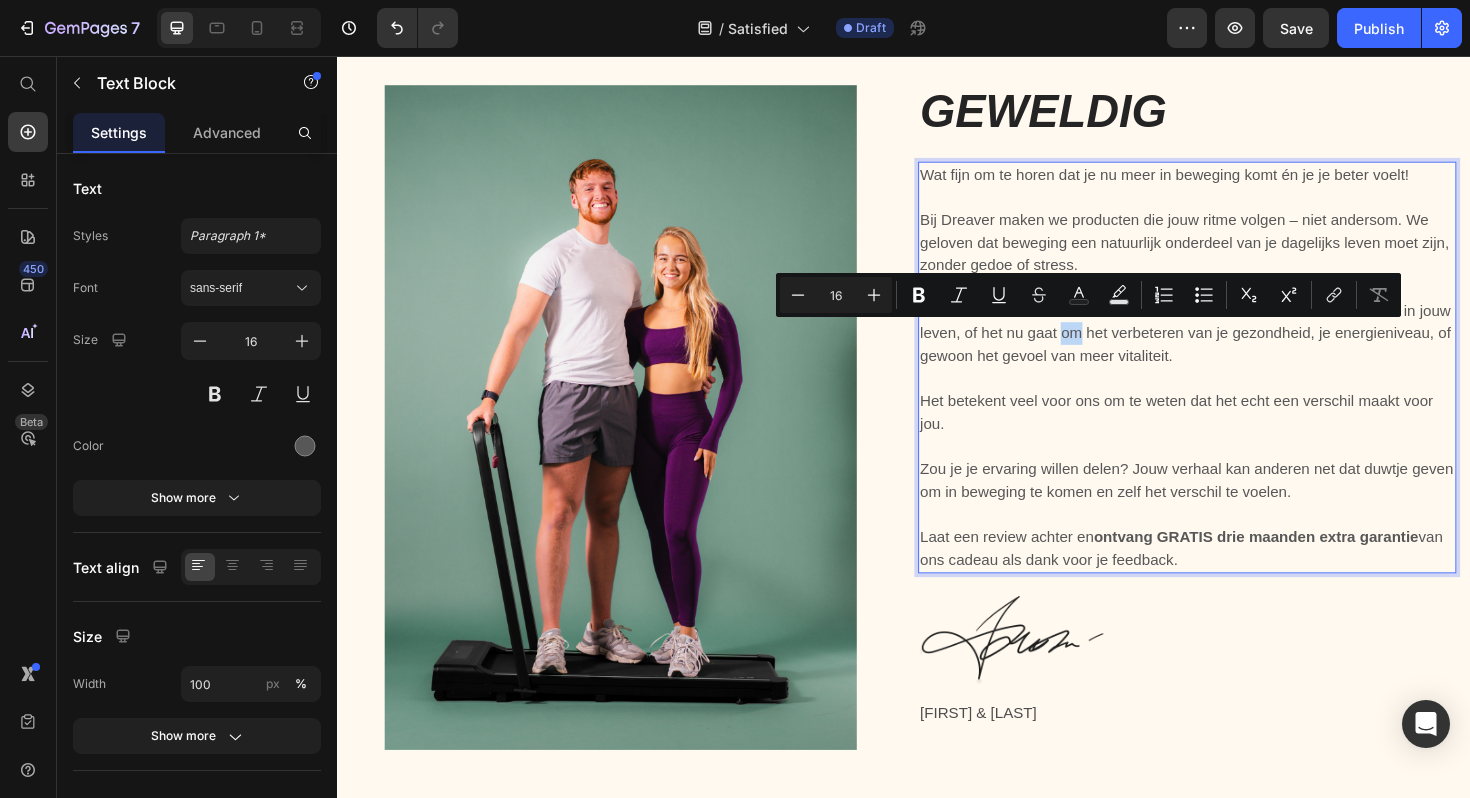 click on "Het betekent echt veel voor ons om te weten dat het een verschil maakt in jouw leven, of het nu gaat om het verbeteren van je gezondheid, je energieniveau, of gewoon het gevoel van meer vitaliteit." at bounding box center (1237, 338) 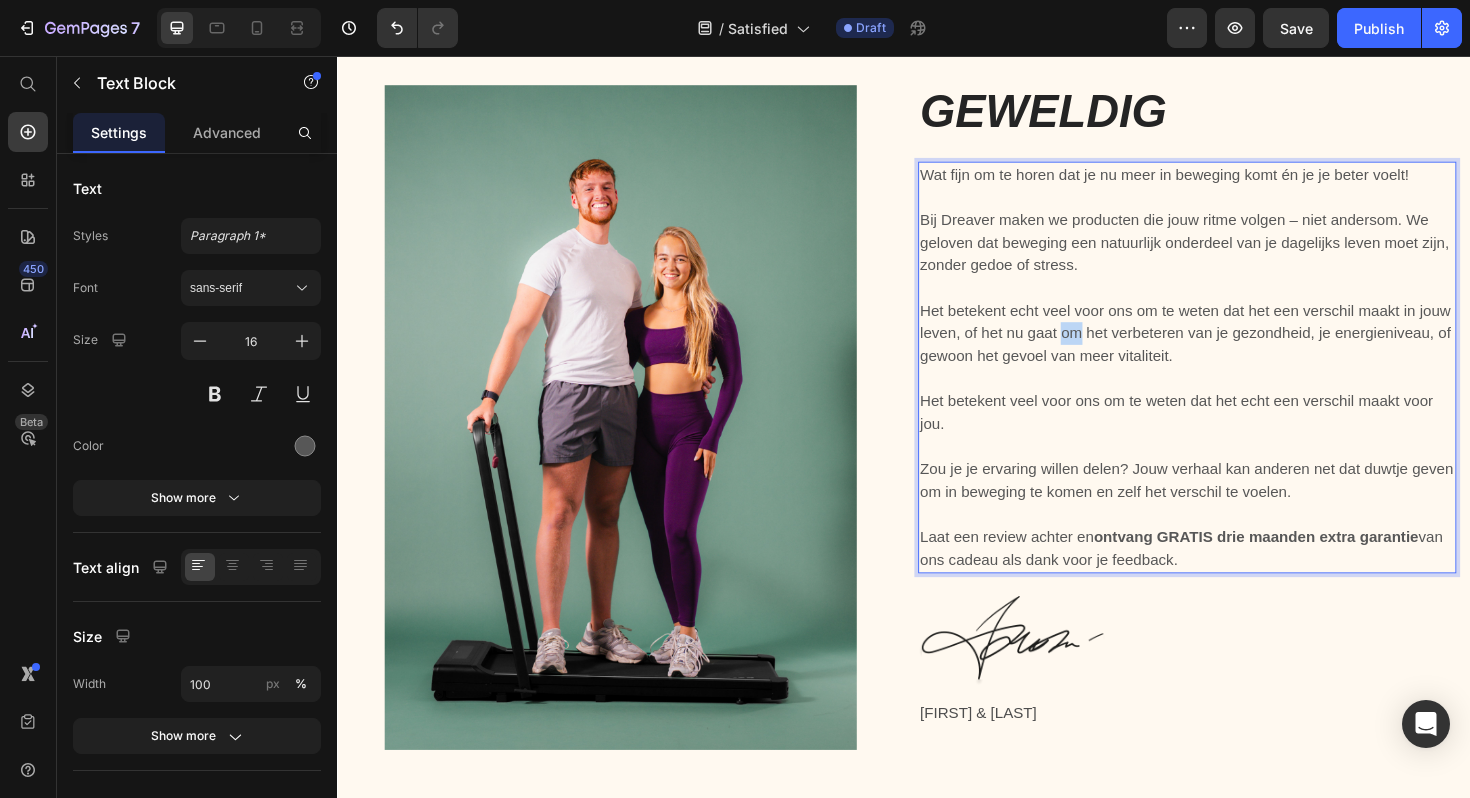 click on "Het betekent echt veel voor ons om te weten dat het een verschil maakt in jouw leven, of het nu gaat om het verbeteren van je gezondheid, je energieniveau, of gewoon het gevoel van meer vitaliteit." at bounding box center [1237, 338] 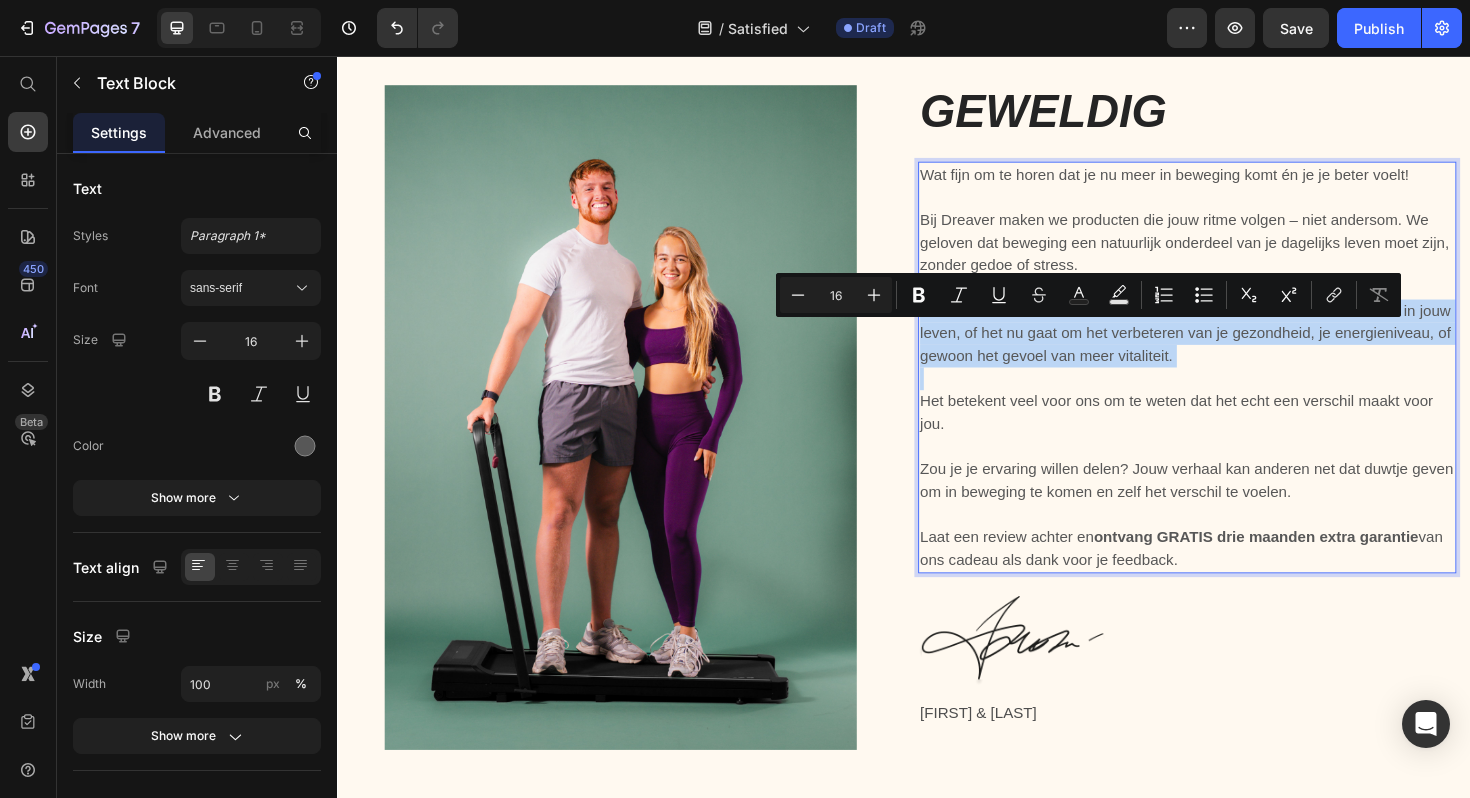 click on "Het betekent echt veel voor ons om te weten dat het een verschil maakt in jouw leven, of het nu gaat om het verbeteren van je gezondheid, je energieniveau, of gewoon het gevoel van meer vitaliteit." at bounding box center (1237, 338) 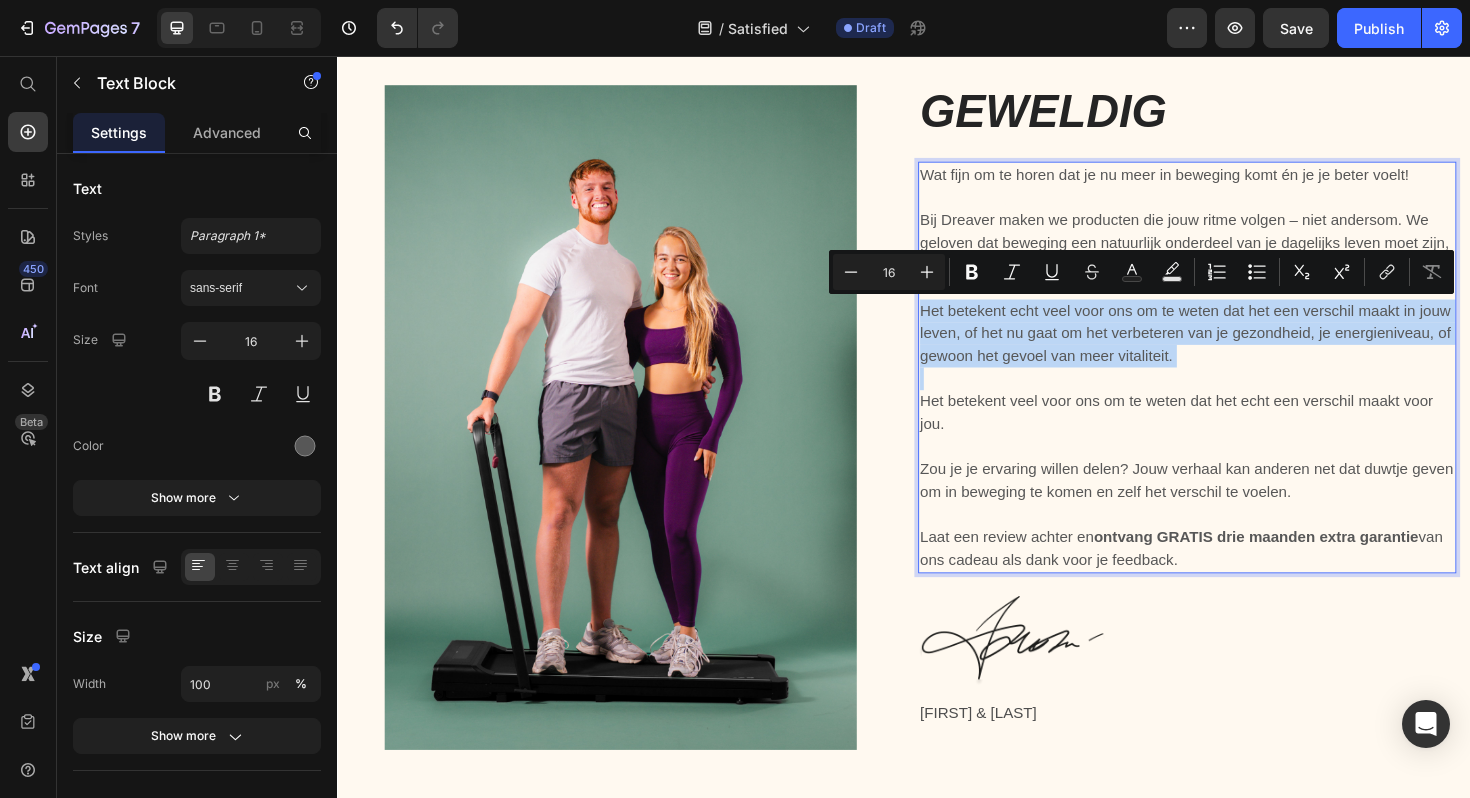 click on "Het betekent echt veel voor ons om te weten dat het een verschil maakt in jouw leven, of het nu gaat om het verbeteren van je gezondheid, je energieniveau, of gewoon het gevoel van meer vitaliteit." at bounding box center (1237, 338) 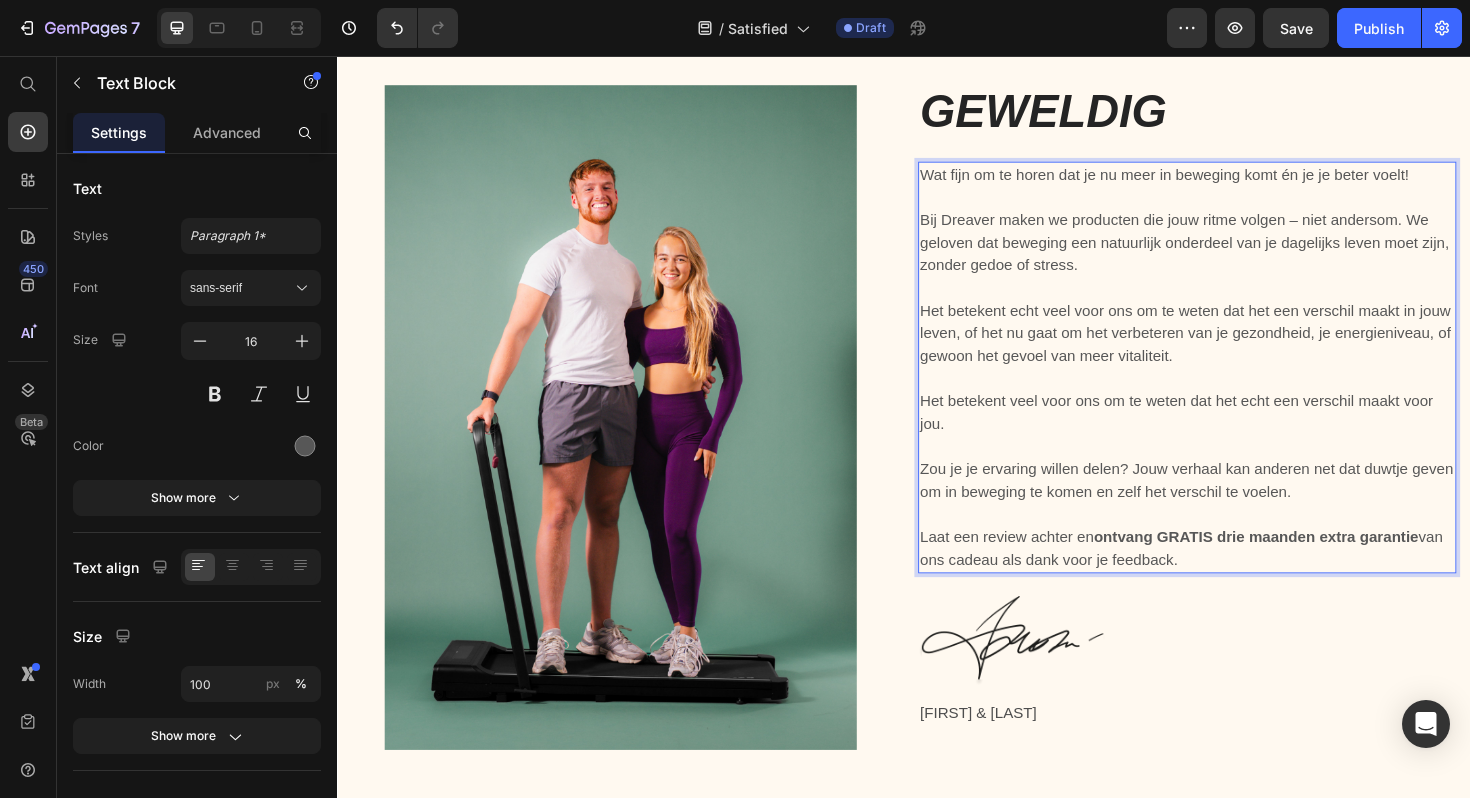 click on "Het betekent veel voor ons om te weten dat het echt een verschil maakt voor jou." at bounding box center (1237, 422) 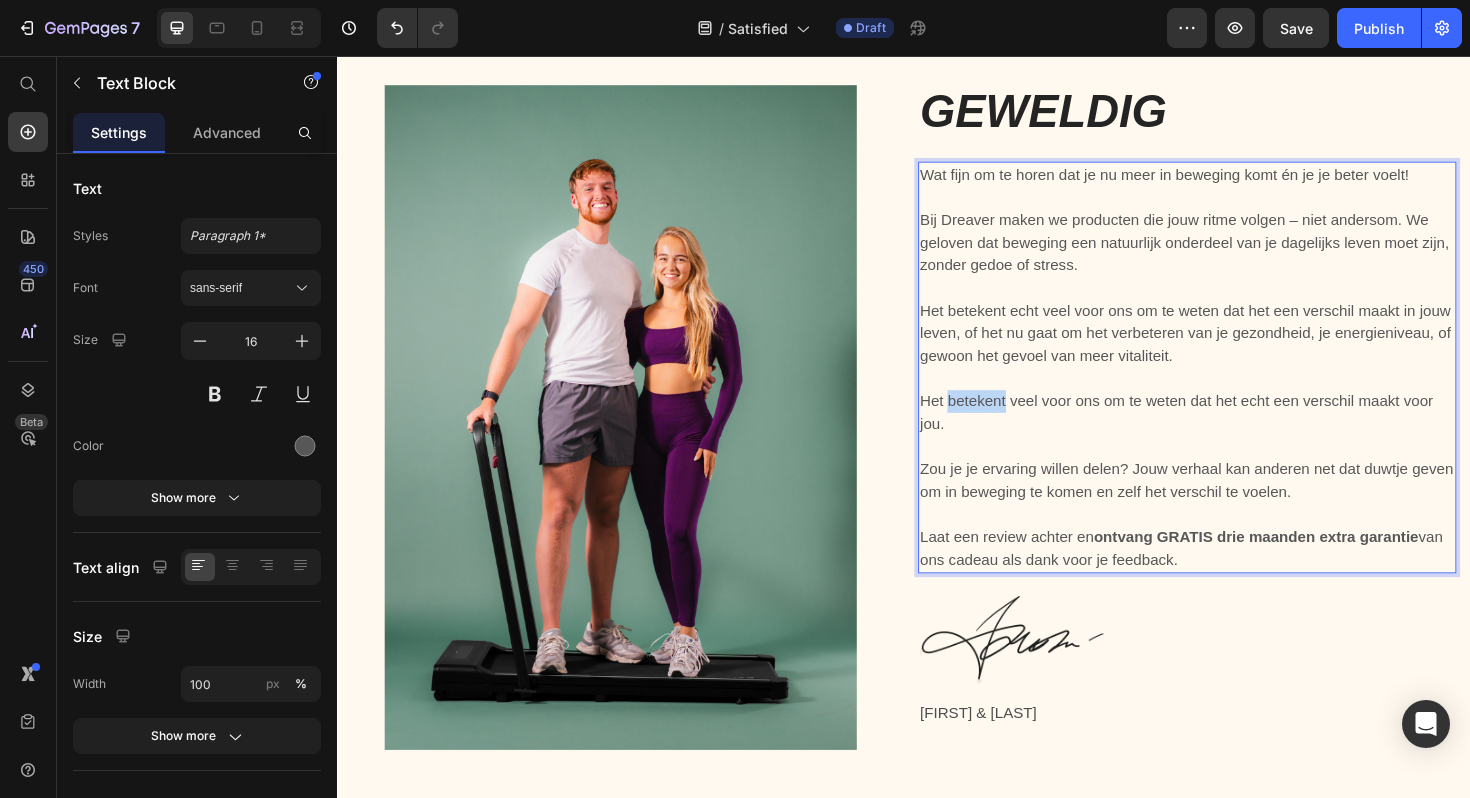 click on "Het betekent veel voor ons om te weten dat het echt een verschil maakt voor jou." at bounding box center (1237, 422) 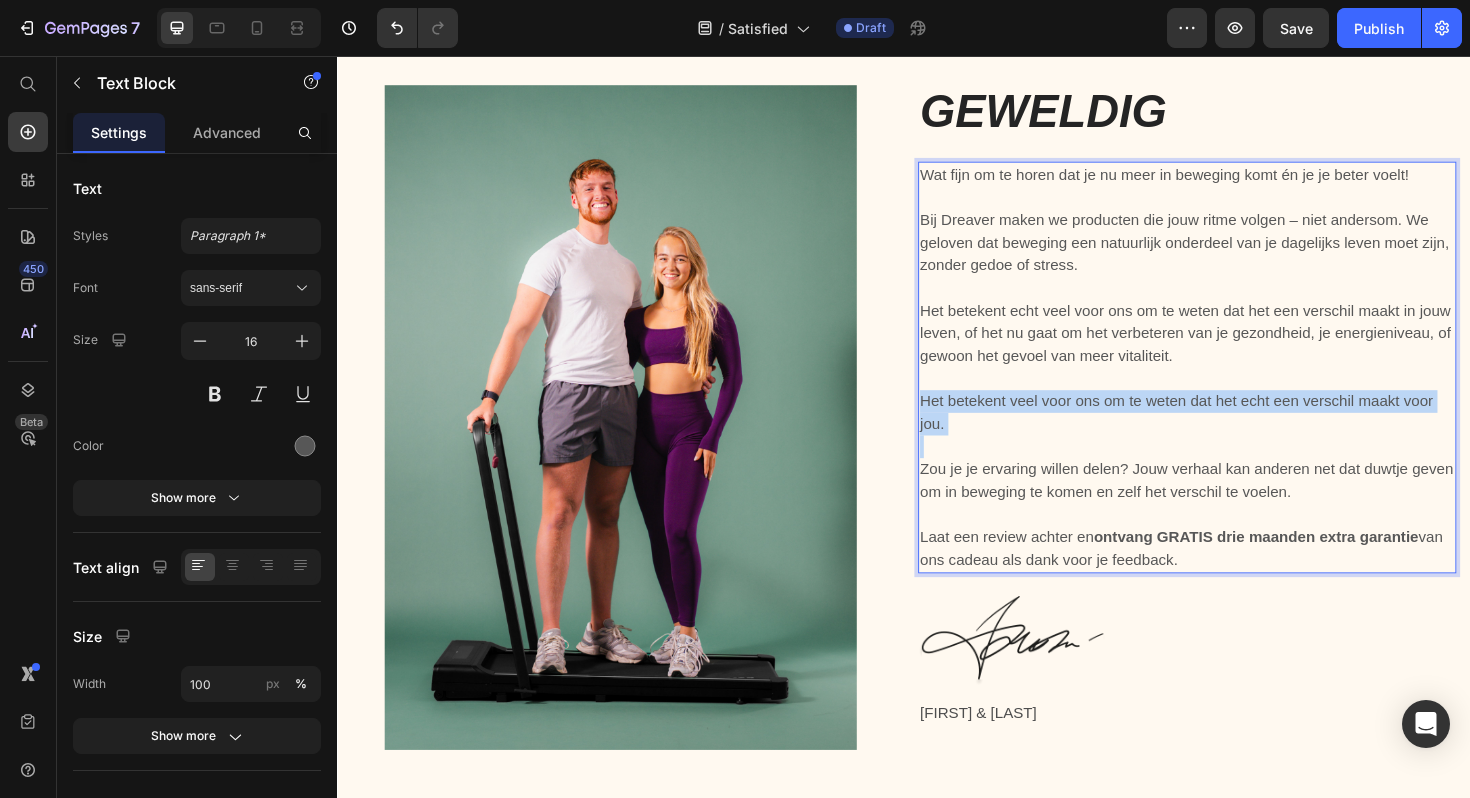 click on "Het betekent veel voor ons om te weten dat het echt een verschil maakt voor jou." at bounding box center [1237, 422] 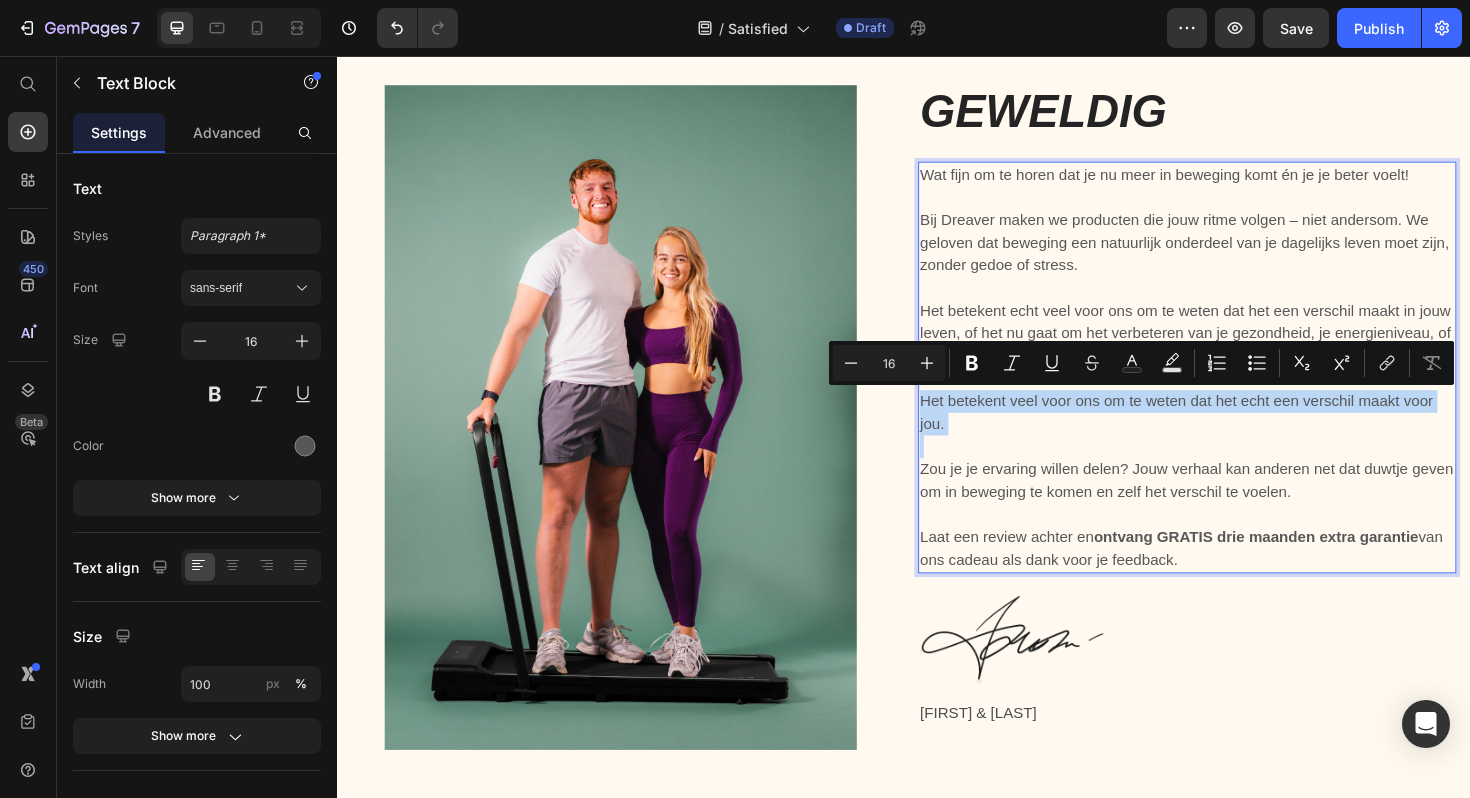 click on "Het betekent veel voor ons om te weten dat het echt een verschil maakt voor jou." at bounding box center [1237, 422] 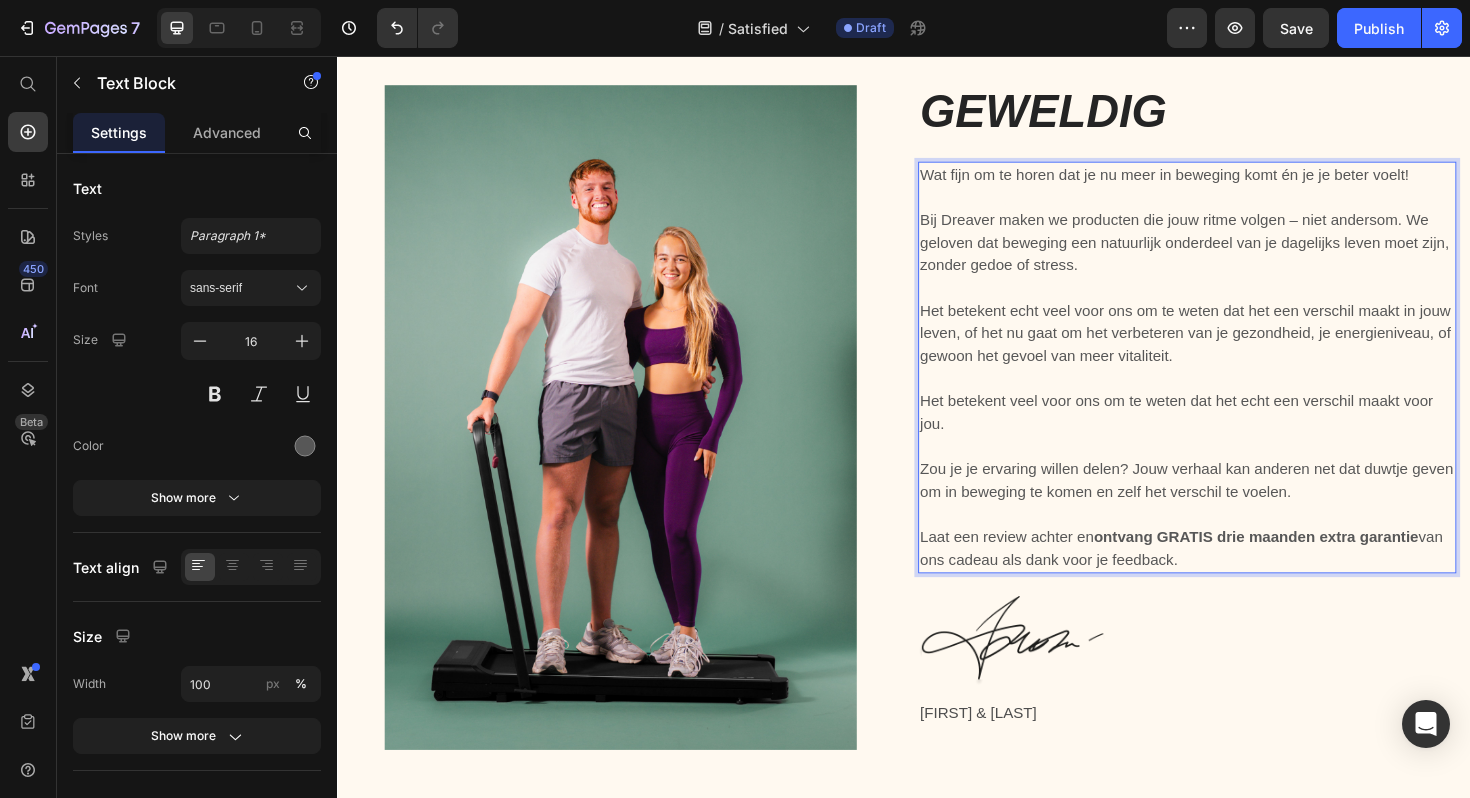 click on "Het betekent veel voor ons om te weten dat het echt een verschil maakt voor jou." at bounding box center [1237, 422] 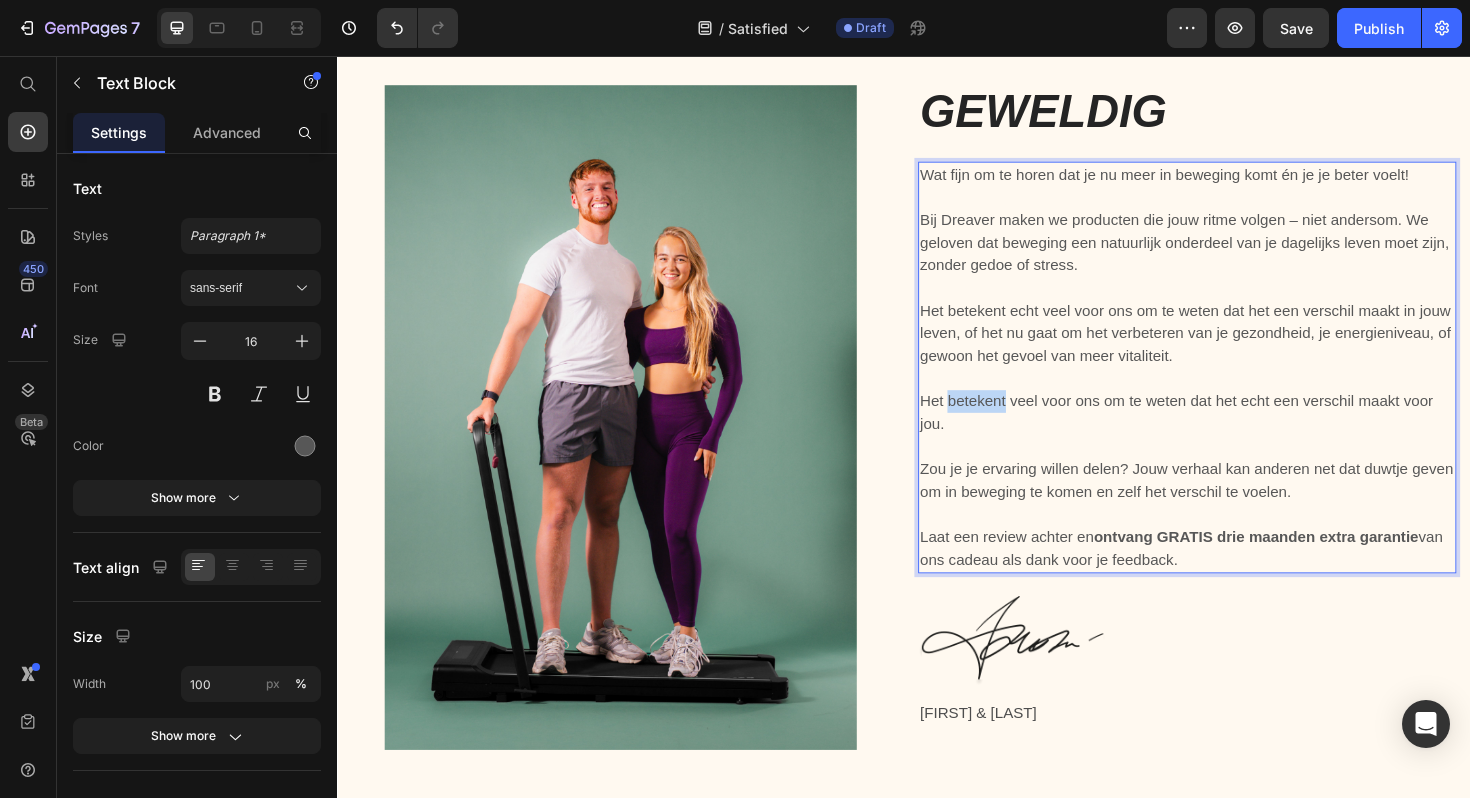 click on "Het betekent veel voor ons om te weten dat het echt een verschil maakt voor jou." at bounding box center [1237, 422] 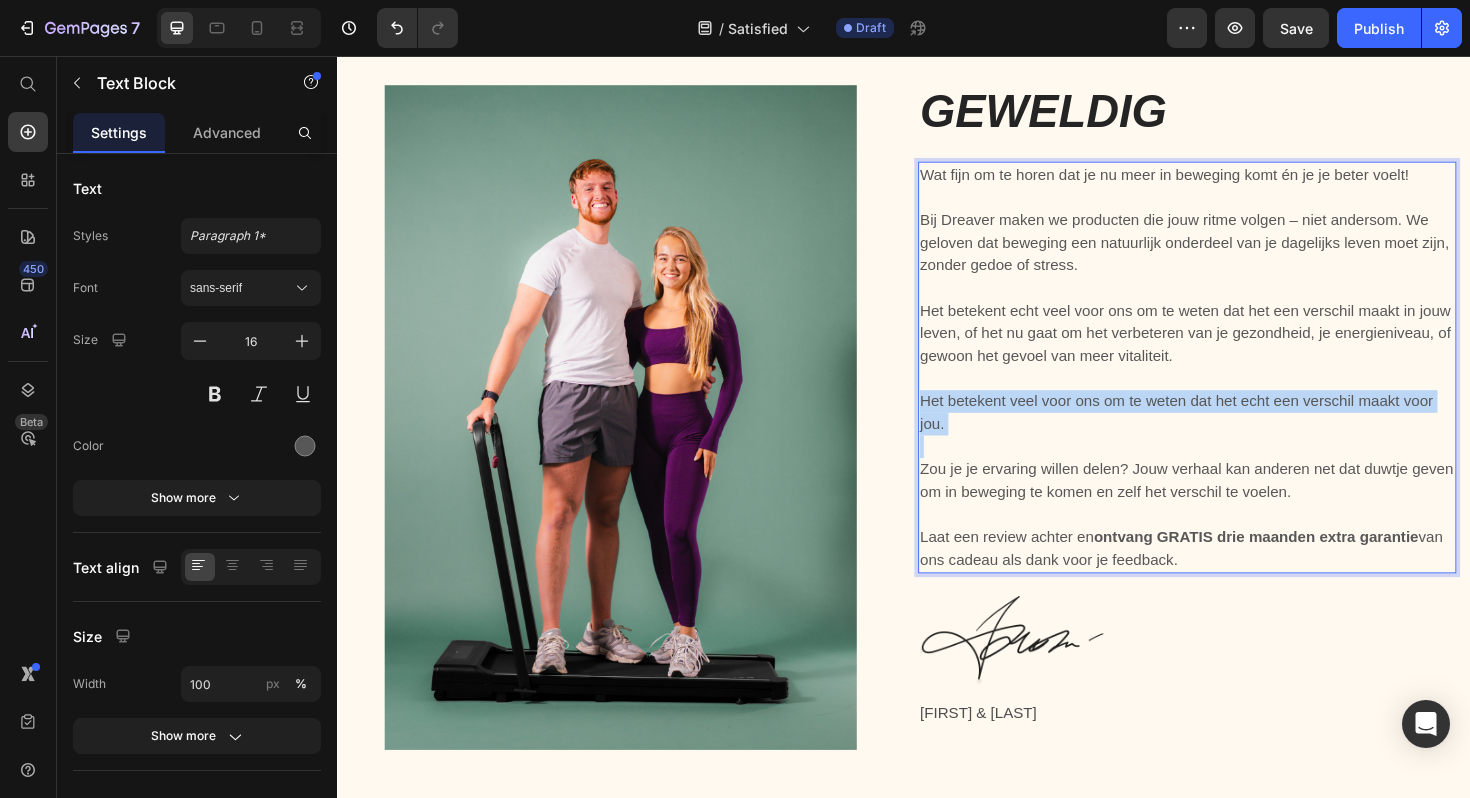 click on "Het betekent veel voor ons om te weten dat het echt een verschil maakt voor jou." at bounding box center (1237, 422) 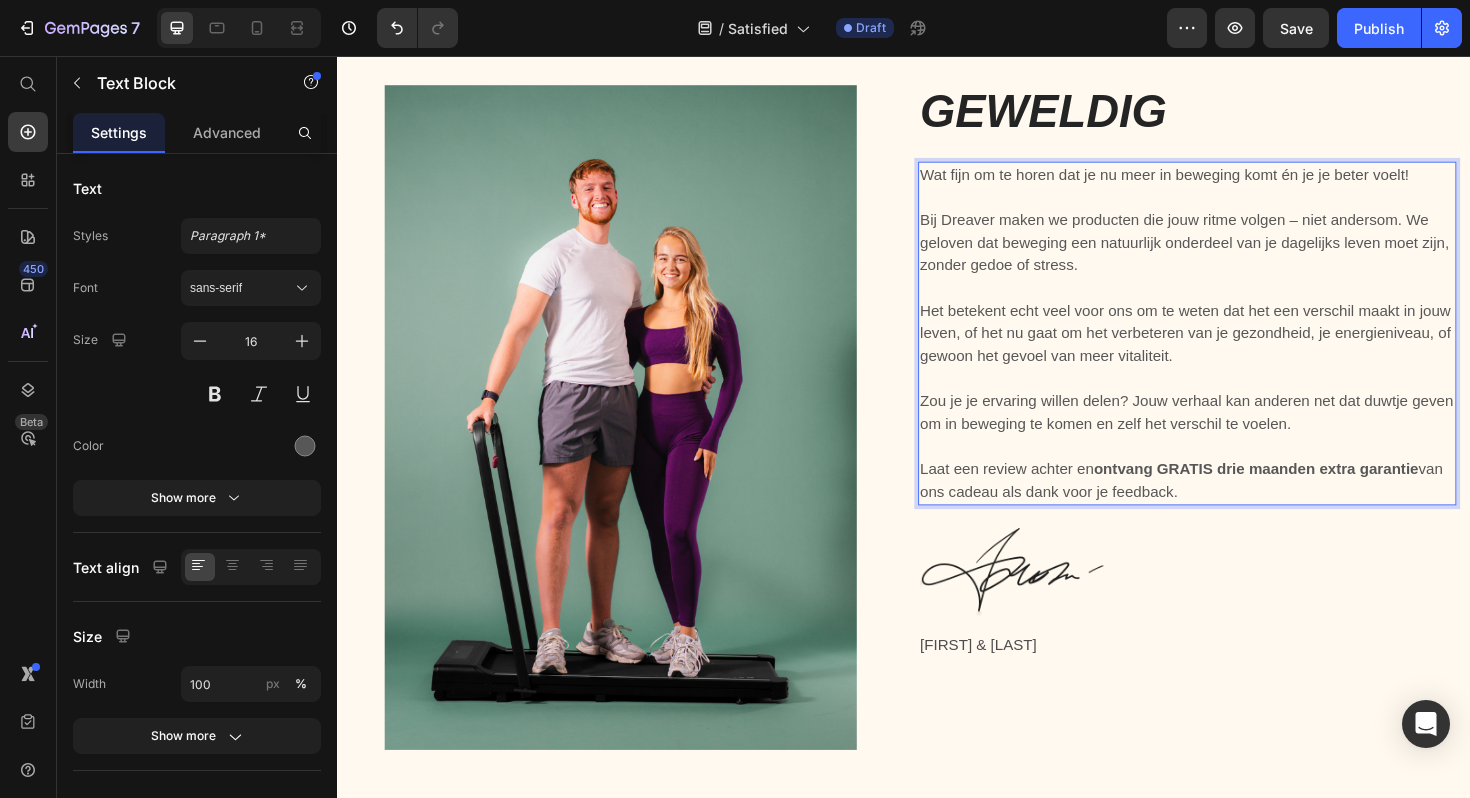 click on "Het betekent echt veel voor ons om te weten dat het een verschil maakt in jouw leven, of het nu gaat om het verbeteren van je gezondheid, je energieniveau, of gewoon het gevoel van meer vitaliteit." at bounding box center (1237, 338) 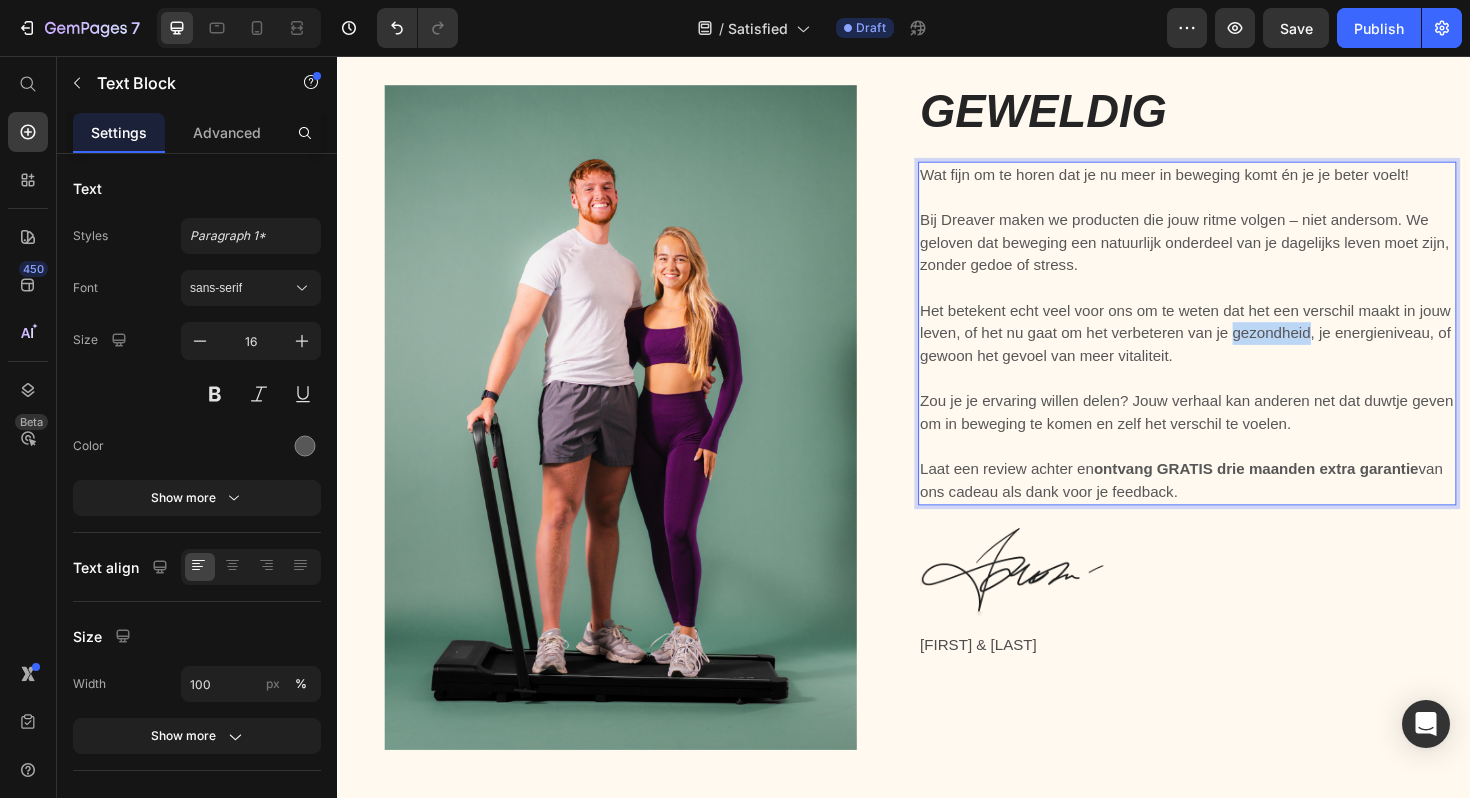 click on "Het betekent echt veel voor ons om te weten dat het een verschil maakt in jouw leven, of het nu gaat om het verbeteren van je gezondheid, je energieniveau, of gewoon het gevoel van meer vitaliteit." at bounding box center (1237, 338) 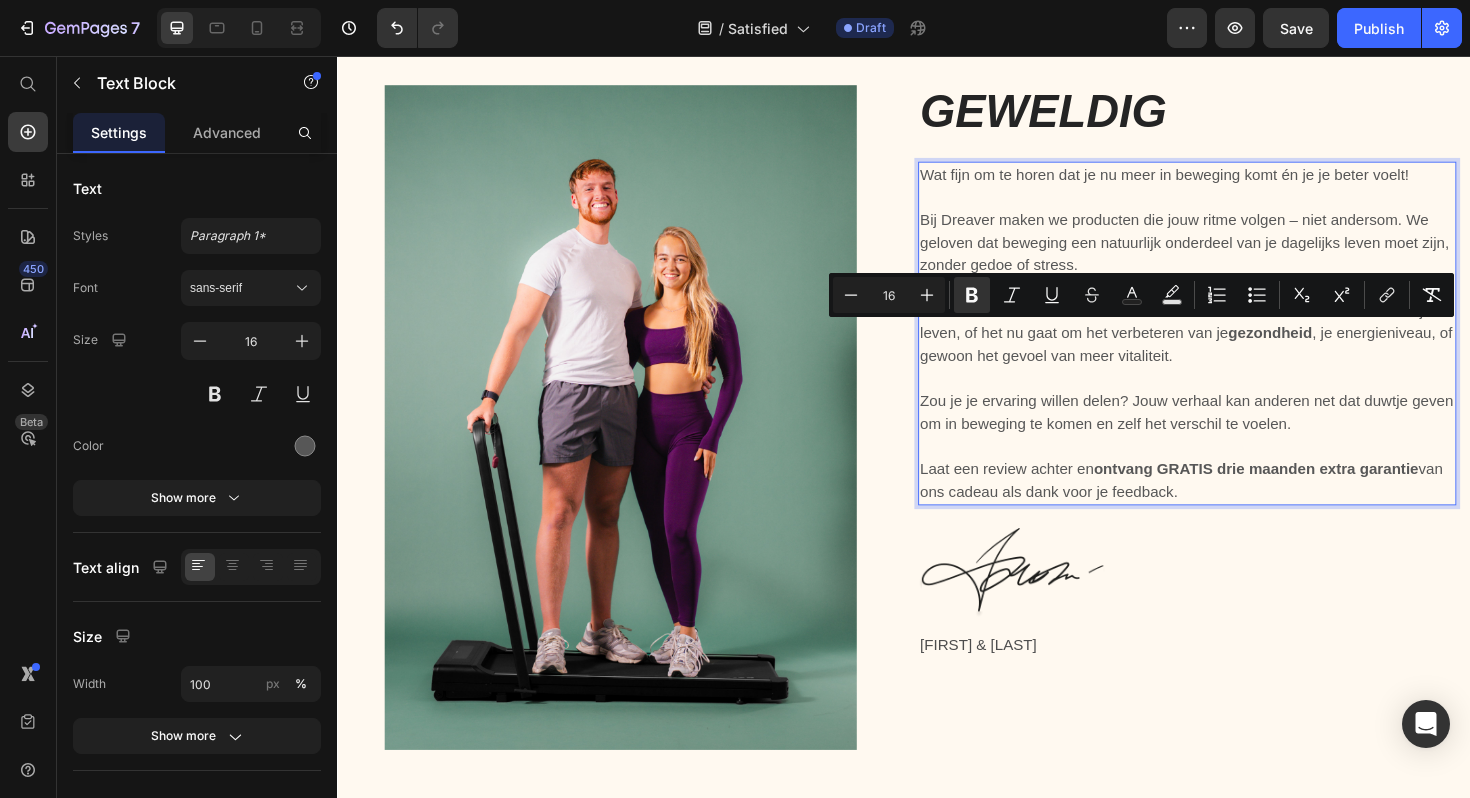 click on "Het betekent echt veel voor ons om te weten dat het een verschil maakt in jouw leven, of het nu gaat om het verbeteren van je  gezondheid , je energieniveau, of gewoon het gevoel van meer vitaliteit." at bounding box center [1237, 338] 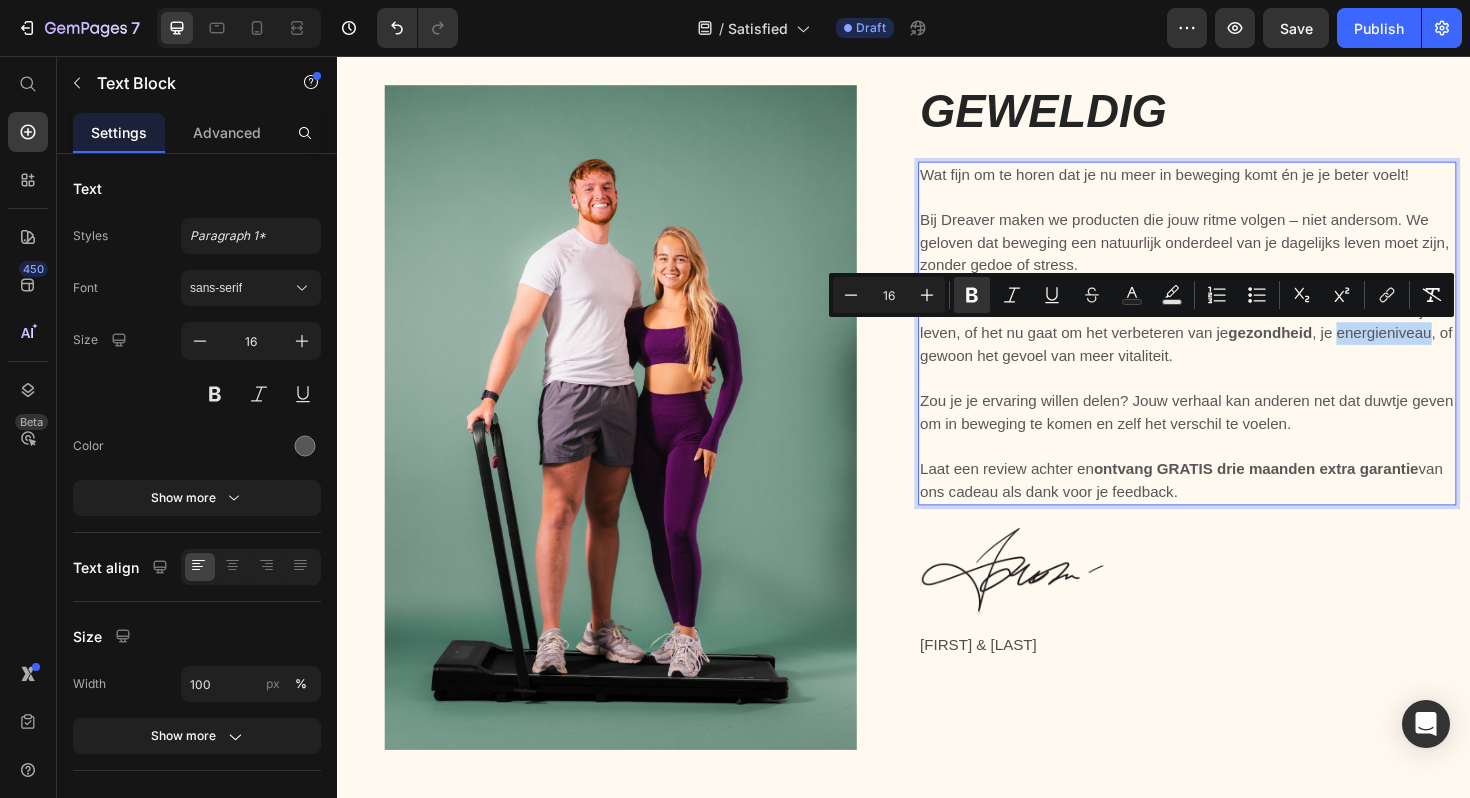click on "Het betekent echt veel voor ons om te weten dat het een verschil maakt in jouw leven, of het nu gaat om het verbeteren van je  gezondheid , je energieniveau, of gewoon het gevoel van meer vitaliteit." at bounding box center [1237, 338] 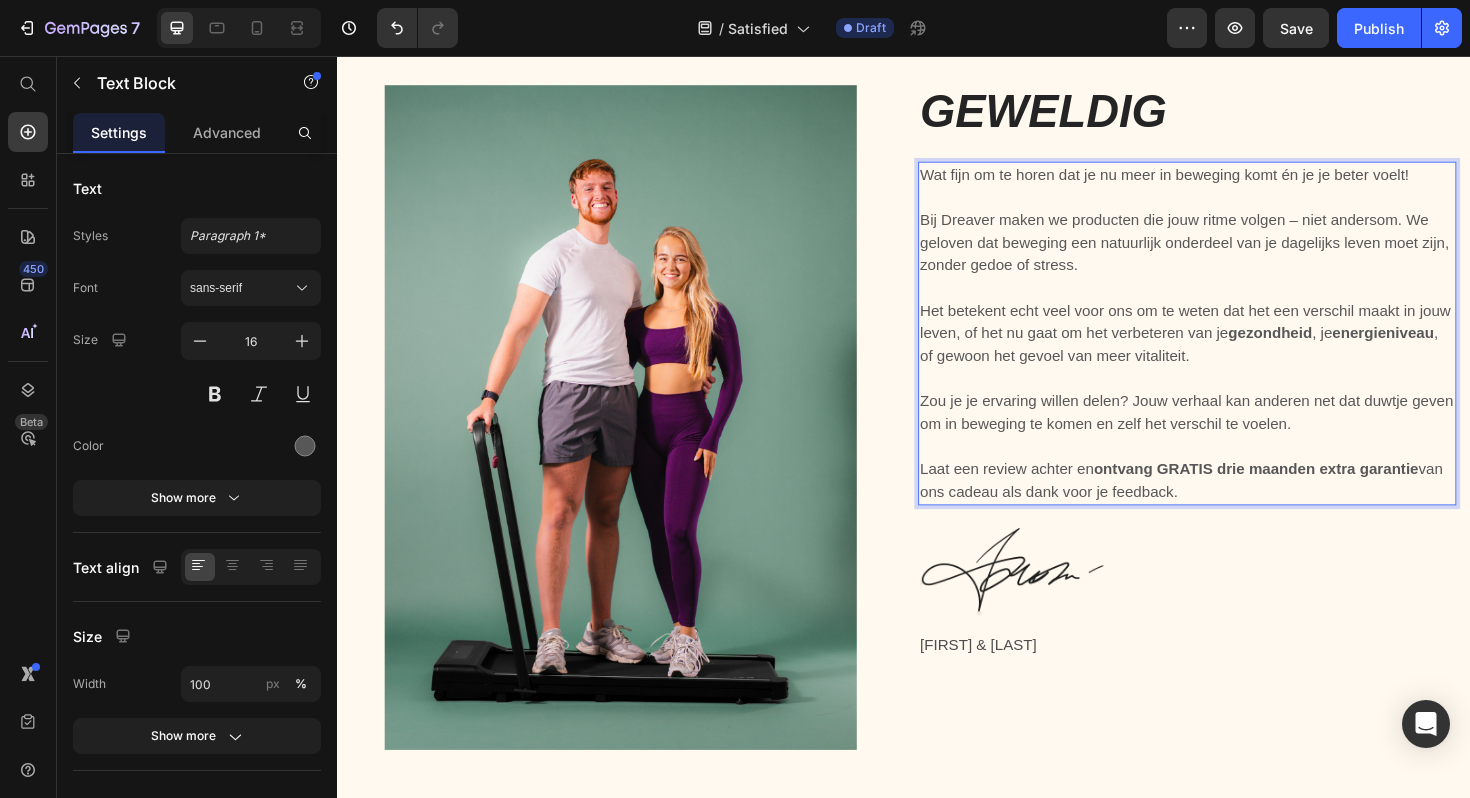 click on "Het betekent echt veel voor ons om te weten dat het een verschil maakt in jouw leven, of het nu gaat om het verbeteren van je  gezondheid , je  energieniveau , of gewoon het gevoel van meer vitaliteit." at bounding box center (1237, 338) 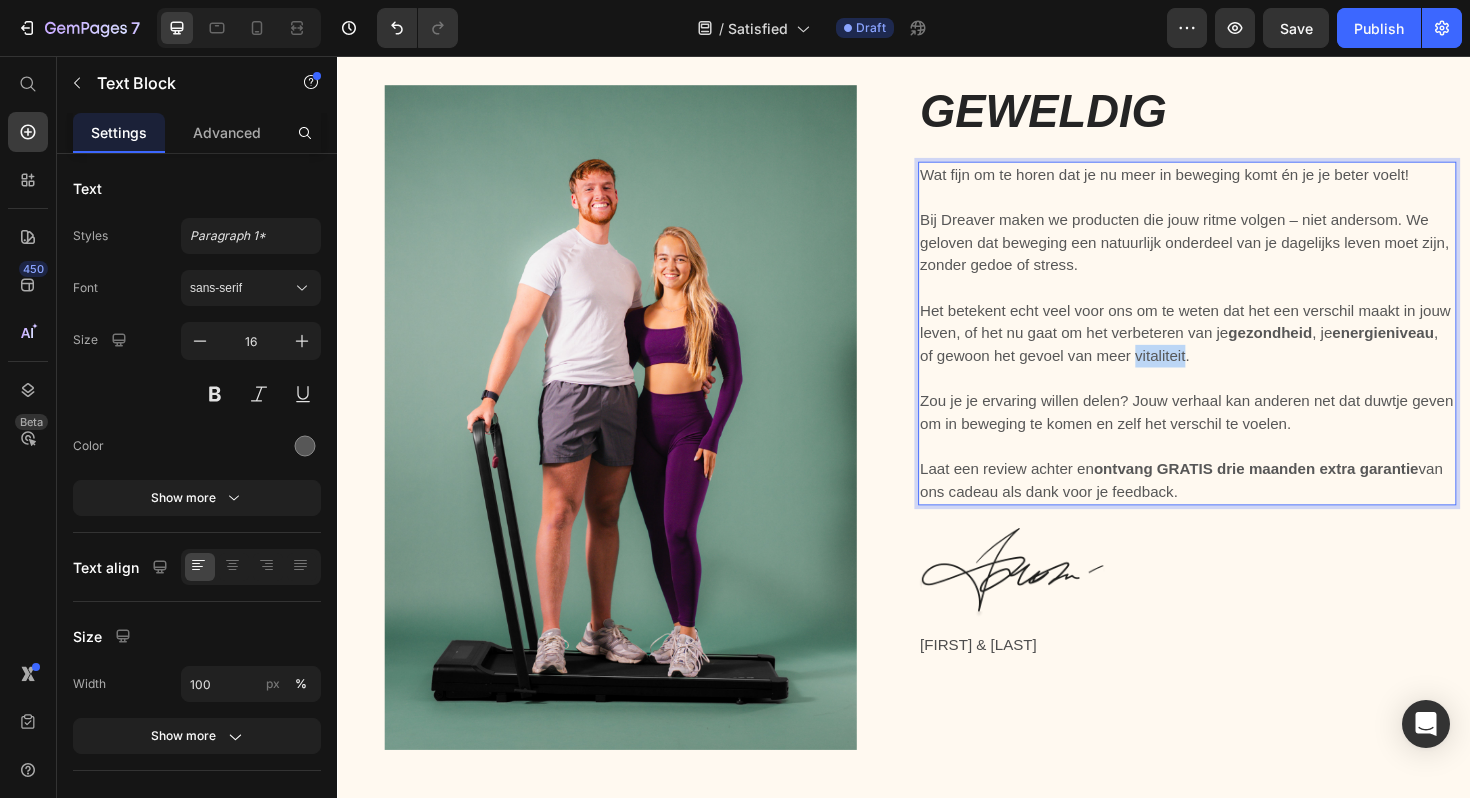 click on "Het betekent echt veel voor ons om te weten dat het een verschil maakt in jouw leven, of het nu gaat om het verbeteren van je  gezondheid , je  energieniveau , of gewoon het gevoel van meer vitaliteit." at bounding box center (1237, 338) 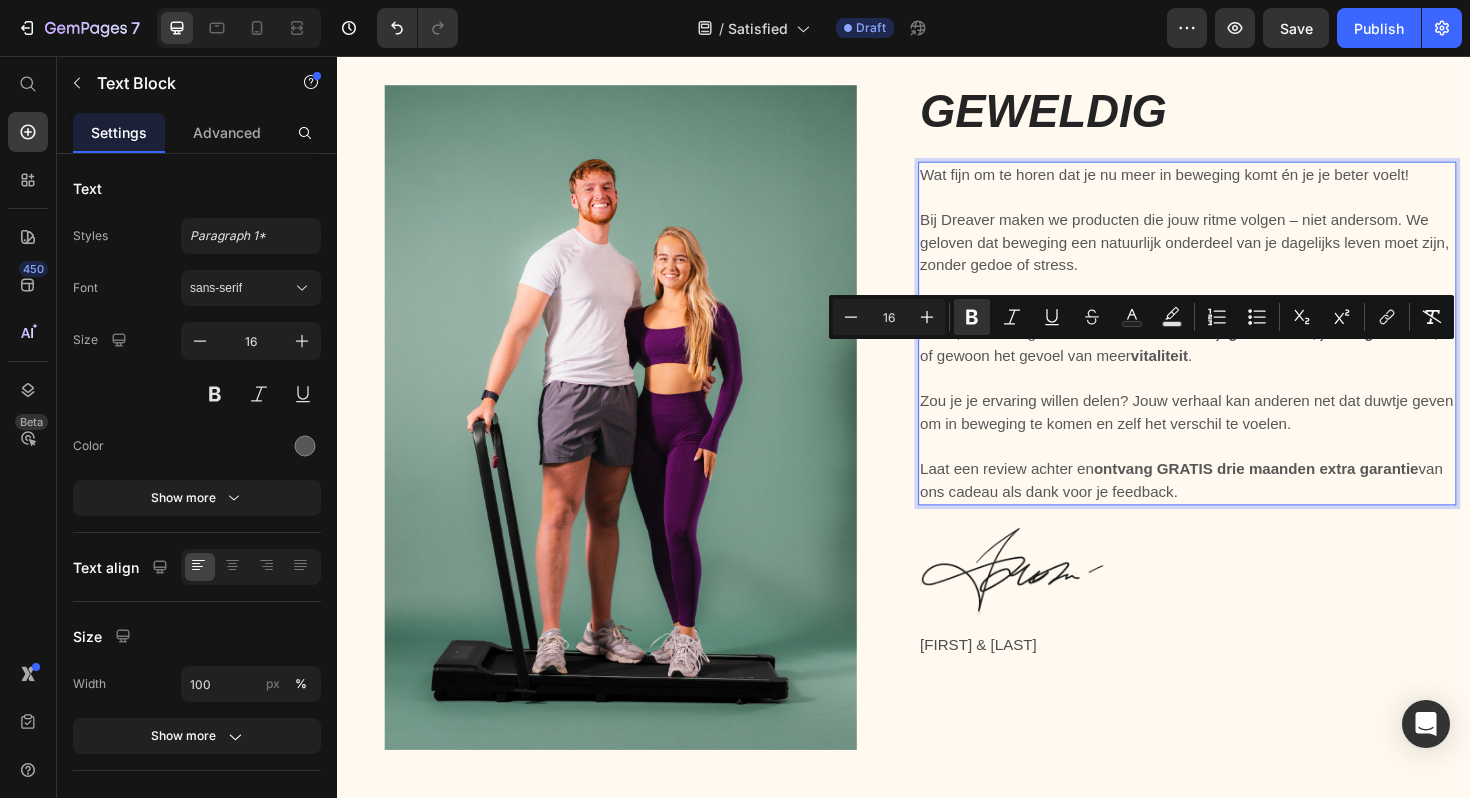 click on "Het betekent echt veel voor ons om te weten dat het een verschil maakt in jouw leven, of het nu gaat om het verbeteren van je  gezondheid , je  energieniveau , of gewoon het gevoel van meer  vitaliteit ." at bounding box center (1237, 338) 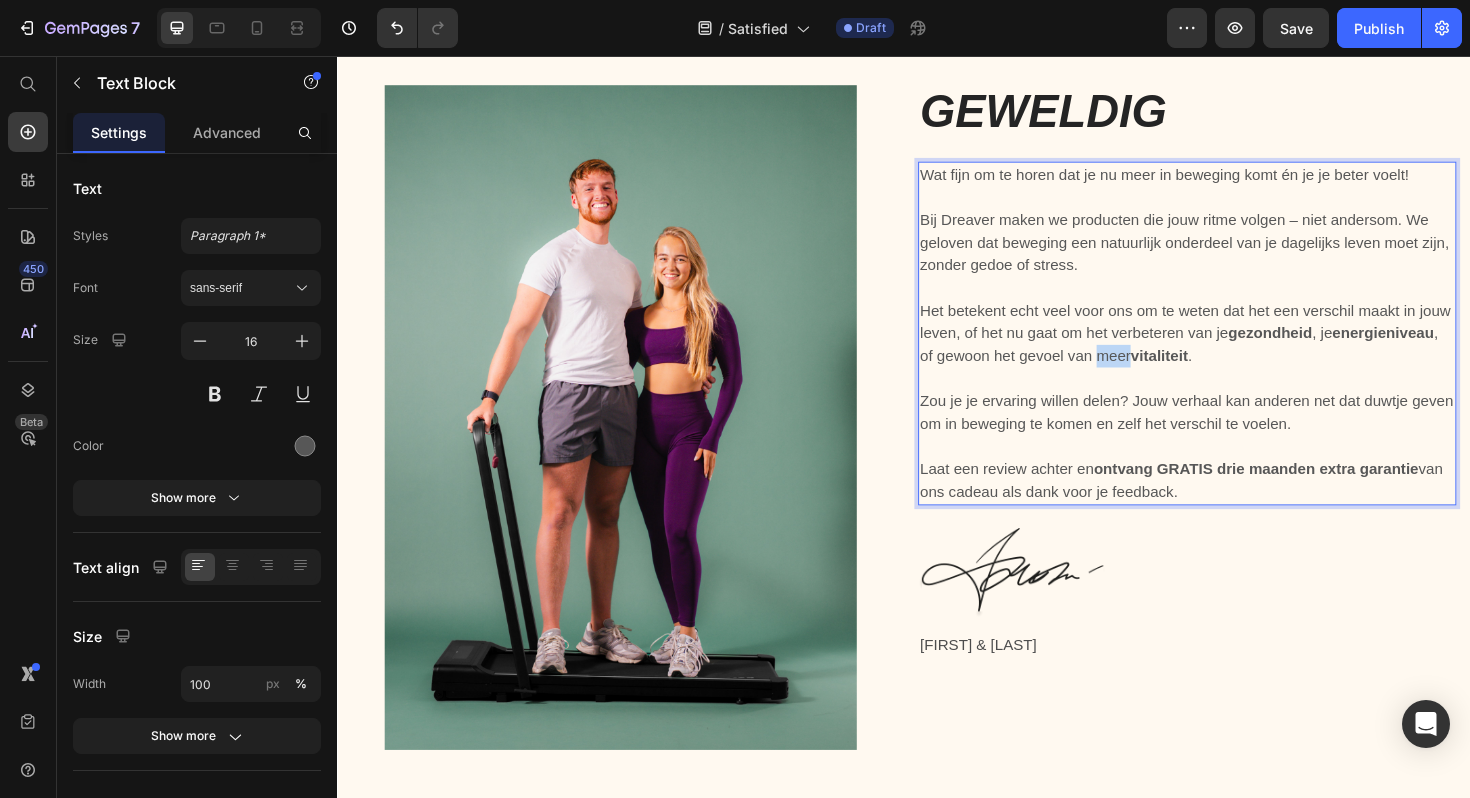 click on "Het betekent echt veel voor ons om te weten dat het een verschil maakt in jouw leven, of het nu gaat om het verbeteren van je  gezondheid , je  energieniveau , of gewoon het gevoel van meer  vitaliteit ." at bounding box center (1237, 338) 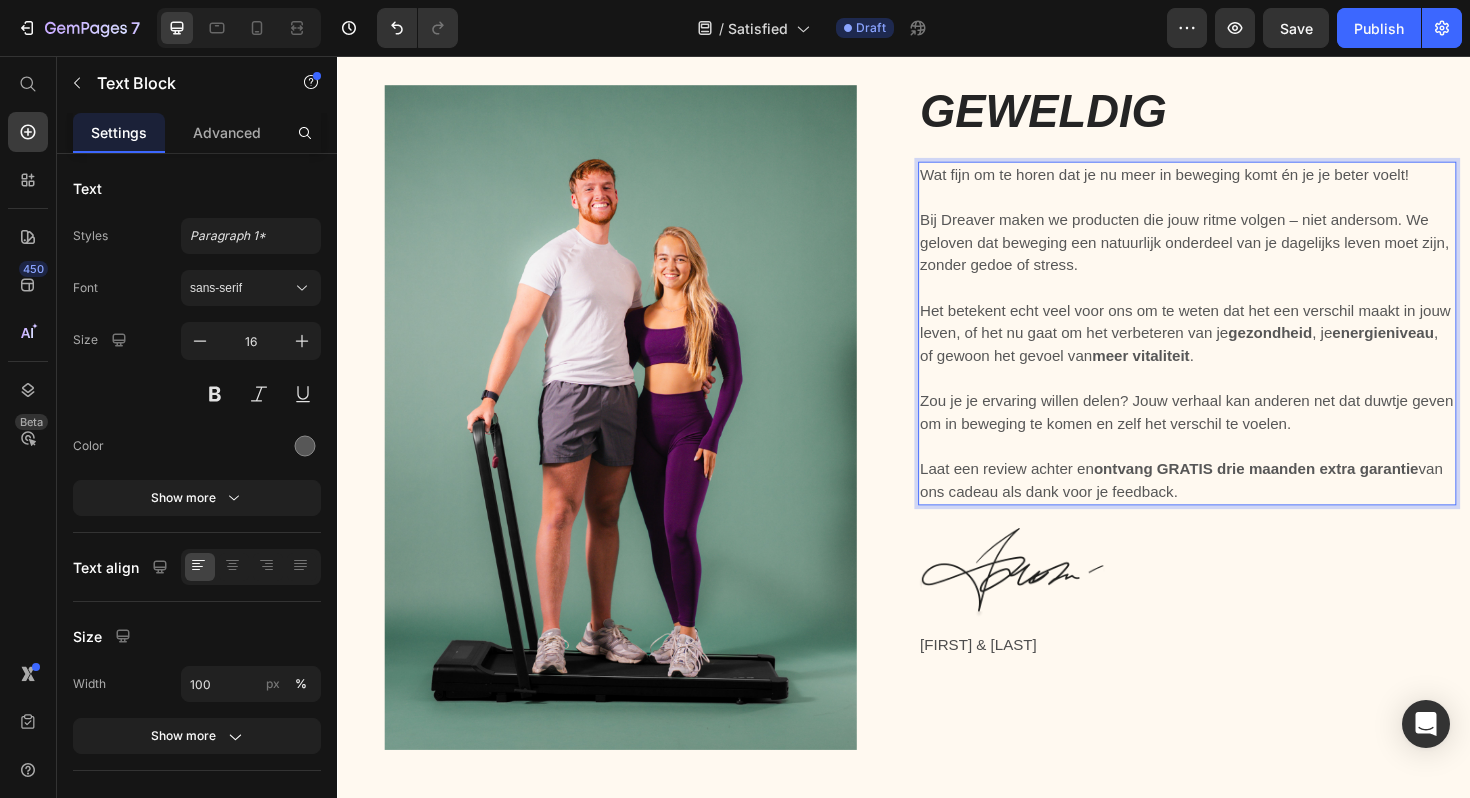 click on "Het betekent echt veel voor ons om te weten dat het een verschil maakt in jouw leven, of het nu gaat om het verbeteren van je  gezondheid , je  energieniveau , of gewoon het gevoel van  meer   vitaliteit ." at bounding box center [1237, 338] 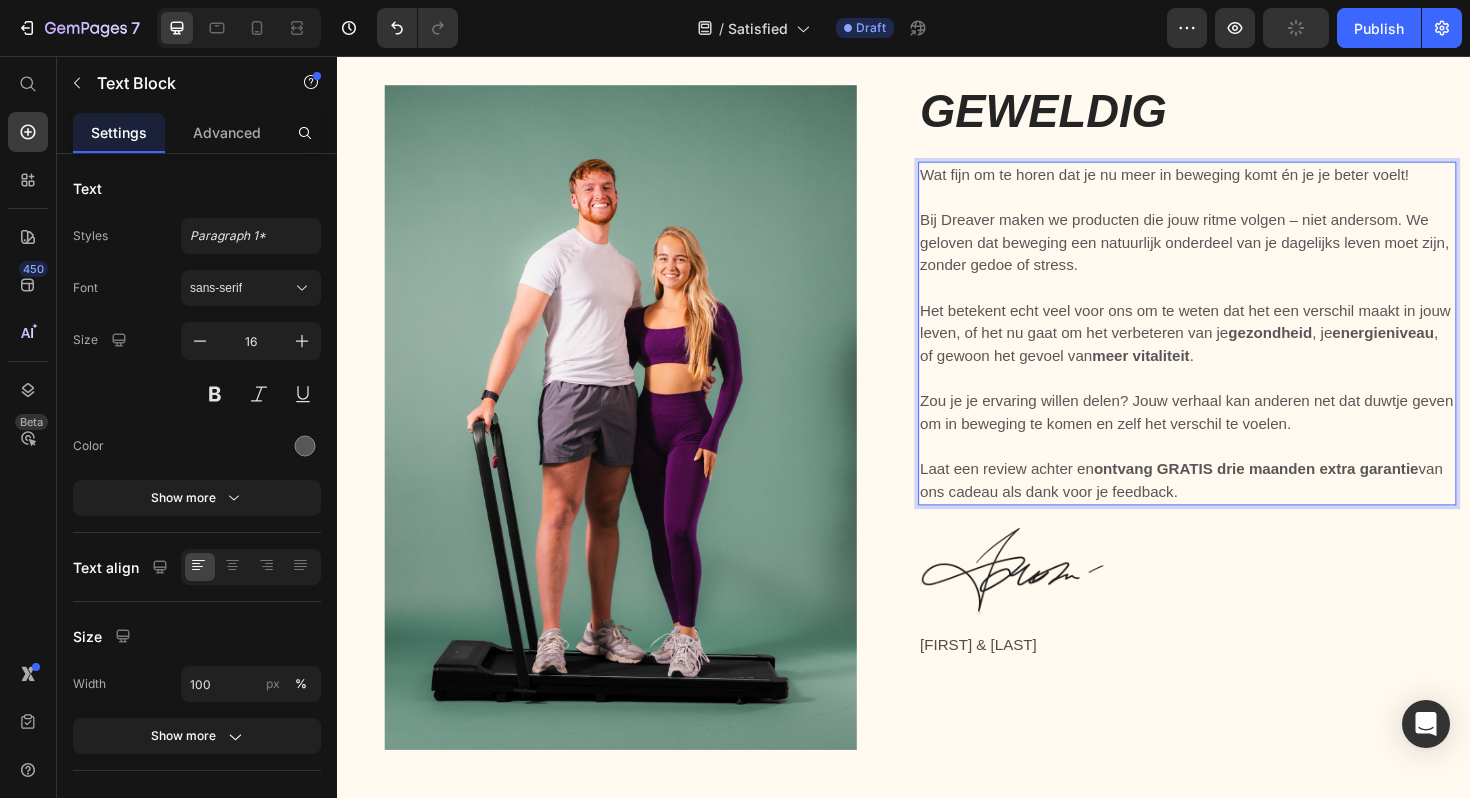 click on "Zou je je ervaring willen delen? Jouw verhaal kan anderen net dat duwtje geven om in beweging te komen en zelf het verschil te voelen." at bounding box center [1237, 422] 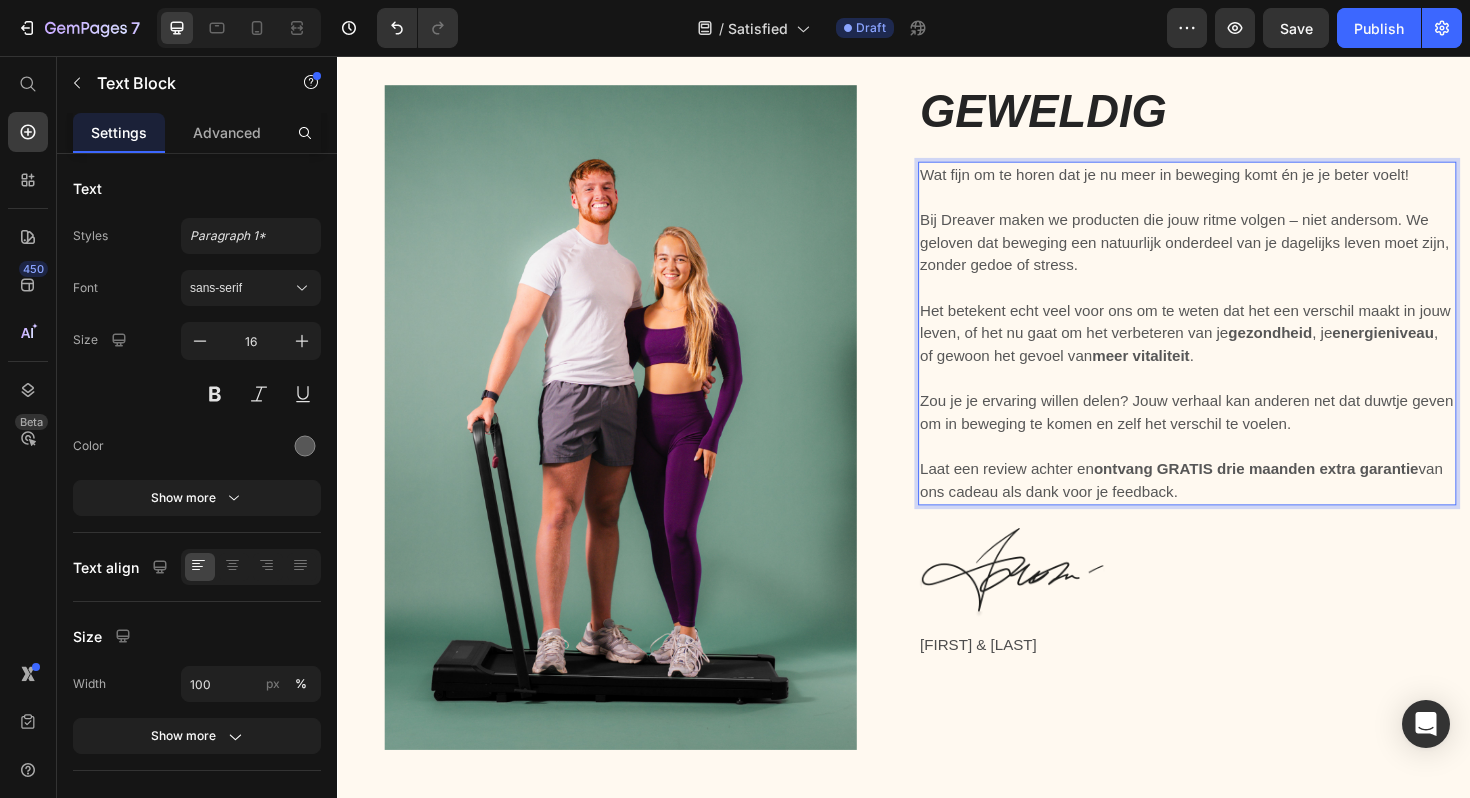 click on "⁠⁠⁠⁠⁠⁠⁠ Zou je je ervaring willen delen? Jouw verhaal kan anderen net dat duwtje geven om in beweging te komen en zelf het verschil te voelen." at bounding box center (1237, 422) 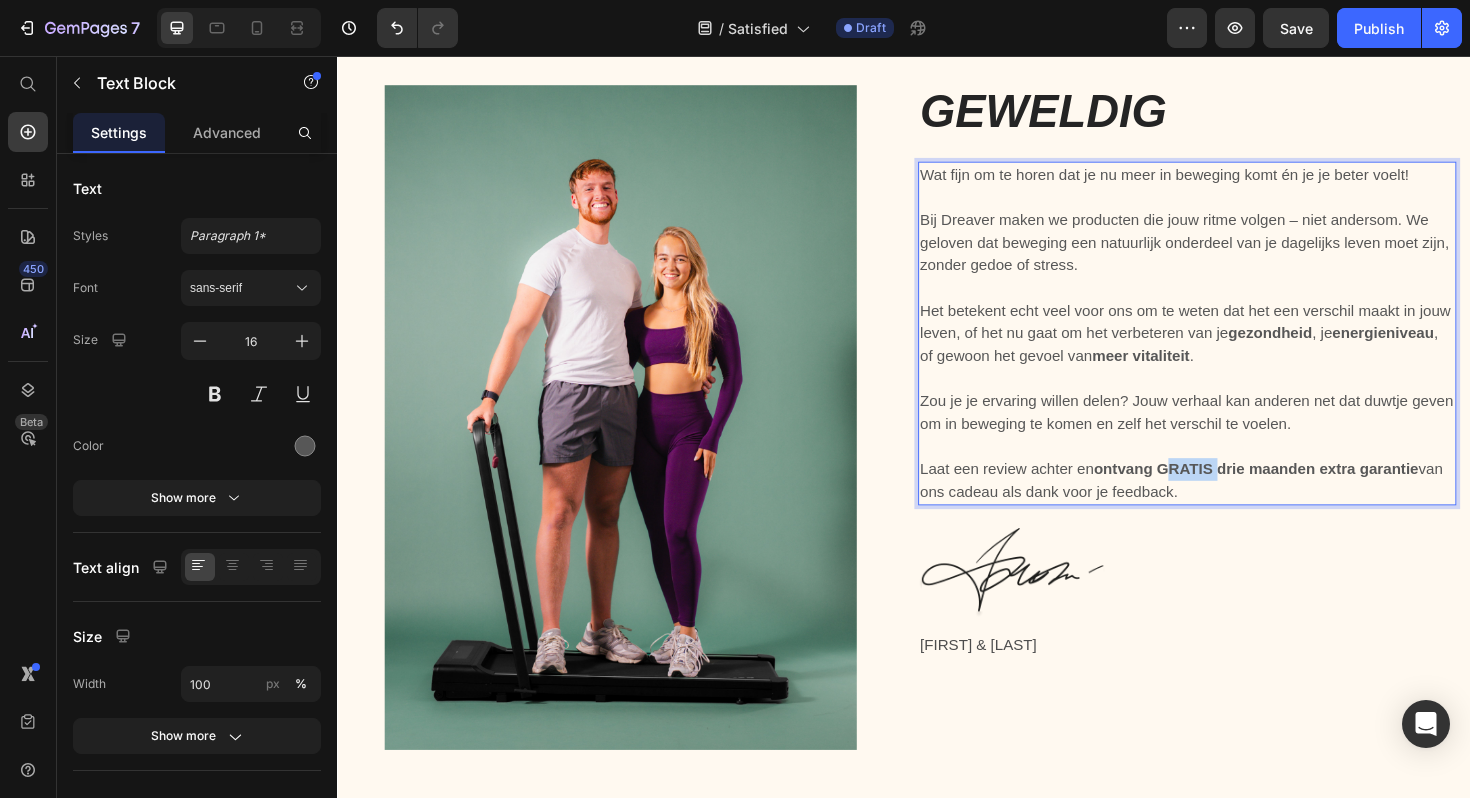 click on "Laat een review achter en  ontvang GRATIS drie maanden extra garantie van ons cadeau als dank voor je feedback." at bounding box center (1237, 494) 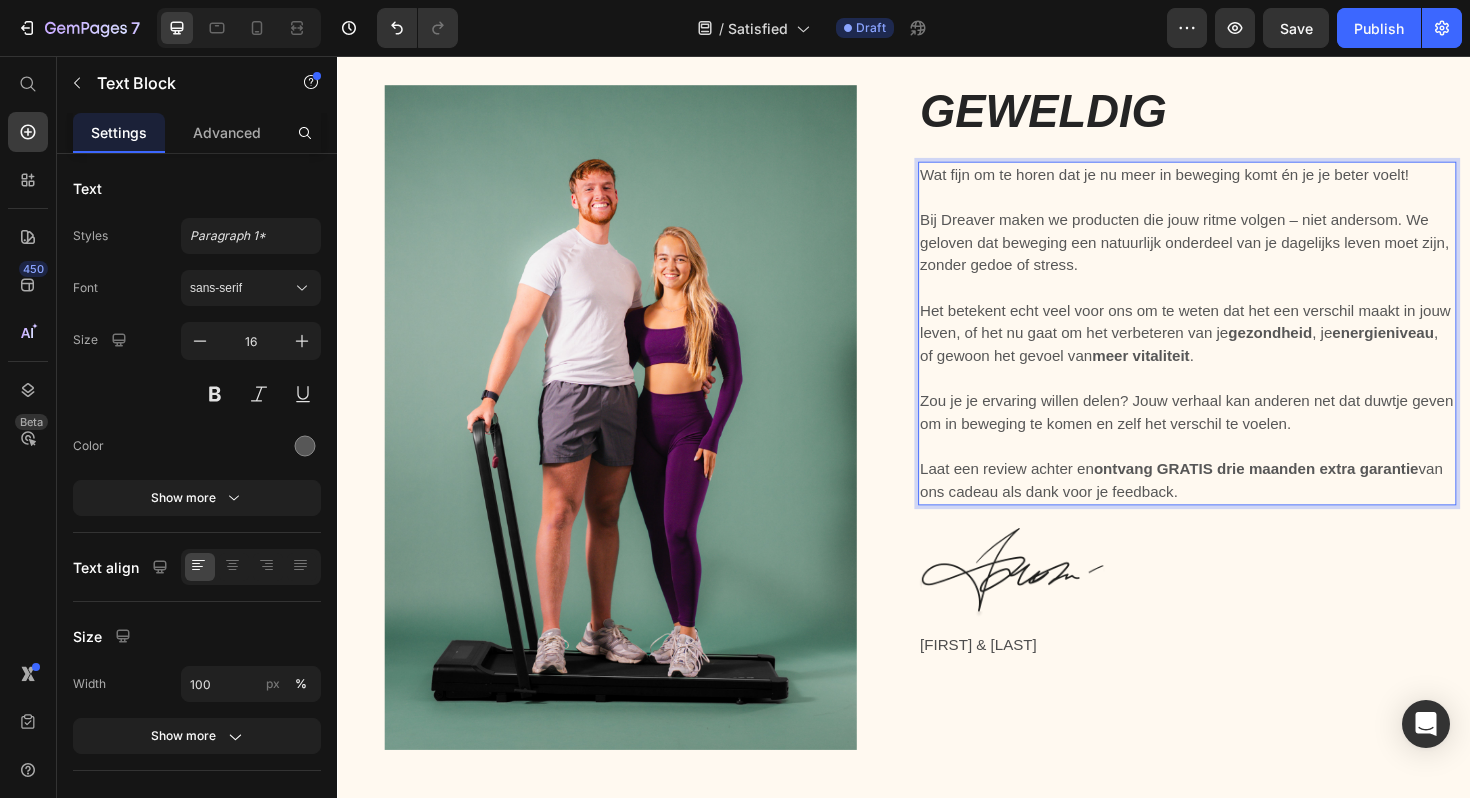 click on "Laat een review achter en  ontvang GRATIS drie maanden extra garantie van ons cadeau als dank voor je feedback." at bounding box center (1237, 494) 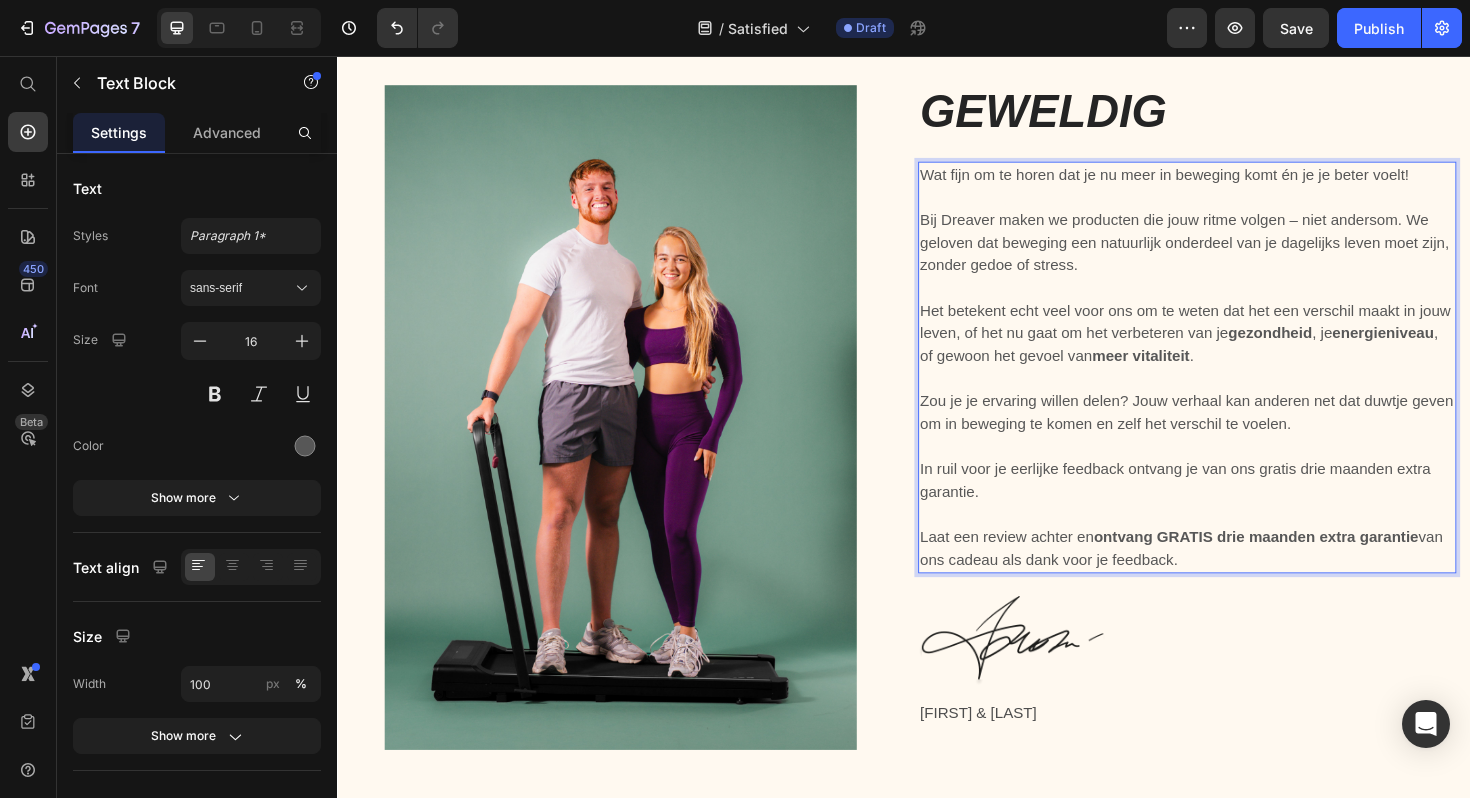 click on "Laat een review achter en  ontvang GRATIS drie maanden extra garantie van ons cadeau als dank voor je feedback." at bounding box center [1237, 566] 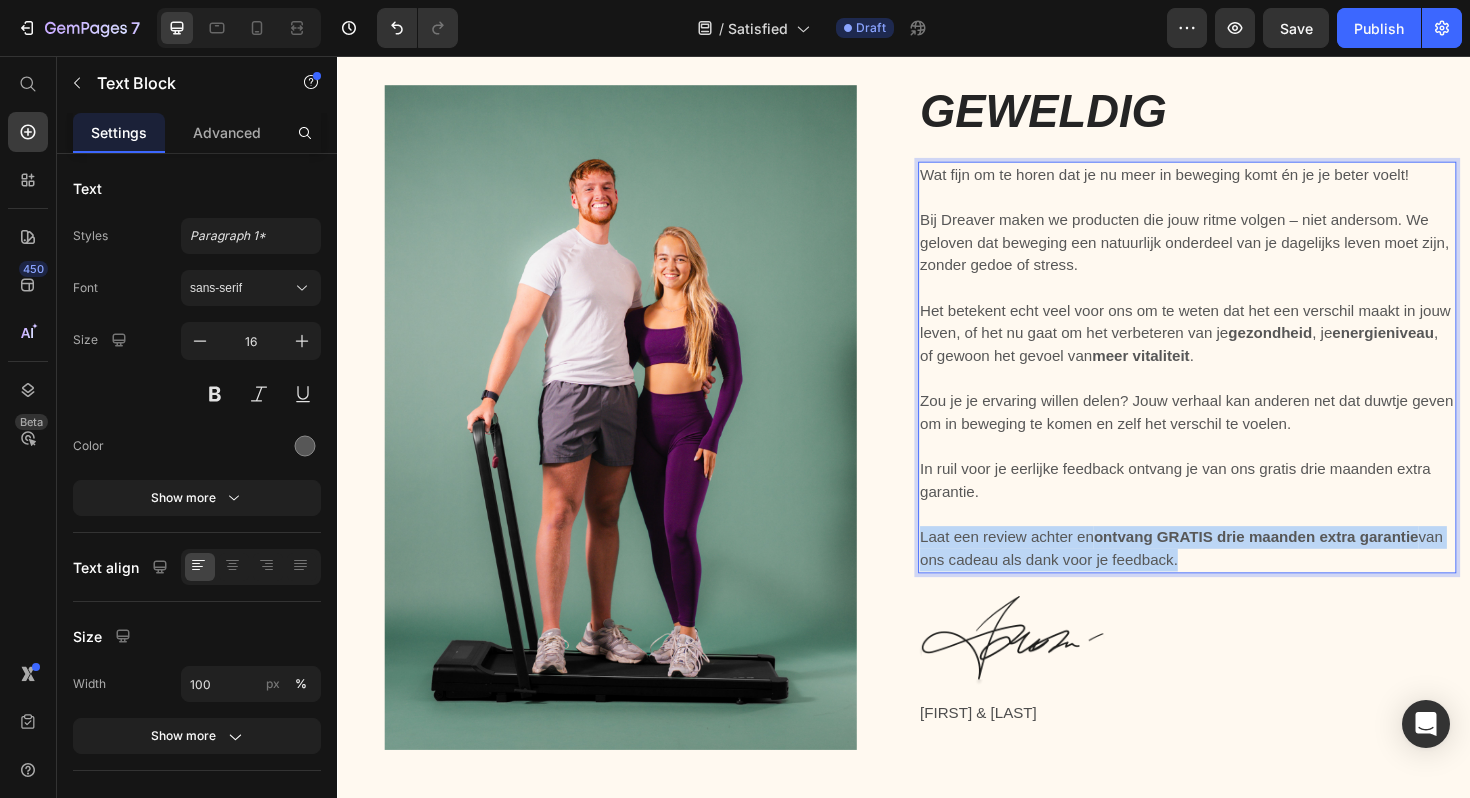 click on "Laat een review achter en  ontvang GRATIS drie maanden extra garantie van ons cadeau als dank voor je feedback." at bounding box center (1237, 566) 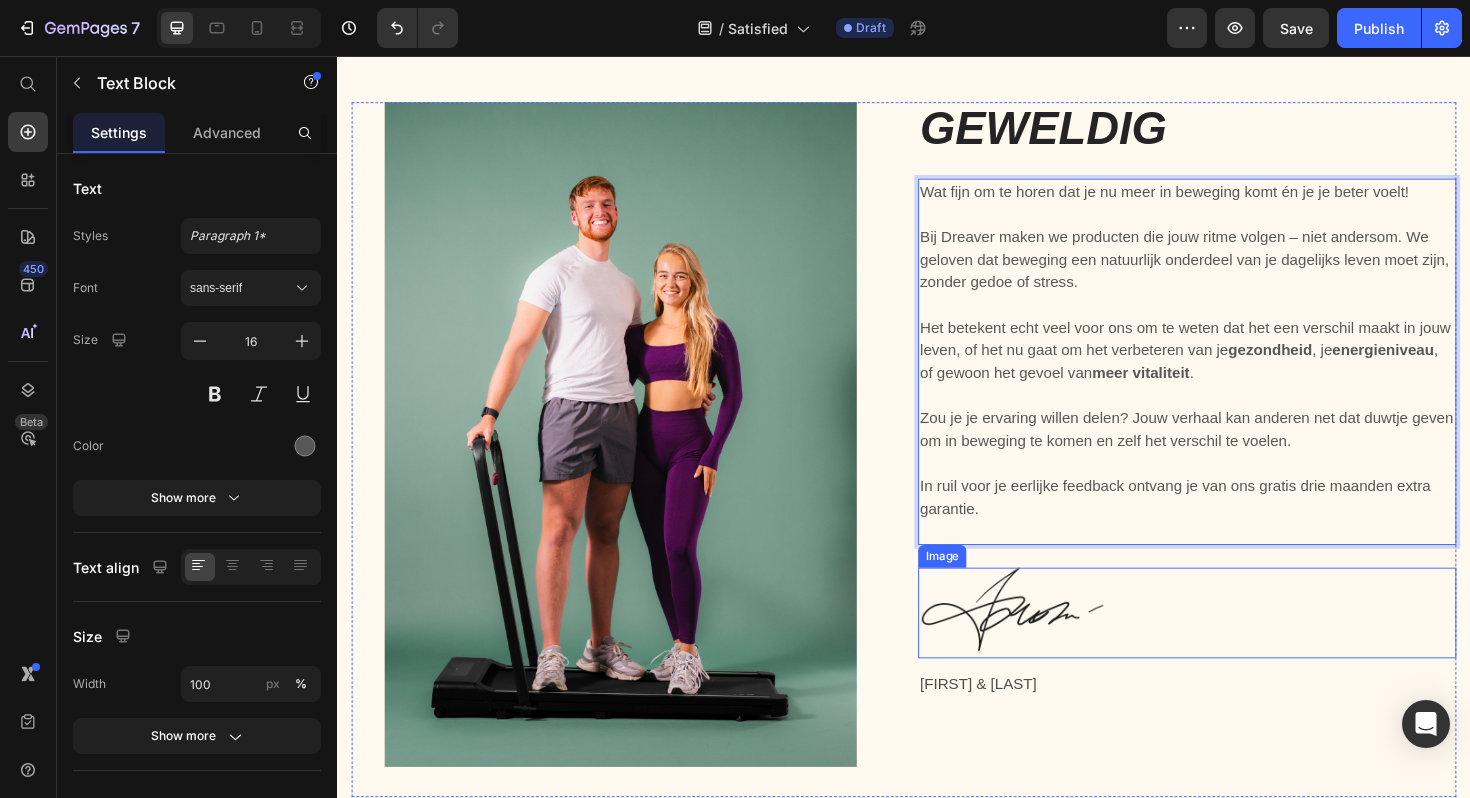 scroll, scrollTop: 23, scrollLeft: 0, axis: vertical 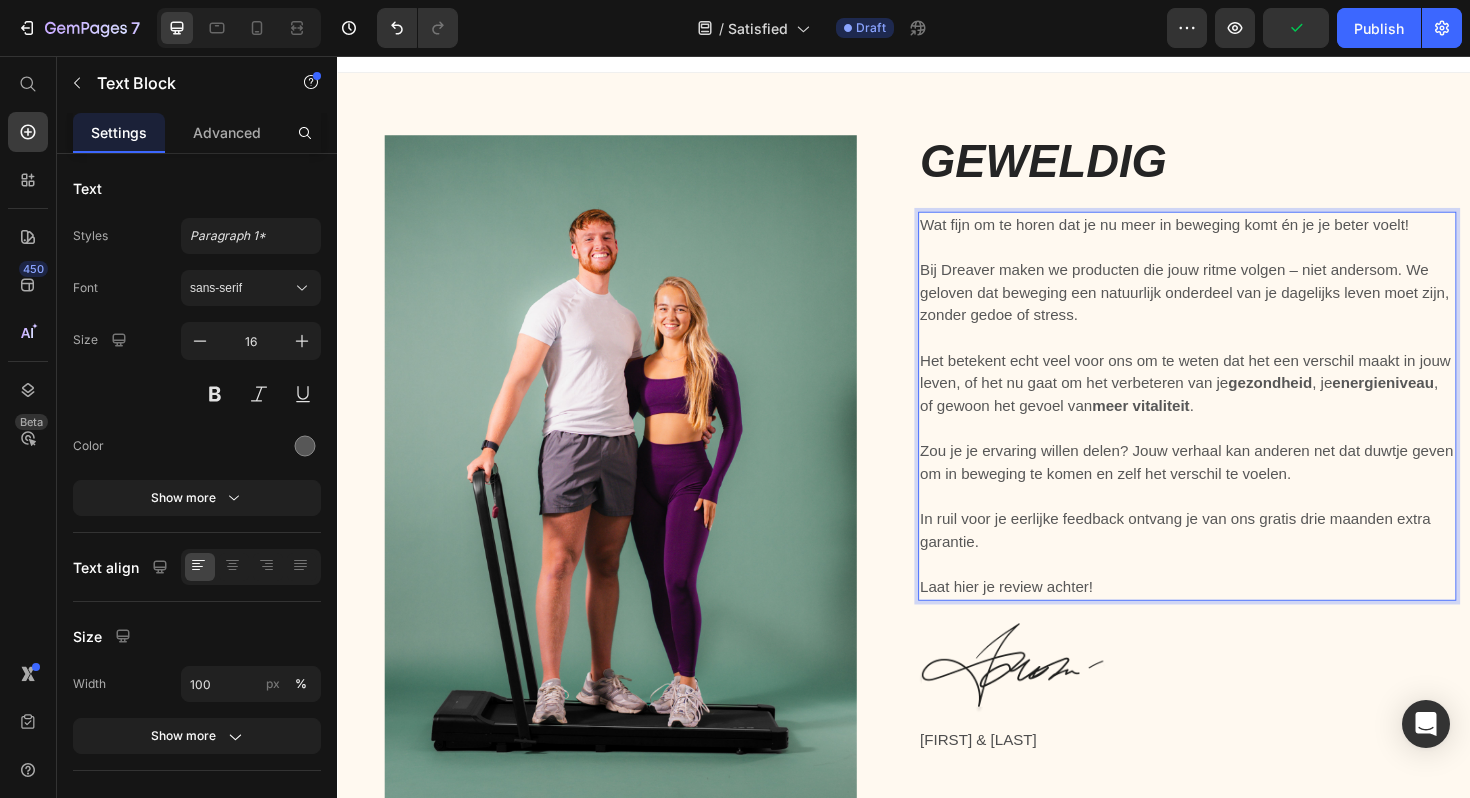 click on "Laat hier je review achter!" at bounding box center [1237, 619] 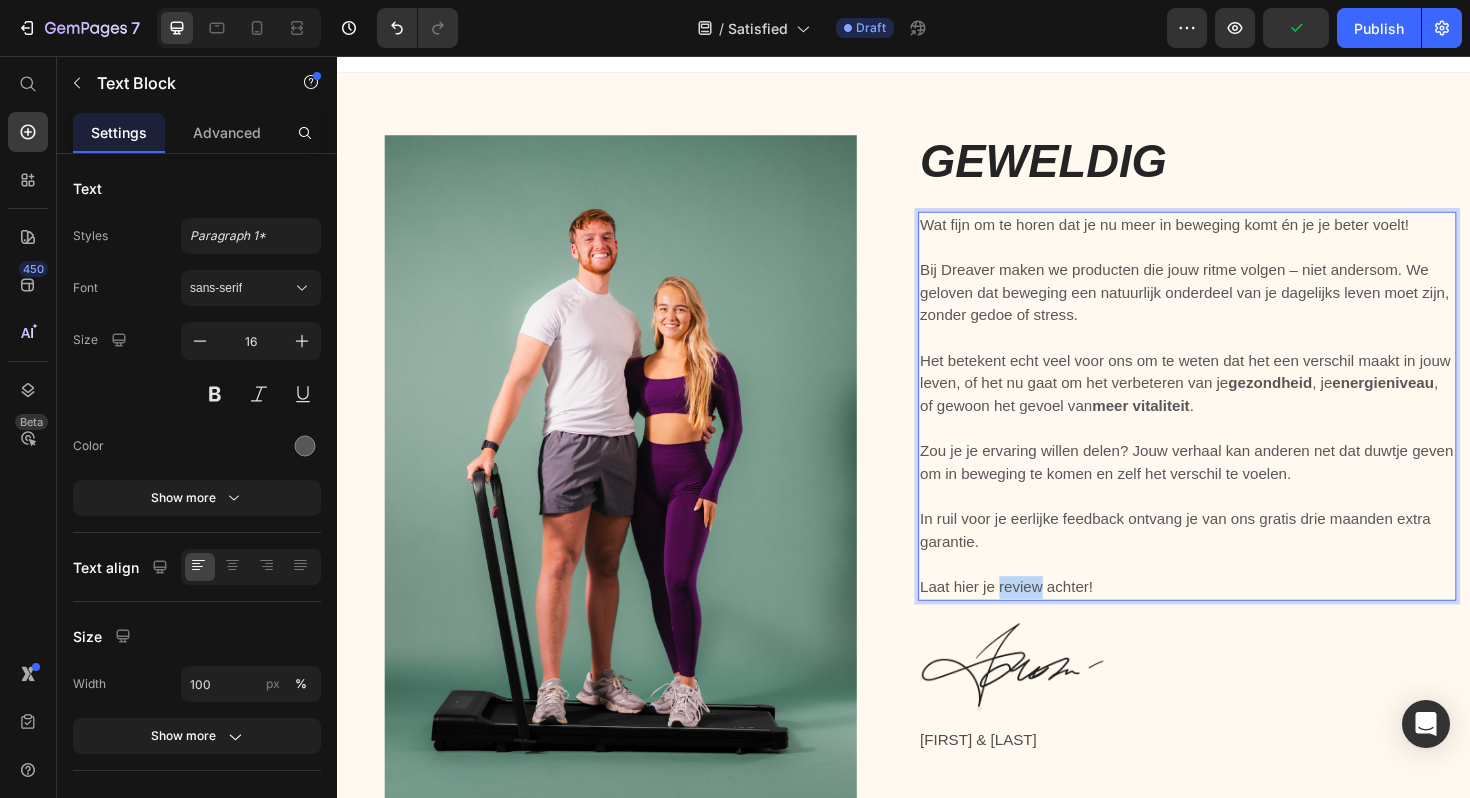 click on "Laat hier je review achter!" at bounding box center [1237, 619] 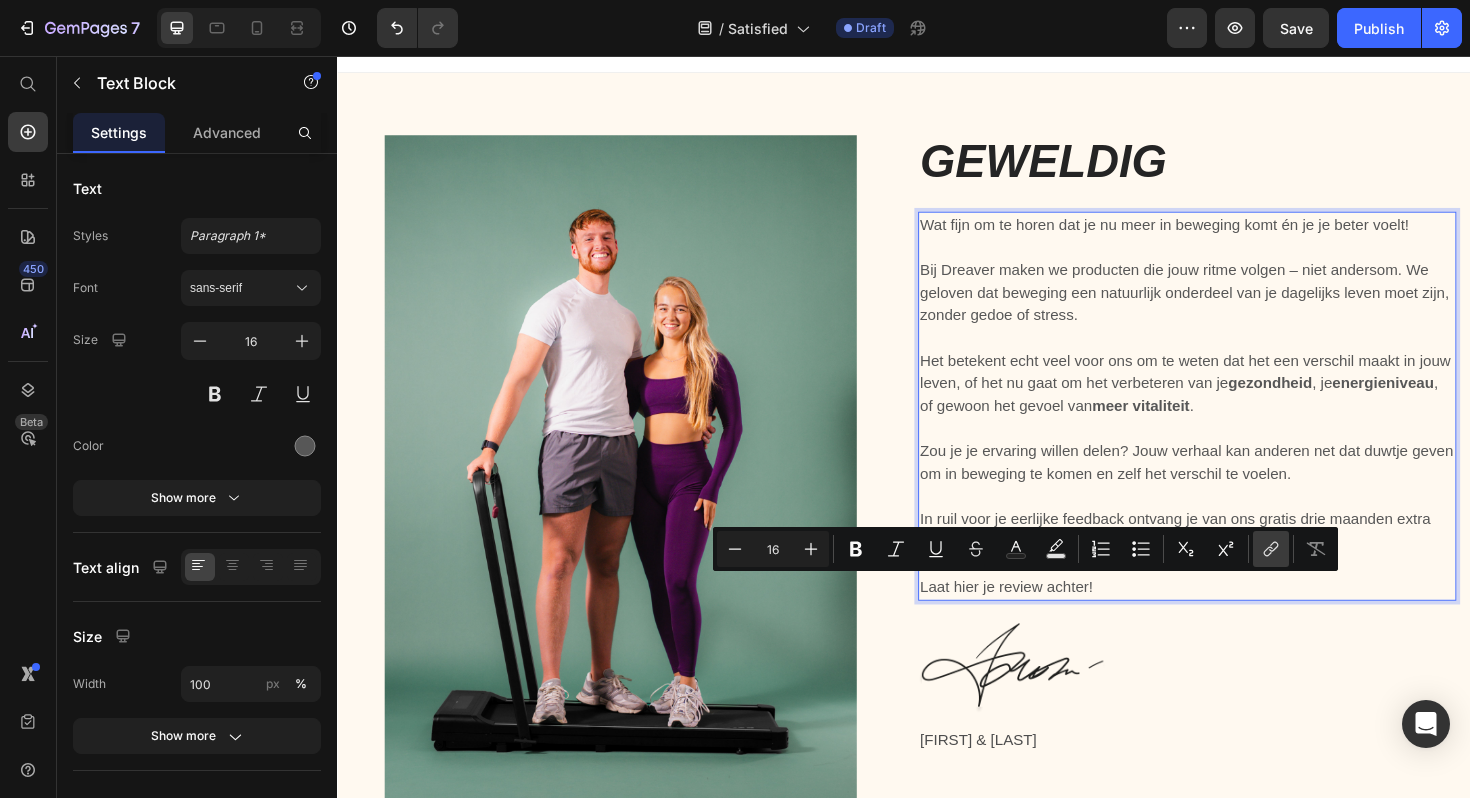 click 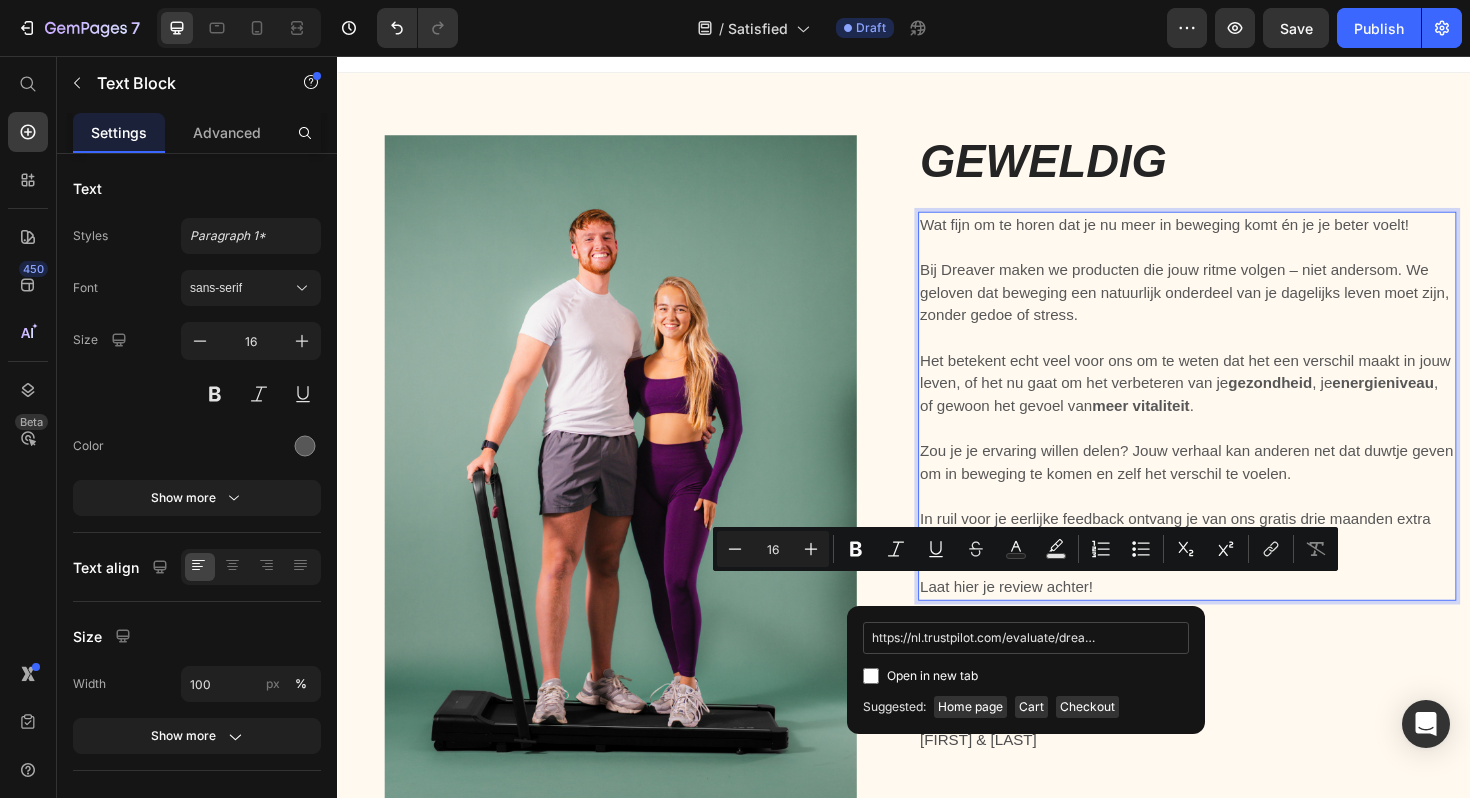 scroll, scrollTop: 0, scrollLeft: 20, axis: horizontal 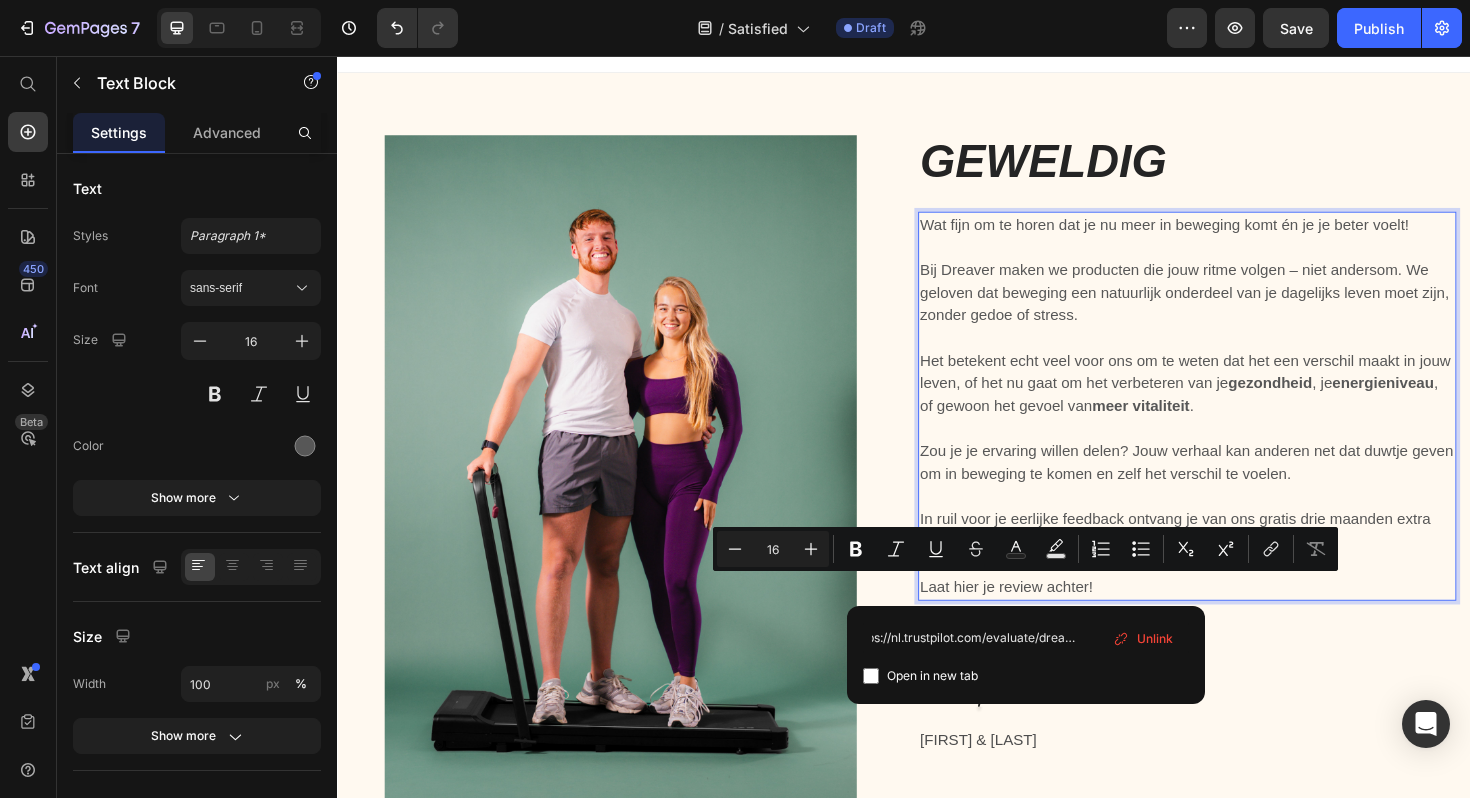 type on "https://nl.trustpilot.com/evaluate/dreaver.nl" 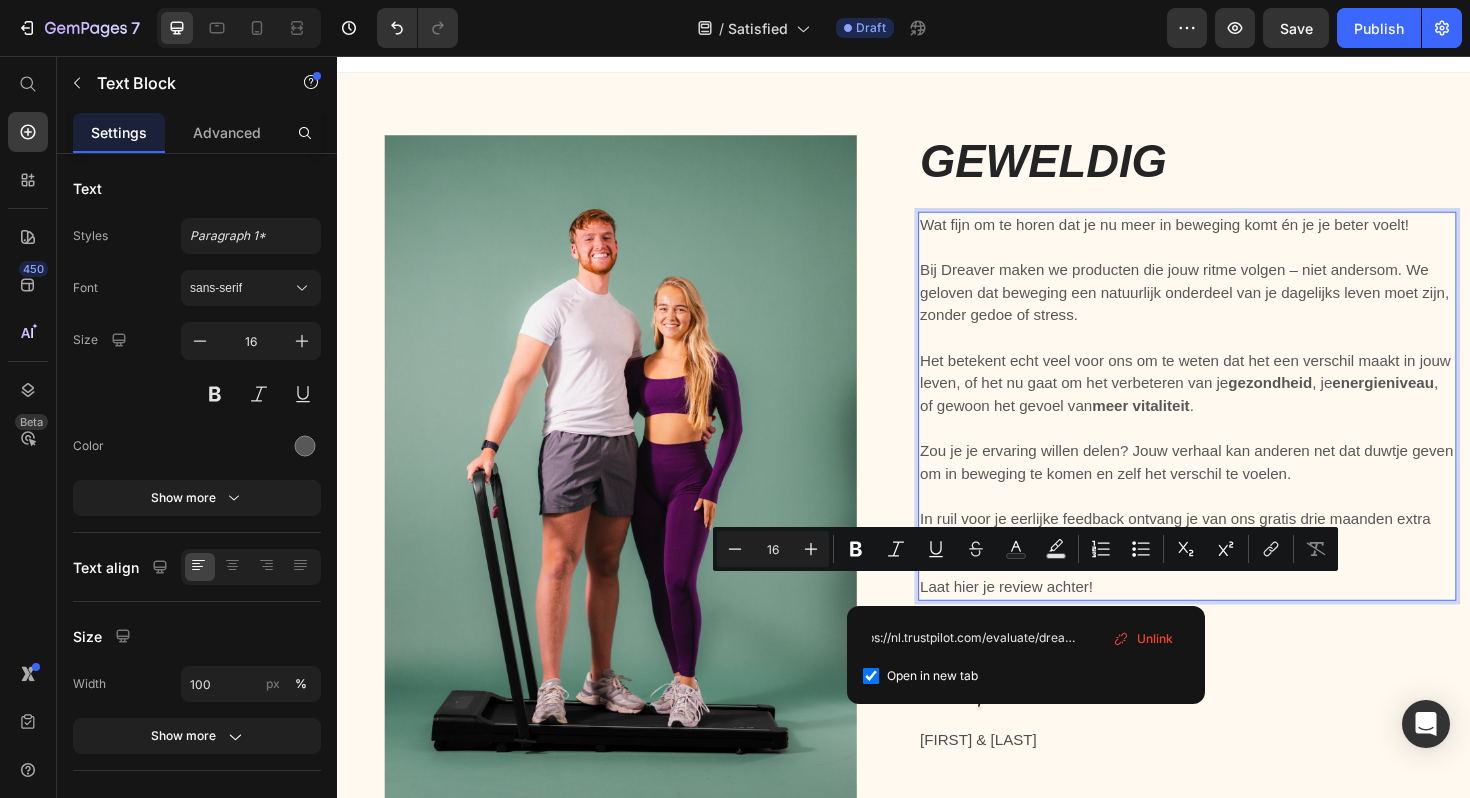 scroll, scrollTop: 0, scrollLeft: 0, axis: both 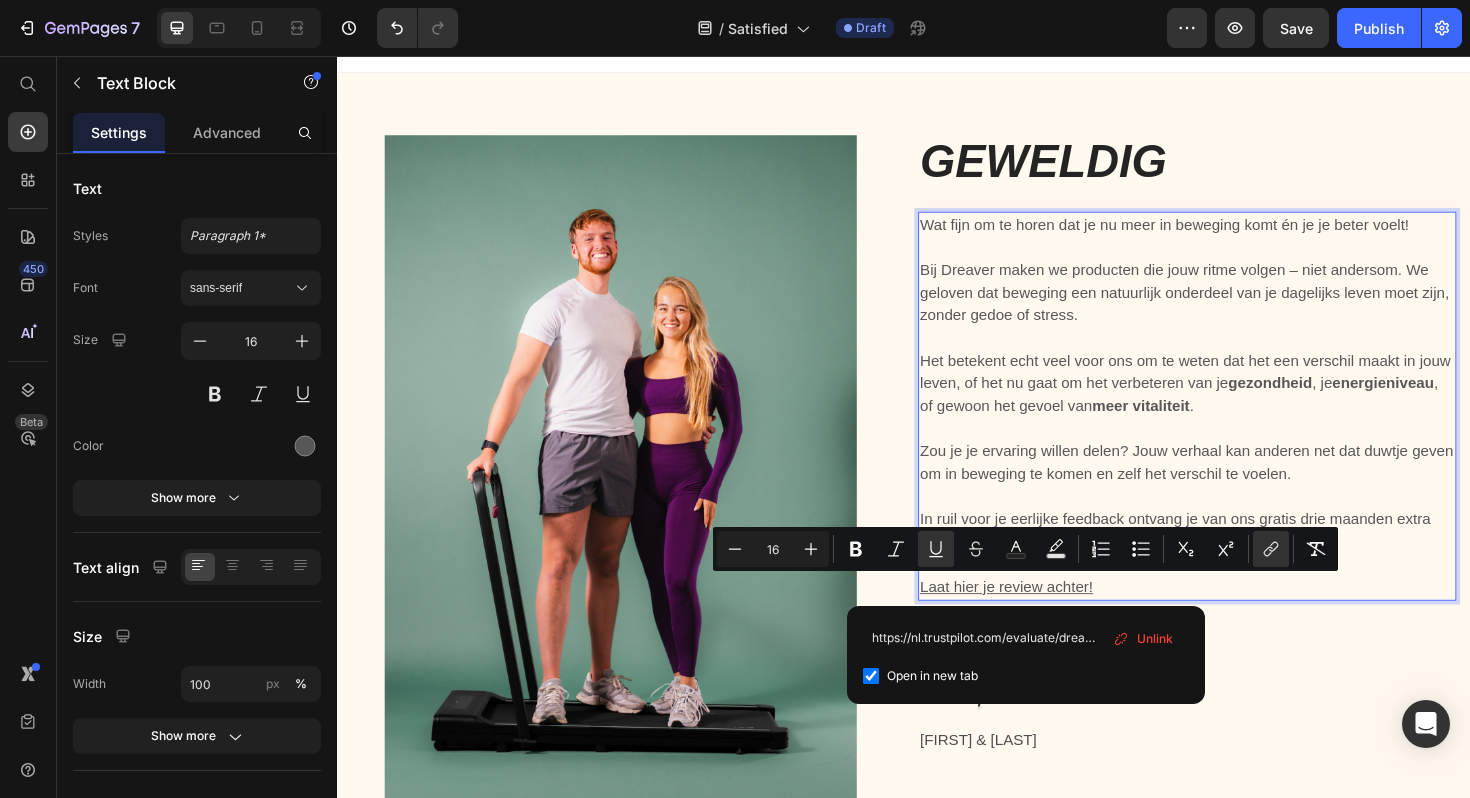 click on "Open in new tab" at bounding box center (932, 676) 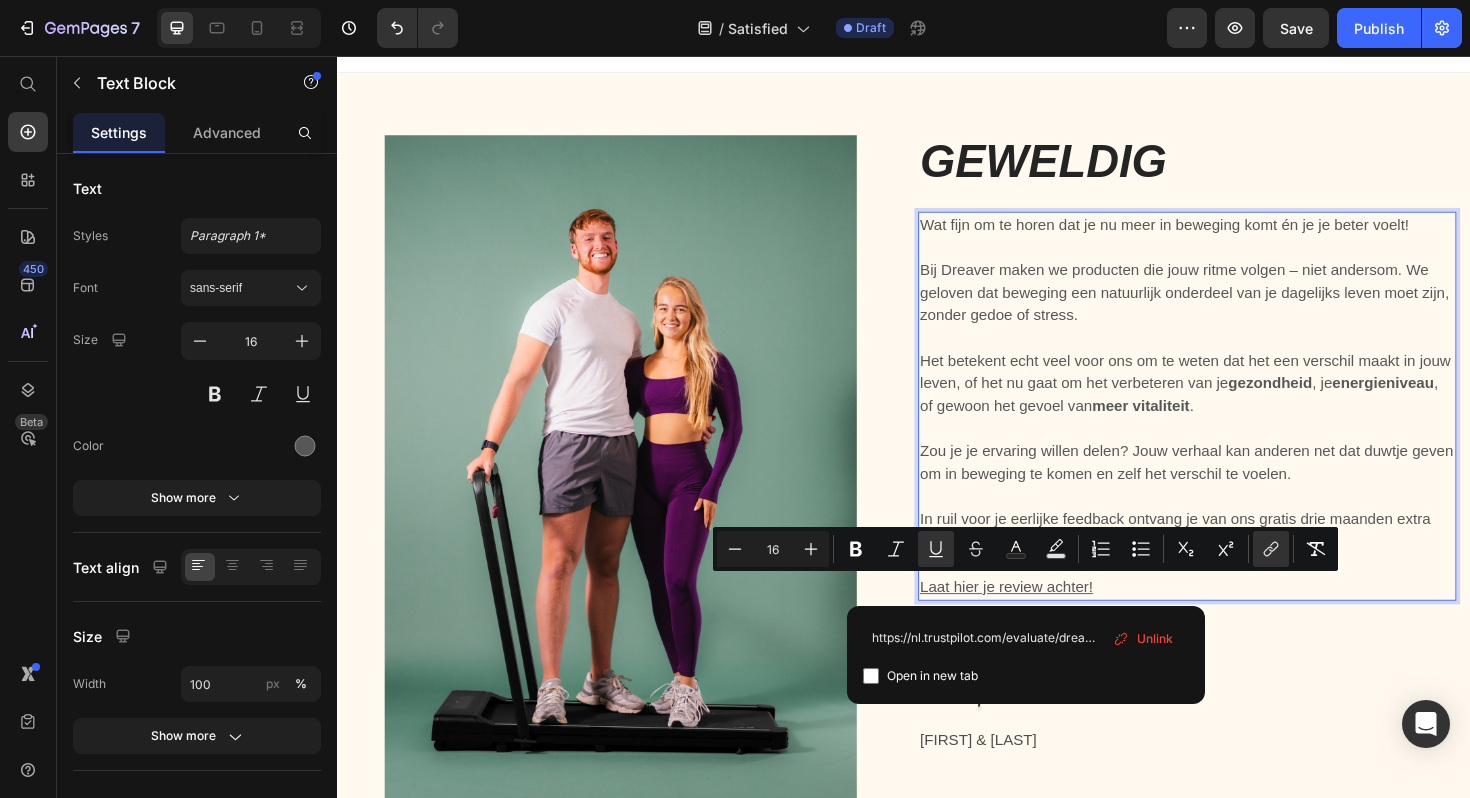 checkbox on "false" 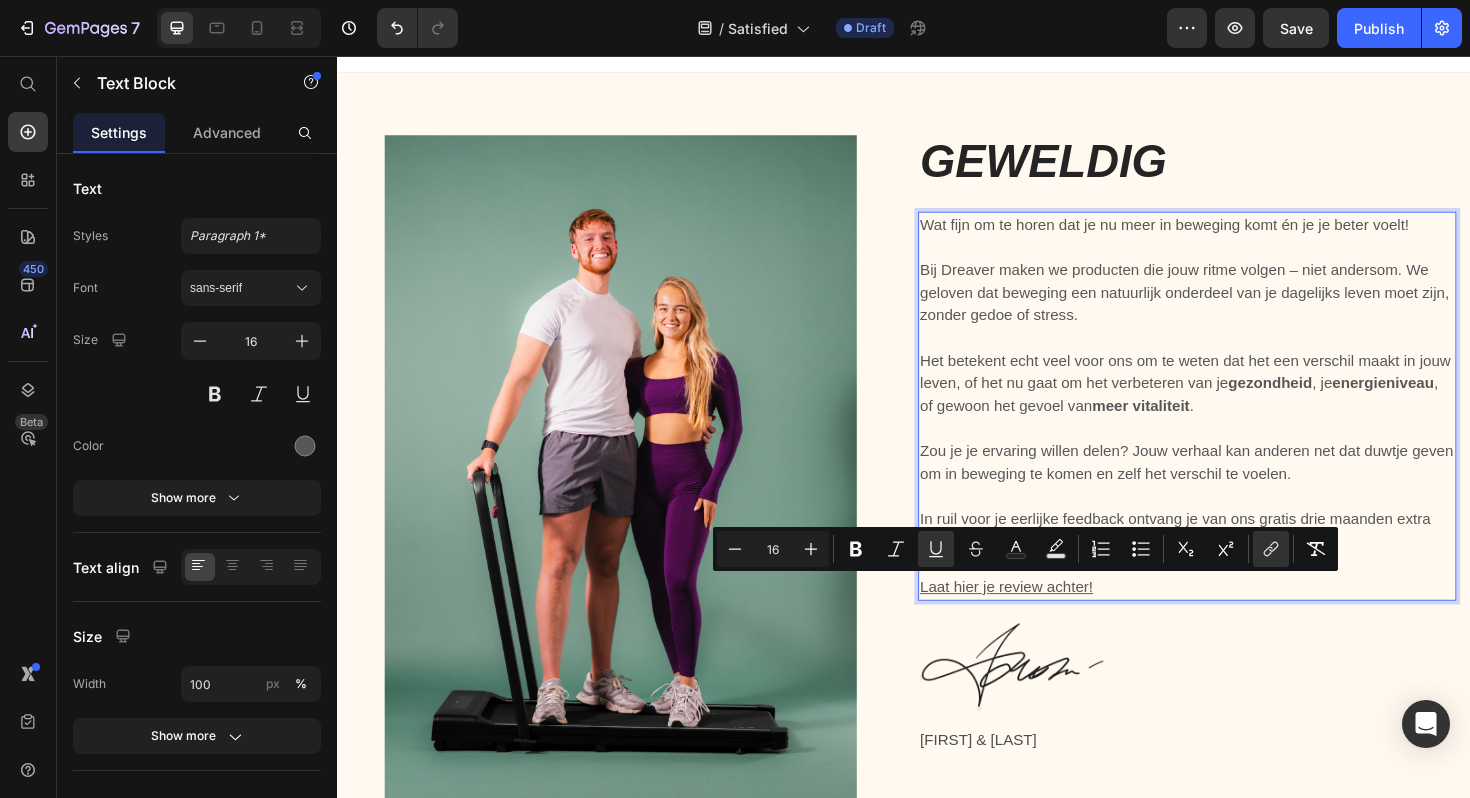 click on "Laat hier je review achter!" at bounding box center (1237, 619) 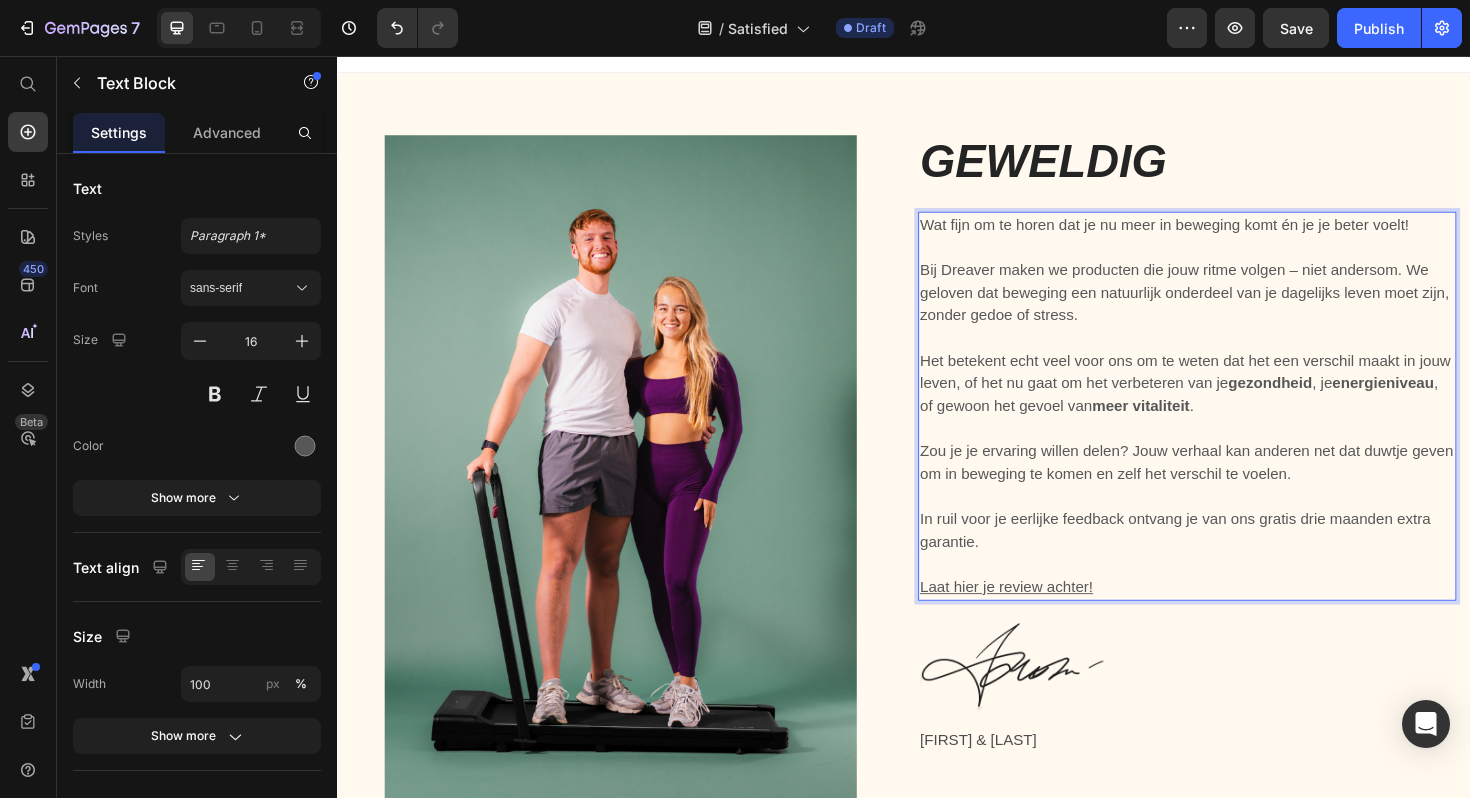 click at bounding box center [1237, 523] 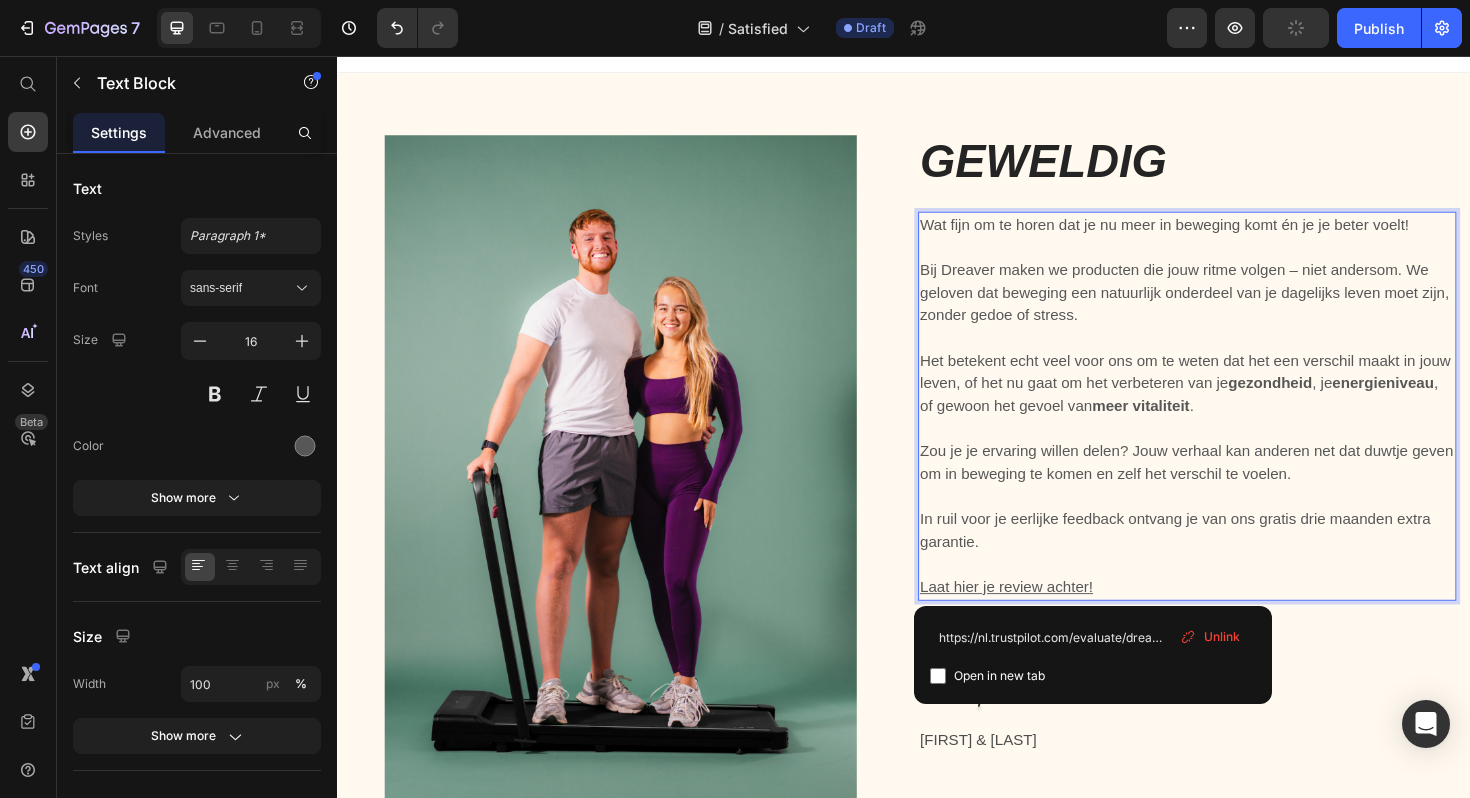 click on "In ruil voor je eerlijke feedback ontvang je van ons gratis drie maanden extra garantie." at bounding box center [1237, 559] 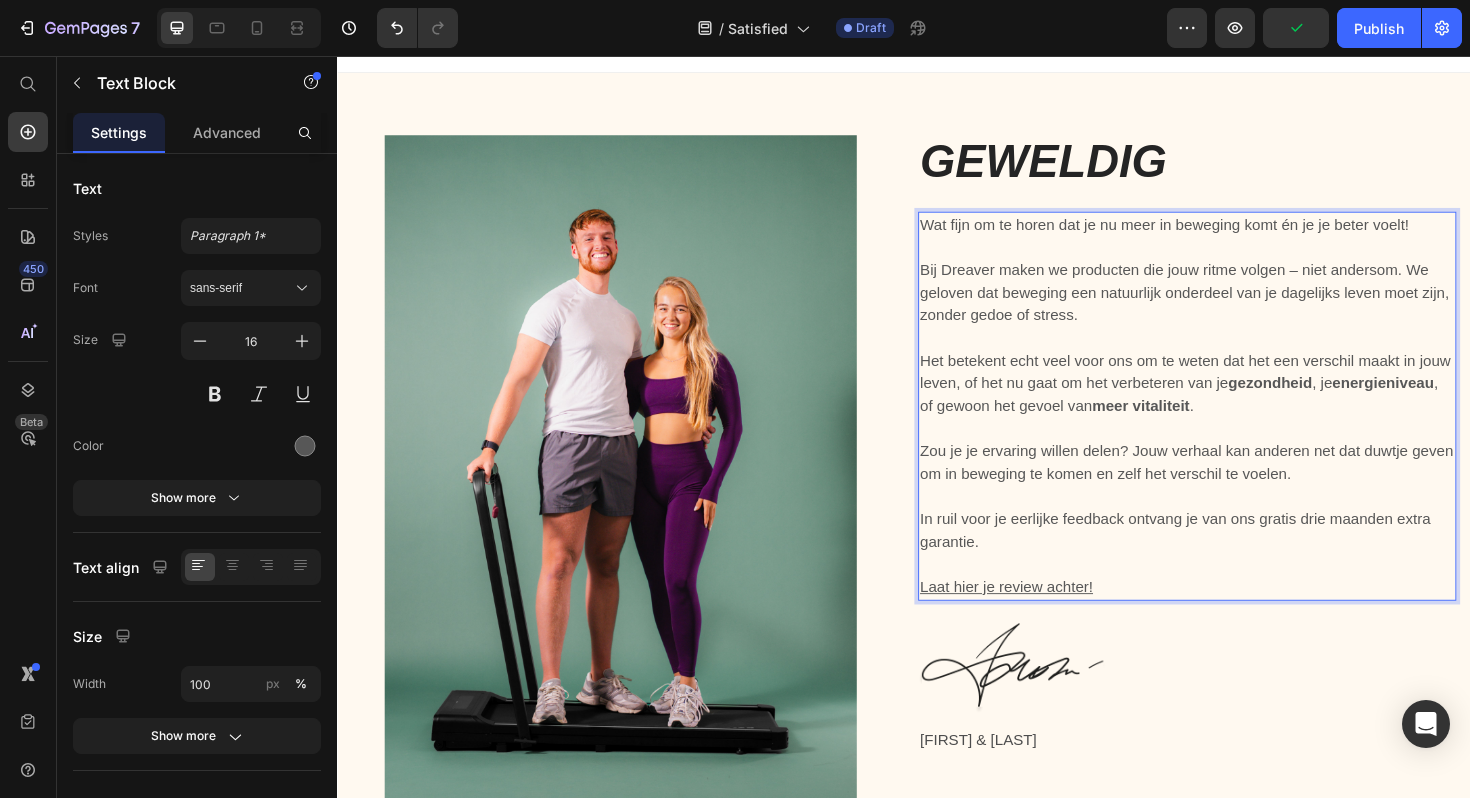 scroll, scrollTop: 39, scrollLeft: 0, axis: vertical 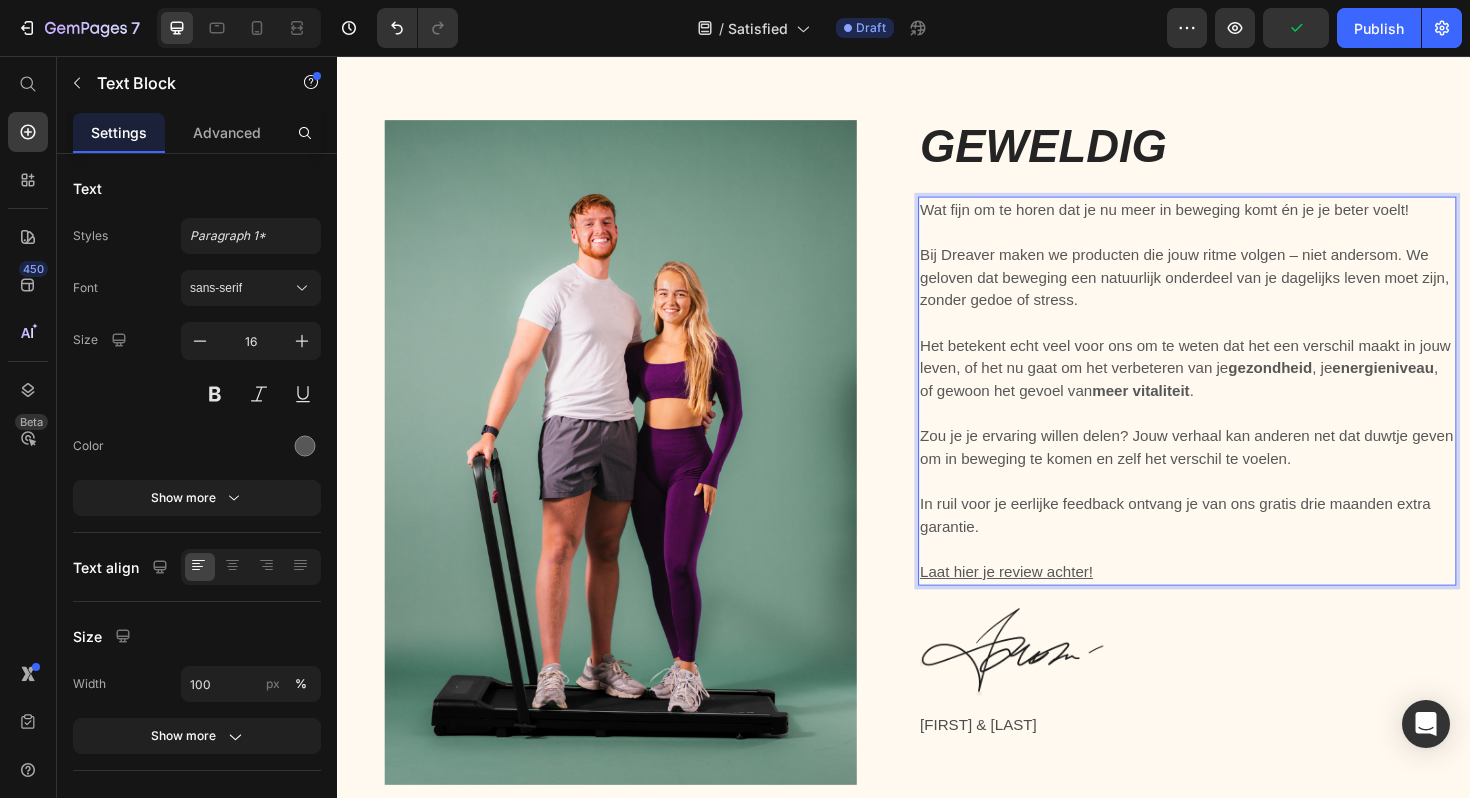 click on "Laat hier je review achter!" at bounding box center [1237, 603] 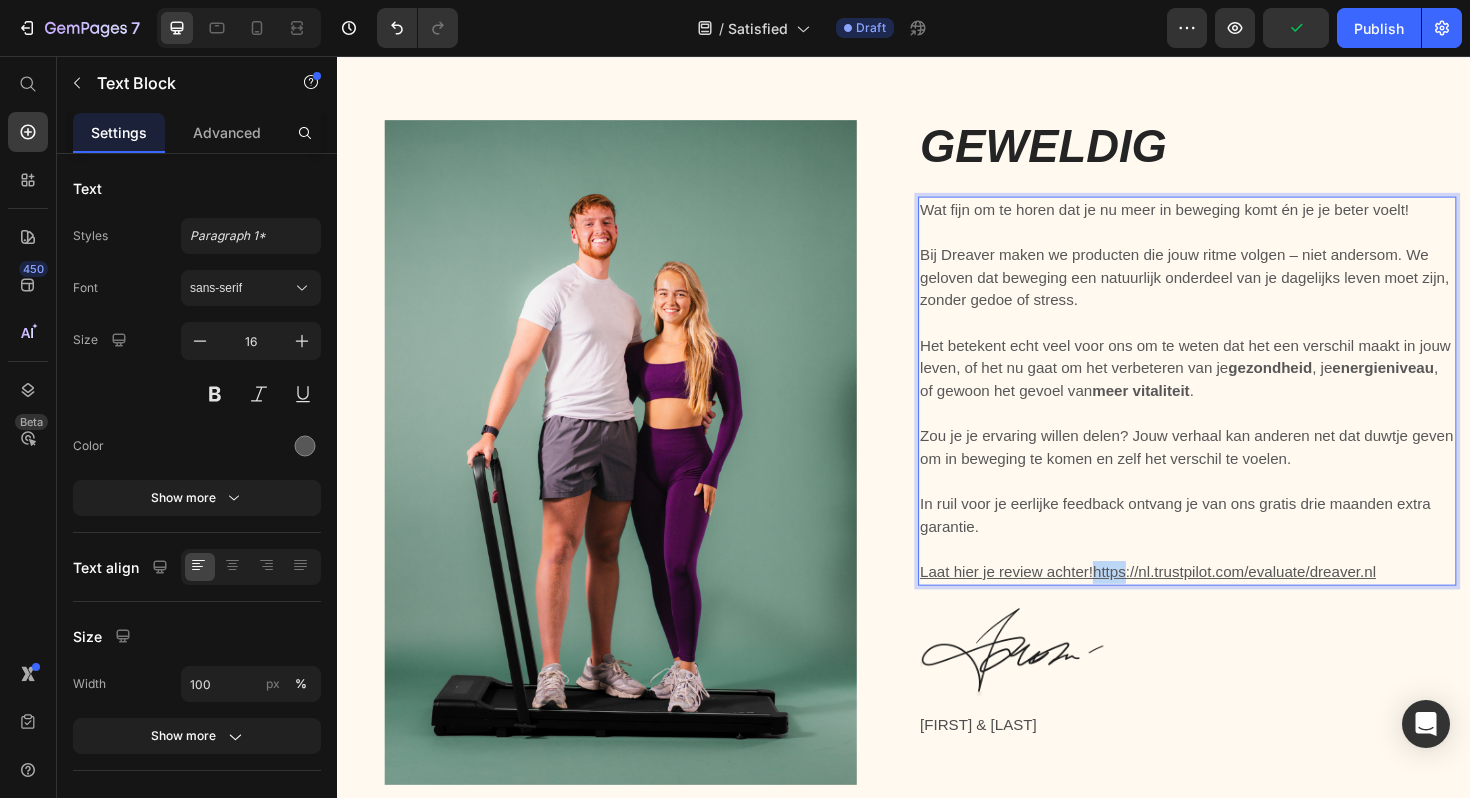 click on "Laat hier je review achter!https://nl.trustpilot.com/evaluate/dreaver.nl" at bounding box center [1237, 603] 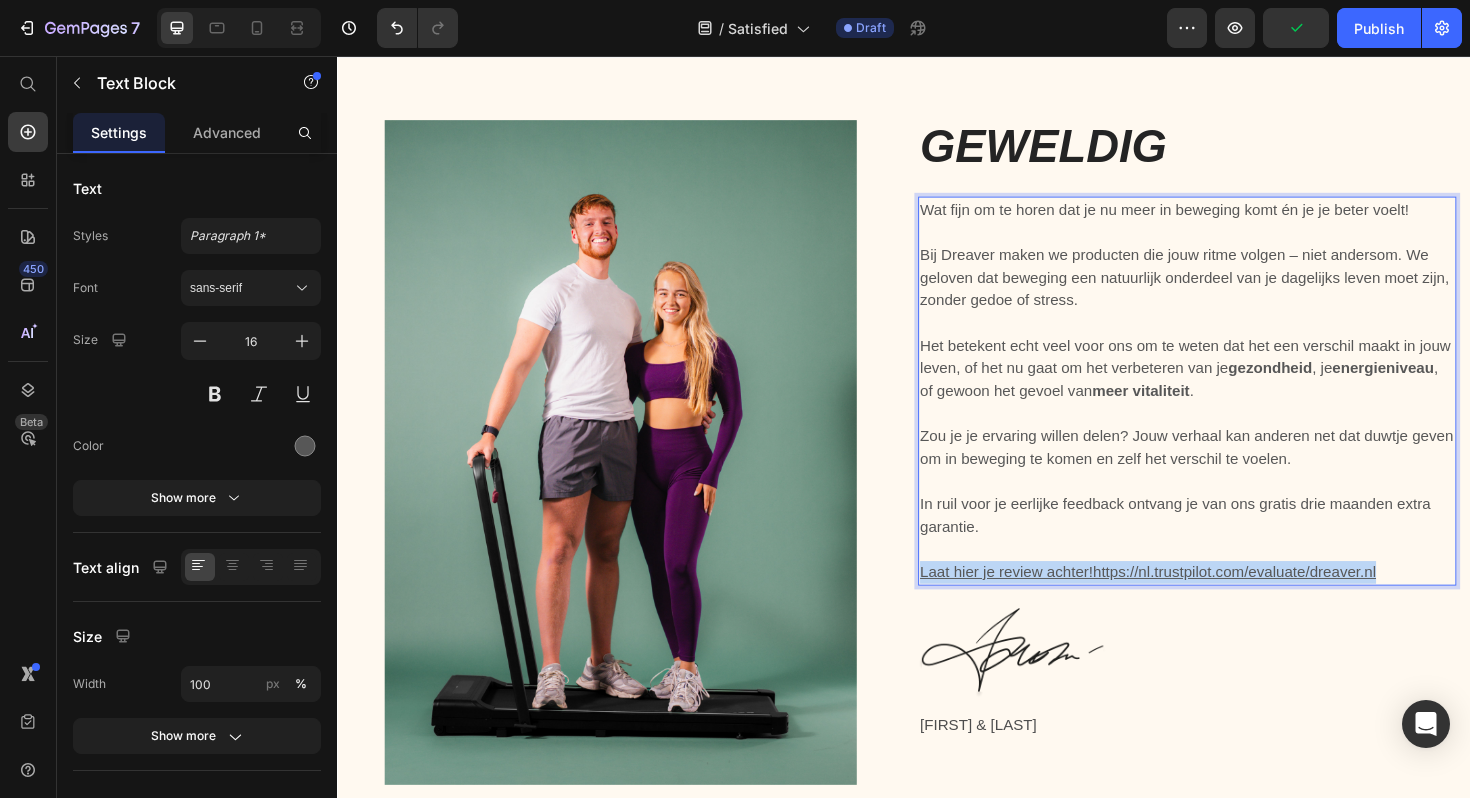 click on "Laat hier je review achter!https://nl.trustpilot.com/evaluate/dreaver.nl" at bounding box center (1195, 602) 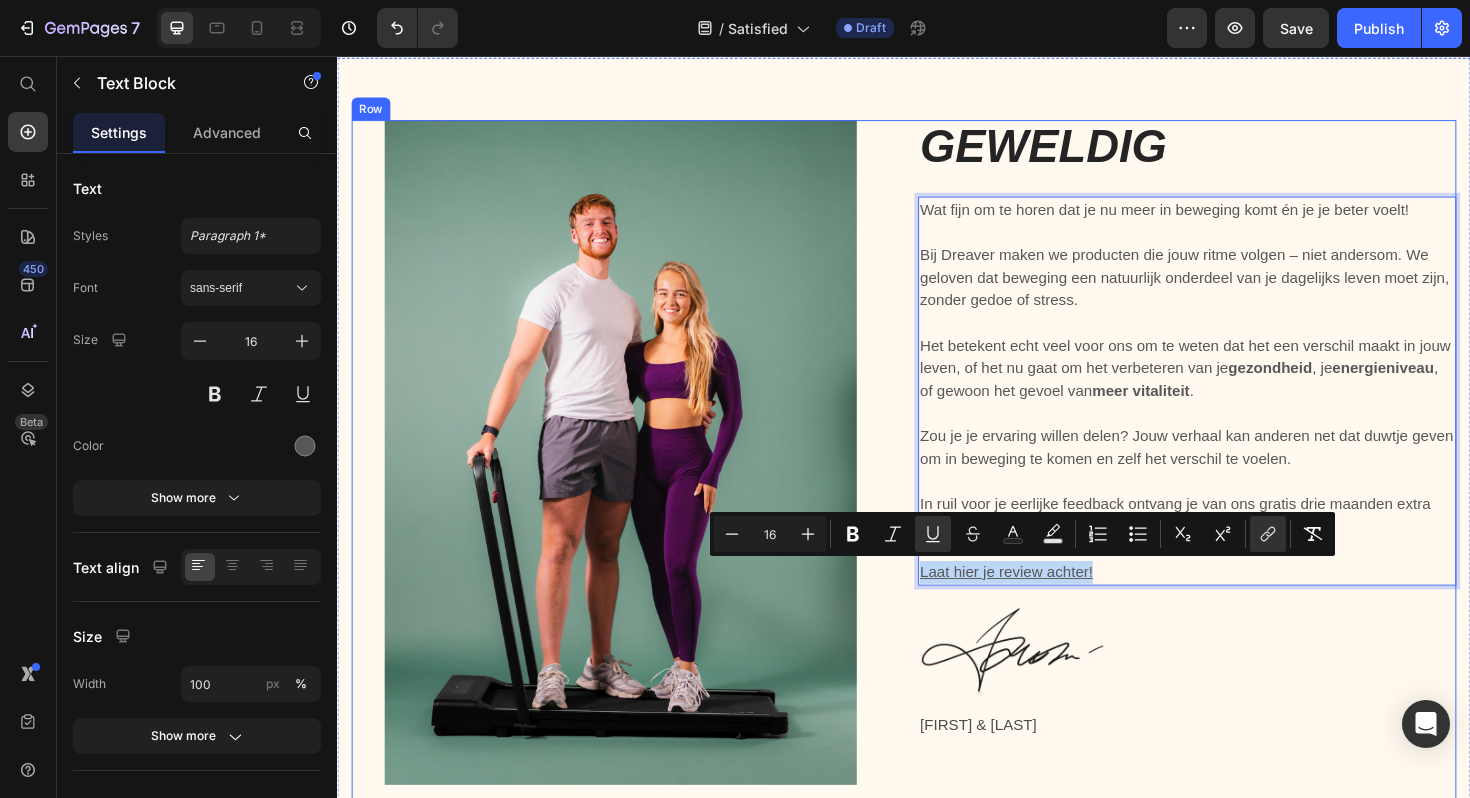 drag, startPoint x: 1156, startPoint y: 594, endPoint x: 933, endPoint y: 593, distance: 223.00224 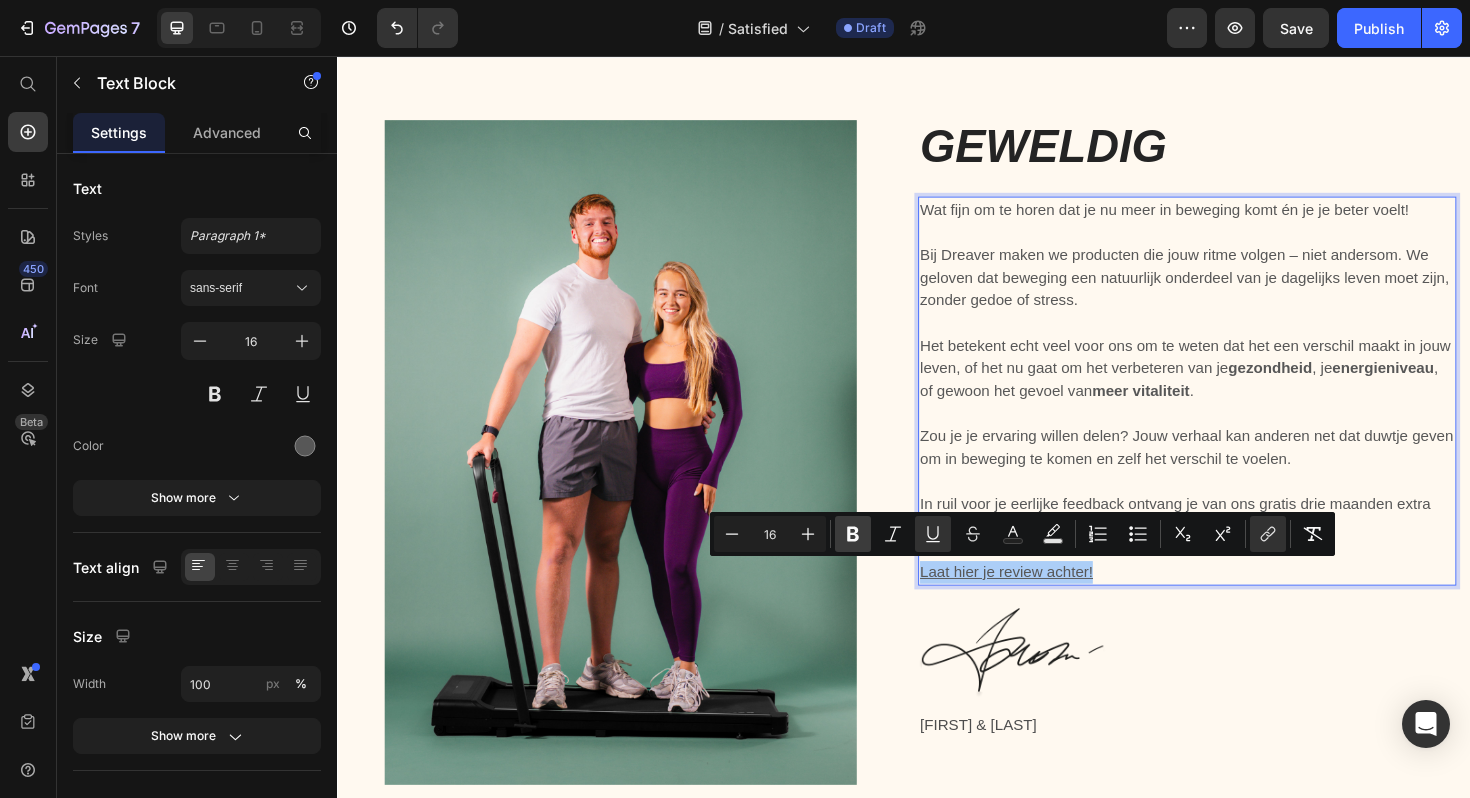 click 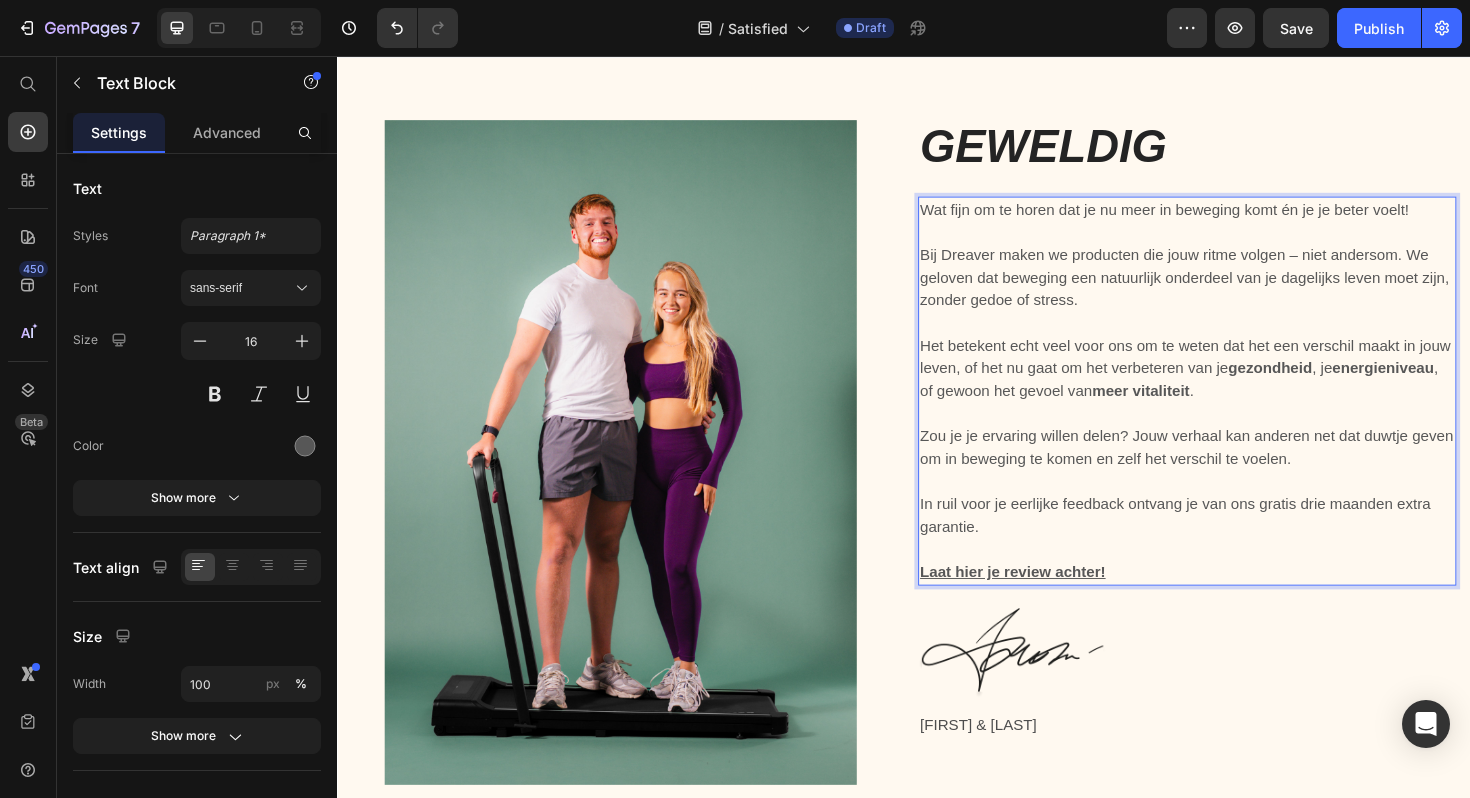 click on "Het betekent echt veel voor ons om te weten dat het een verschil maakt in jouw leven, of het nu gaat om het verbeteren van je  gezondheid , je  energieniveau , of gewoon het gevoel van  meer   vitaliteit ." at bounding box center (1237, 375) 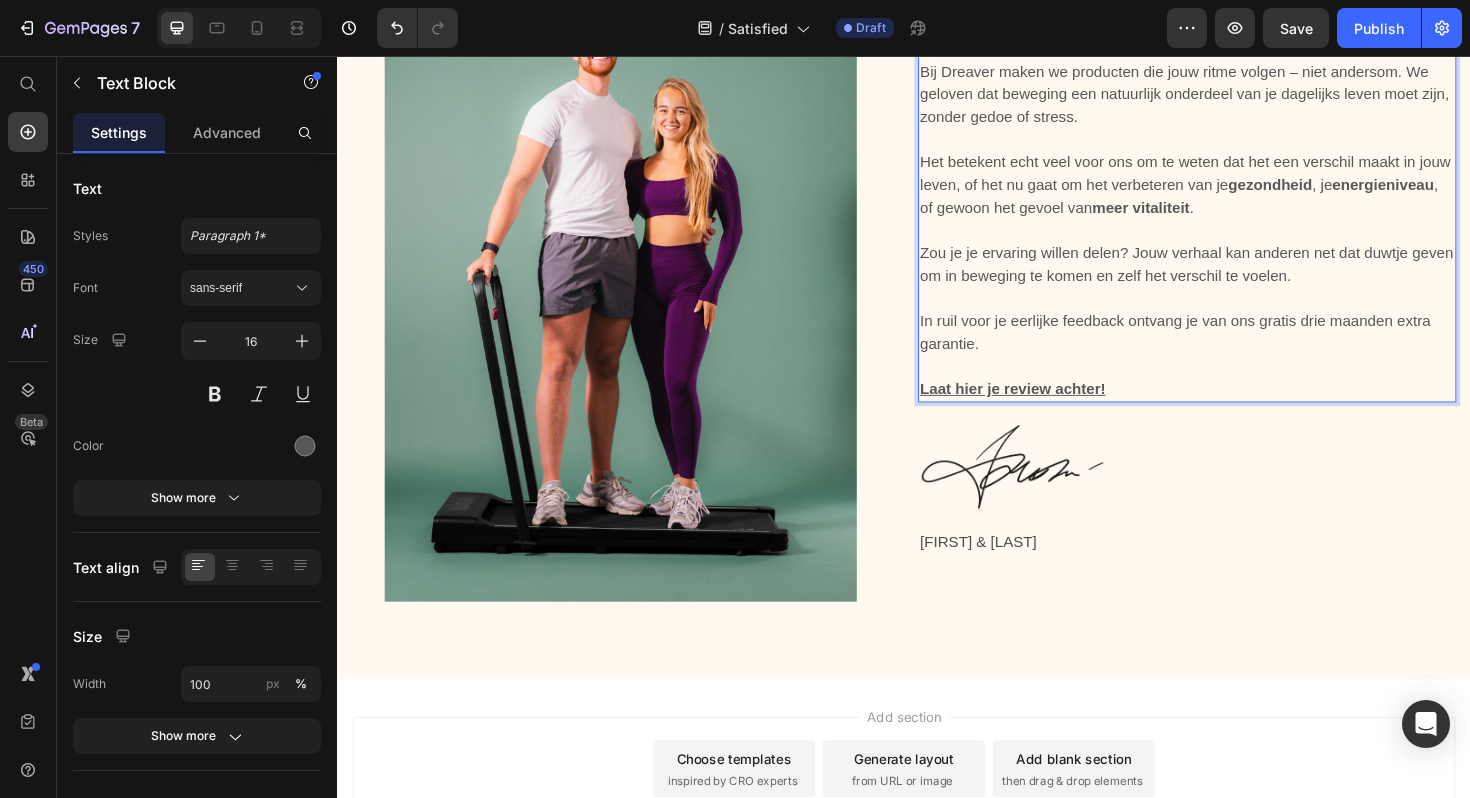scroll, scrollTop: 206, scrollLeft: 0, axis: vertical 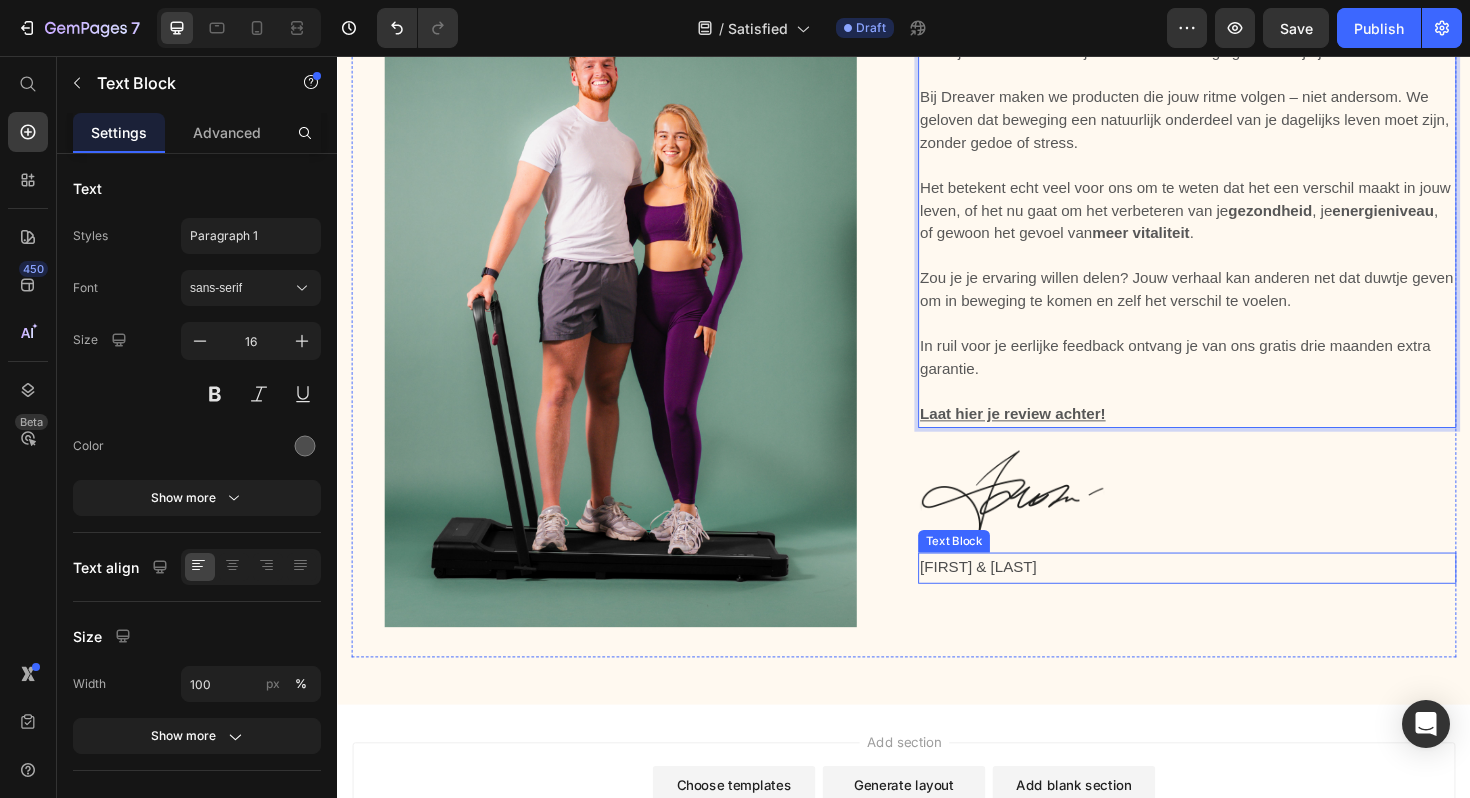click on "[FIRST] & [LAST]" at bounding box center [1237, 598] 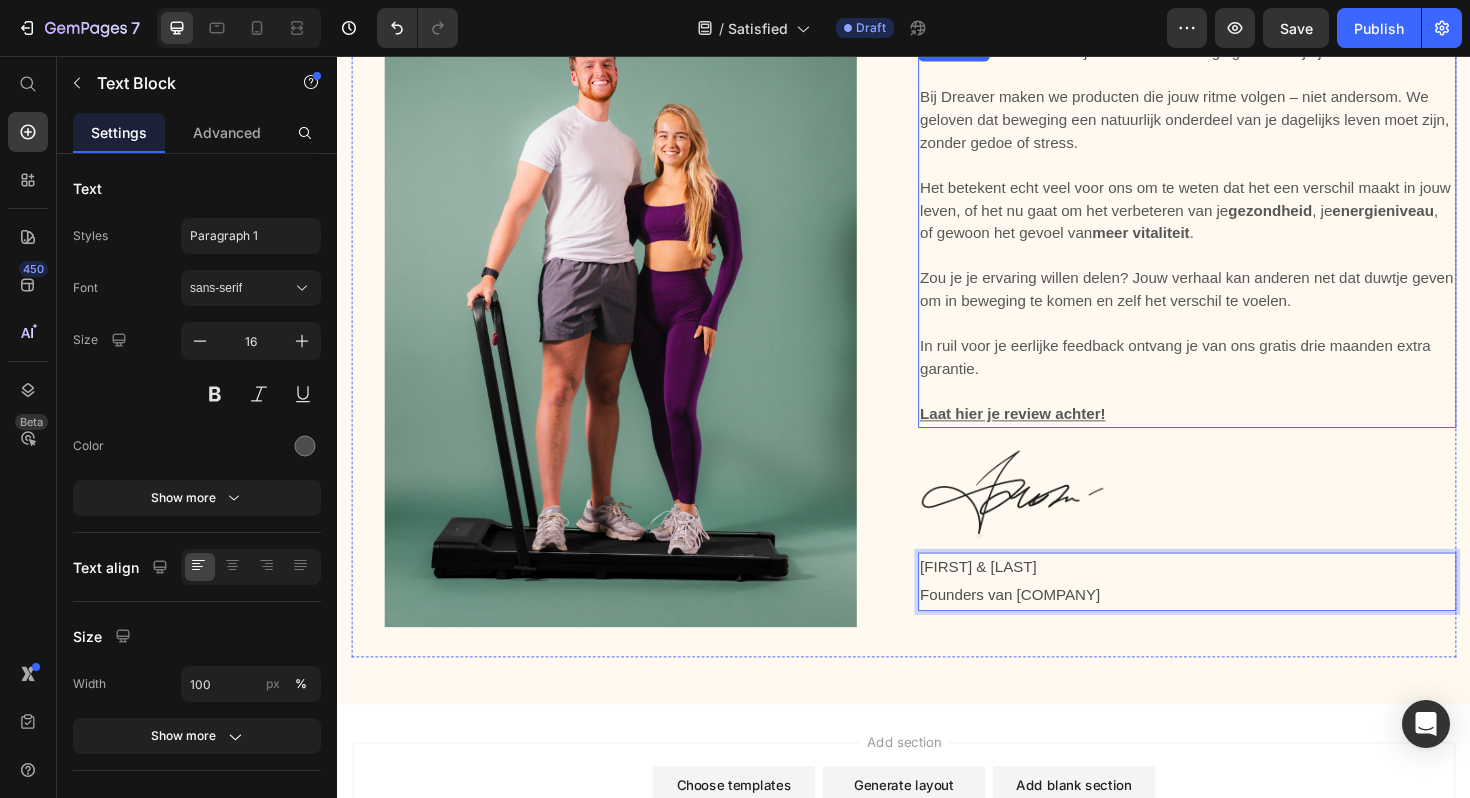 click on "Zou je je ervaring willen delen? Jouw verhaal kan anderen net dat duwtje geven om in beweging te komen en zelf het verschil te voelen." at bounding box center [1237, 292] 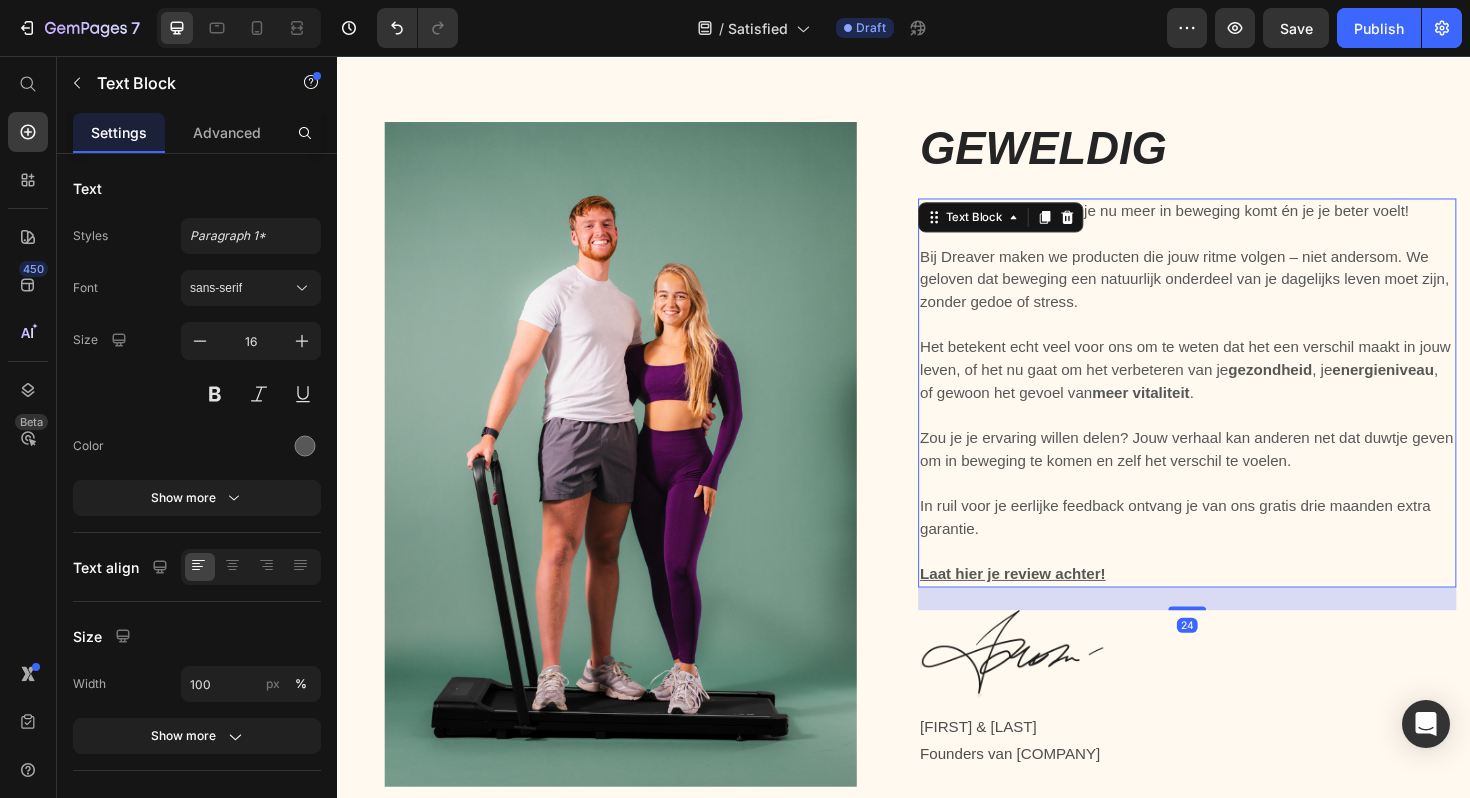 scroll, scrollTop: 0, scrollLeft: 0, axis: both 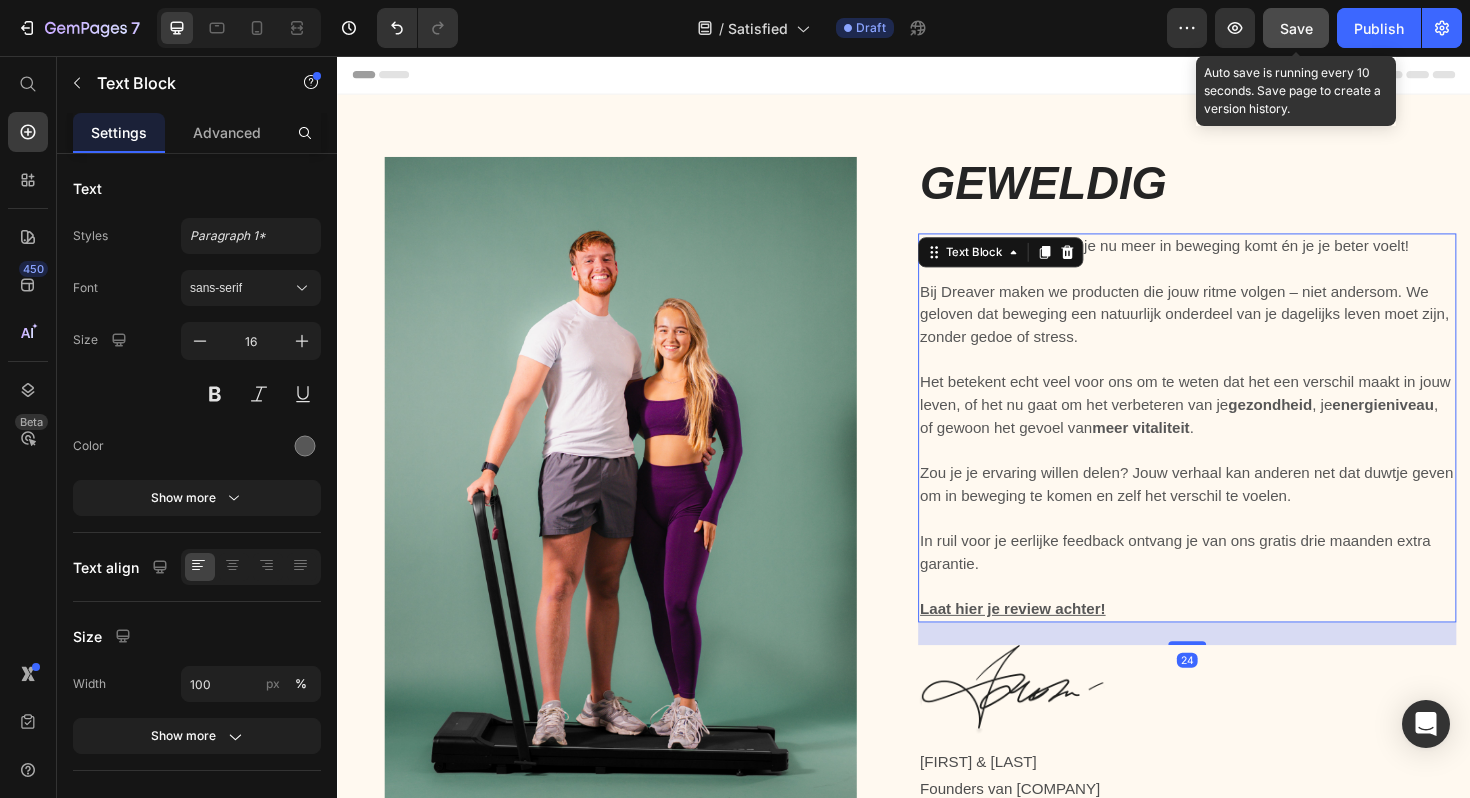 click on "Save" at bounding box center (1296, 28) 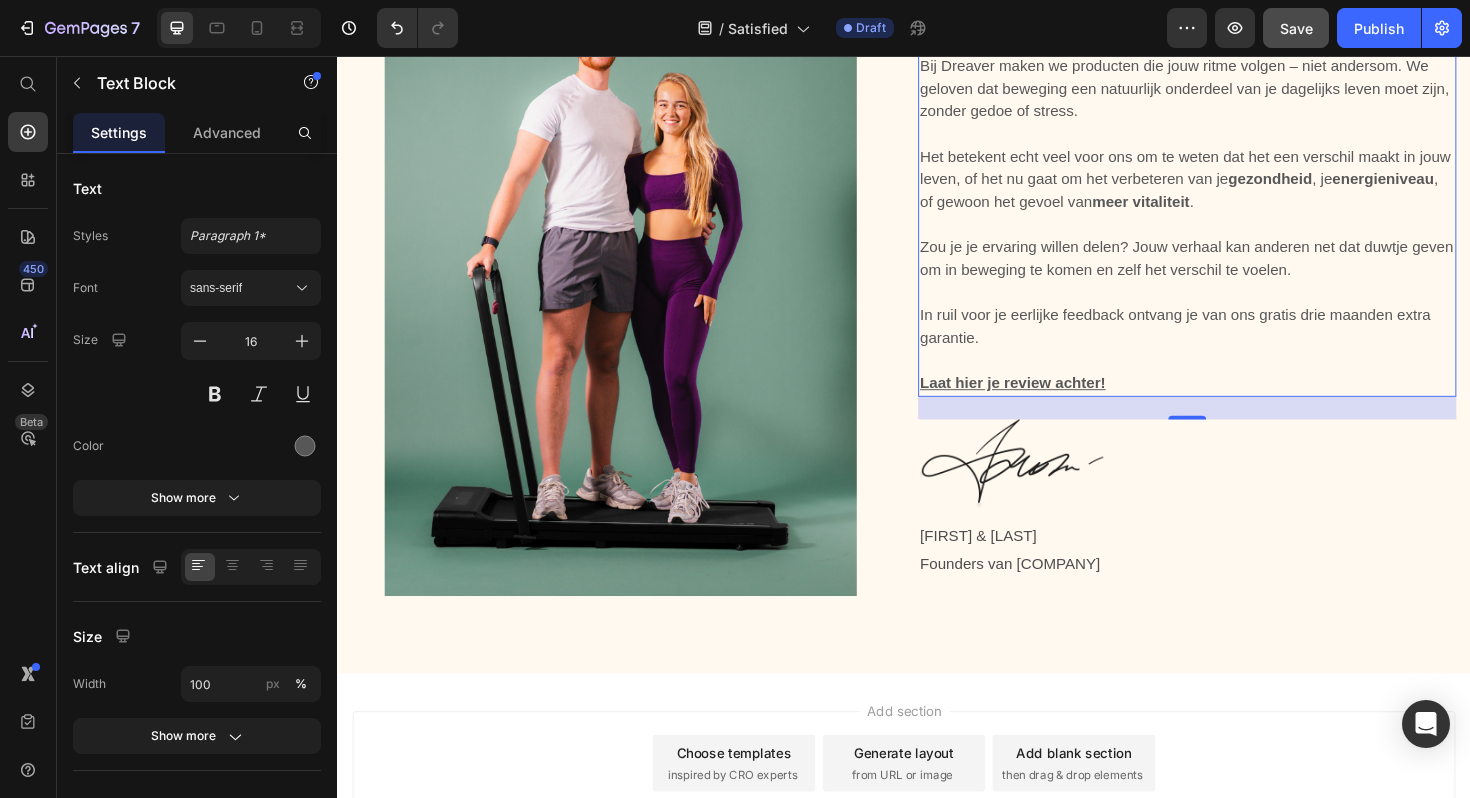 scroll, scrollTop: 256, scrollLeft: 0, axis: vertical 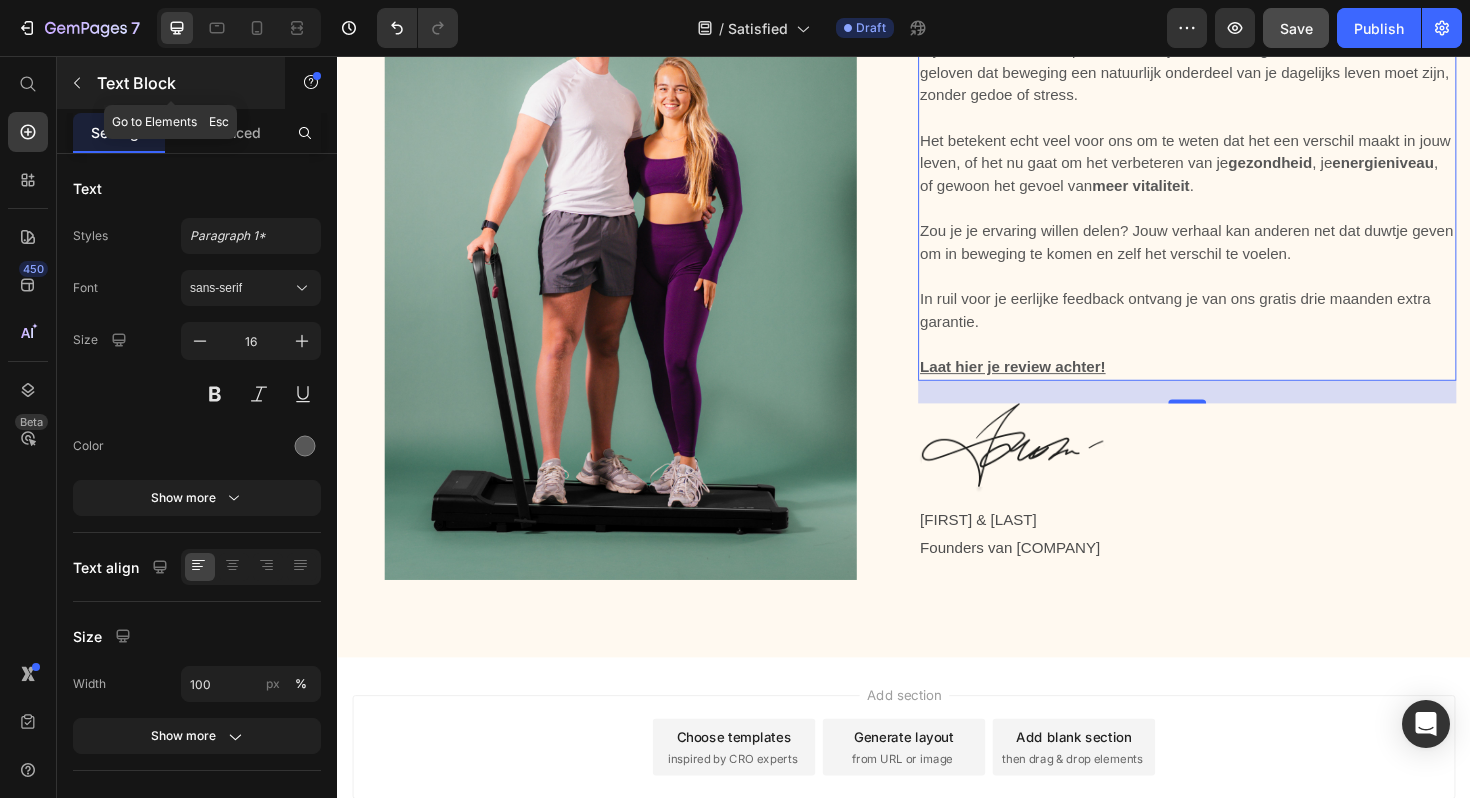 click at bounding box center [77, 83] 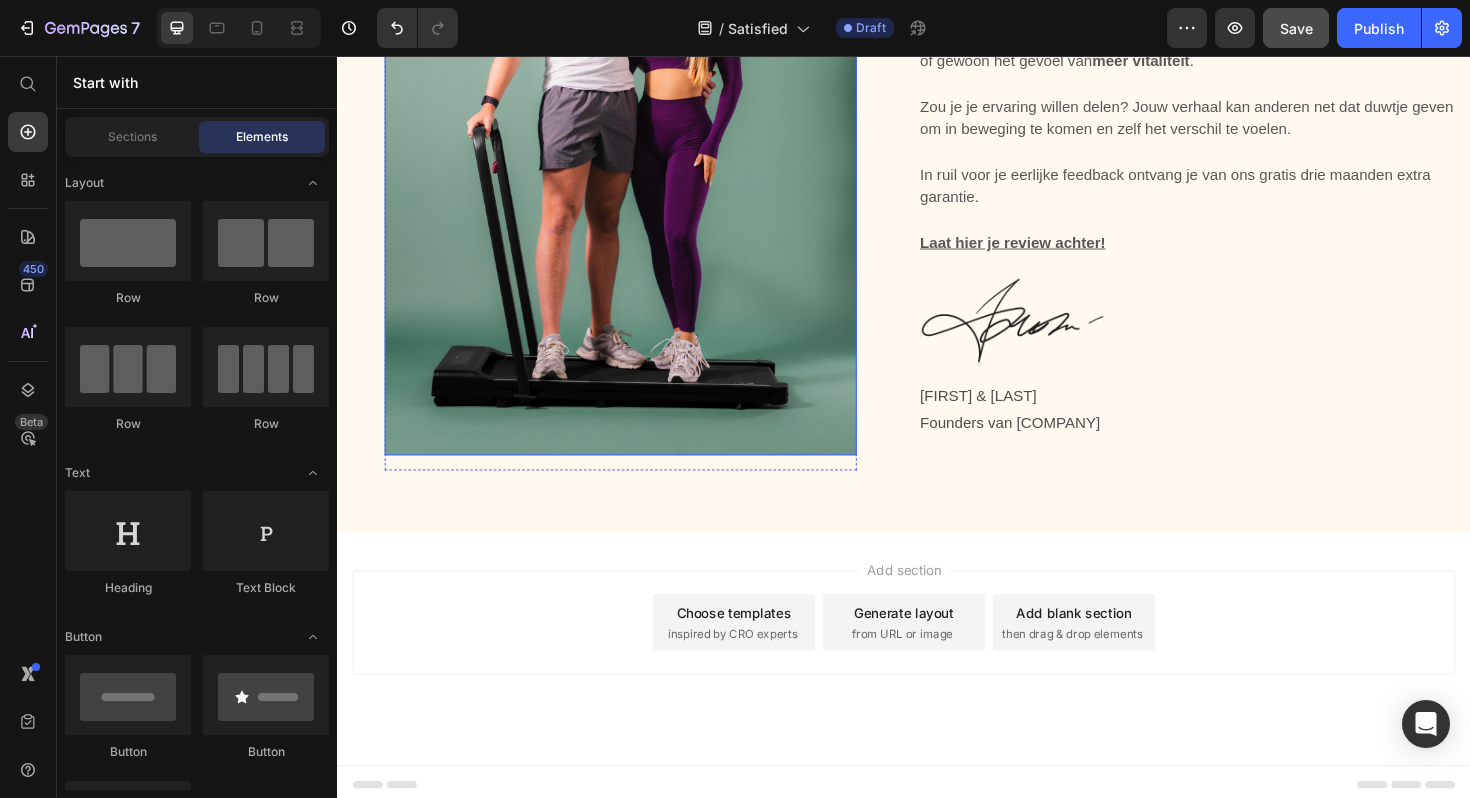 scroll, scrollTop: 395, scrollLeft: 0, axis: vertical 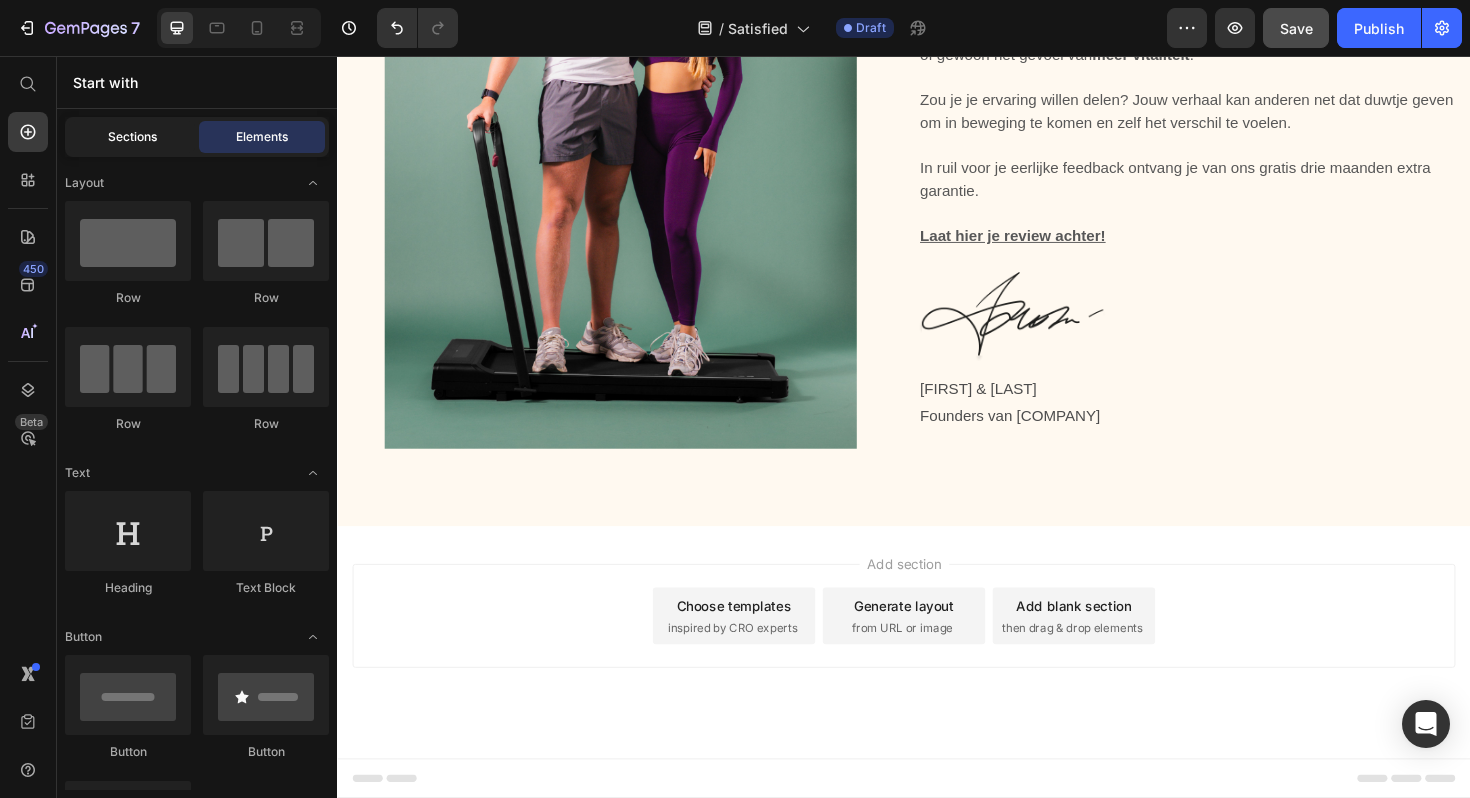 click on "Sections" at bounding box center [132, 137] 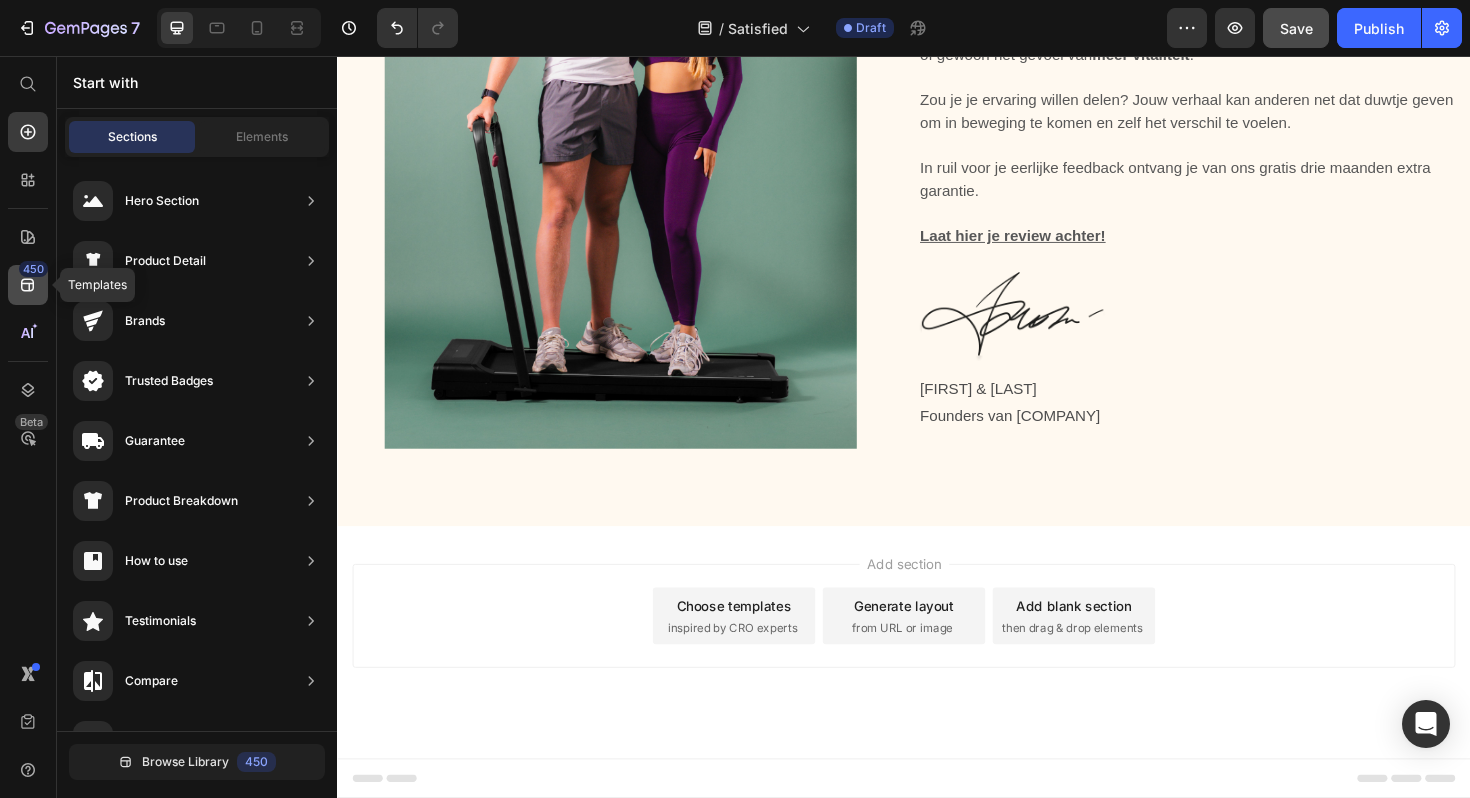 click 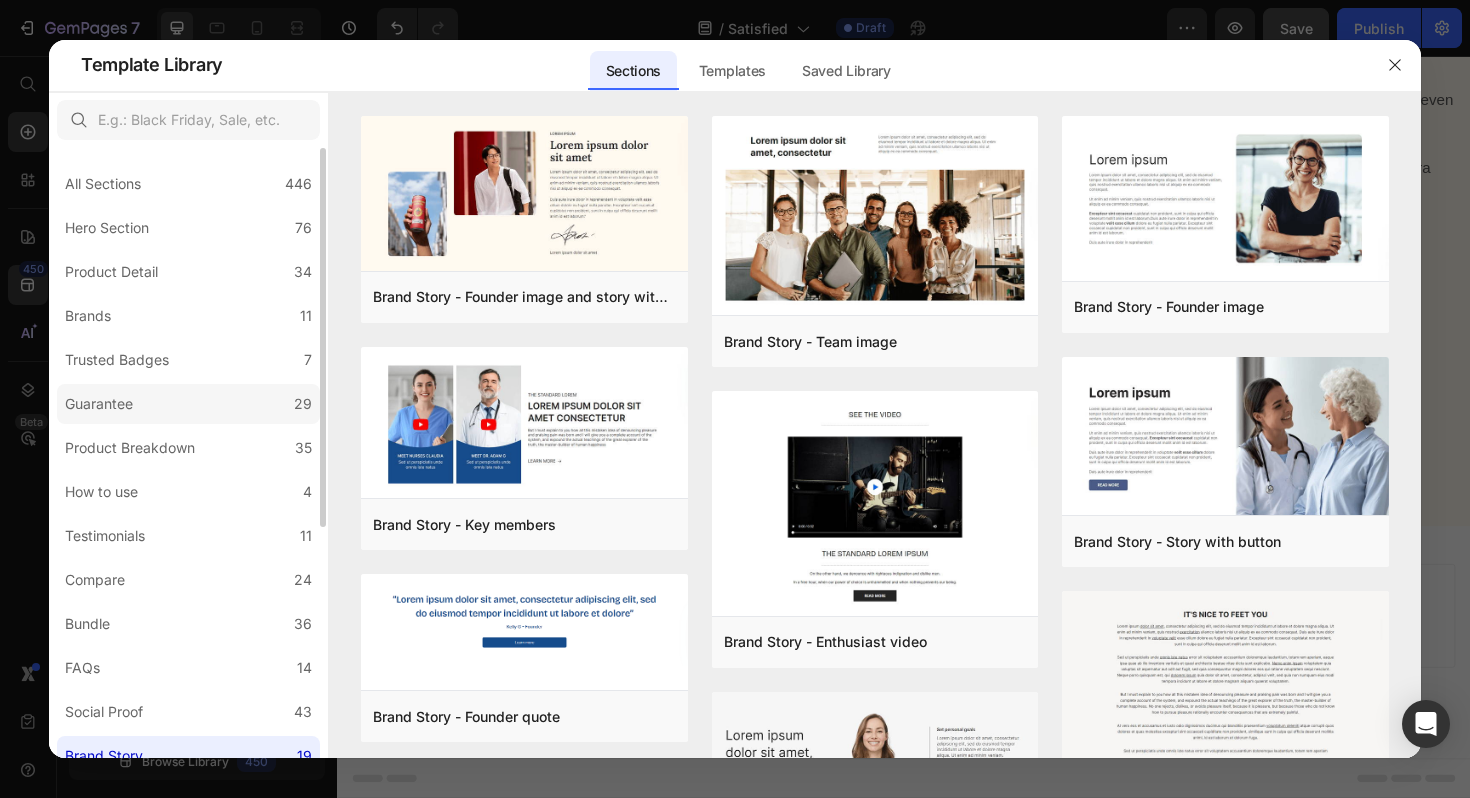 click on "Guarantee 29" 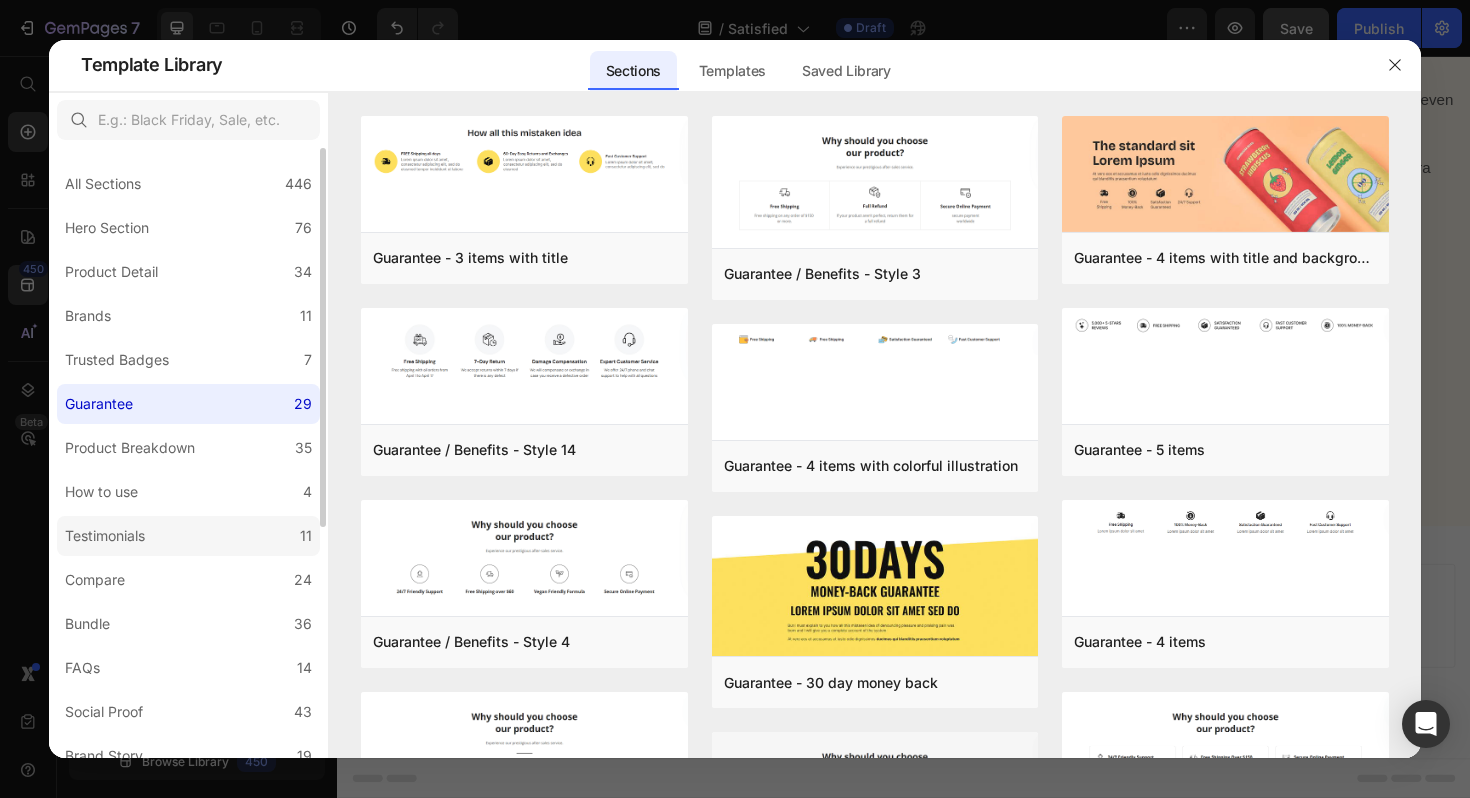 click on "Testimonials 11" 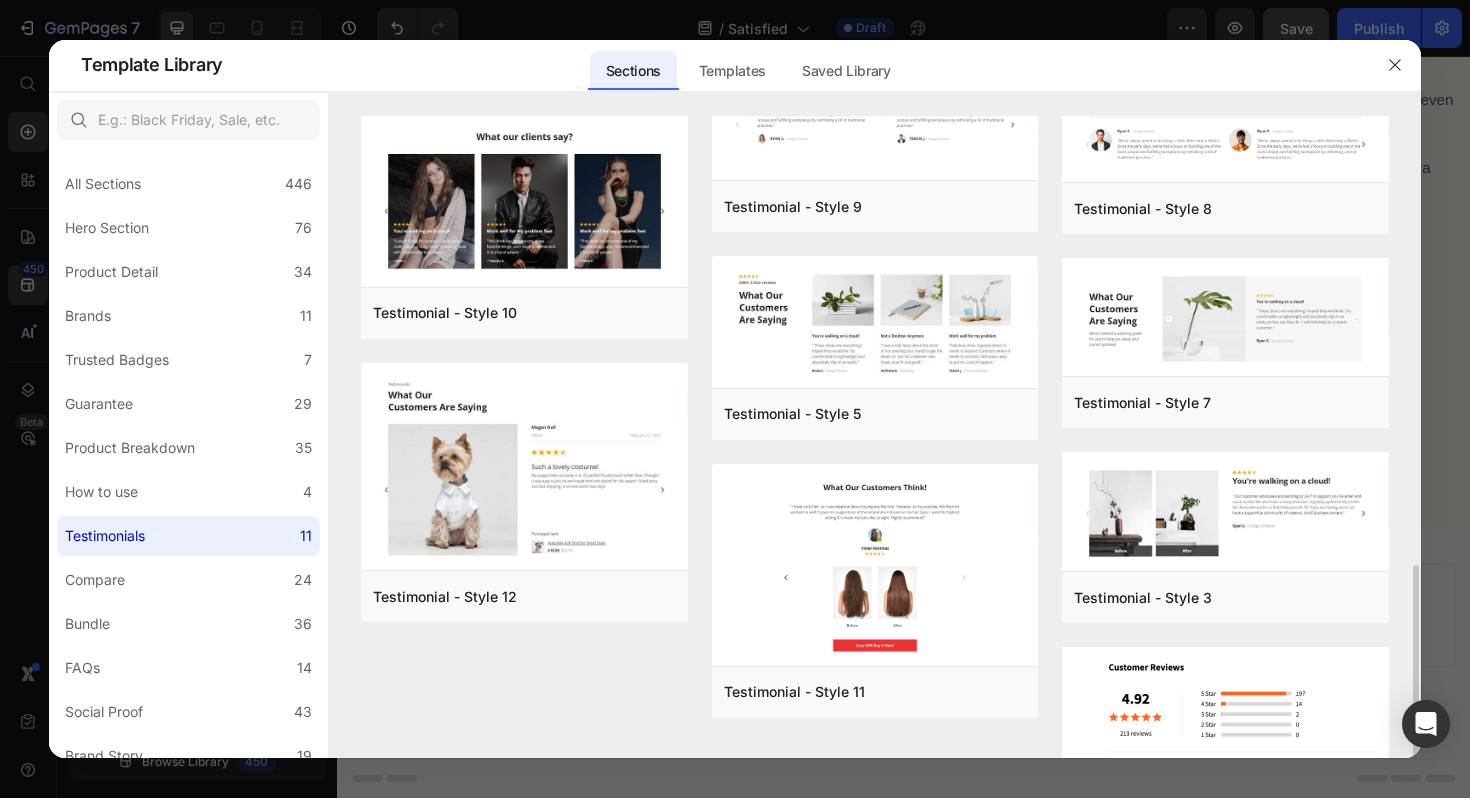 scroll, scrollTop: 440, scrollLeft: 0, axis: vertical 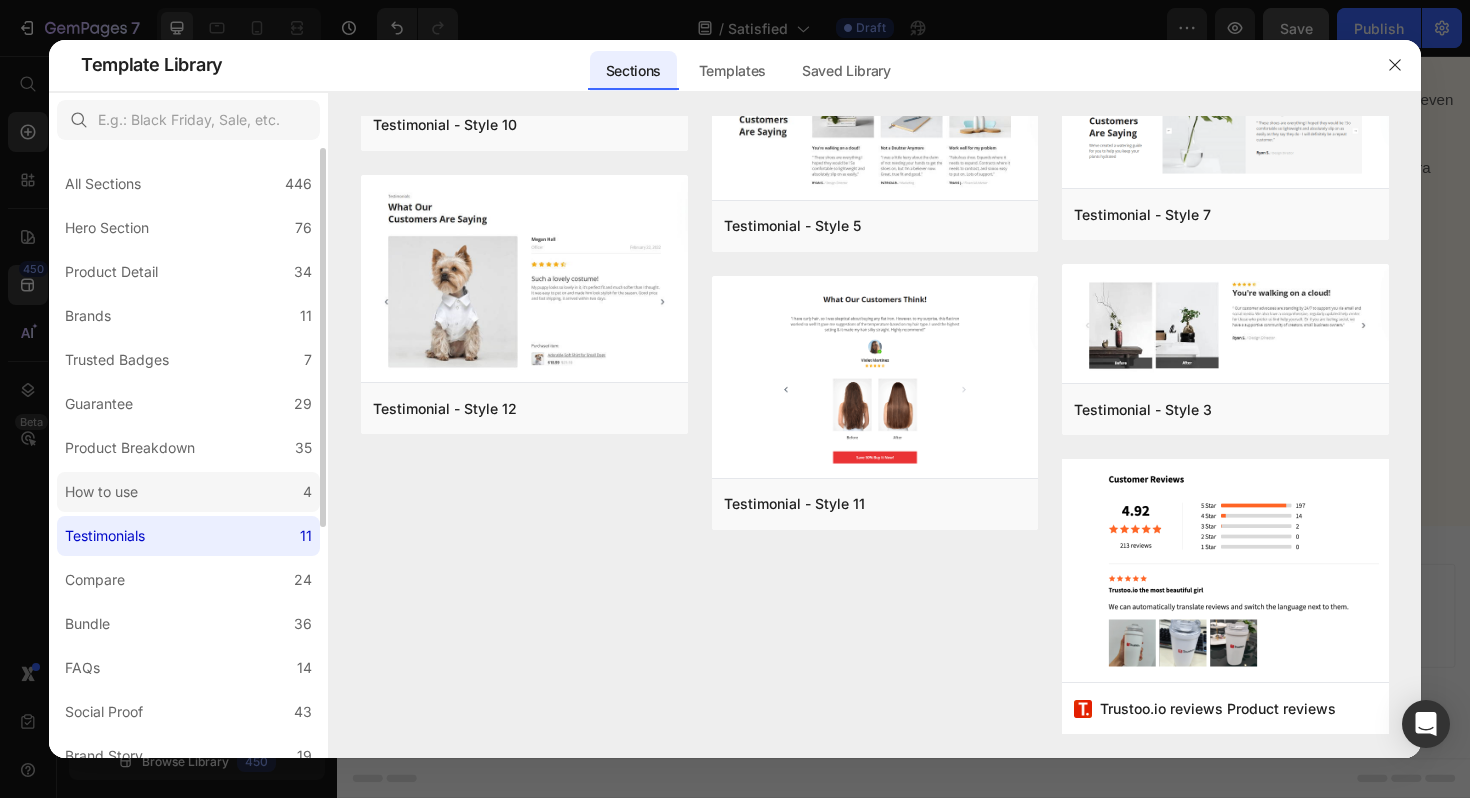 click on "How to use 4" 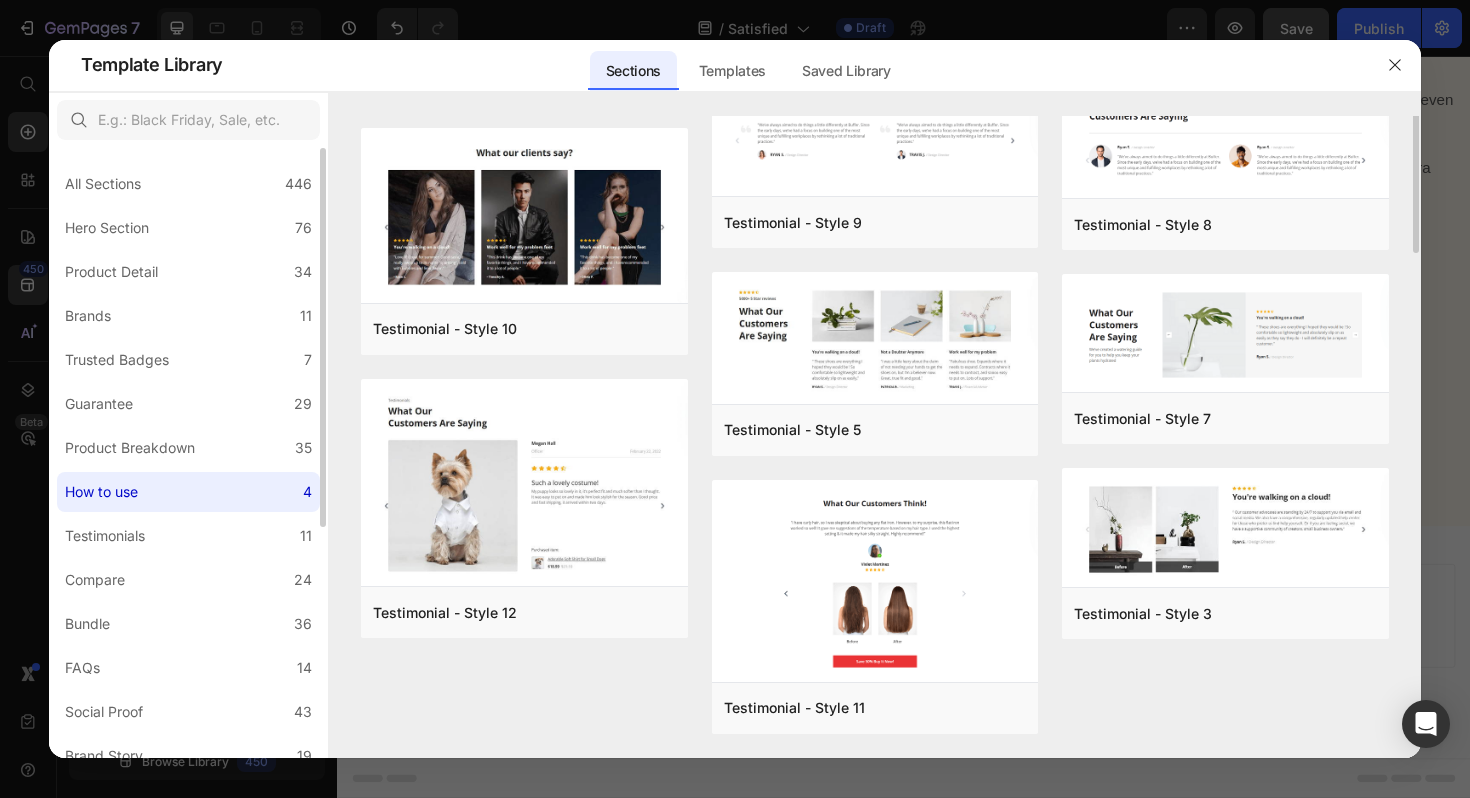 scroll, scrollTop: 0, scrollLeft: 0, axis: both 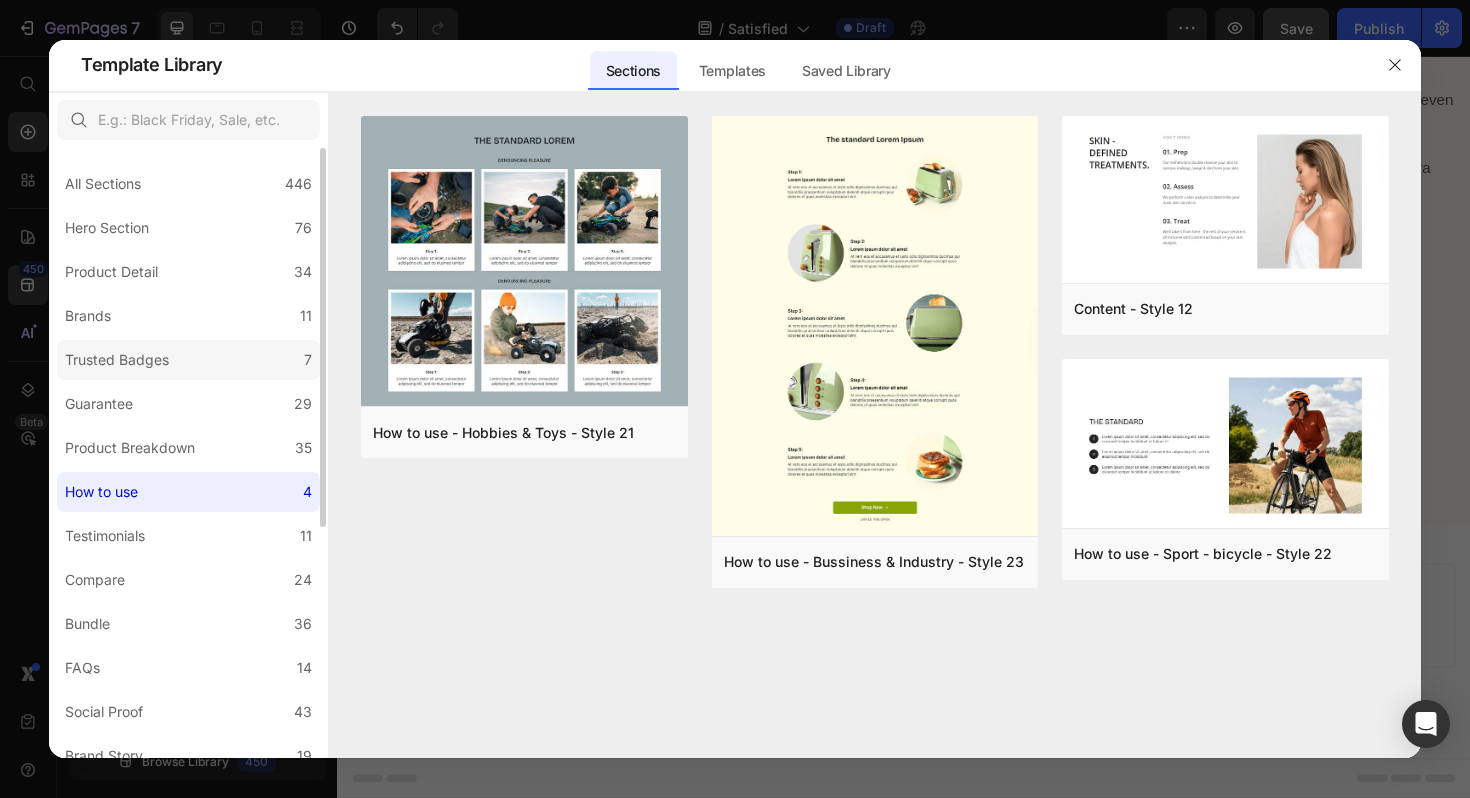 click on "Trusted Badges 7" 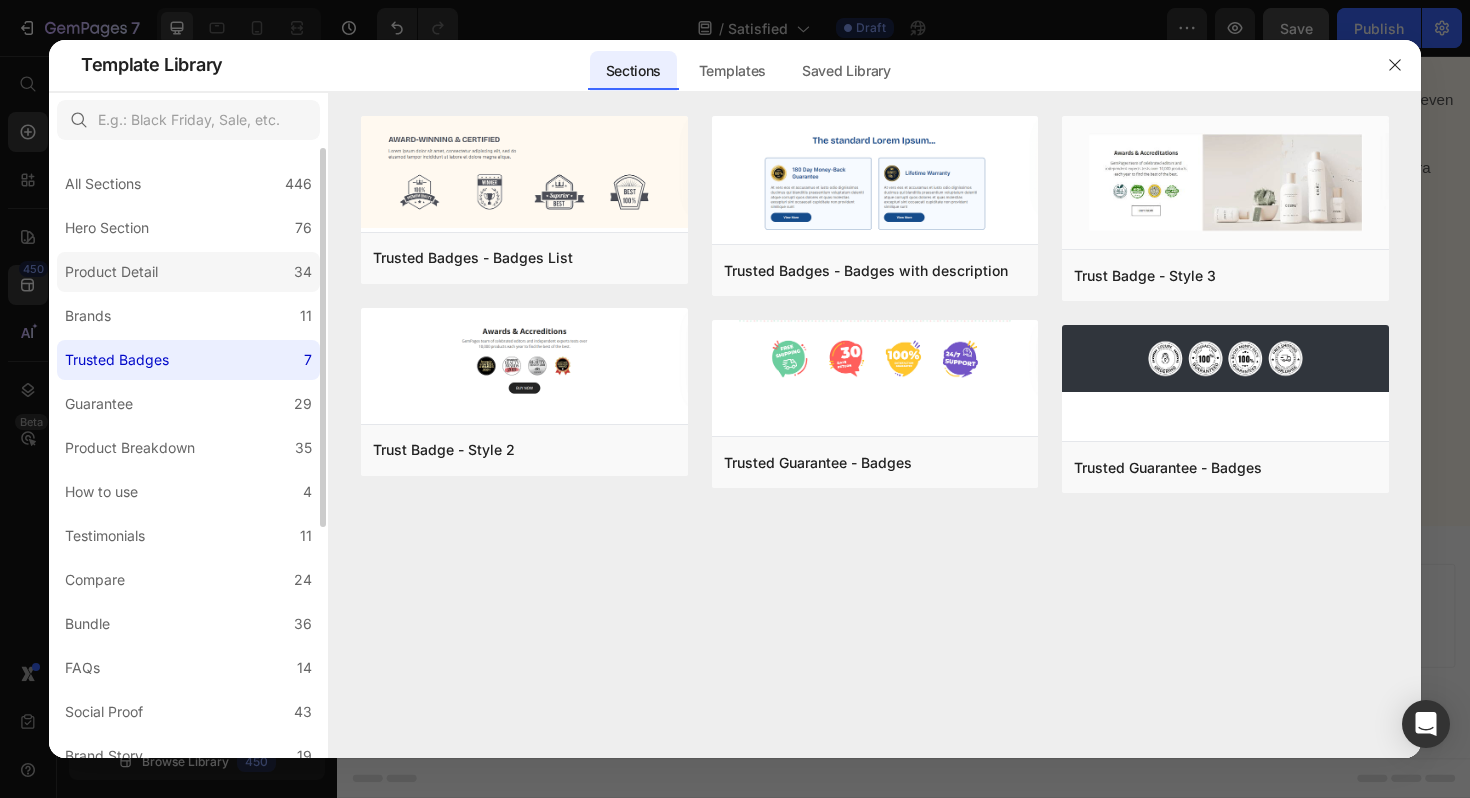 click on "Product Detail 34" 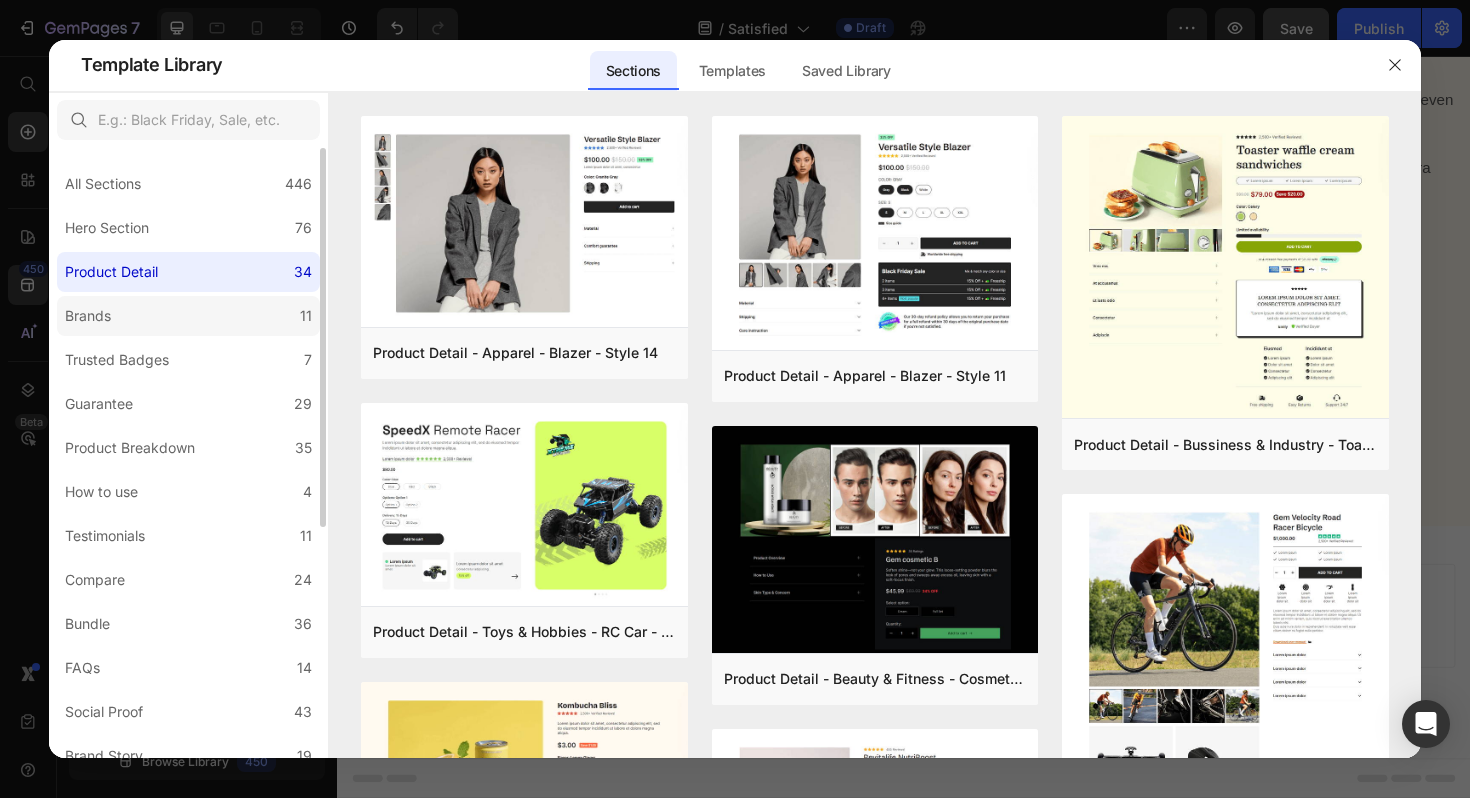 click on "Brands 11" 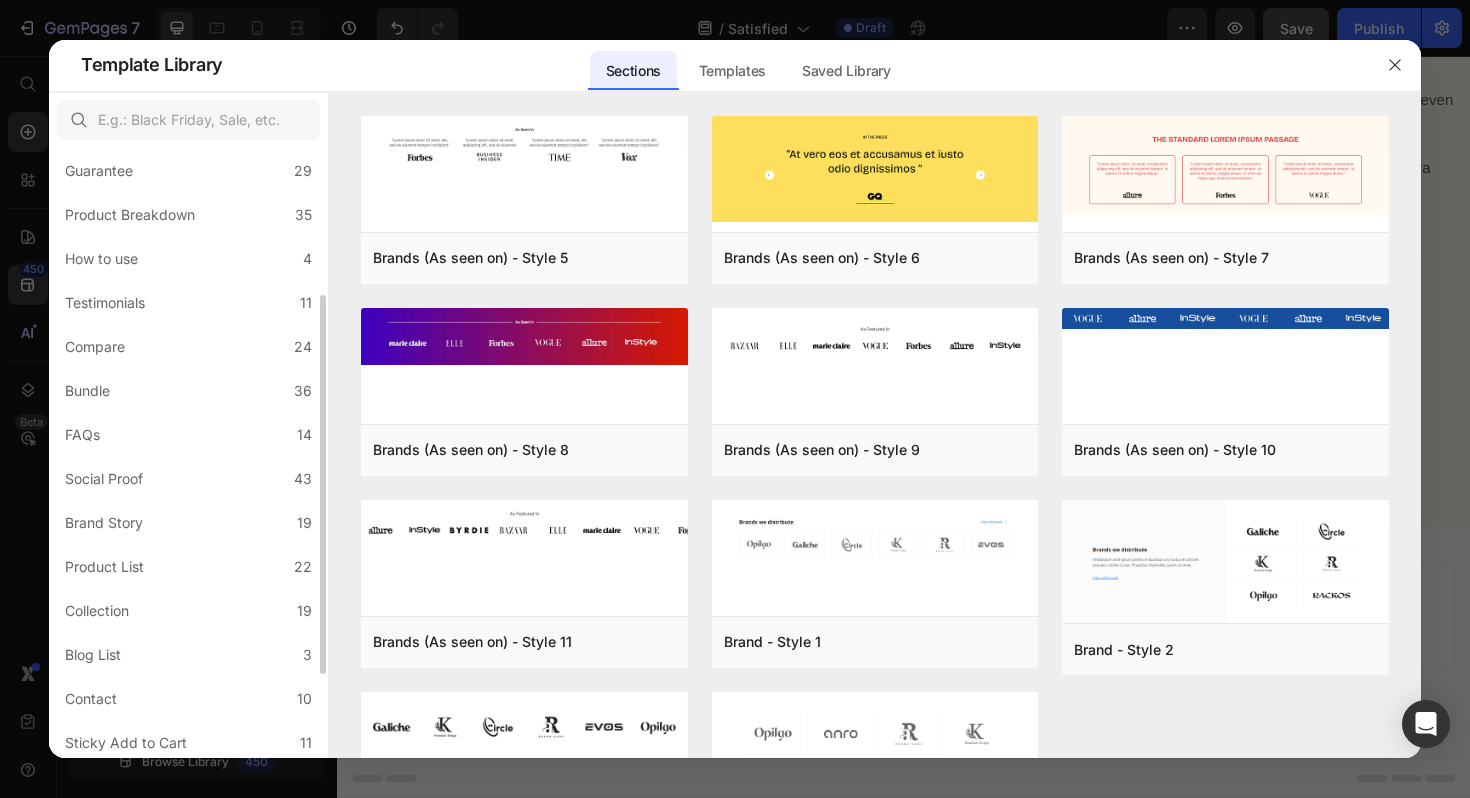 scroll, scrollTop: 236, scrollLeft: 0, axis: vertical 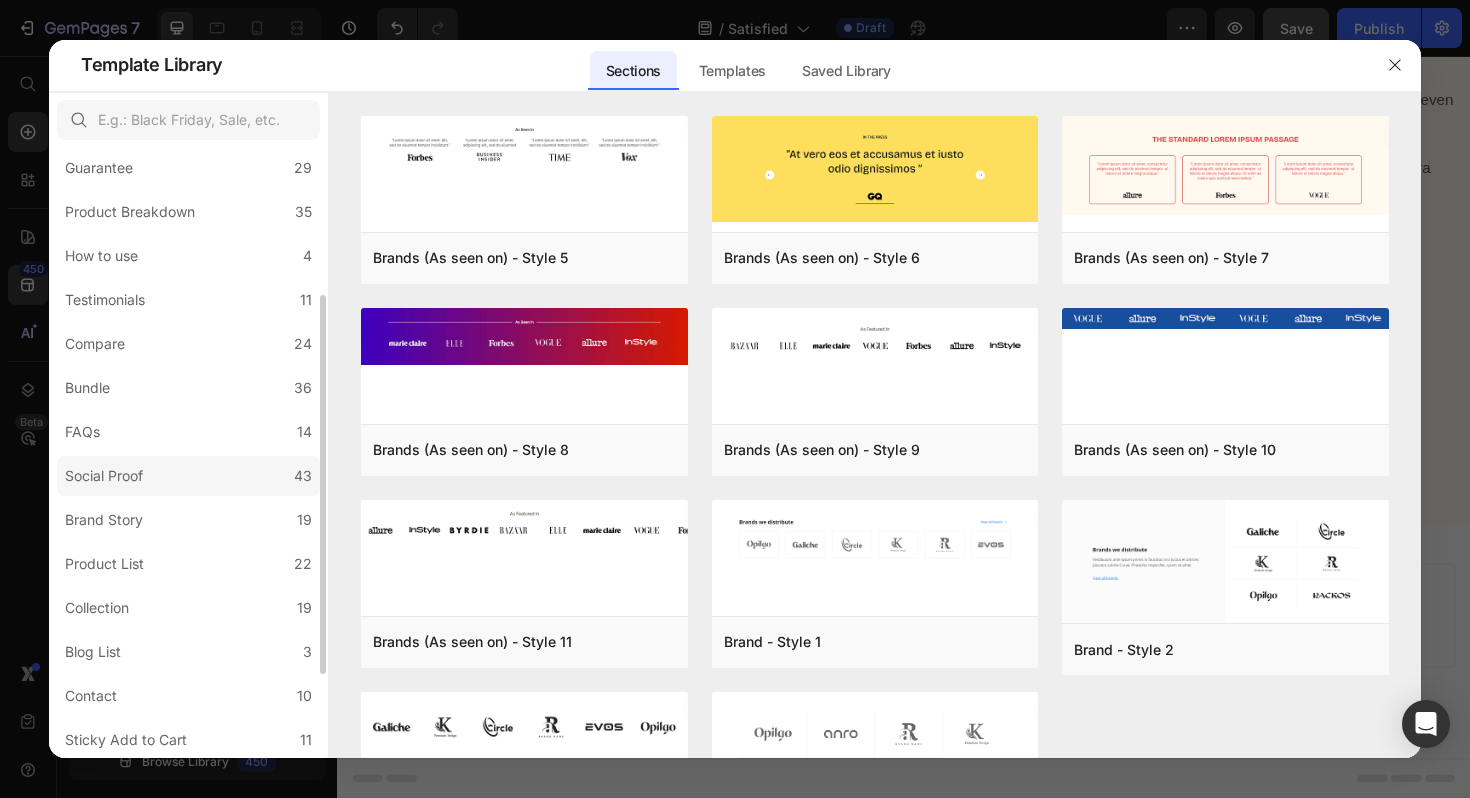 click on "Social Proof 43" 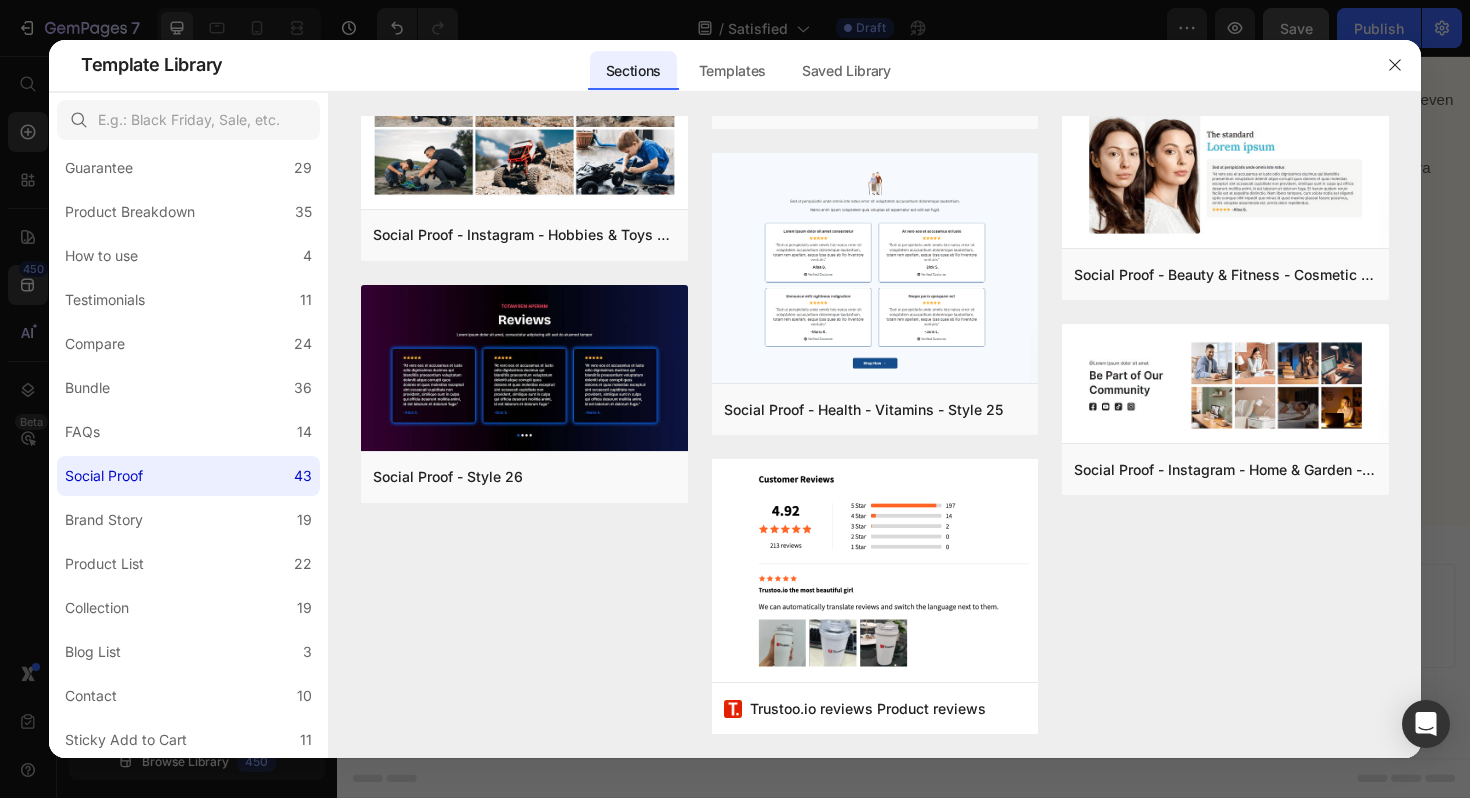 scroll, scrollTop: 2879, scrollLeft: 0, axis: vertical 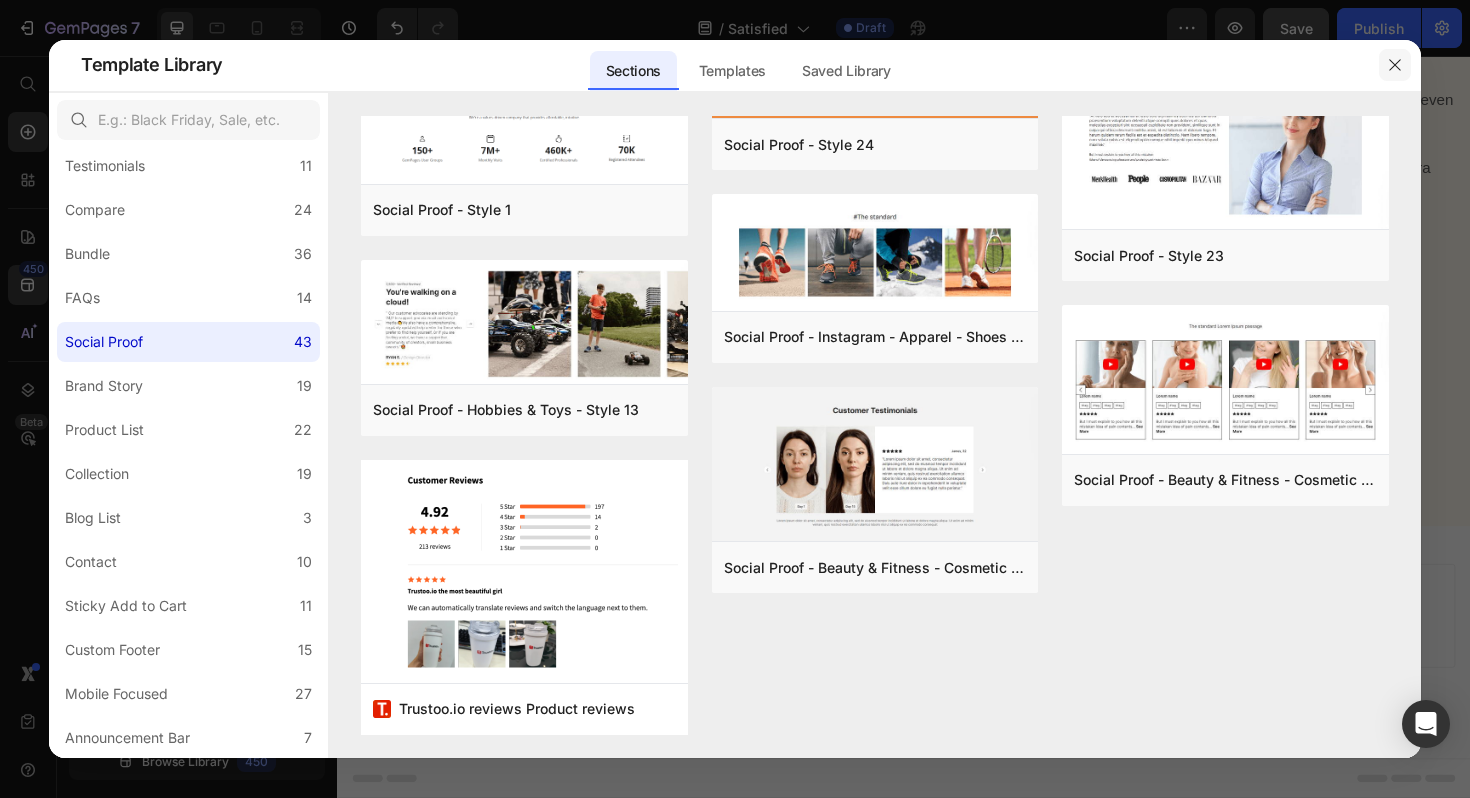 click 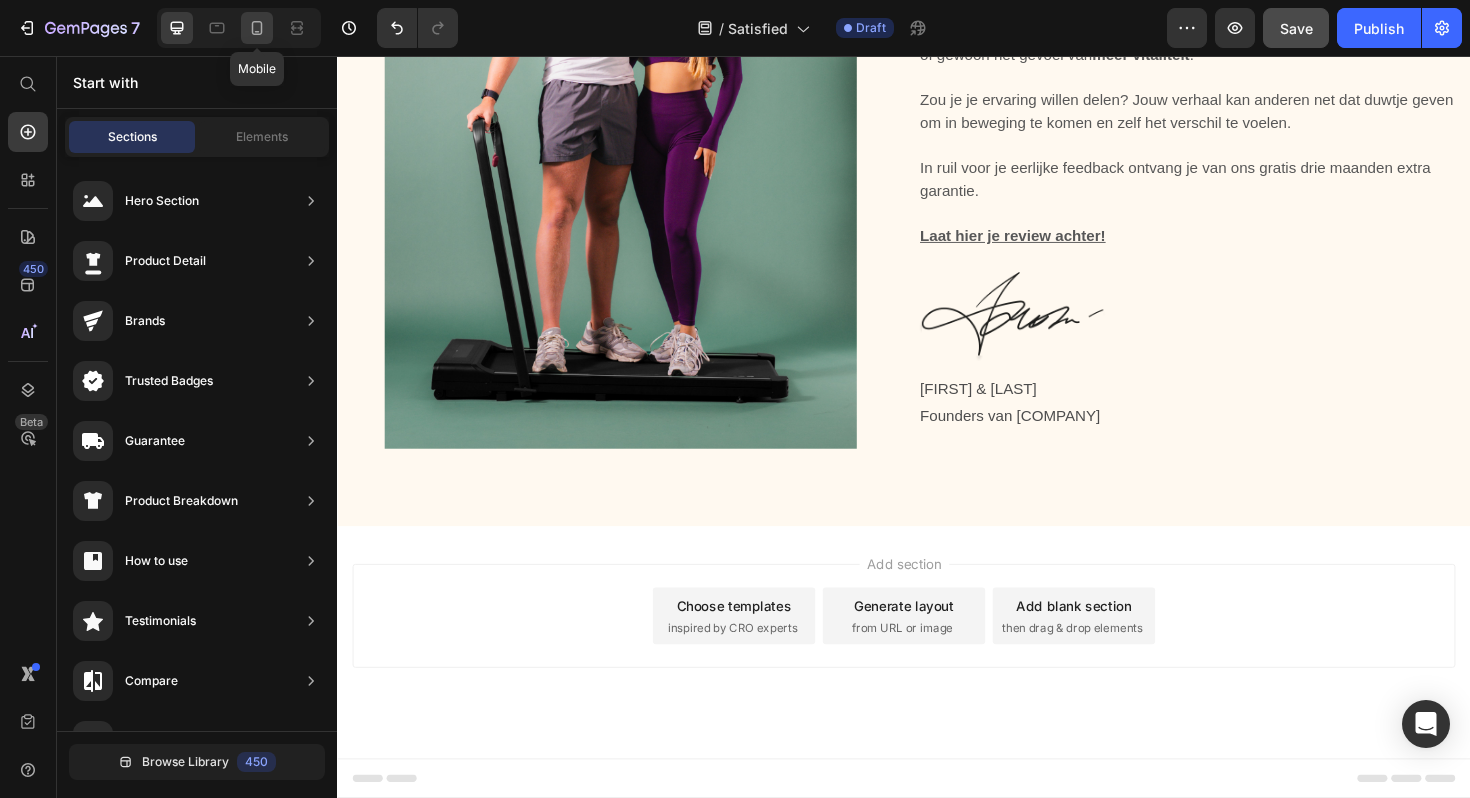 click 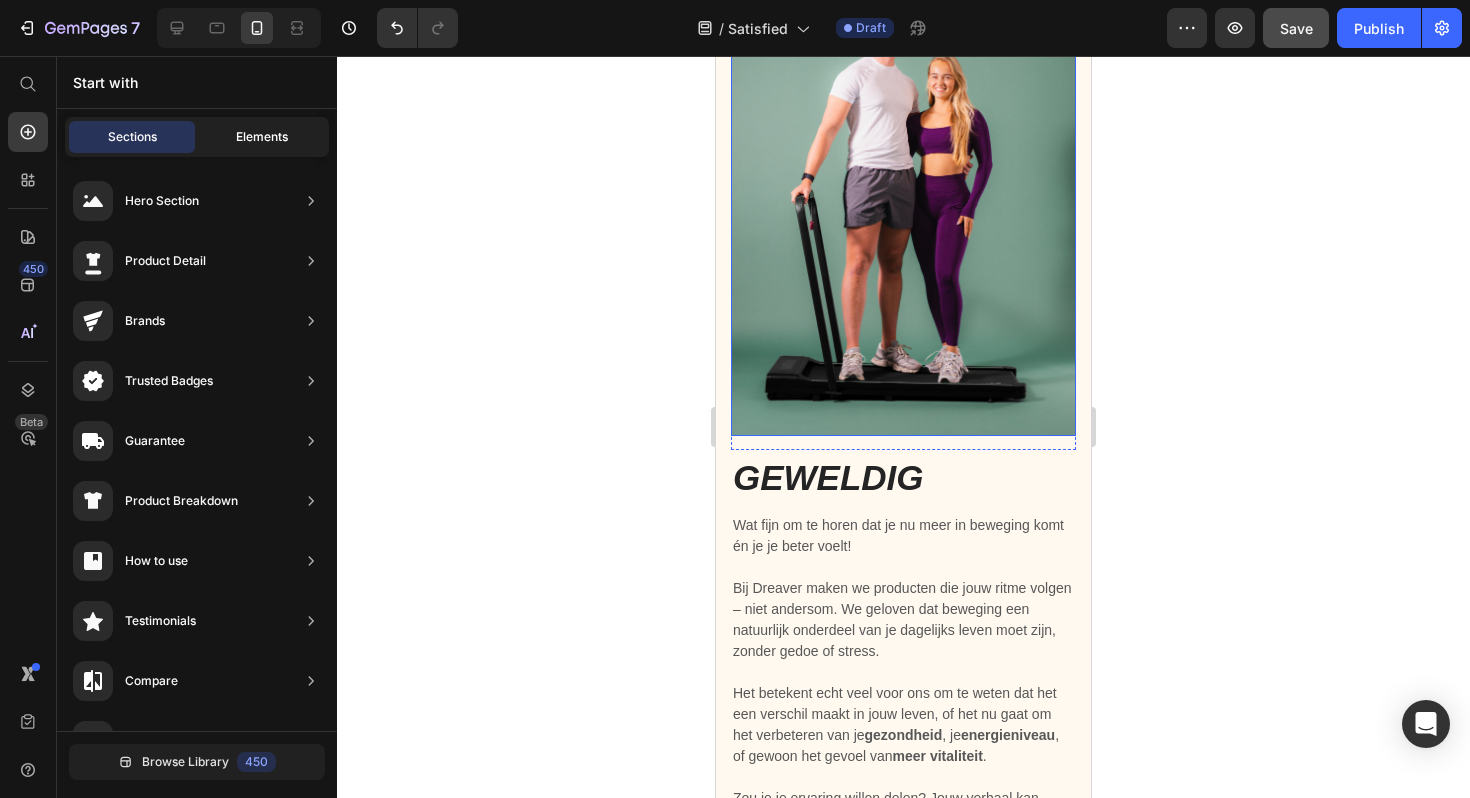 scroll, scrollTop: 0, scrollLeft: 0, axis: both 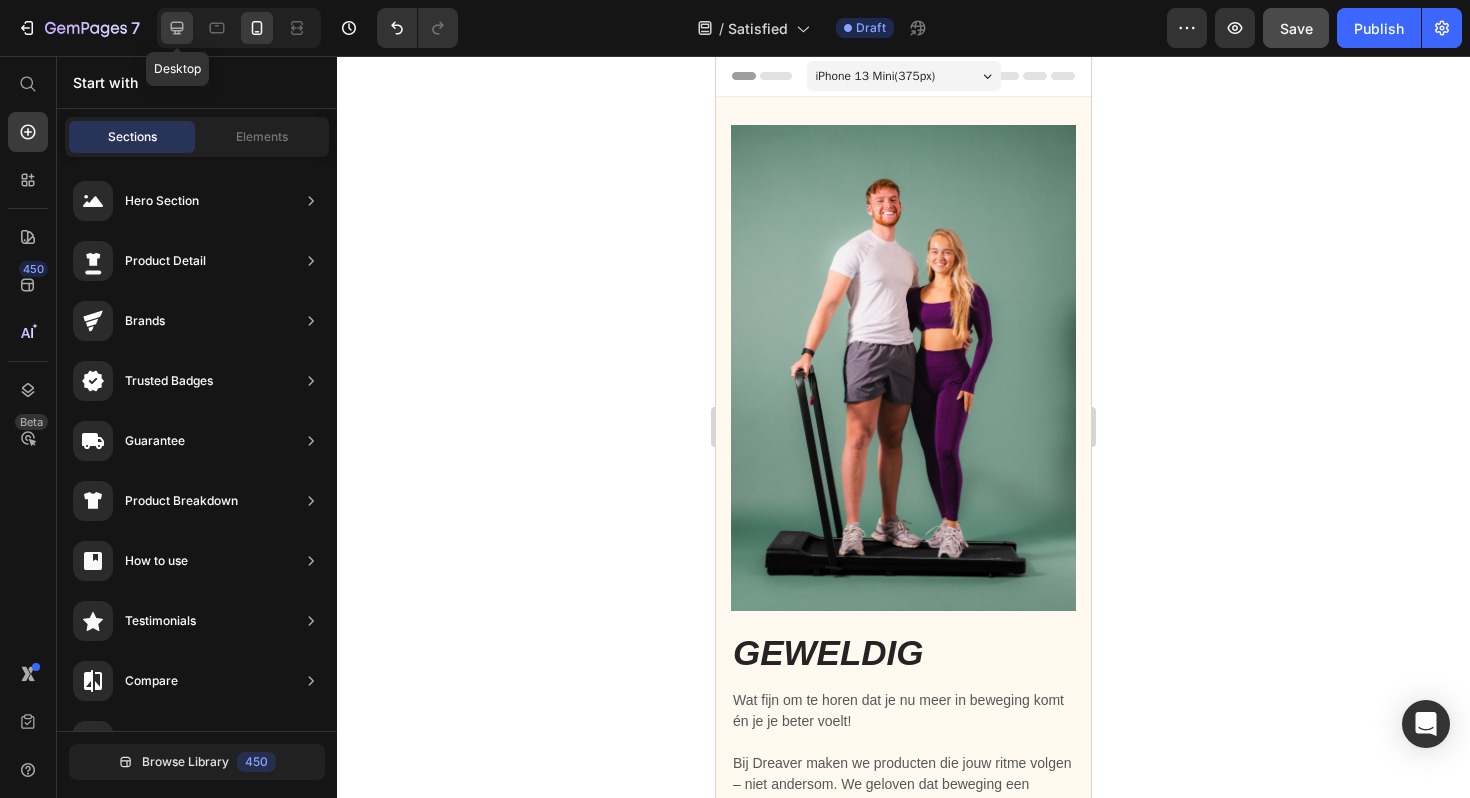 click 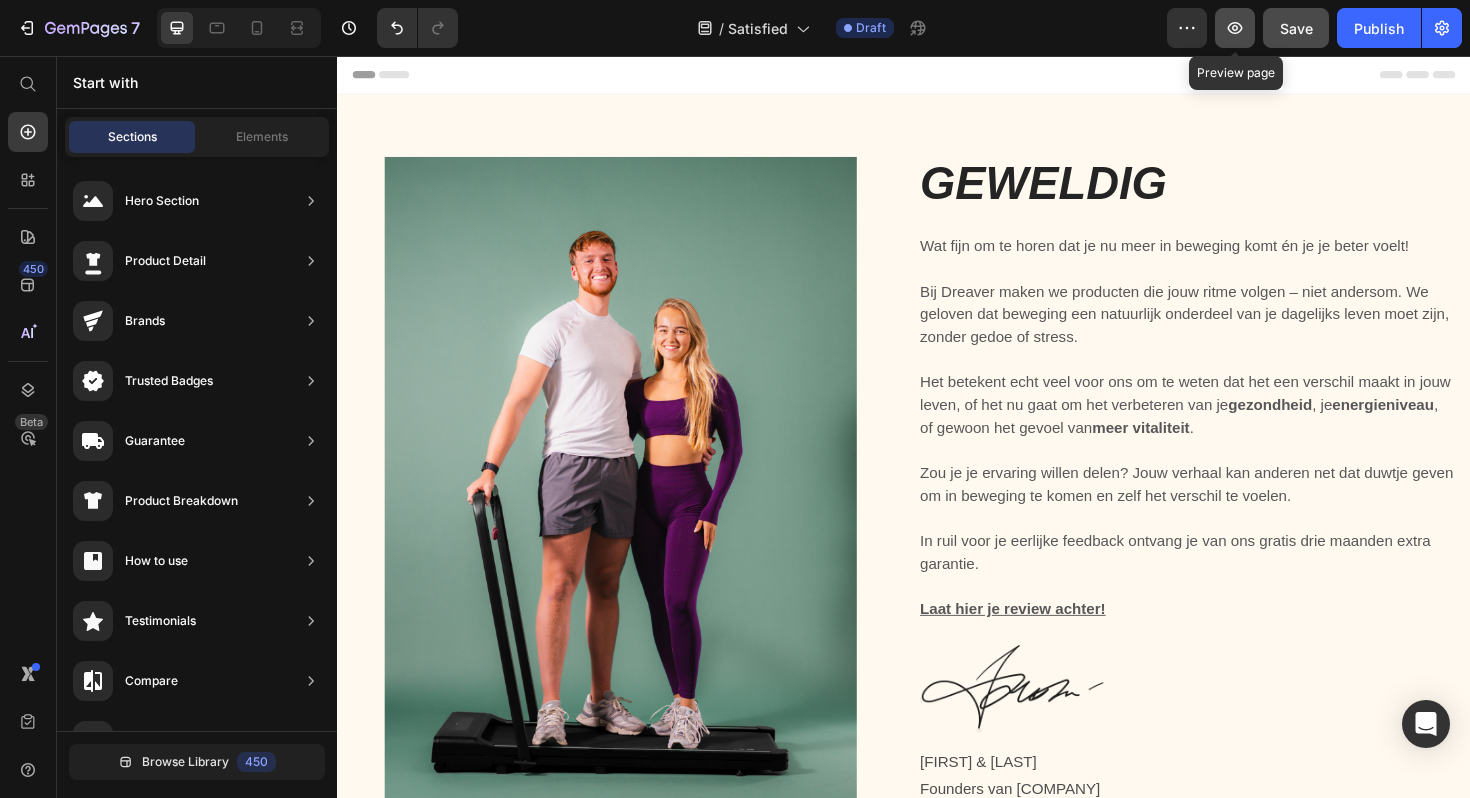click 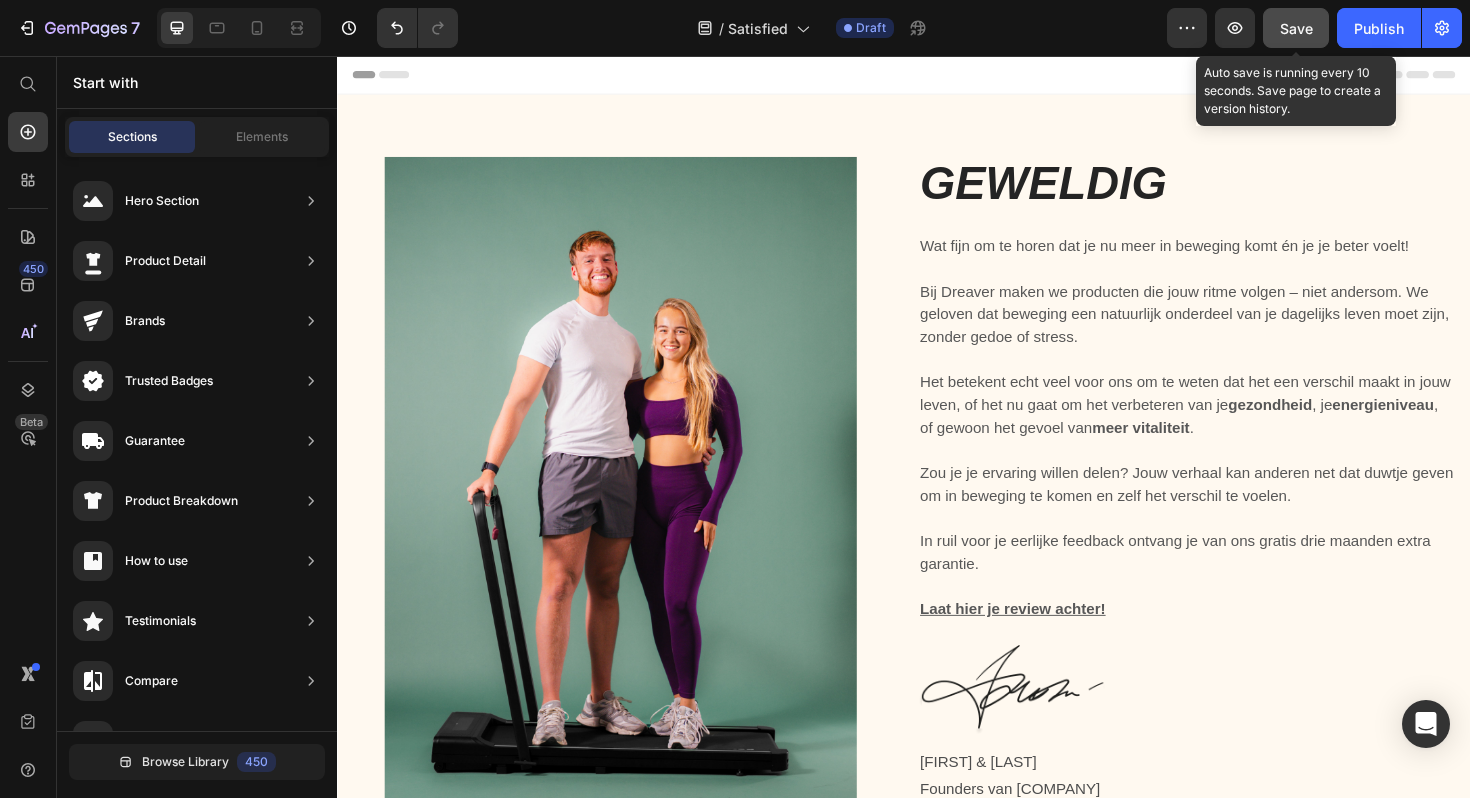 click on "Save" 